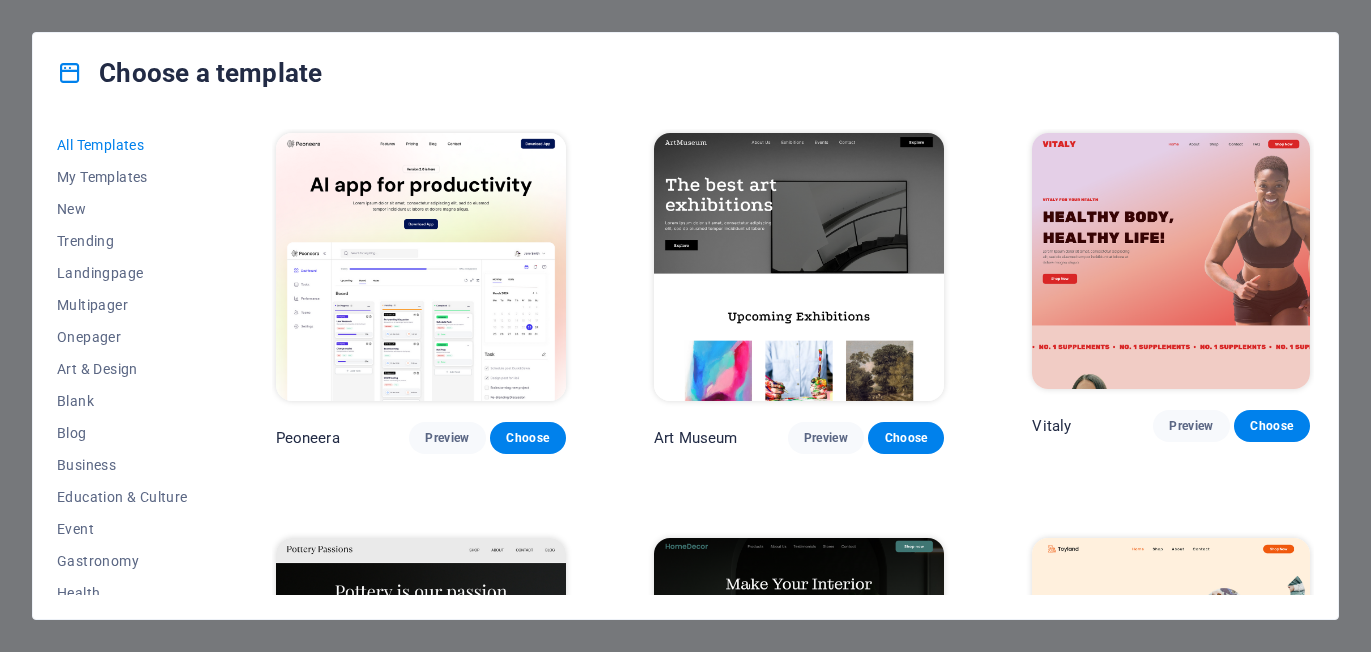 scroll, scrollTop: 0, scrollLeft: 0, axis: both 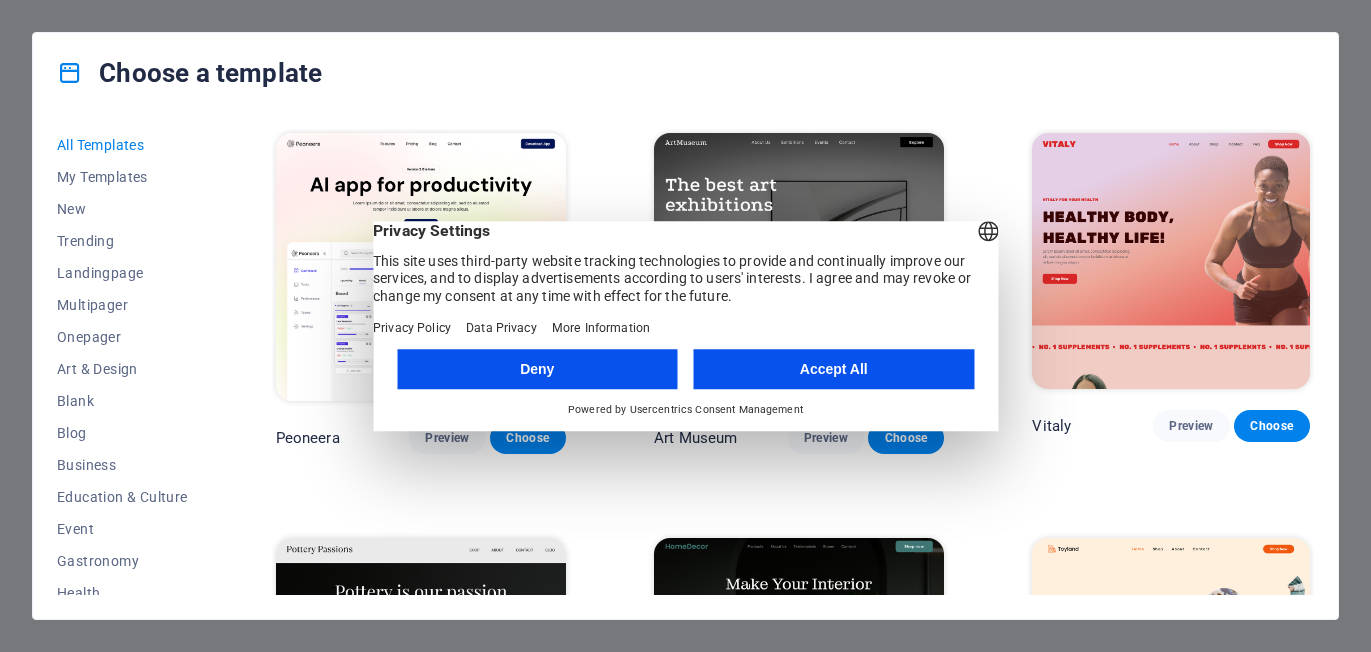 click on "Accept All" at bounding box center [834, 369] 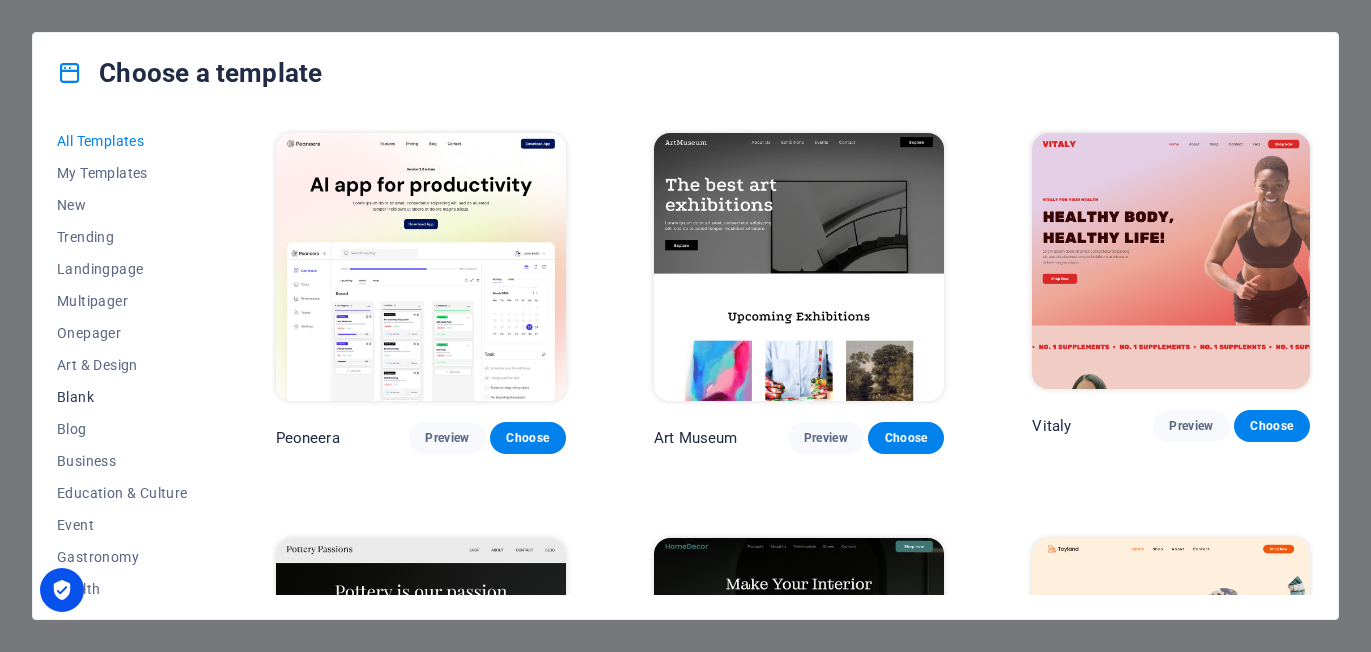 scroll, scrollTop: 42, scrollLeft: 0, axis: vertical 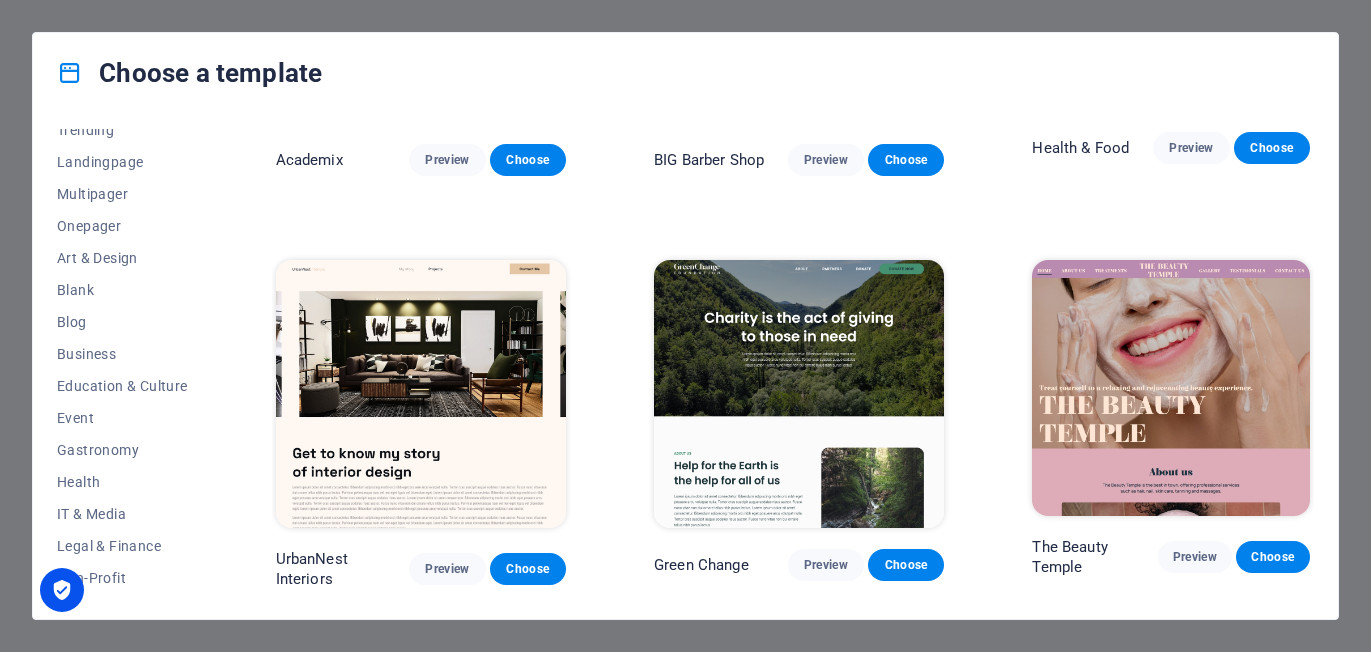 click at bounding box center (1171, 388) 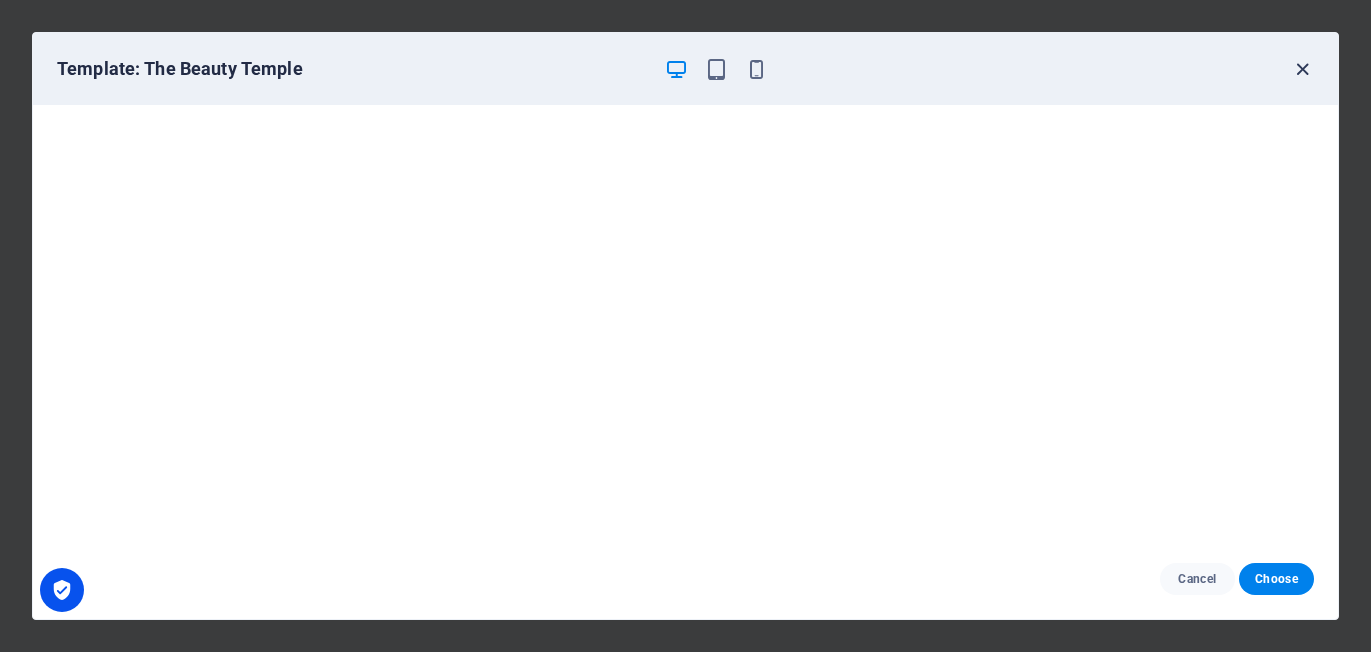 click at bounding box center [1302, 69] 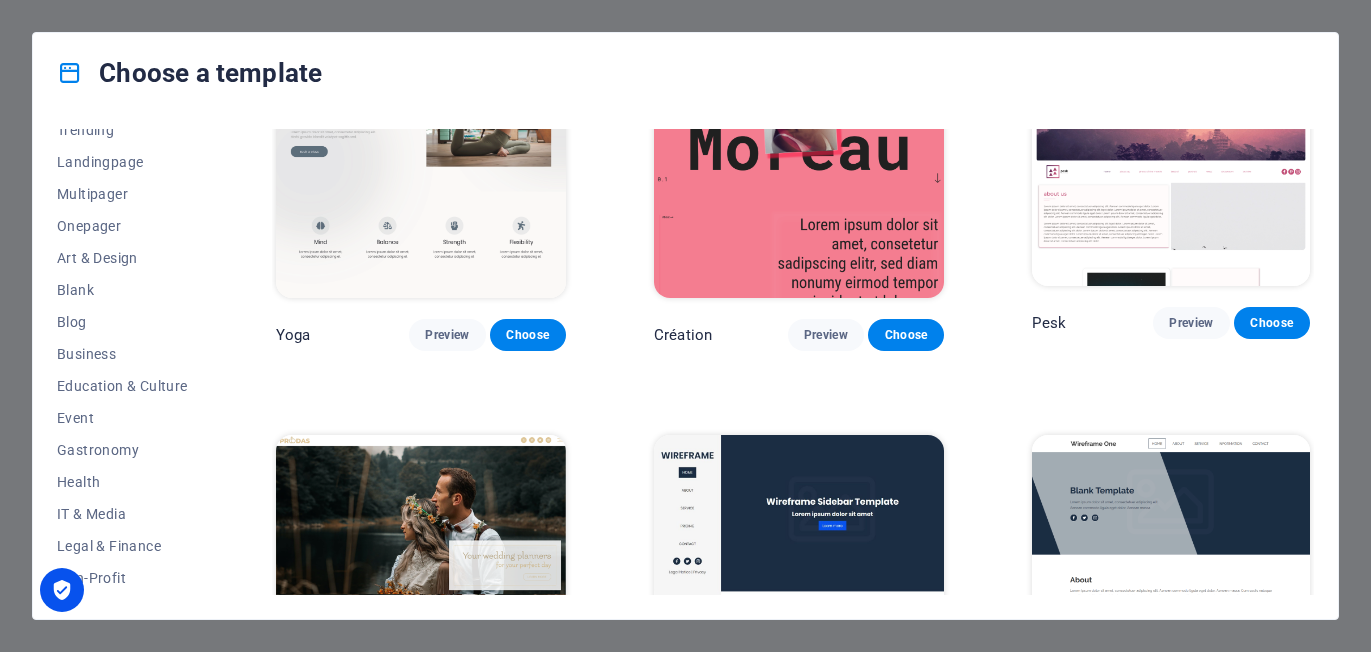 scroll, scrollTop: 6838, scrollLeft: 0, axis: vertical 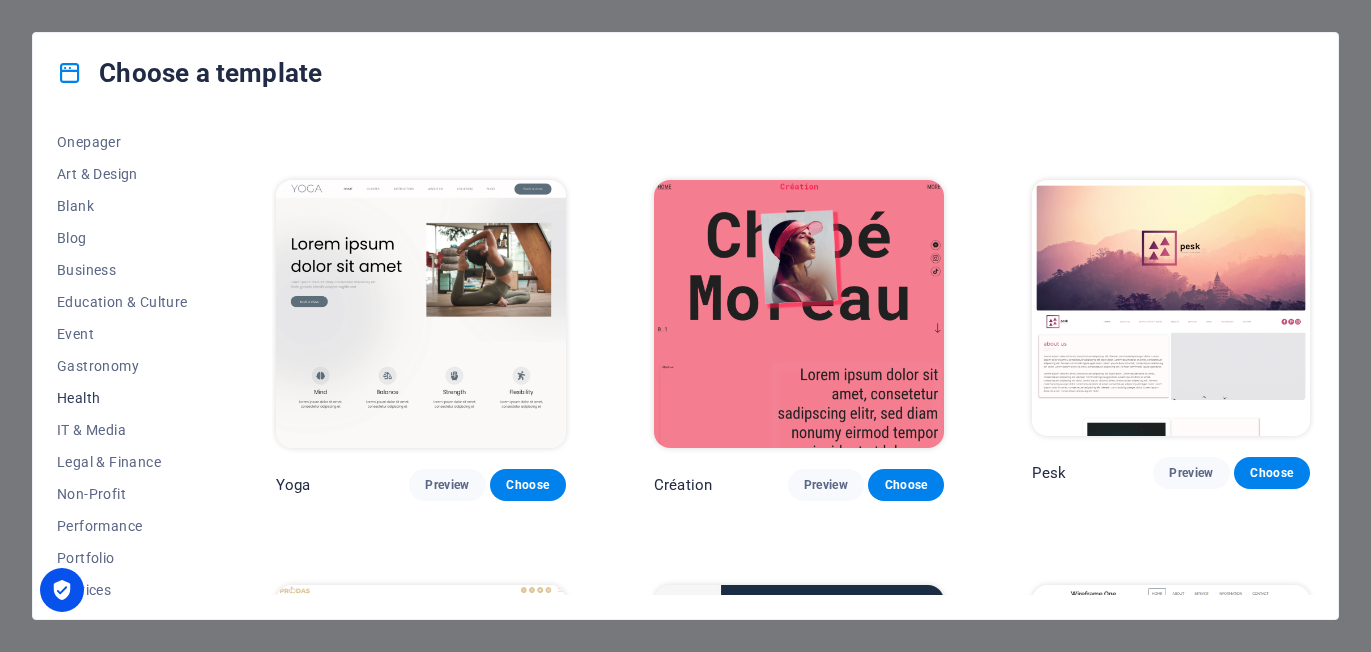 click on "Health" at bounding box center [122, 398] 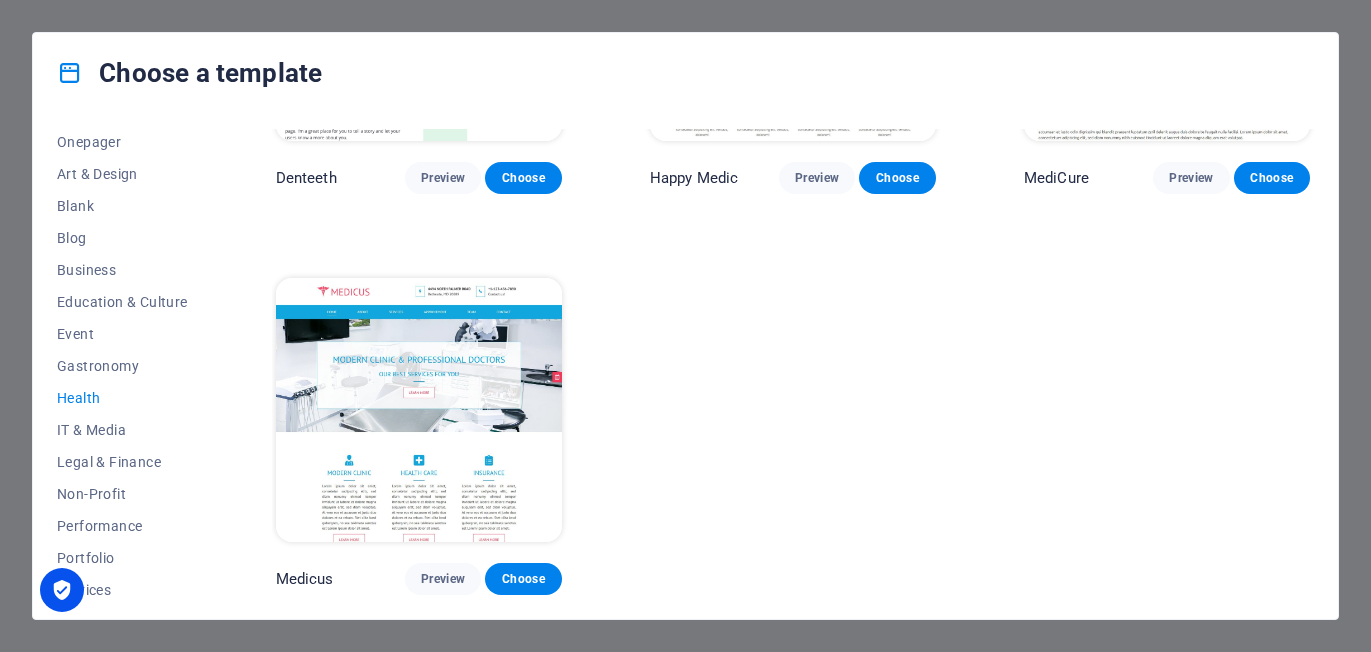 scroll, scrollTop: 648, scrollLeft: 0, axis: vertical 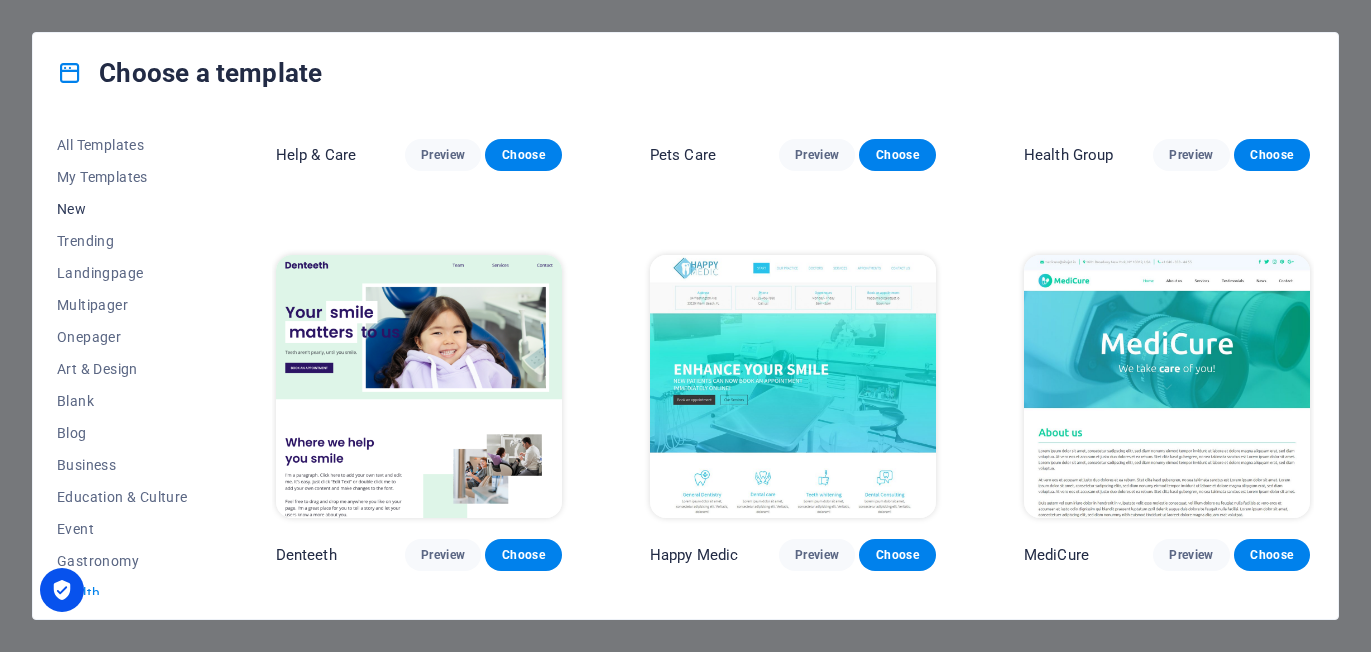 click on "New" at bounding box center (122, 209) 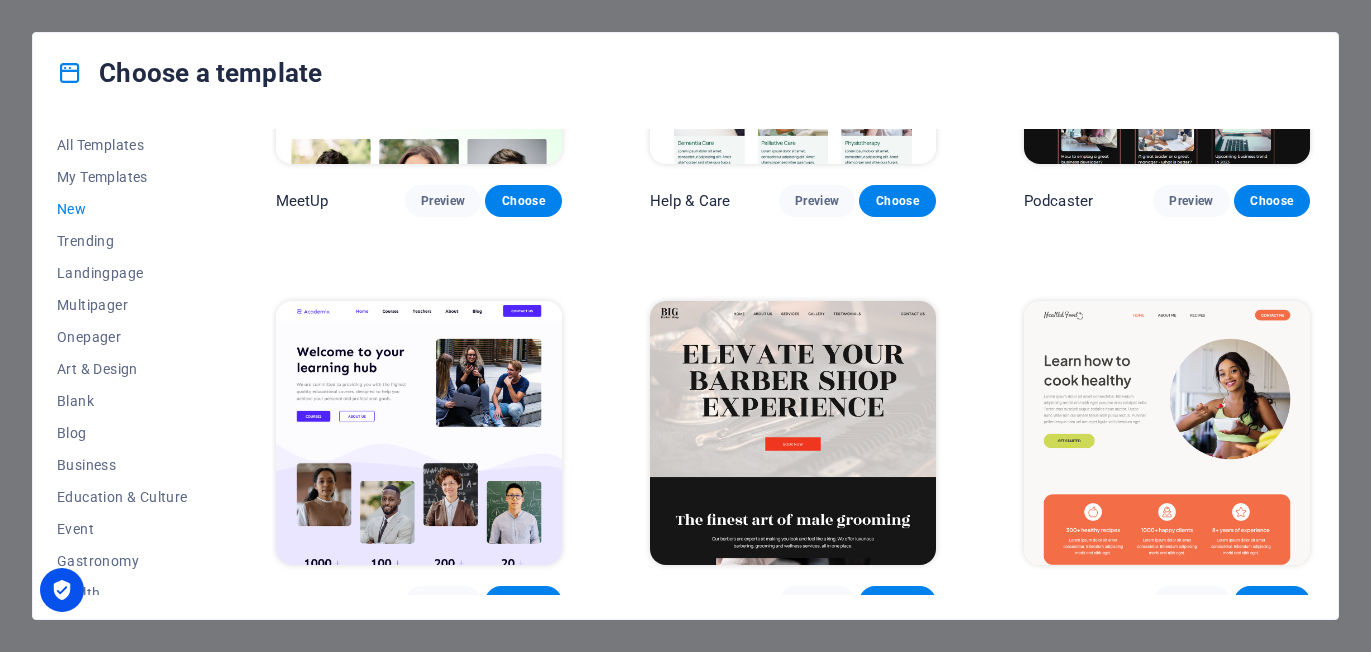 scroll, scrollTop: 1589, scrollLeft: 0, axis: vertical 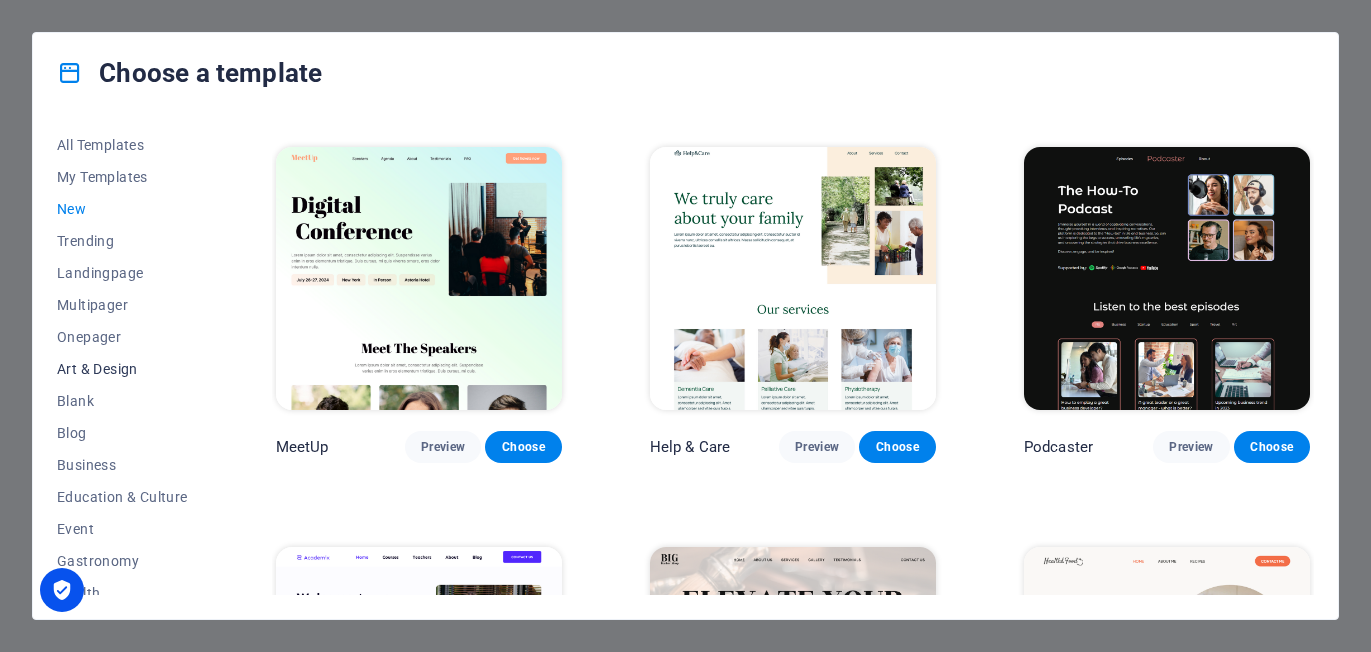 click on "Art & Design" at bounding box center (122, 369) 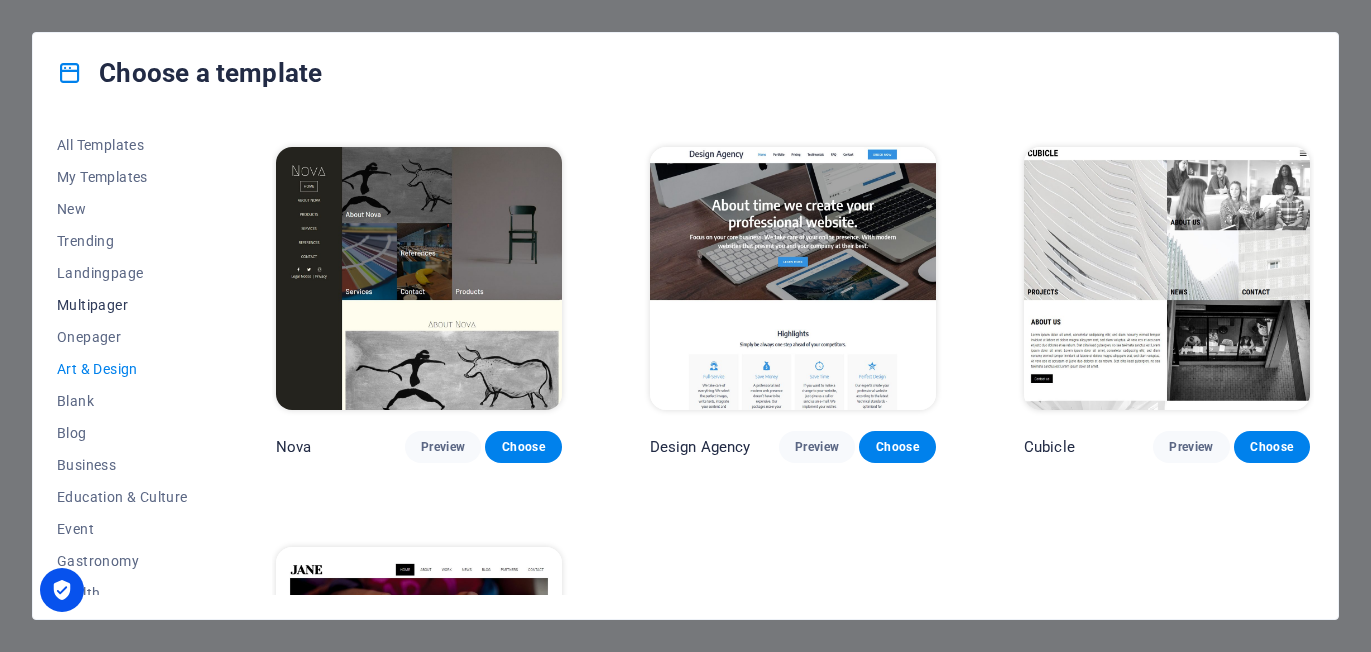 click on "Multipager" at bounding box center [122, 305] 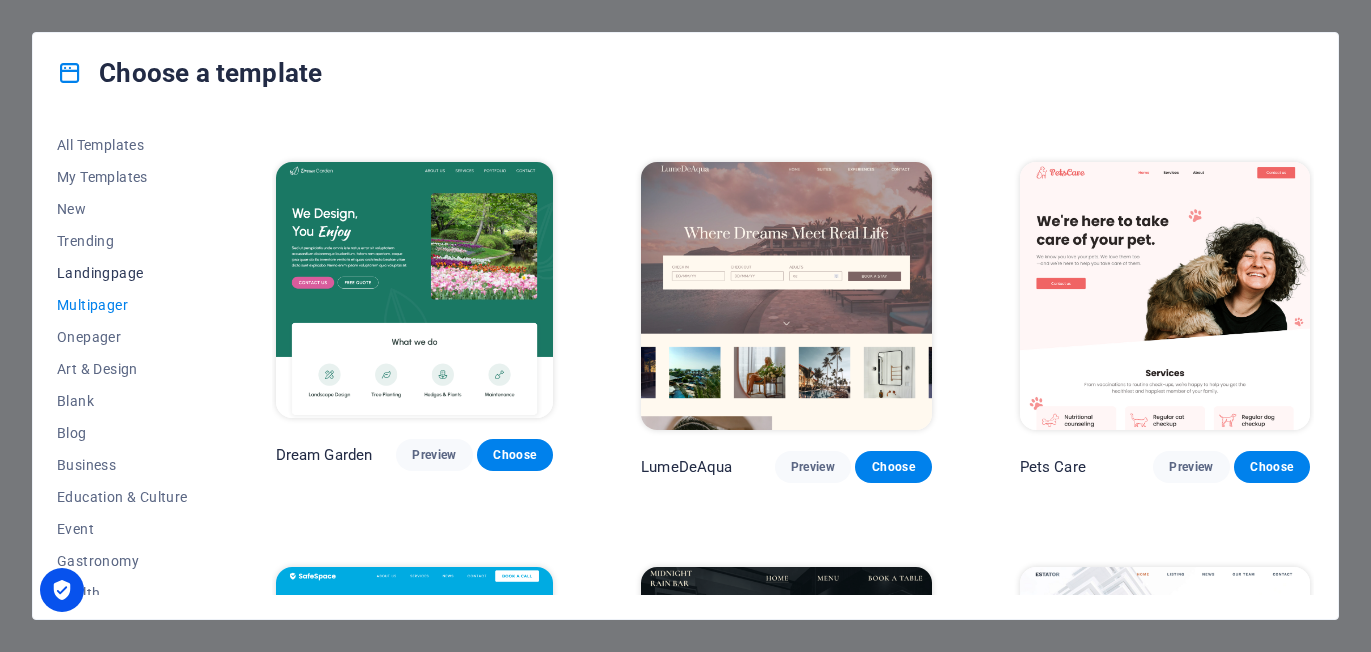 click on "Landingpage" at bounding box center (122, 273) 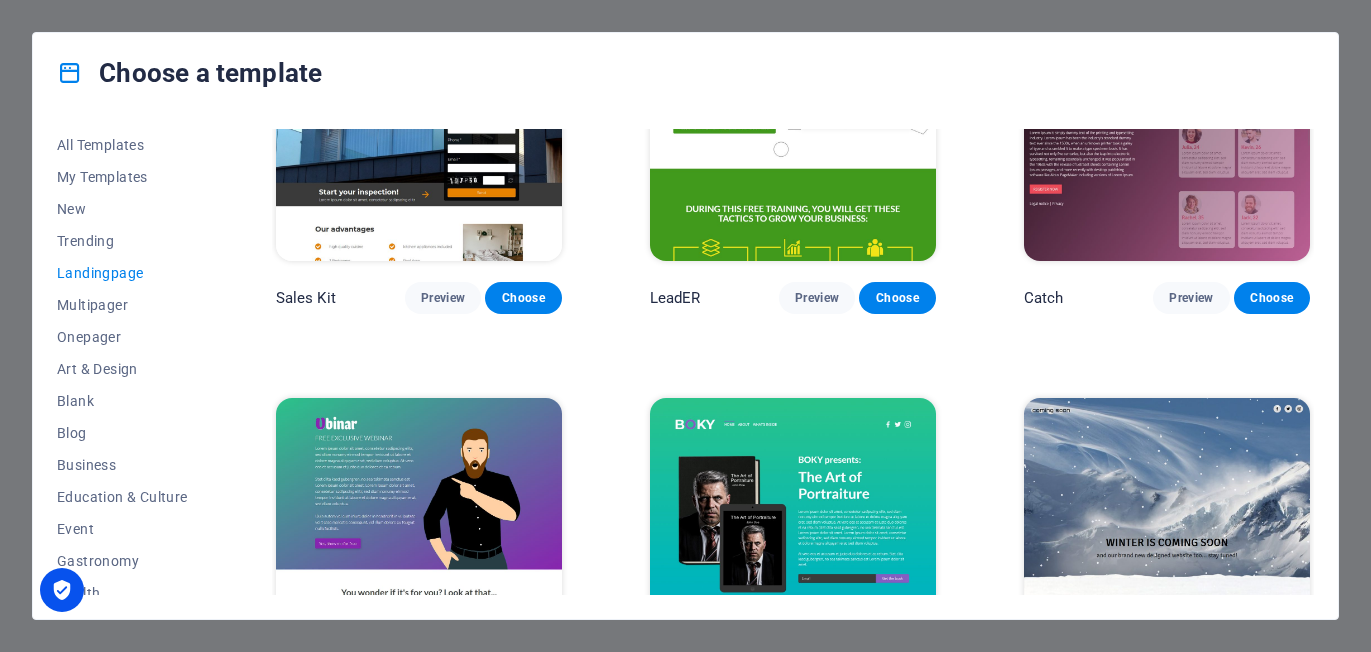 scroll, scrollTop: 3036, scrollLeft: 0, axis: vertical 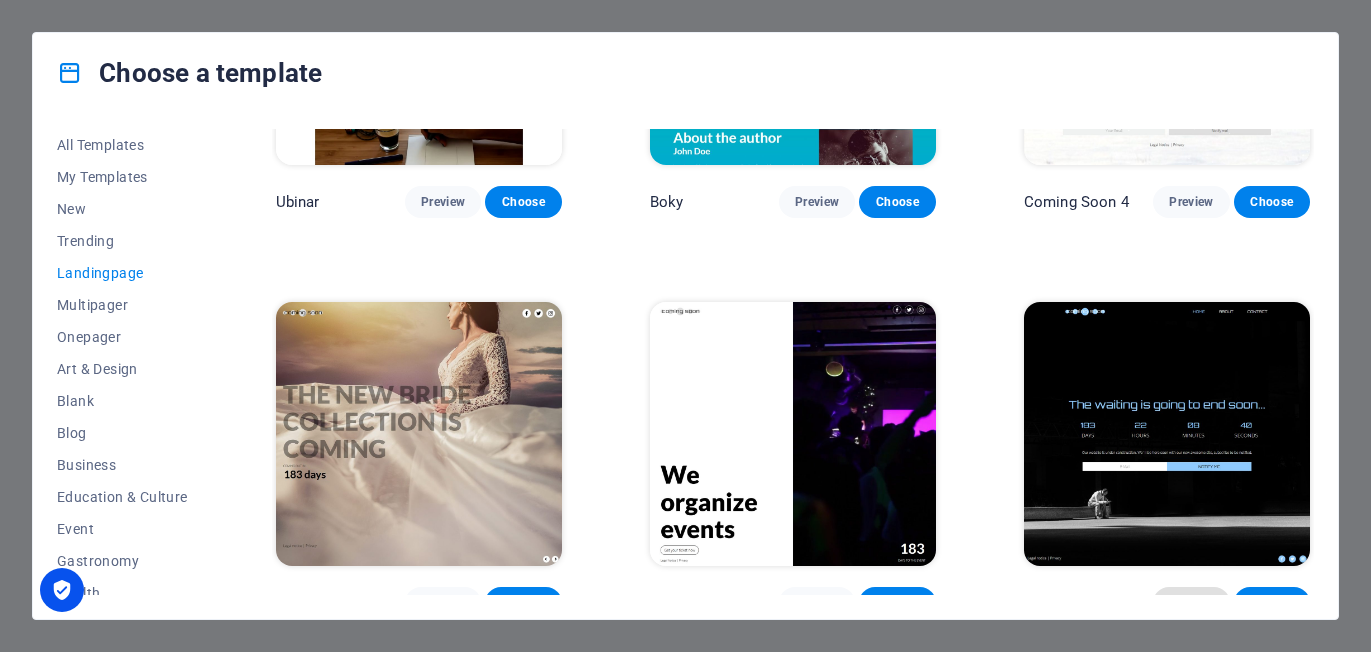 click on "Preview" at bounding box center [1191, 603] 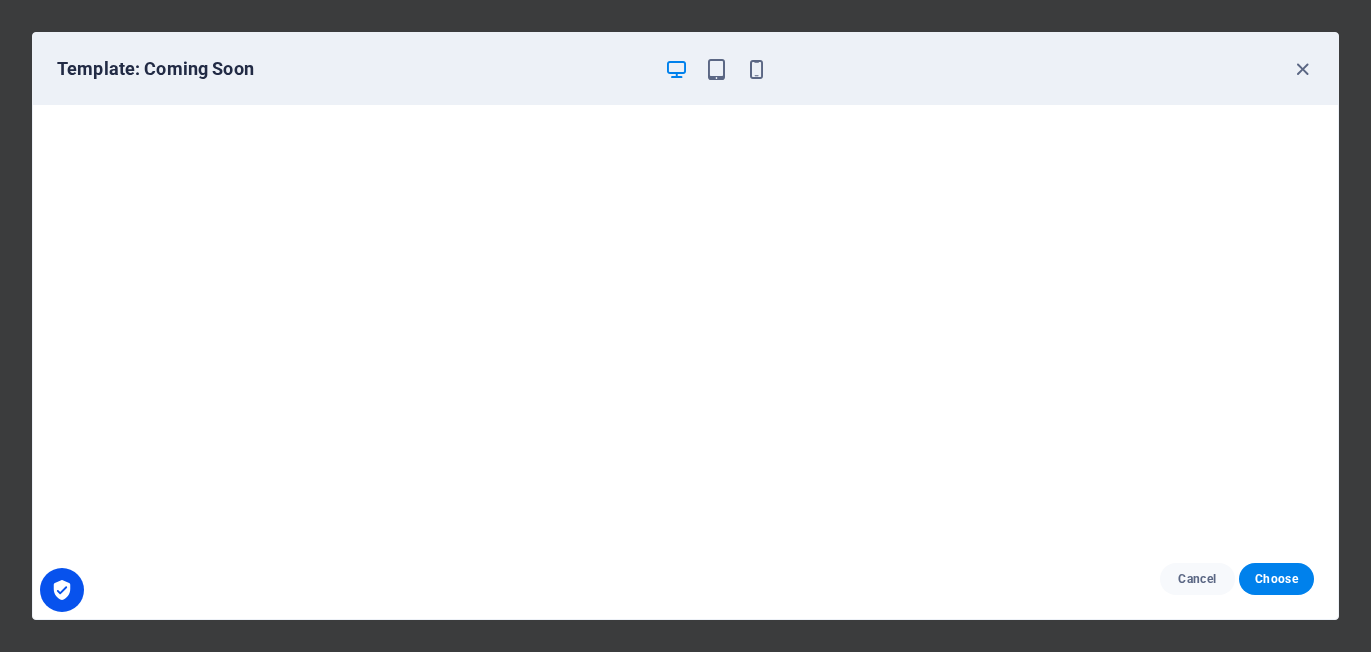 scroll, scrollTop: 5, scrollLeft: 0, axis: vertical 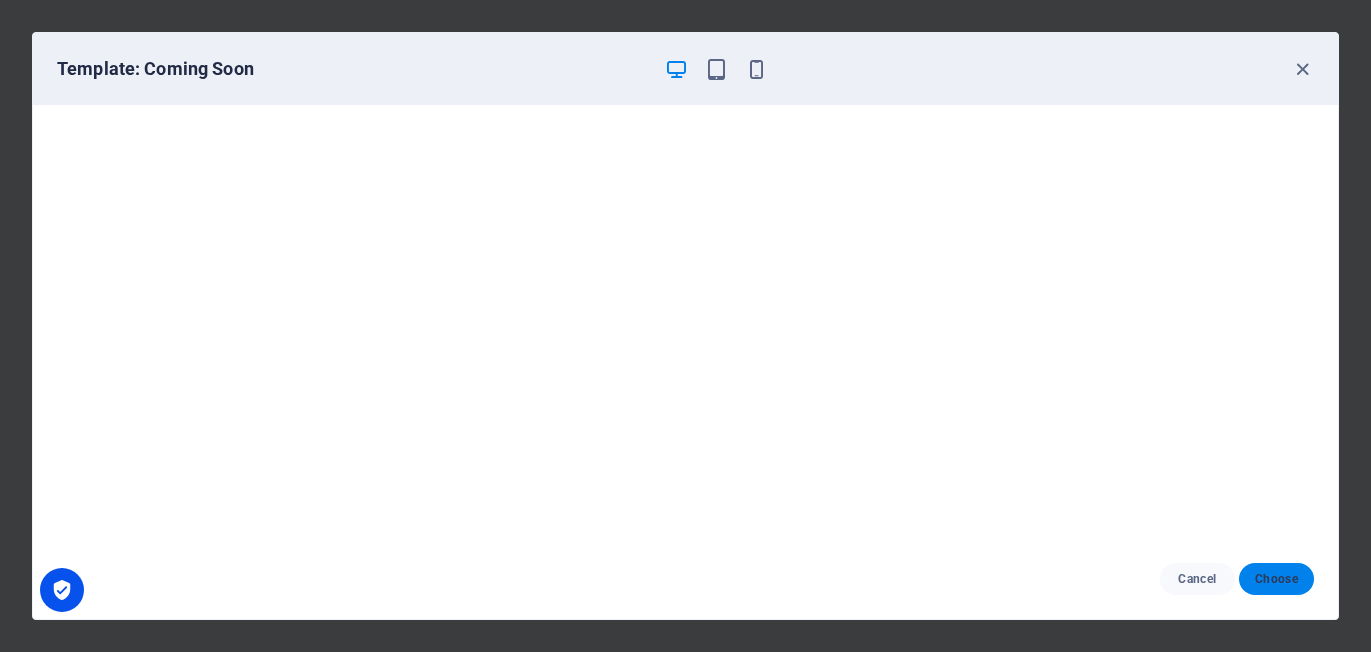 click on "Choose" at bounding box center (1276, 579) 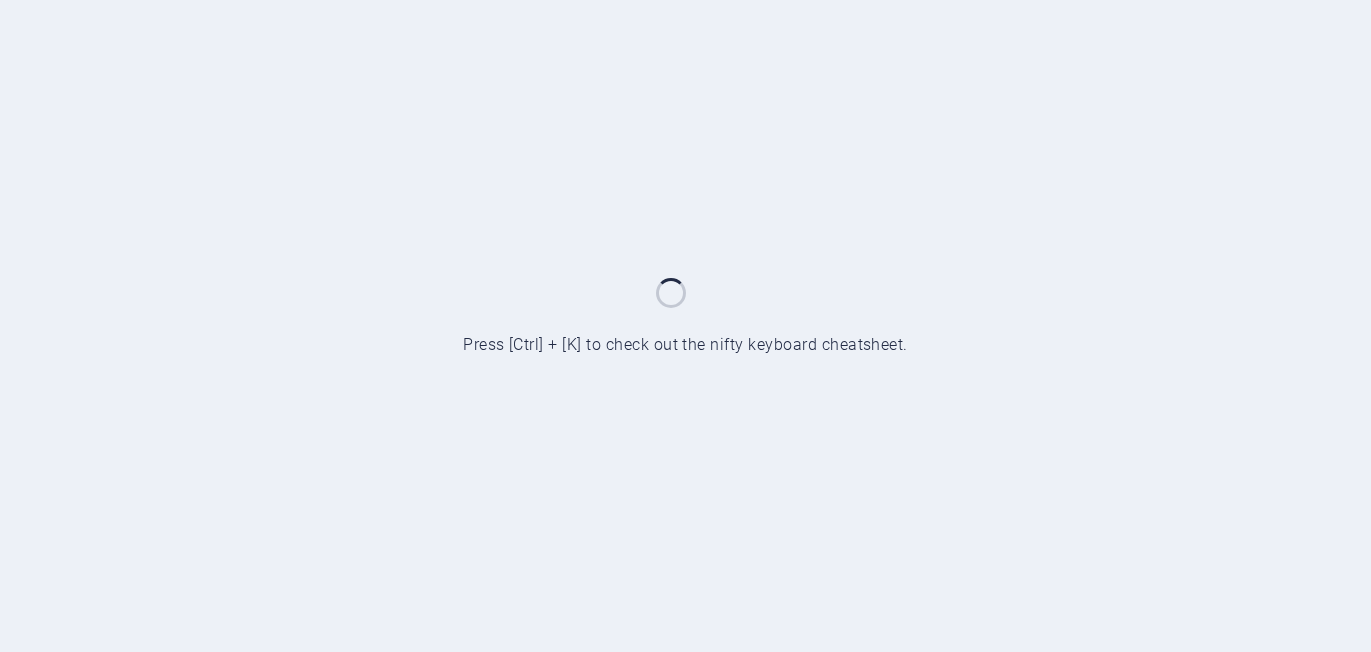 scroll, scrollTop: 0, scrollLeft: 0, axis: both 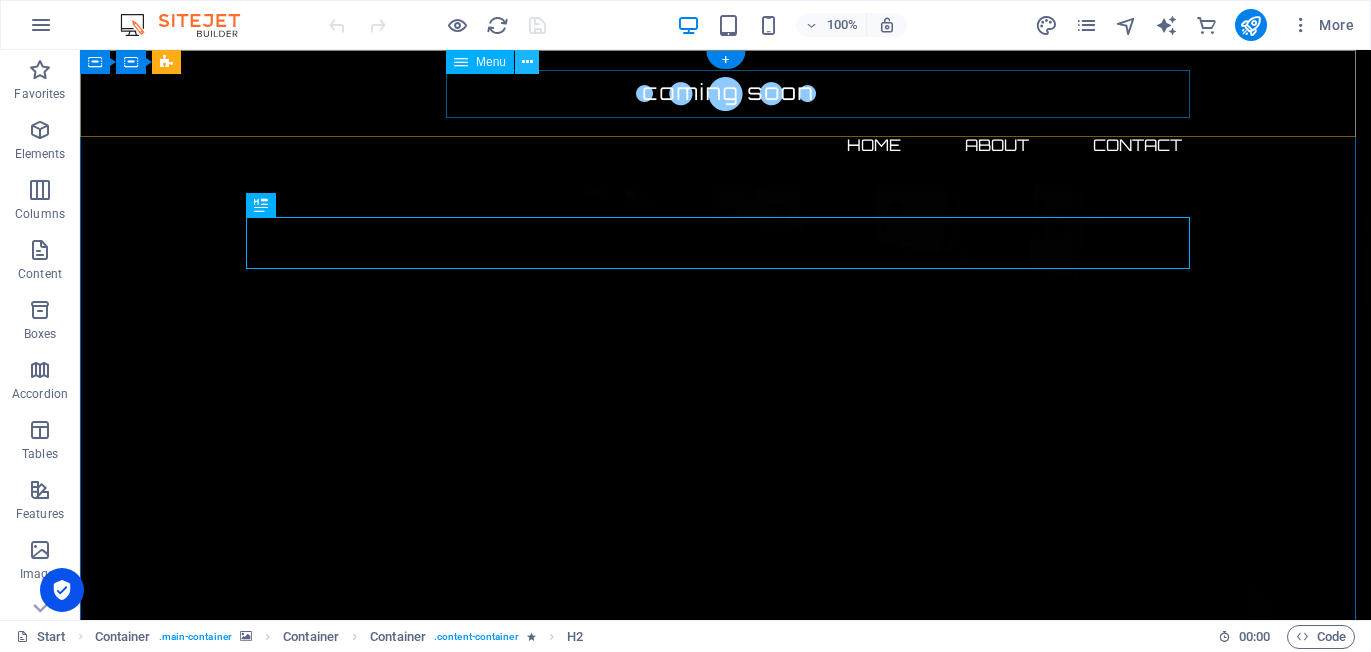 click at bounding box center [527, 62] 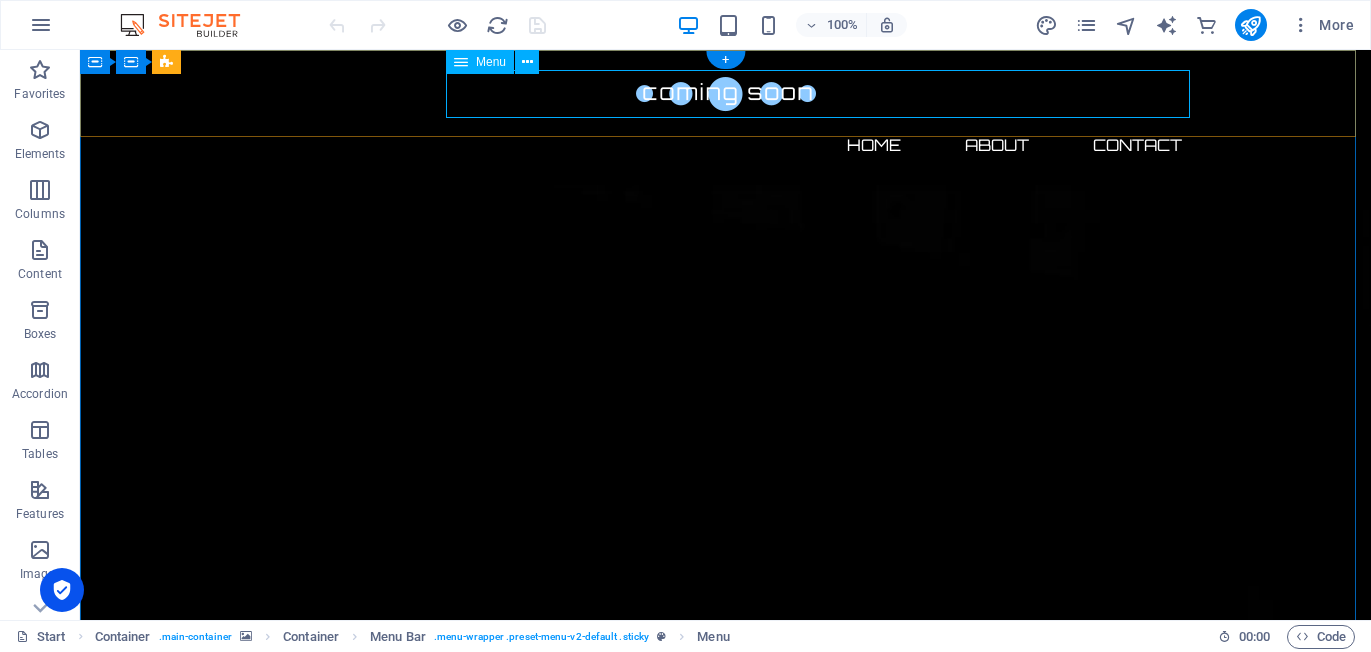 click on "Home About Contact" at bounding box center (726, 145) 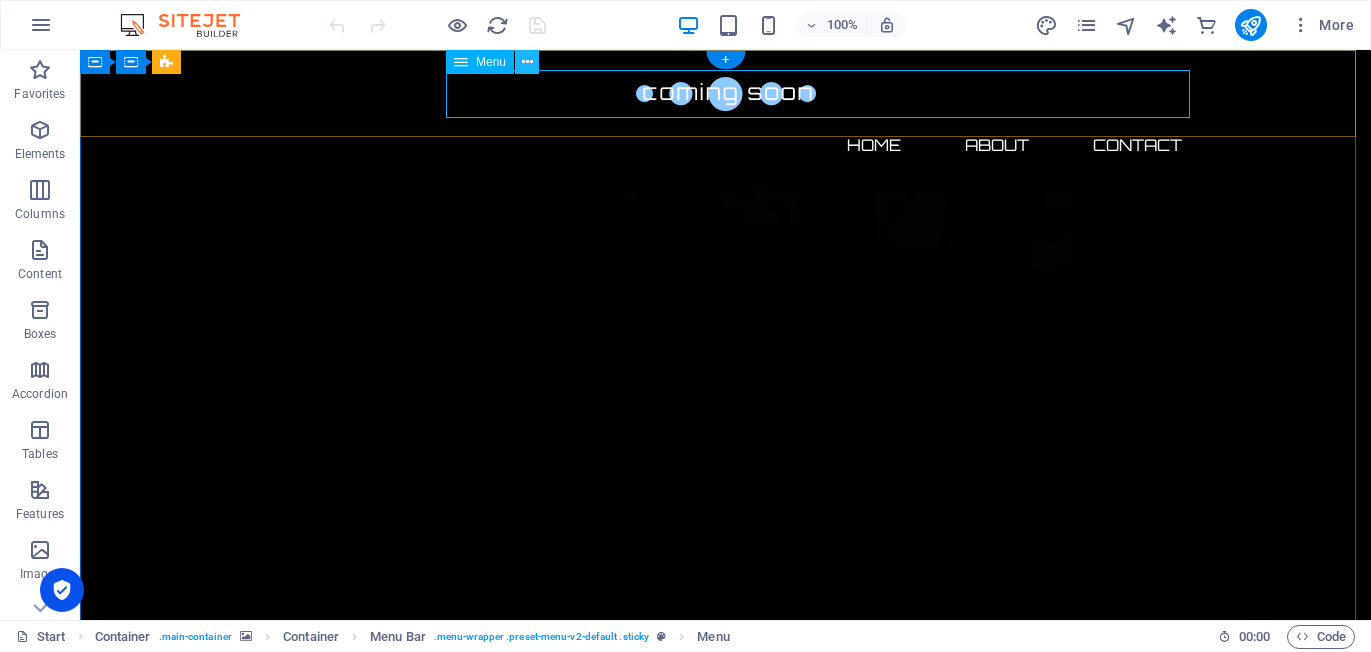 click at bounding box center (527, 62) 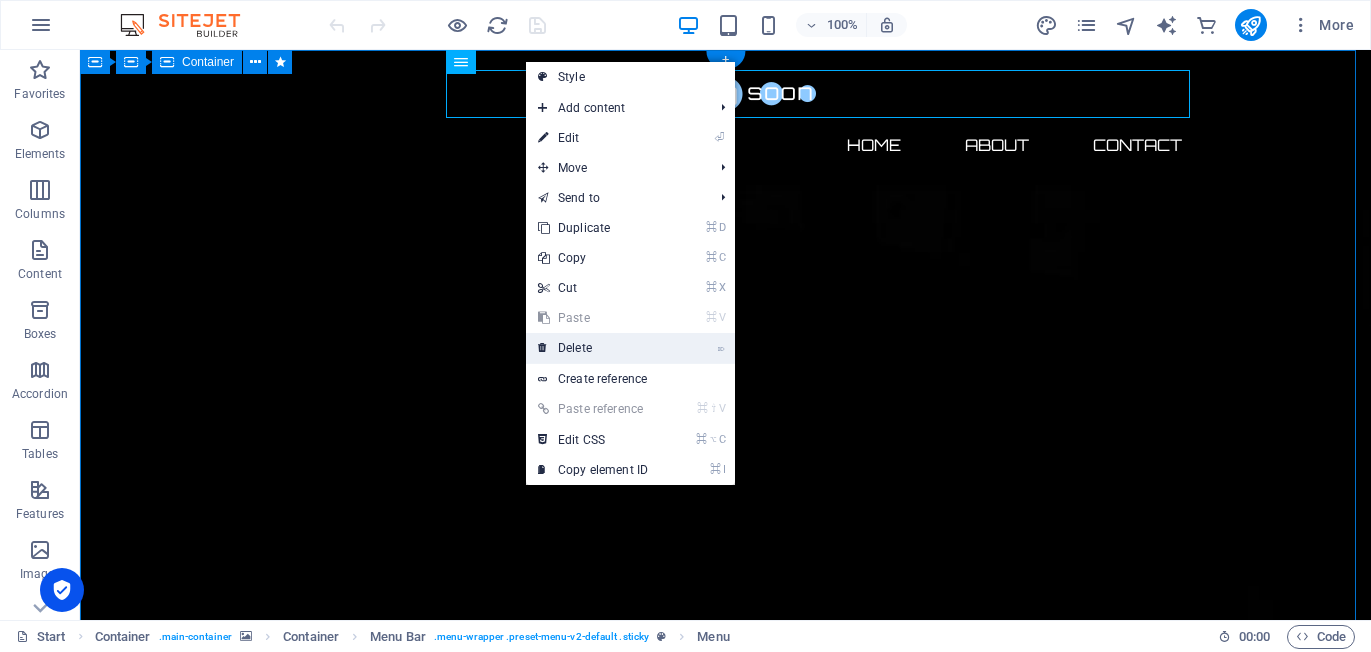 click on "⌦  Delete" at bounding box center [593, 348] 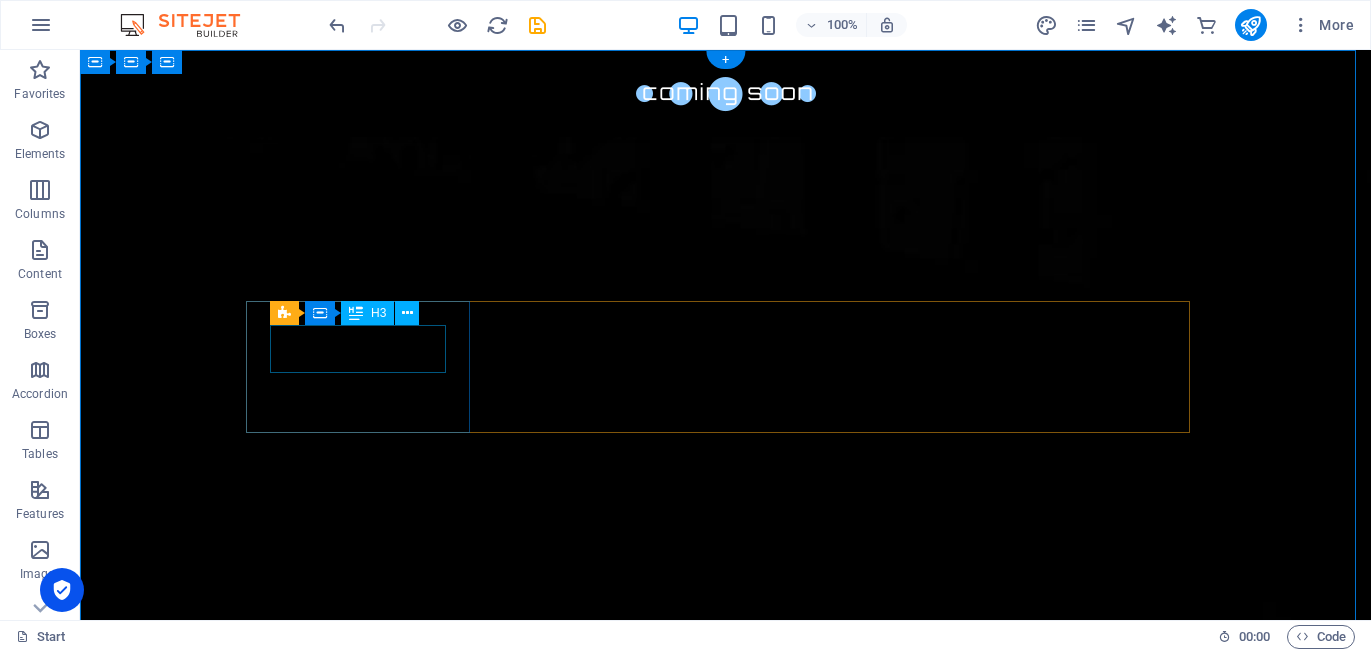 click on "0" at bounding box center [366, 2428] 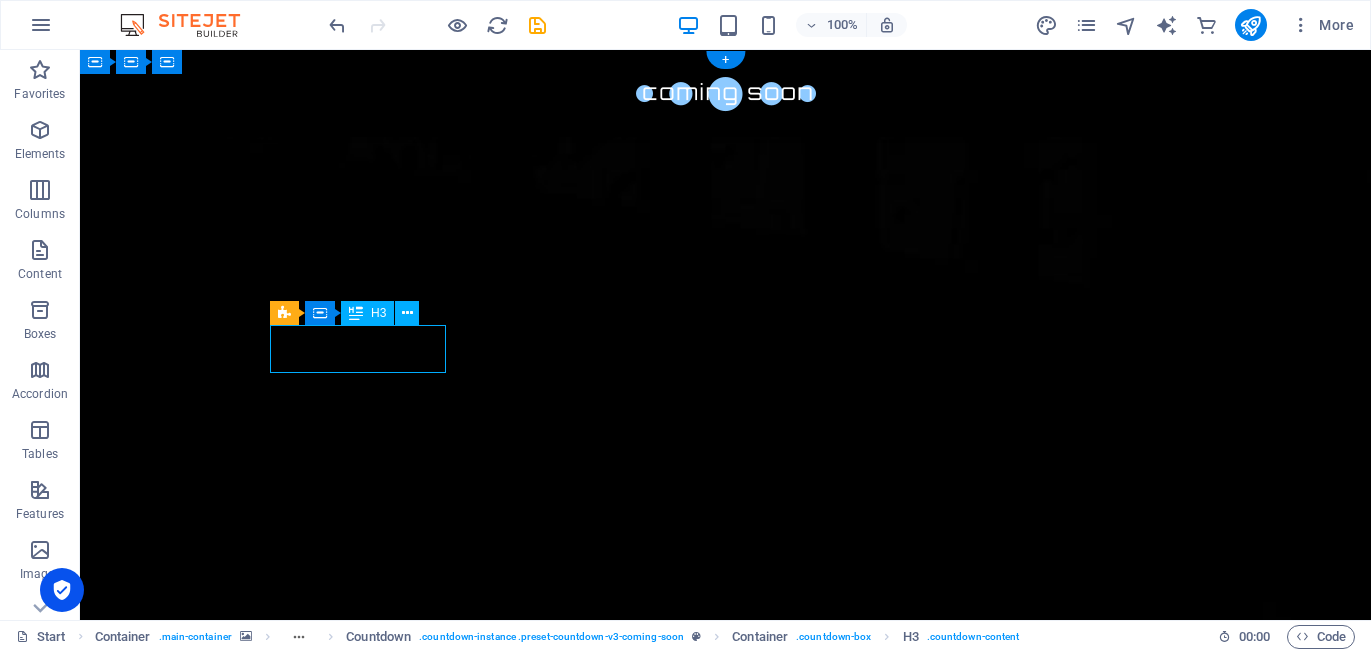 click on "0" at bounding box center (366, 2428) 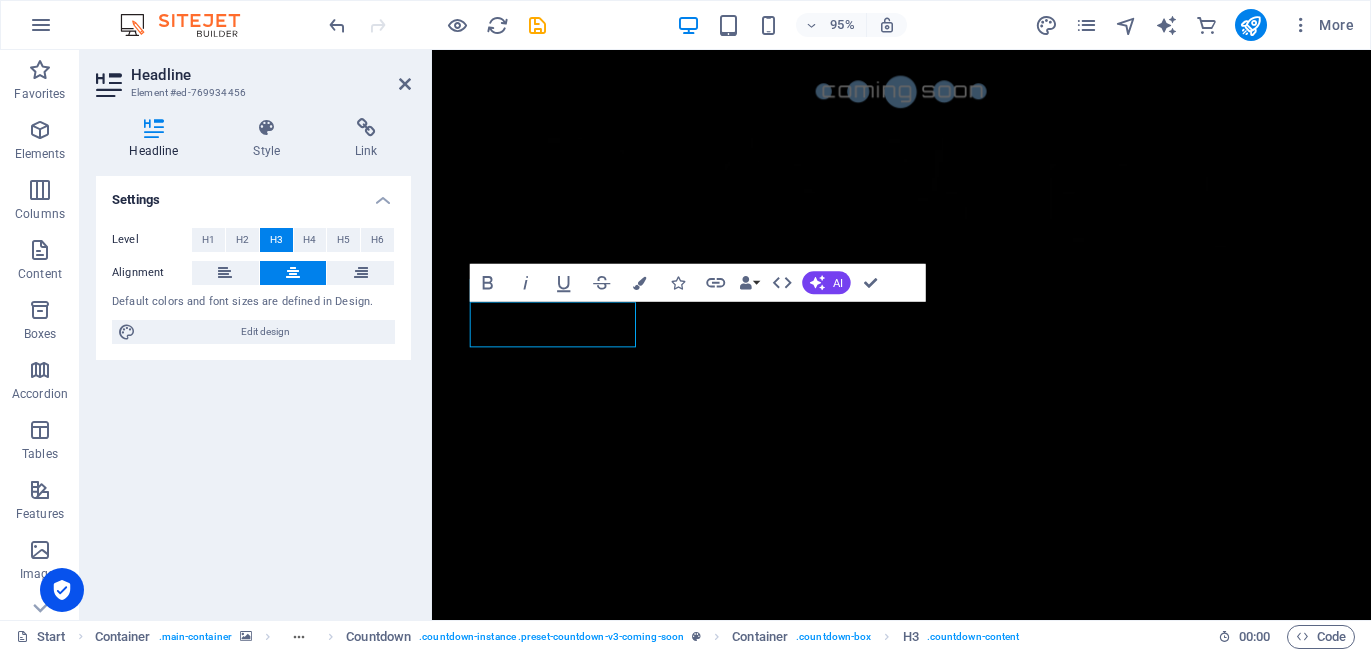 type 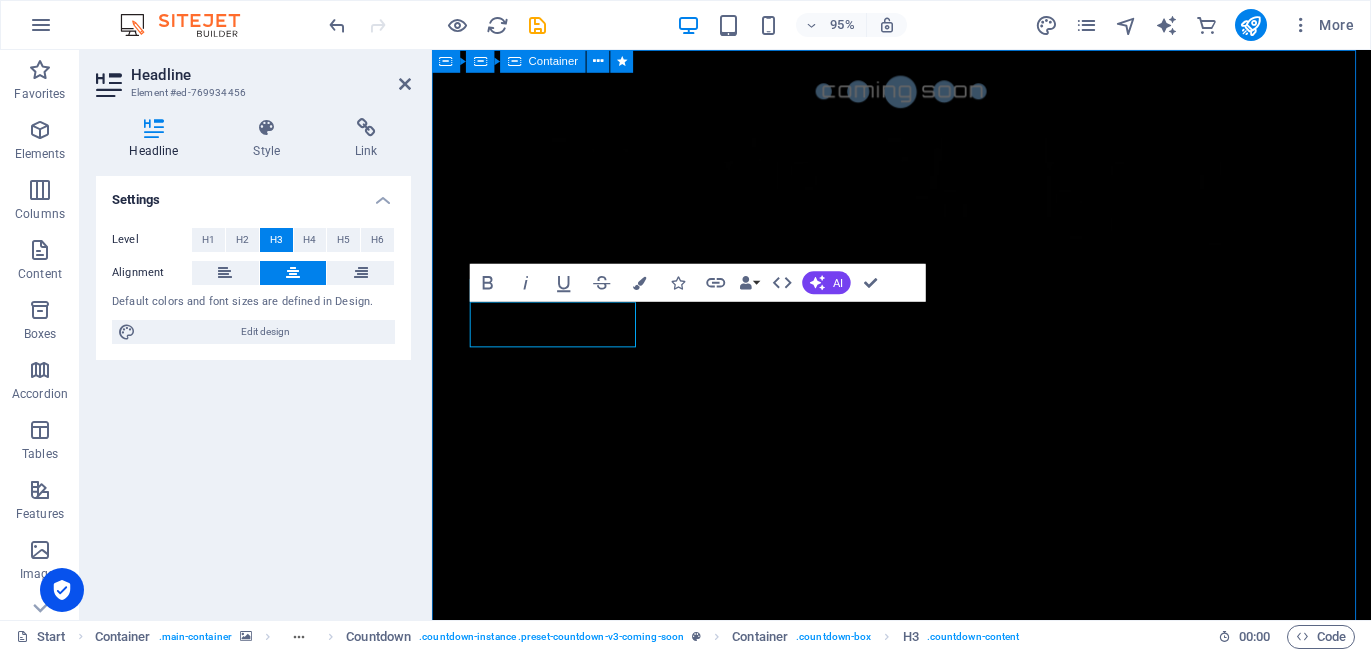 click on "The waiting is going to end soon... 60 Days 0 Hours 0 Minutes 0 Seconds Our website is under construction. We`ll be here soon with our new awesome site, subscribe to be notified.  Notify me   I have read and understand the privacy policy. Unreadable? Regenerate" at bounding box center [926, 2719] 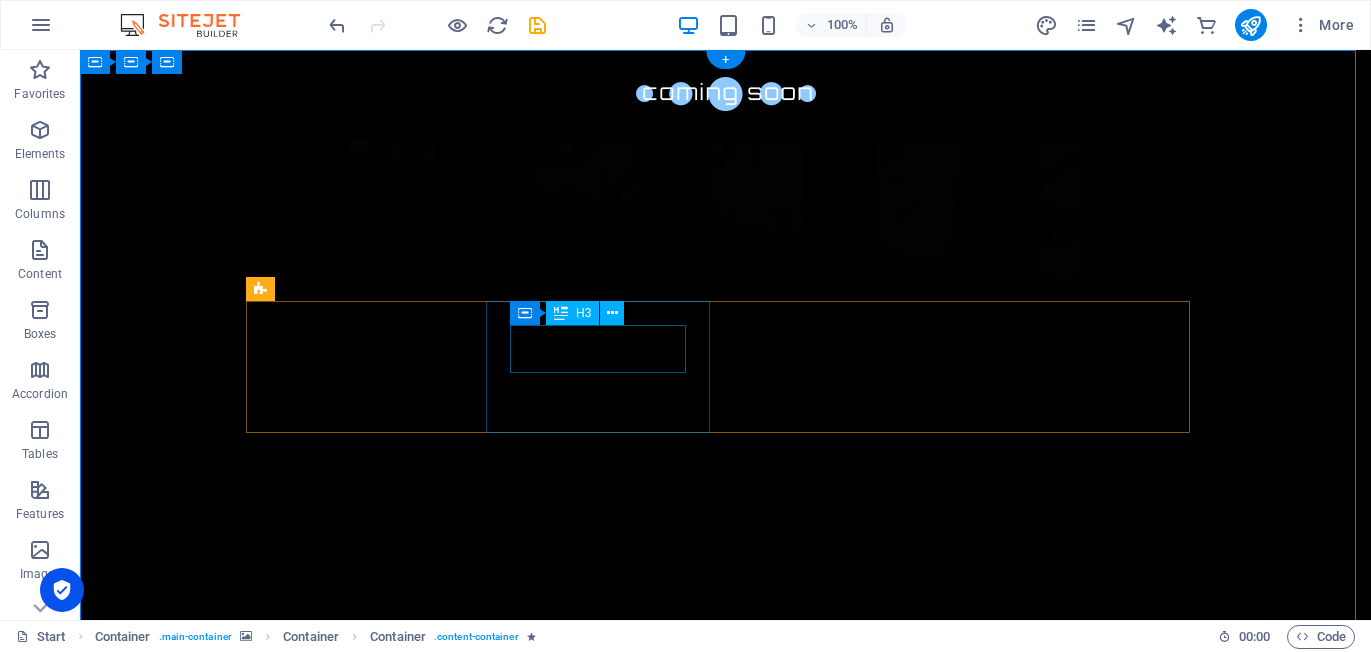 click on "0" at bounding box center [366, 2568] 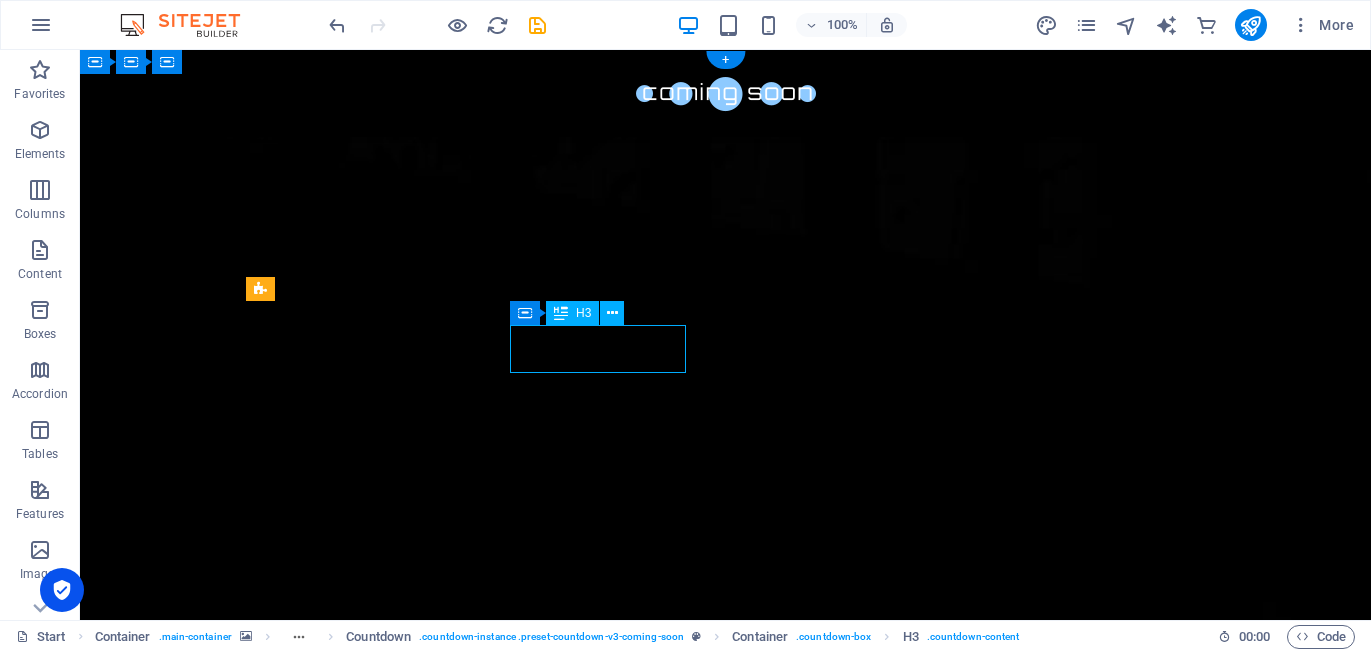 click on "0" at bounding box center (366, 2568) 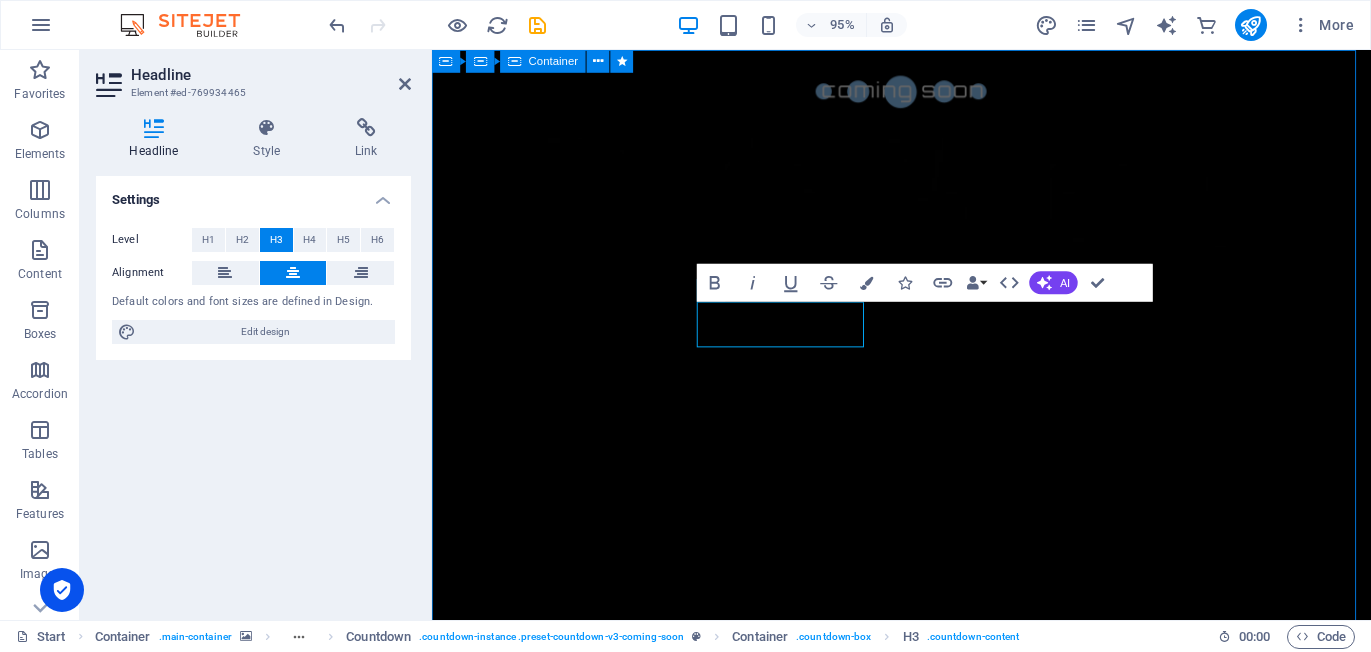 click on "The waiting is going to end soon... 60 Days 0 Hours 0 Minutes 0 Seconds Our website is under construction. We`ll be here soon with our new awesome site, subscribe to be notified.  Notify me   I have read and understand the privacy policy. Unreadable? Regenerate" at bounding box center (926, 2749) 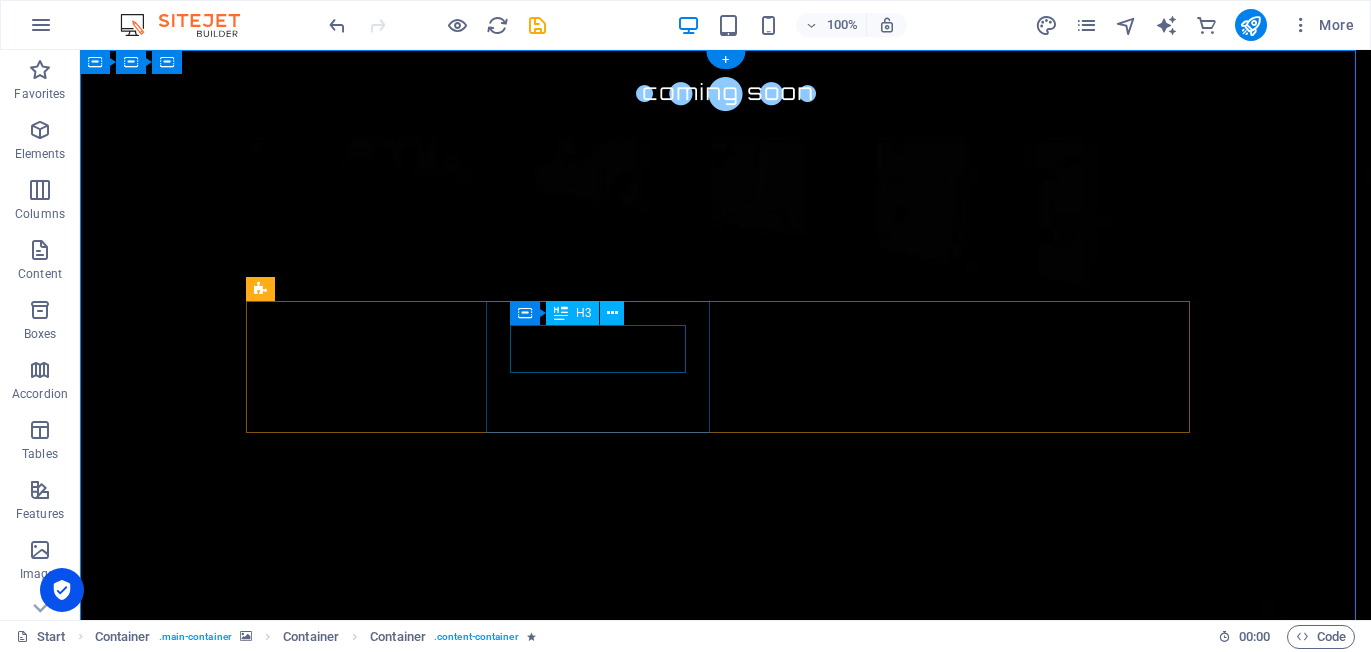 click on "0" at bounding box center [366, 2568] 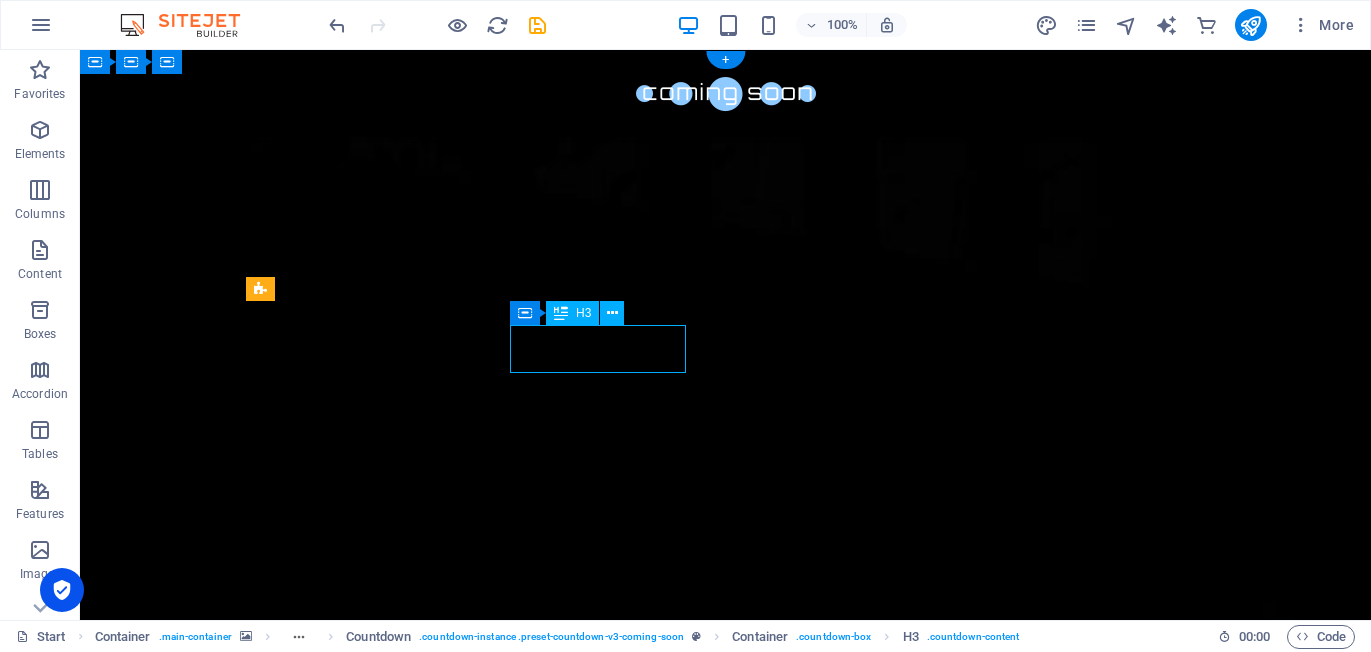 click on "0" at bounding box center [366, 2568] 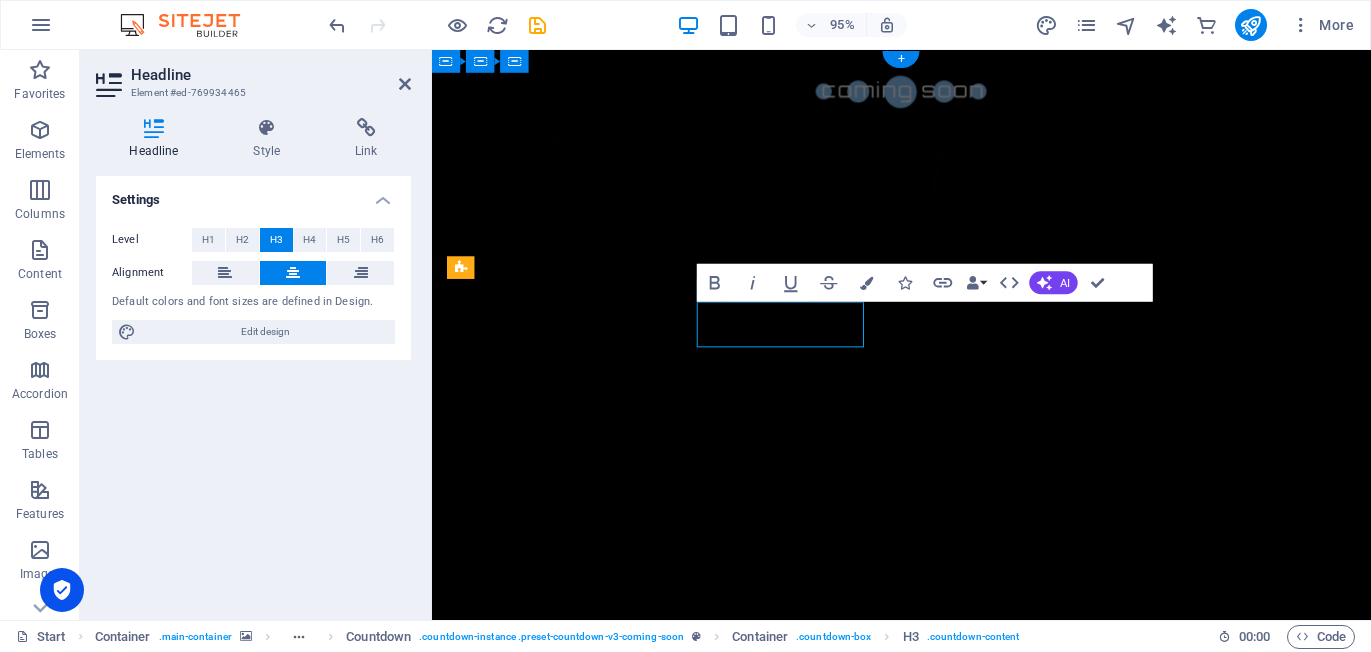 type 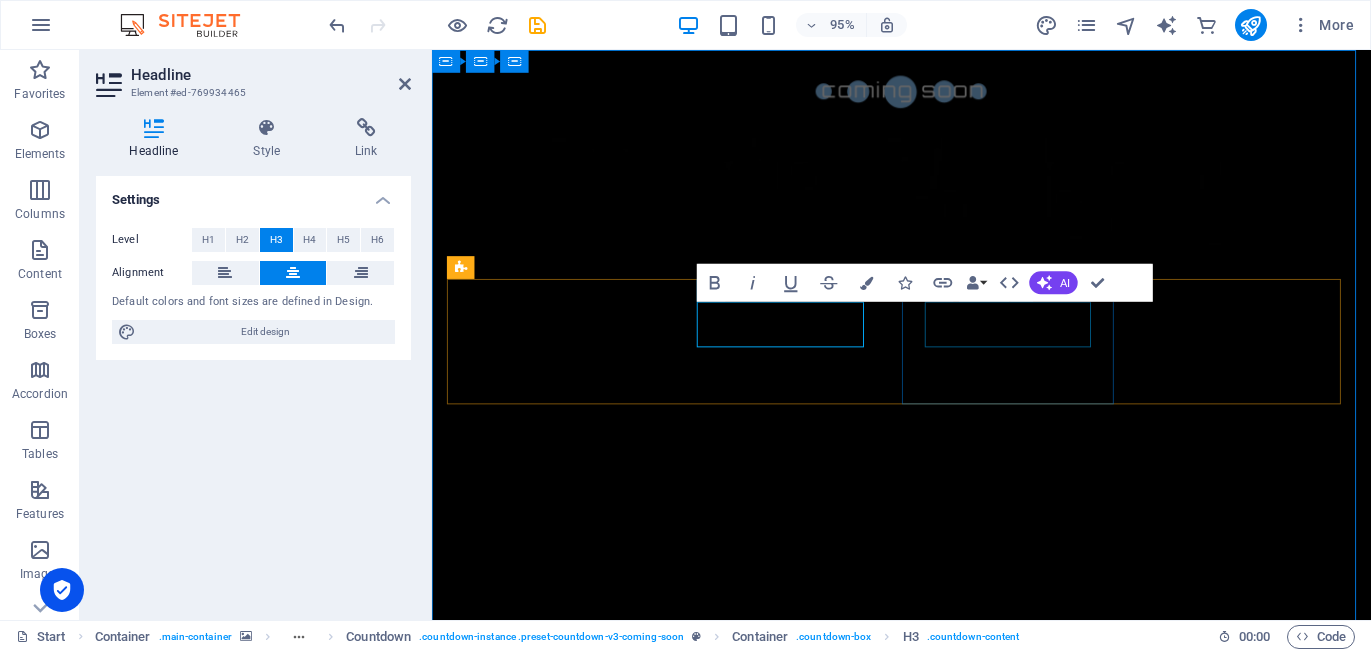 click on "0" at bounding box center [566, 2678] 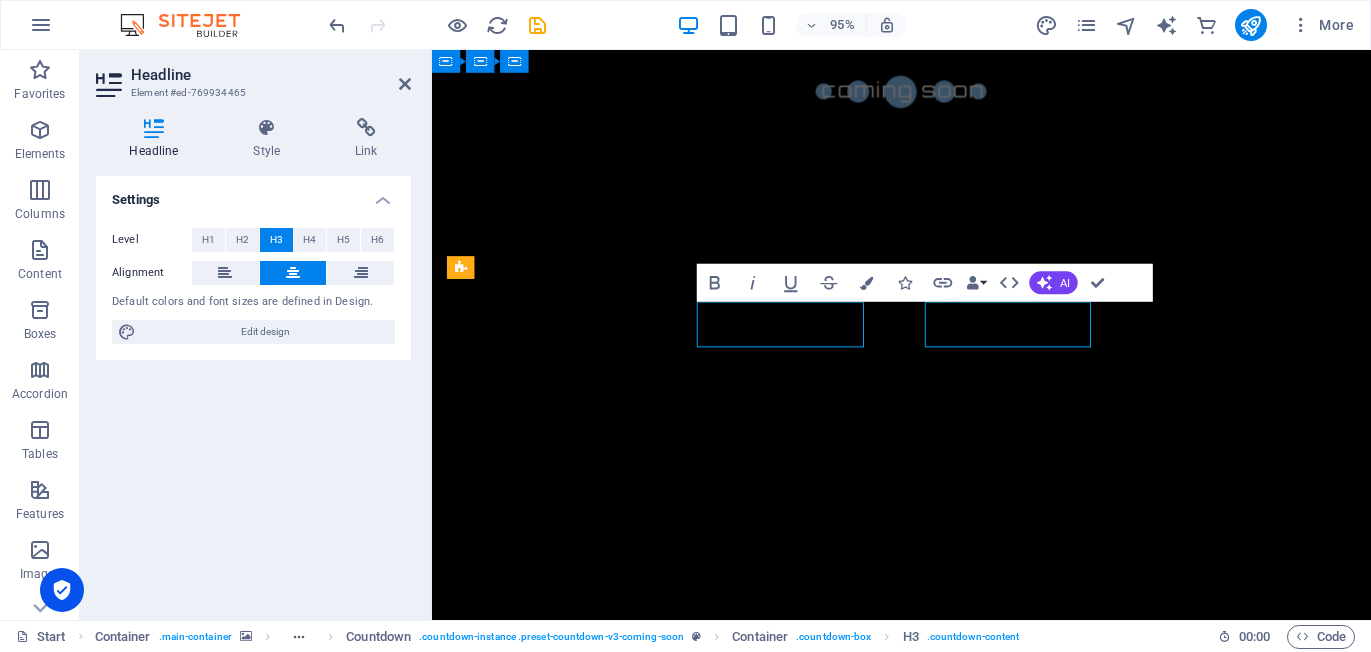 click on "0" at bounding box center [566, 2678] 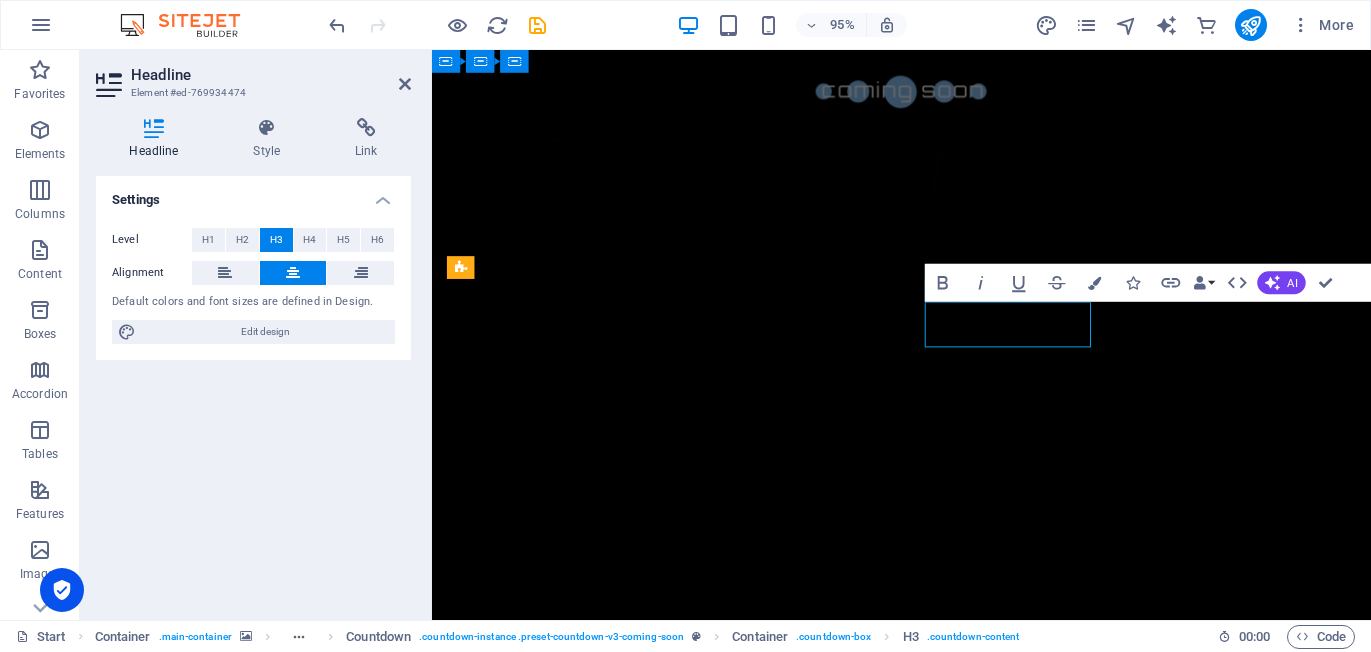type 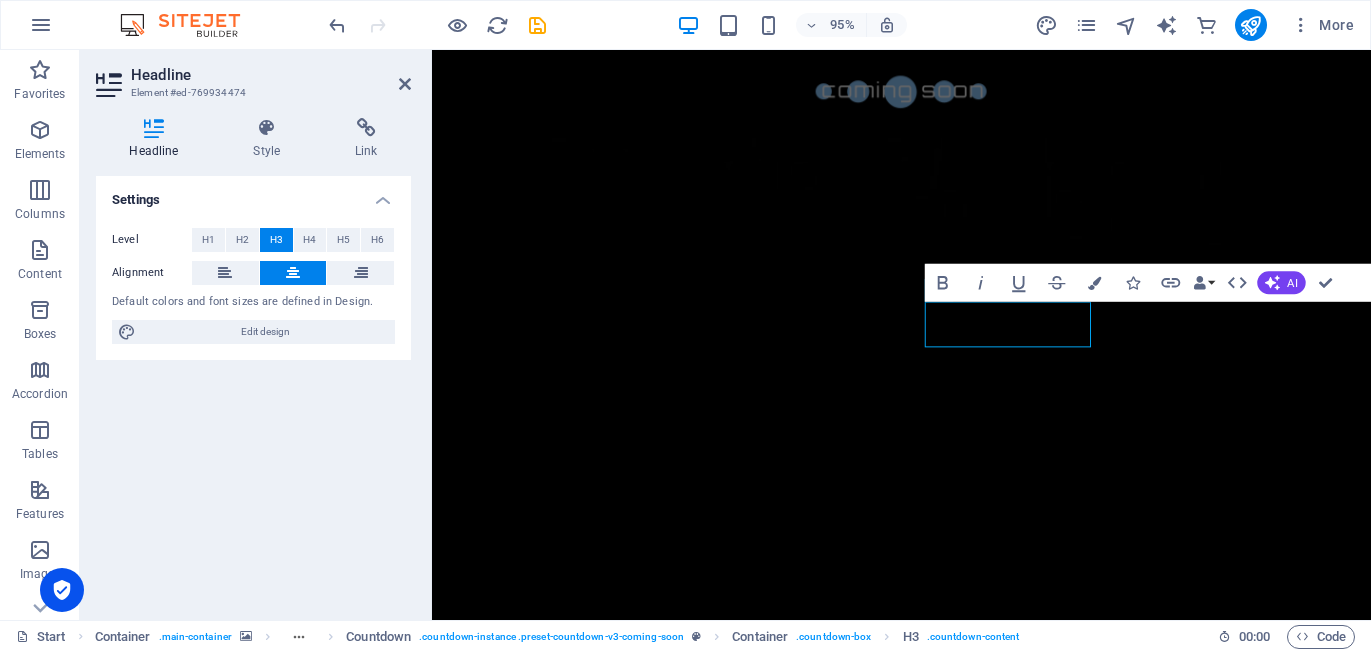 click on "0" at bounding box center (566, 2818) 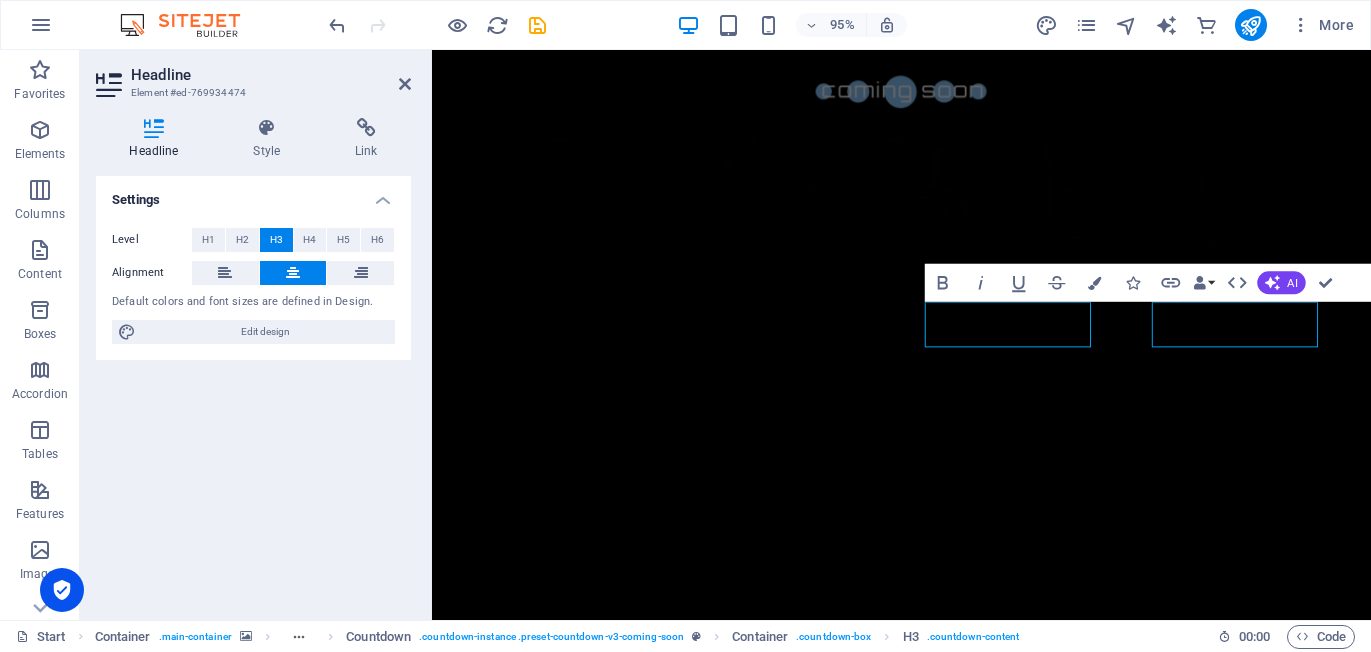 click on "0" at bounding box center [566, 2818] 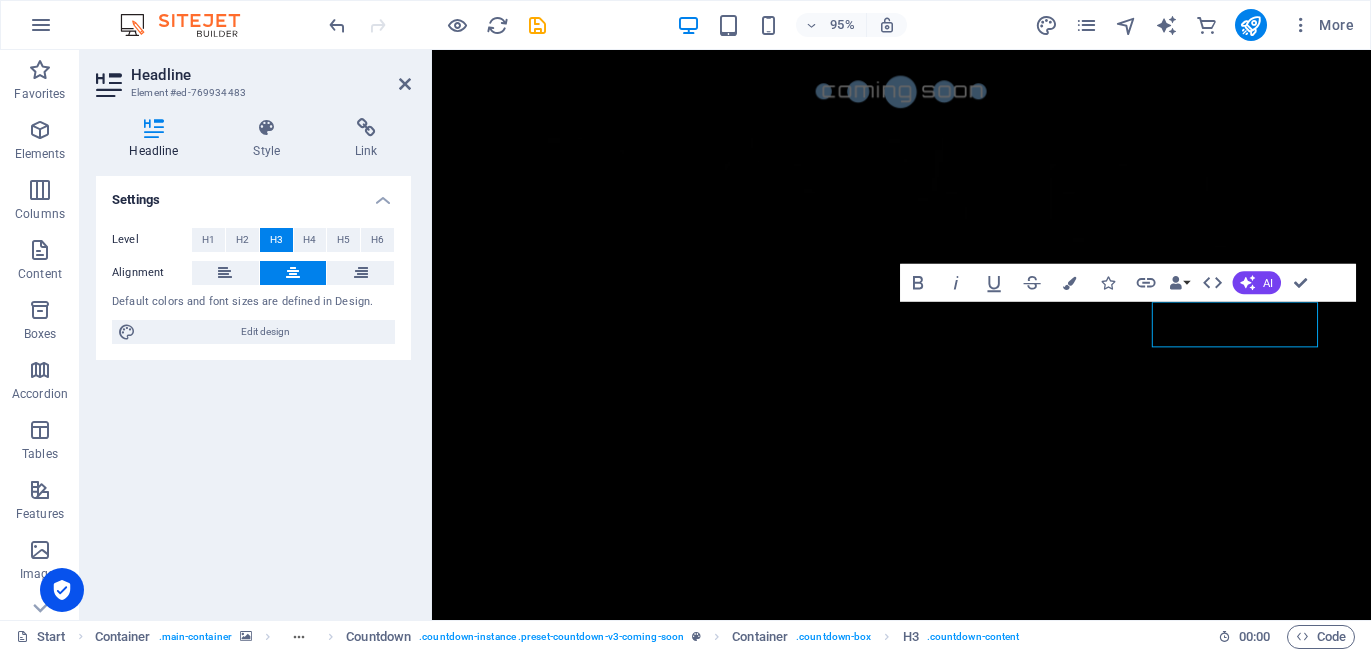 type 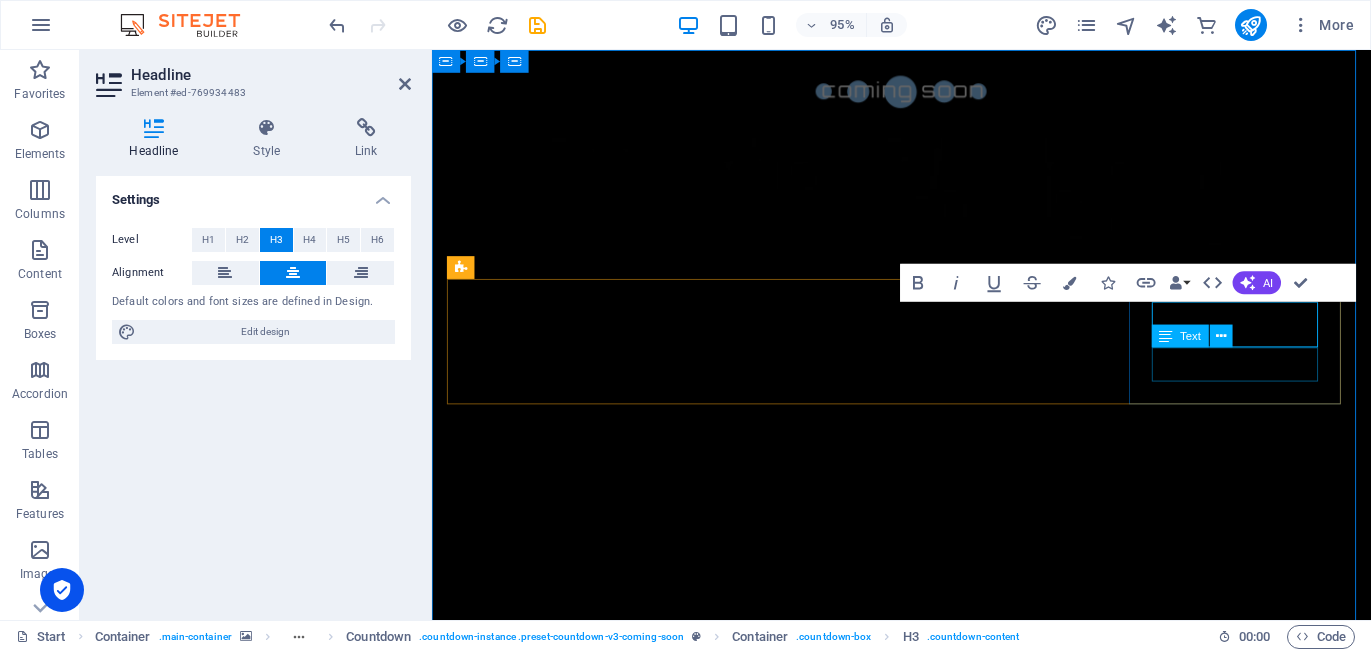 click on "Seconds" at bounding box center [566, 2868] 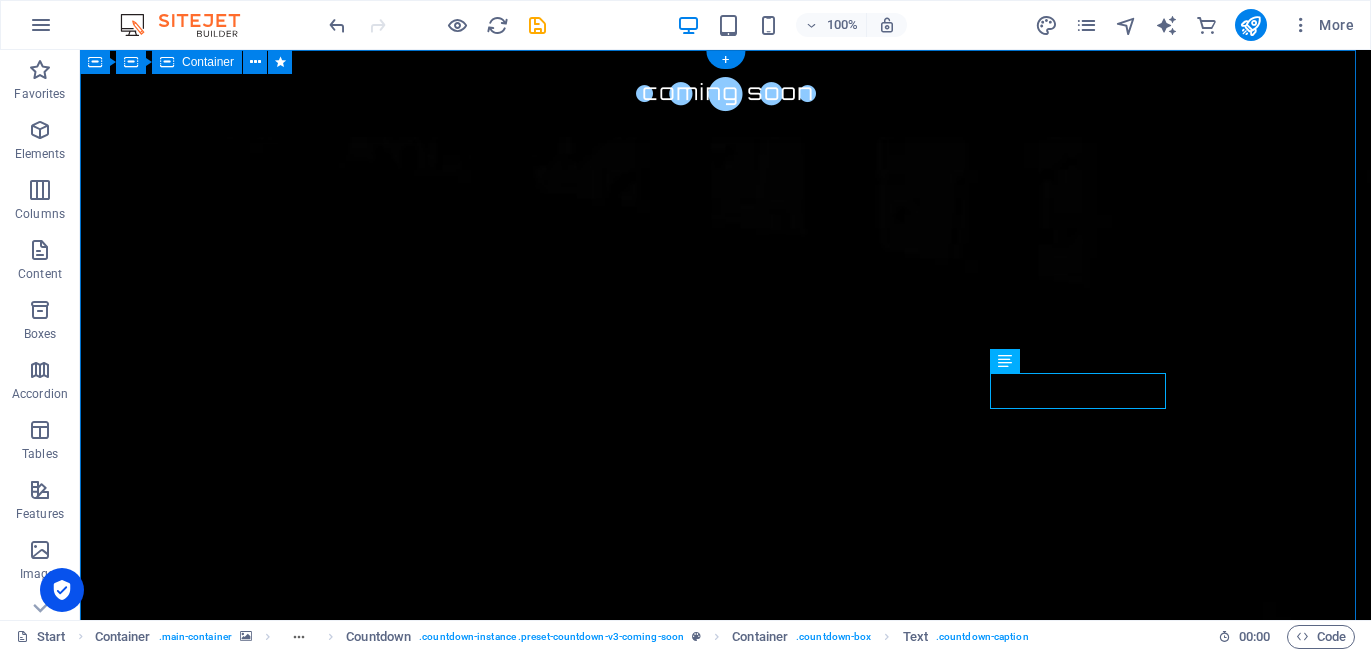 click on "The waiting is going to end soon... 60 Days 1440 Hours 86400 Minutes 5184000 Seconds Our website is under construction. We`ll be here soon with our new awesome site, subscribe to be notified.  Notify me   I have read and understand the privacy policy. Unreadable? Regenerate" at bounding box center (725, 2749) 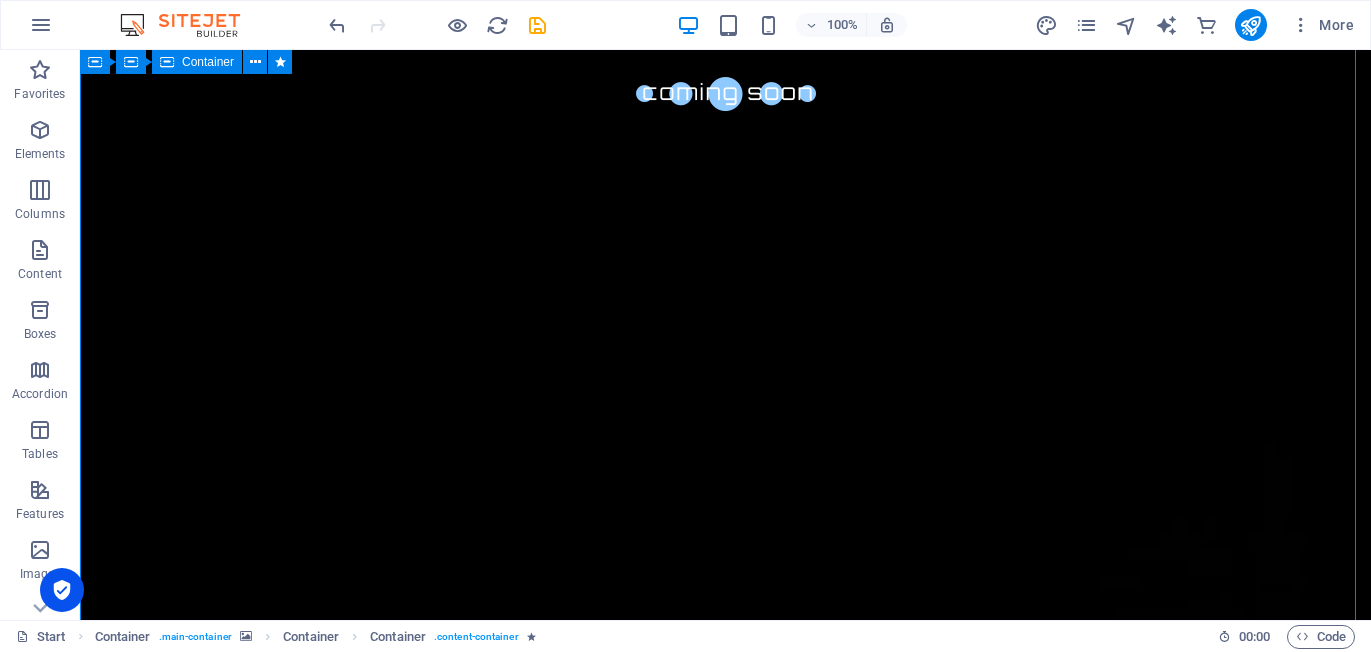 scroll, scrollTop: 163, scrollLeft: 0, axis: vertical 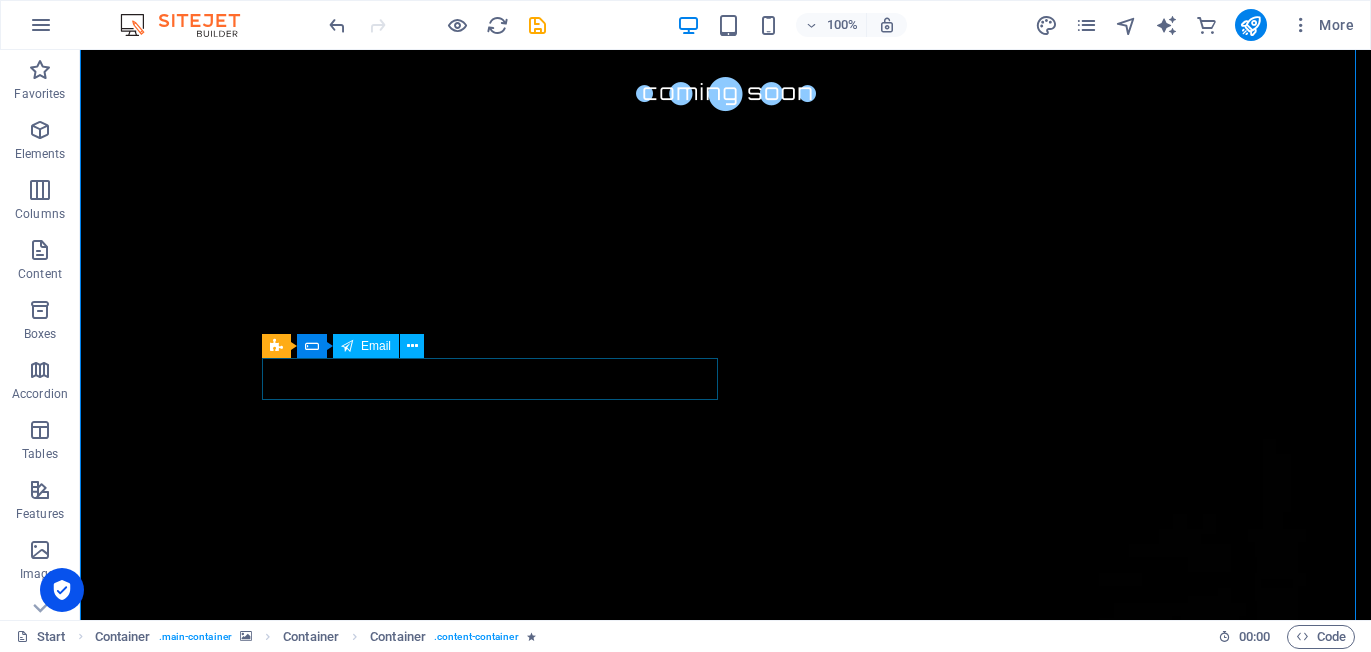 click 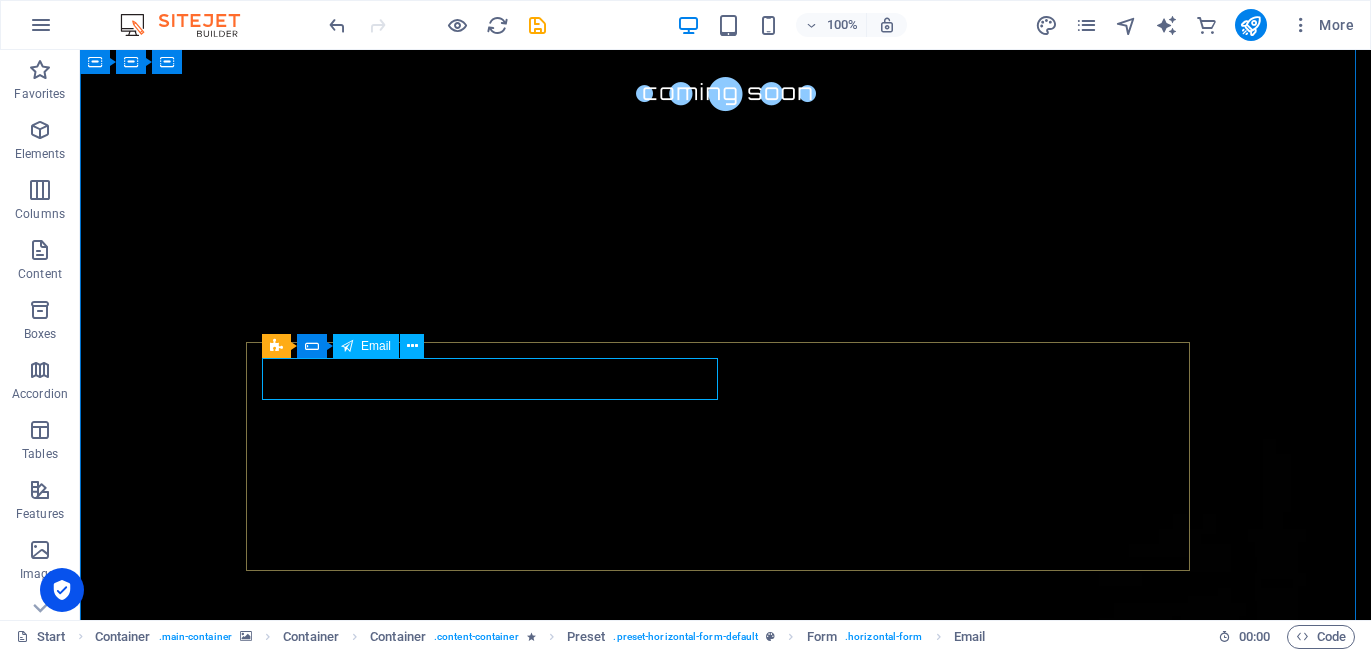 click on "Email" at bounding box center [376, 346] 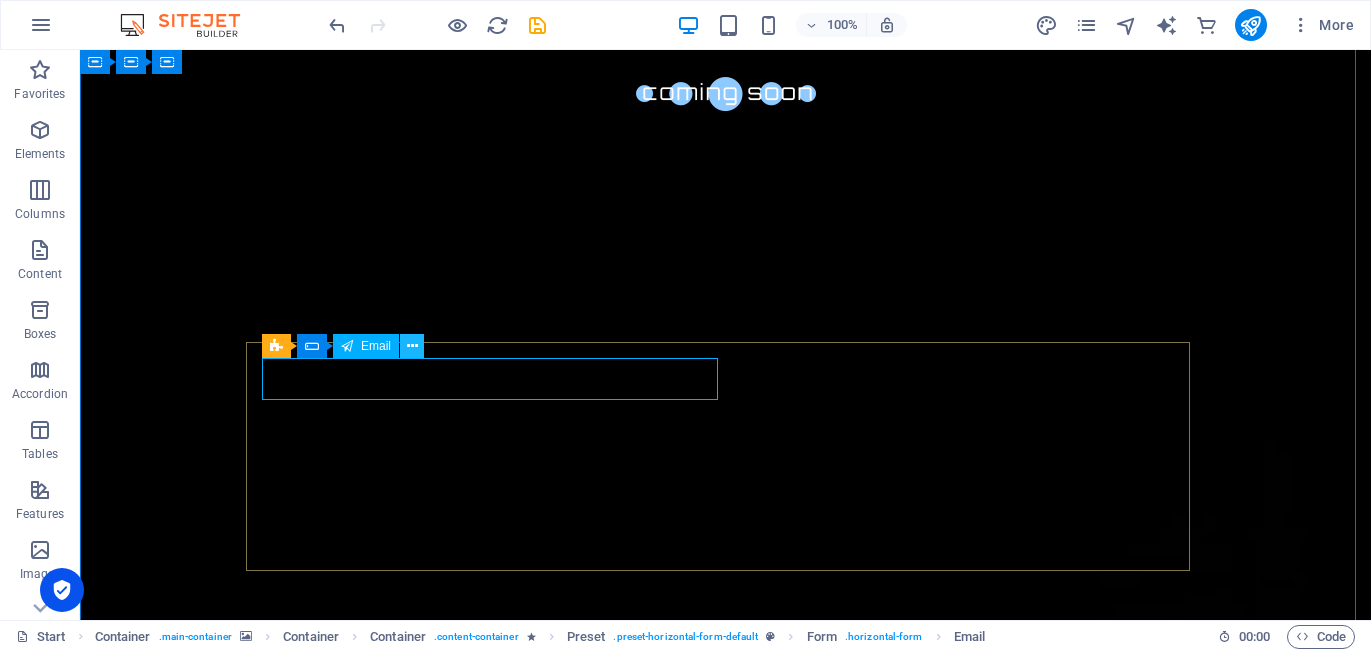 click at bounding box center (412, 346) 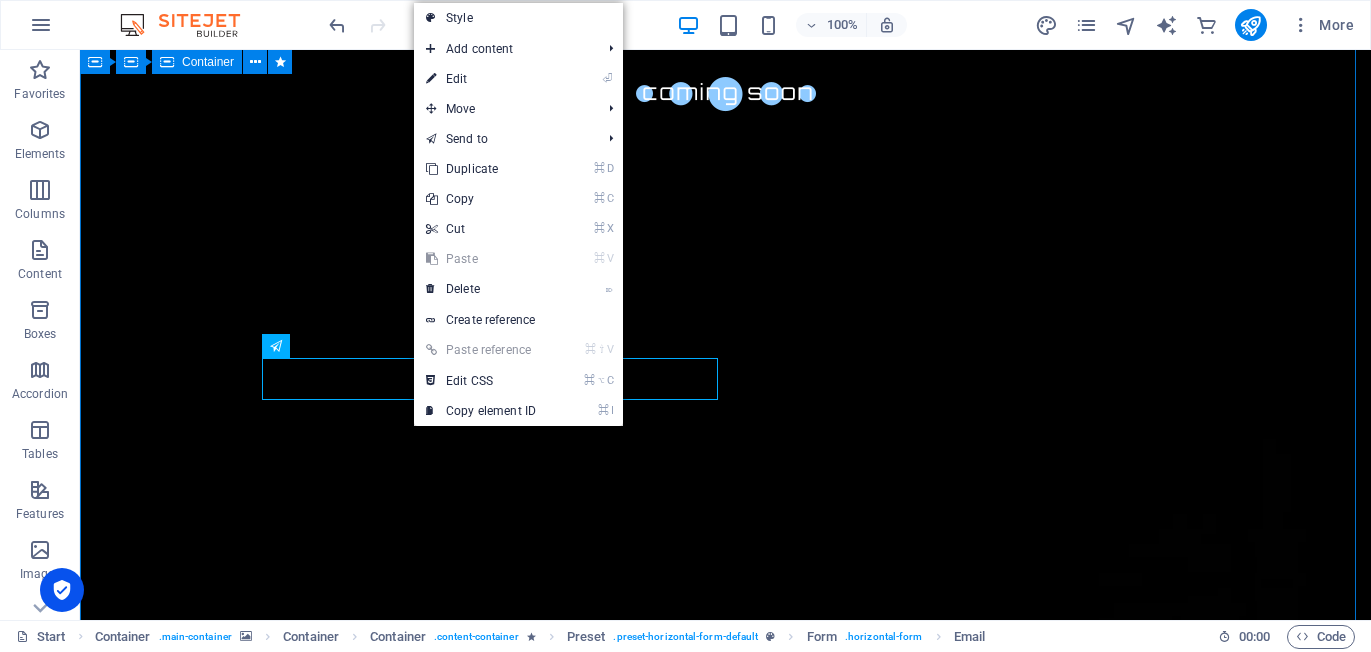 click on "The waiting is going to end soon... 60 Days 1440 Hours 86400 Minutes 5184000 Seconds Our website is under construction. We`ll be here soon with our new awesome site, subscribe to be notified.  Notify me   I have read and understand the privacy policy. Unreadable? Regenerate" at bounding box center [725, 2586] 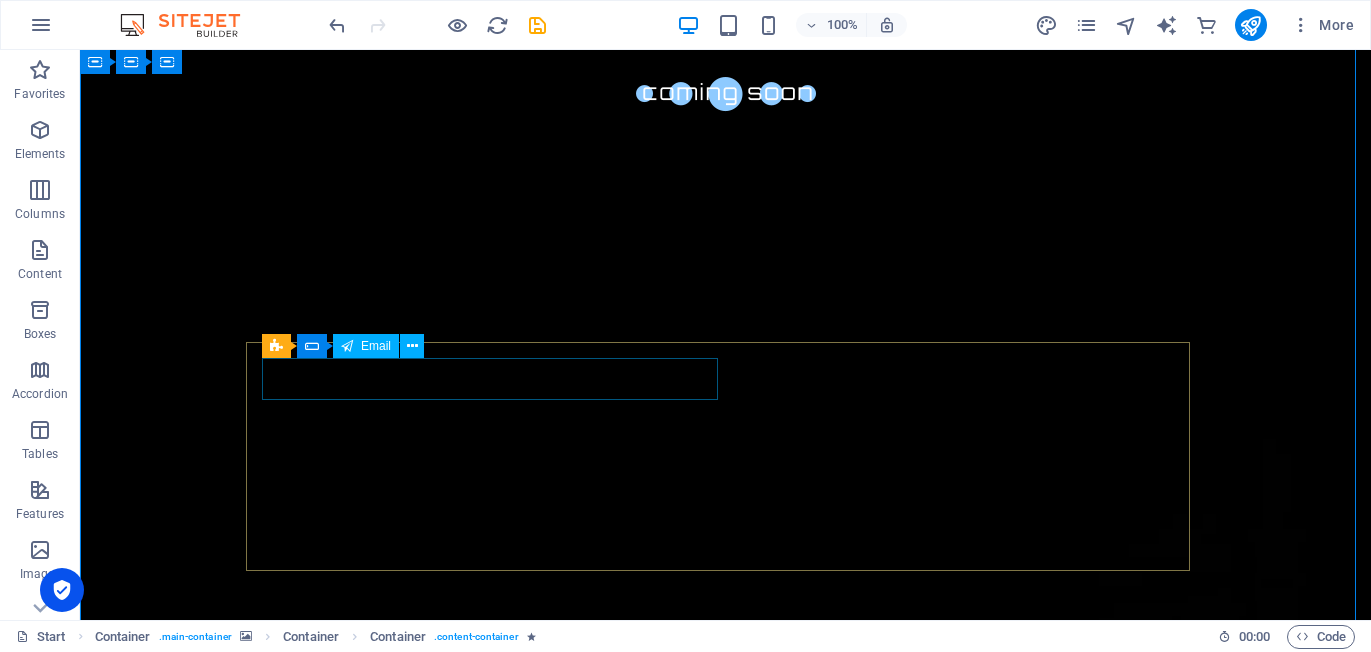 click 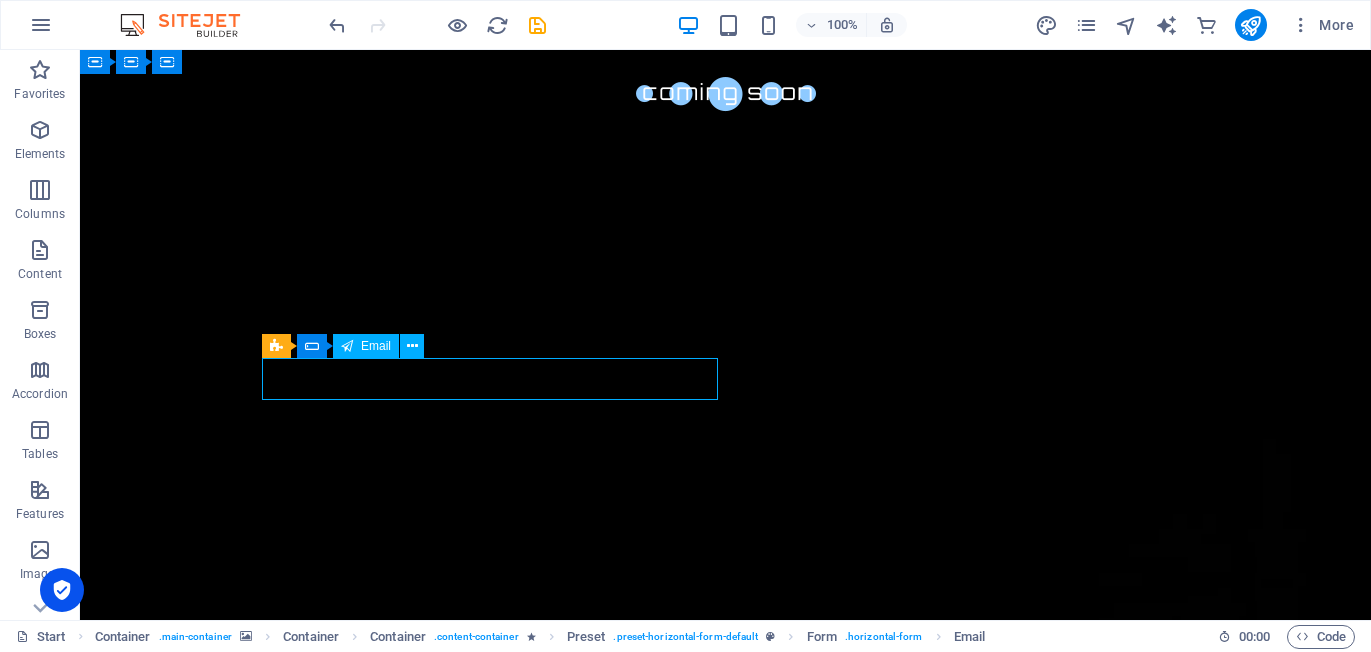 click 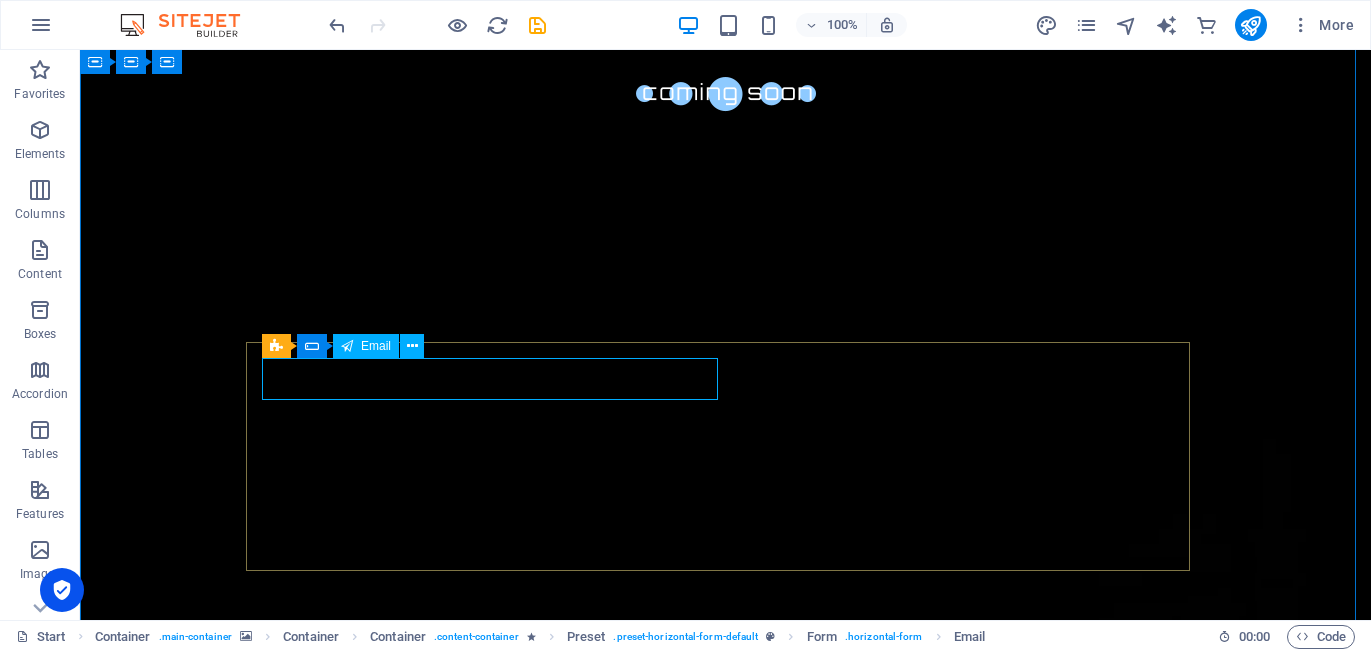 click 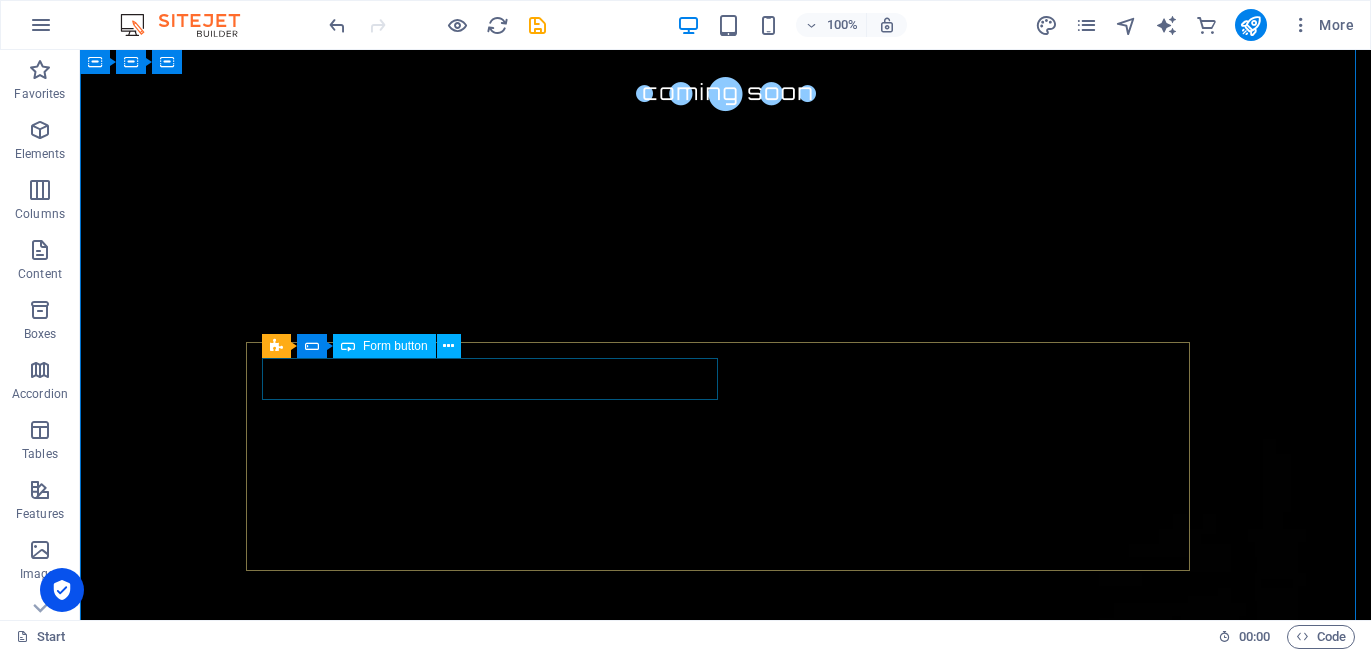 click on "Notify me" 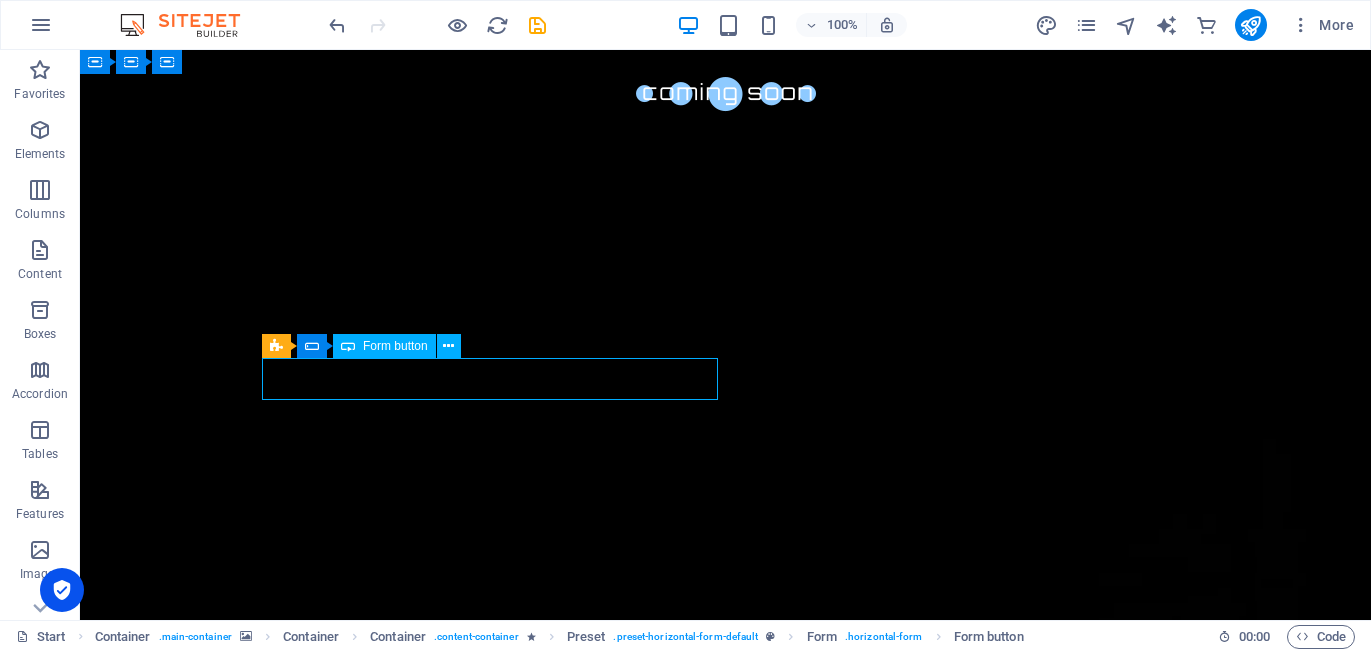 click on "Notify me" 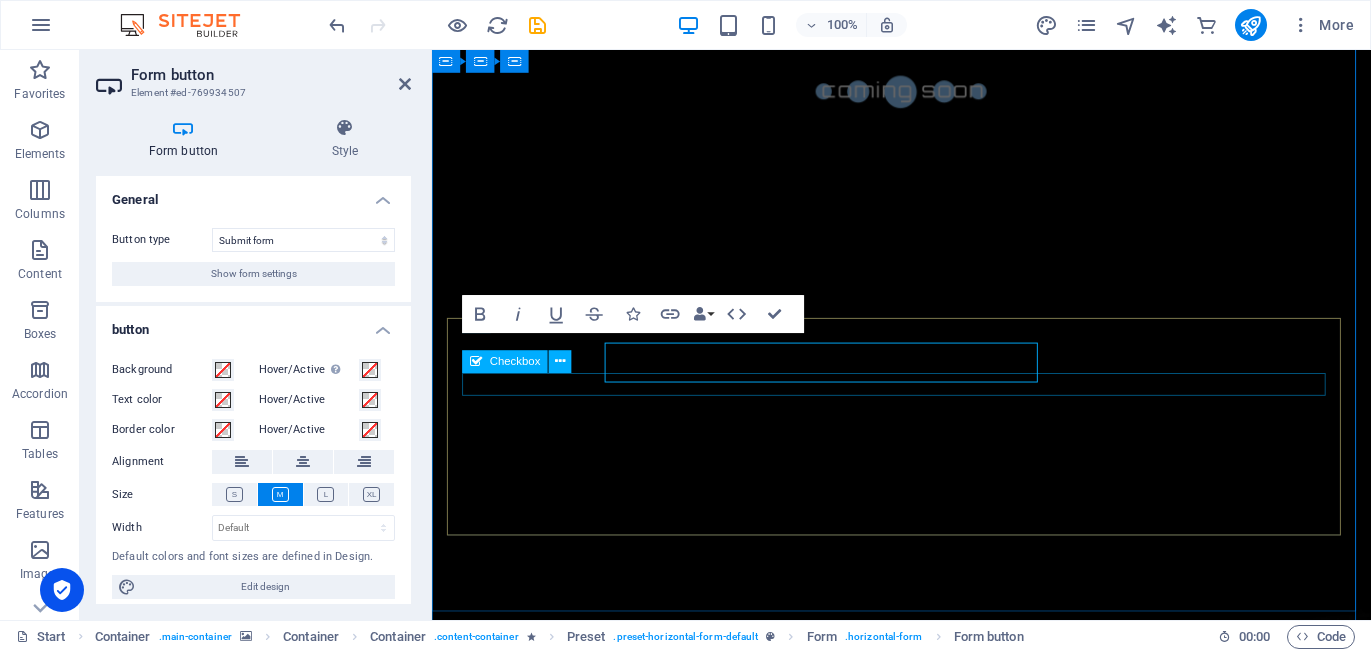 click on "I have read and understand the privacy policy." 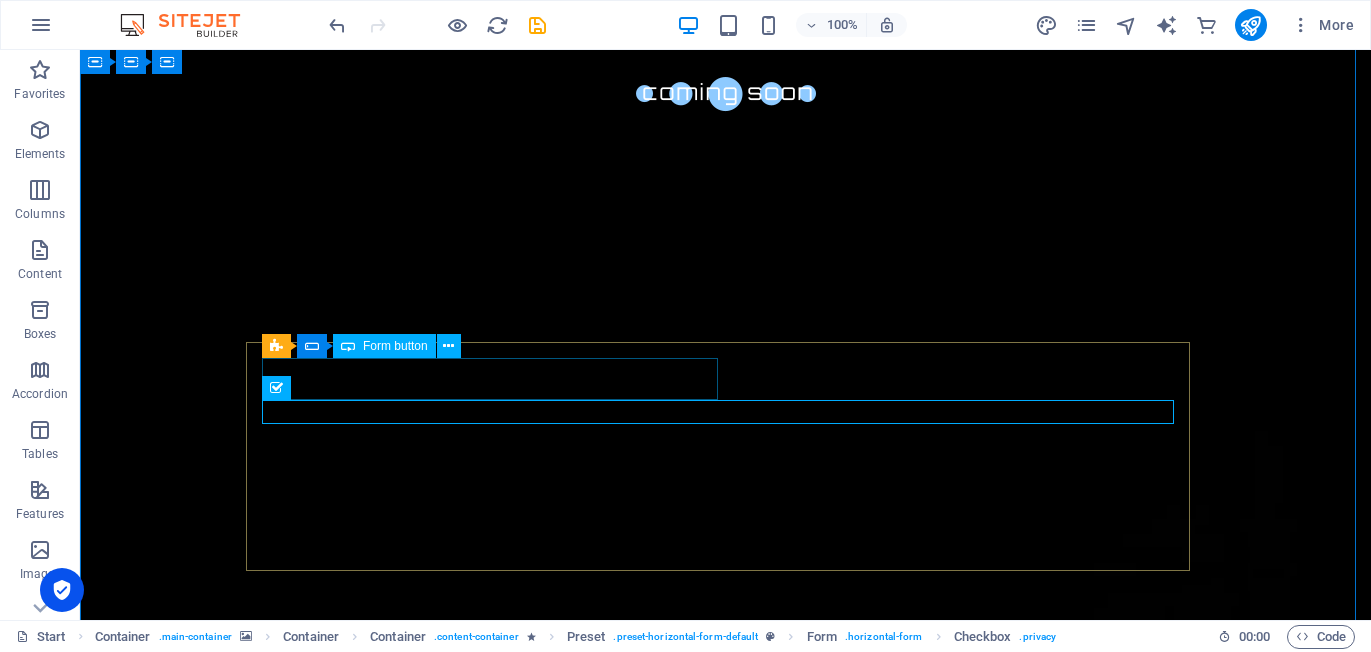 click on "Notify me" 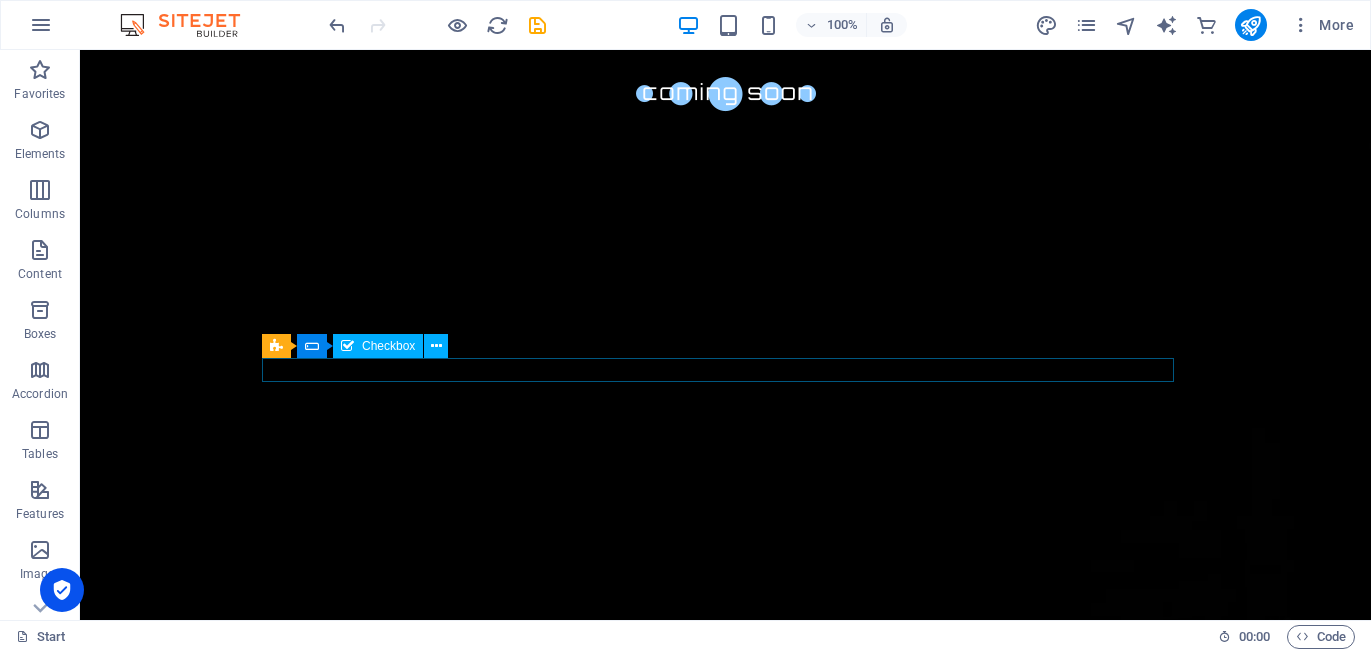click on "I have read and understand the privacy policy." 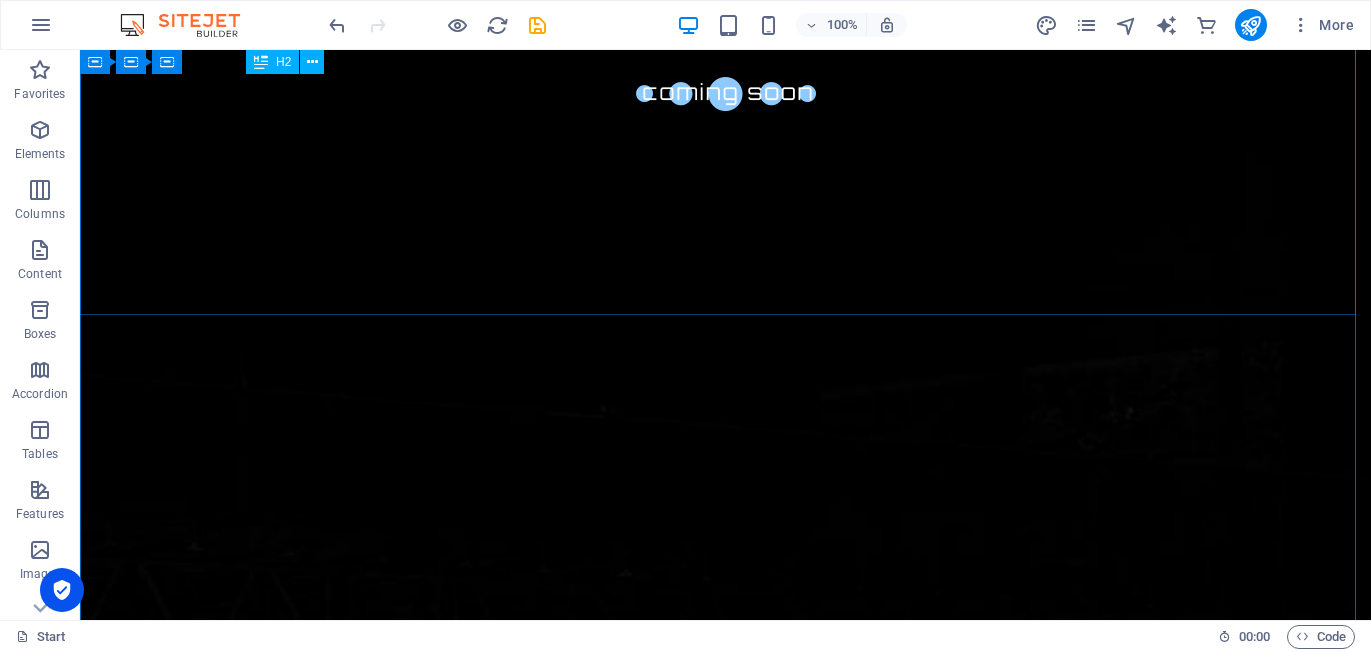 scroll, scrollTop: 477, scrollLeft: 0, axis: vertical 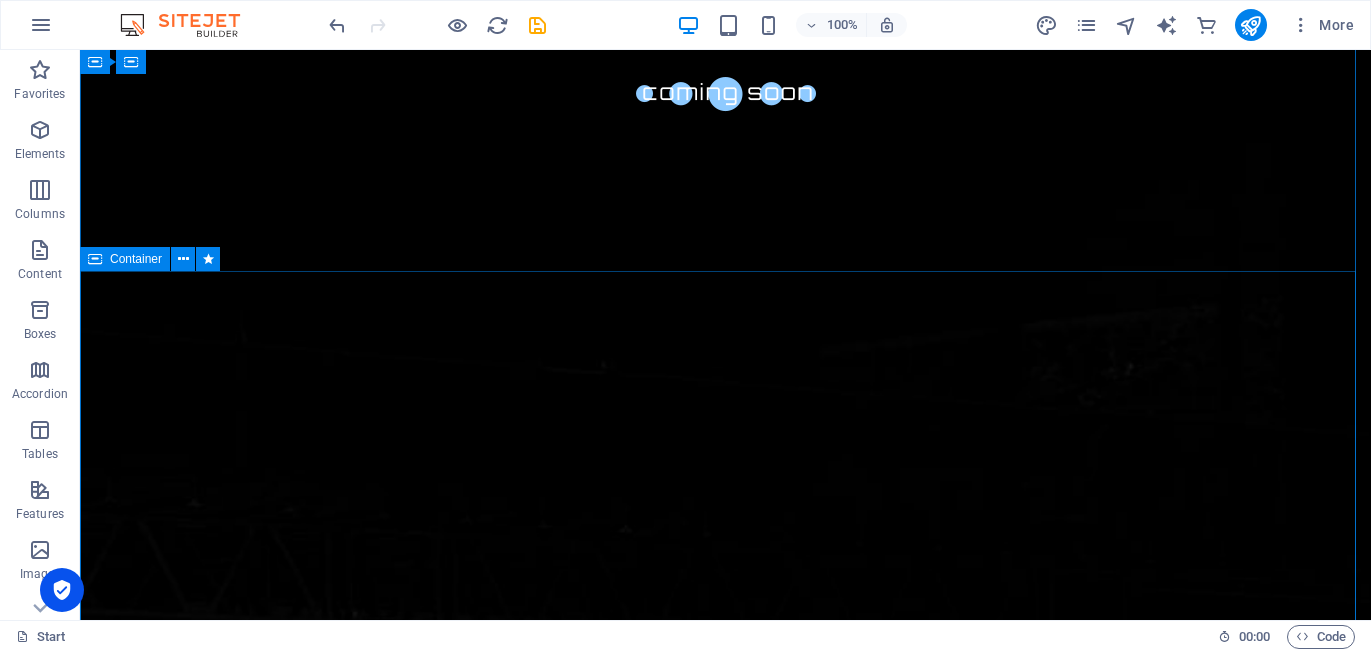 click on "About us Lorem ipsum dolor sit amet, consetetur sadipscing elitr, sed diam nonumy eirmod tempor invidunt ut labore et dolore magna aliquyam erat, sed diam voluptua. At vero eos et accusam et [PERSON_NAME] duo [PERSON_NAME] et ea rebum. Stet clita kasd gubergren, no sea takimata sanctus est Lorem ipsum dolor sit amet. Lorem ipsum dolor sit amet, consetetur sadipscing elitr, sed diam nonumy eirmod tempor invidunt ut labore et dolore magna aliquyam erat, sed diam voluptua. At vero eos et accusam et [PERSON_NAME] duo [PERSON_NAME] et ea rebum. Stet clita kasd gubergren, no sea takimata sanctus est Lorem ipsum dolor sit amet. Lorem ipsum dolor sit amet, consetetur sadipscing elitr, sed diam nonumy eirmod tempor invidunt ut labore et dolore magna aliquyam erat, sed diam voluptua. At vero eos et accusam et [PERSON_NAME] duo [PERSON_NAME] et ea rebum. Stet clita kasd gubergren, no sea takimata sanctus est Lorem ipsum dolor sit amet." at bounding box center (725, 3043) 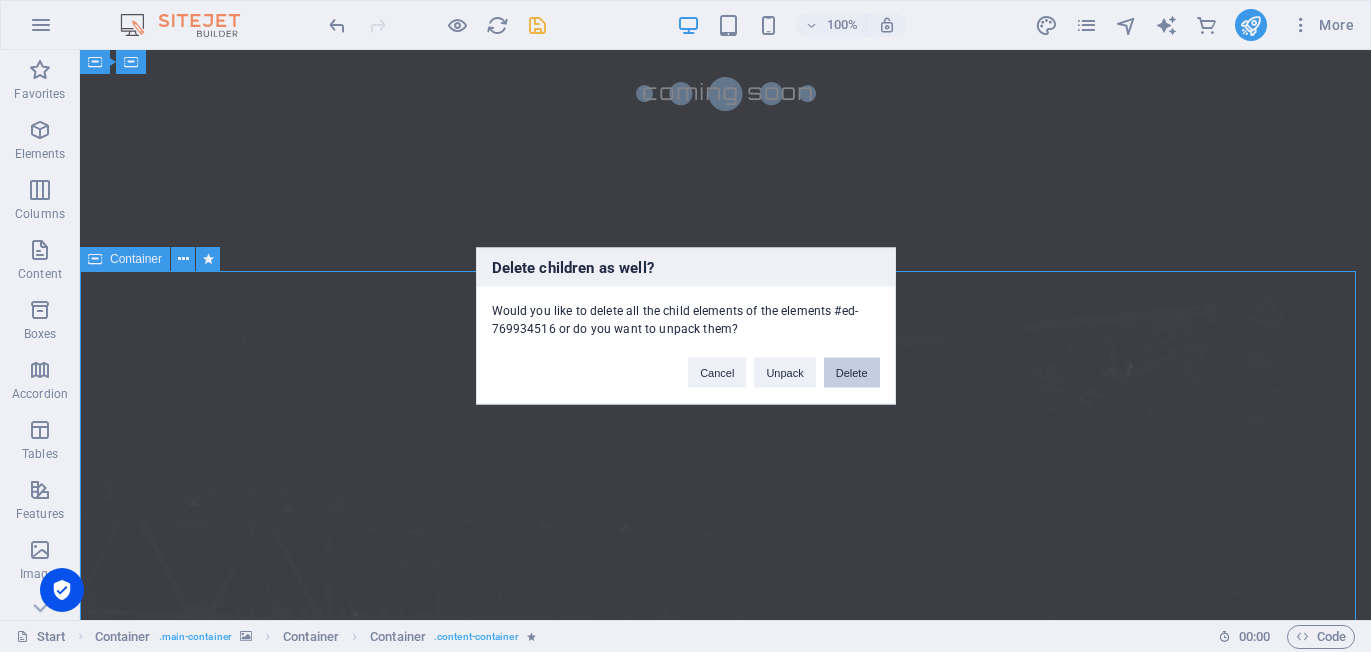 click on "Delete" at bounding box center (852, 373) 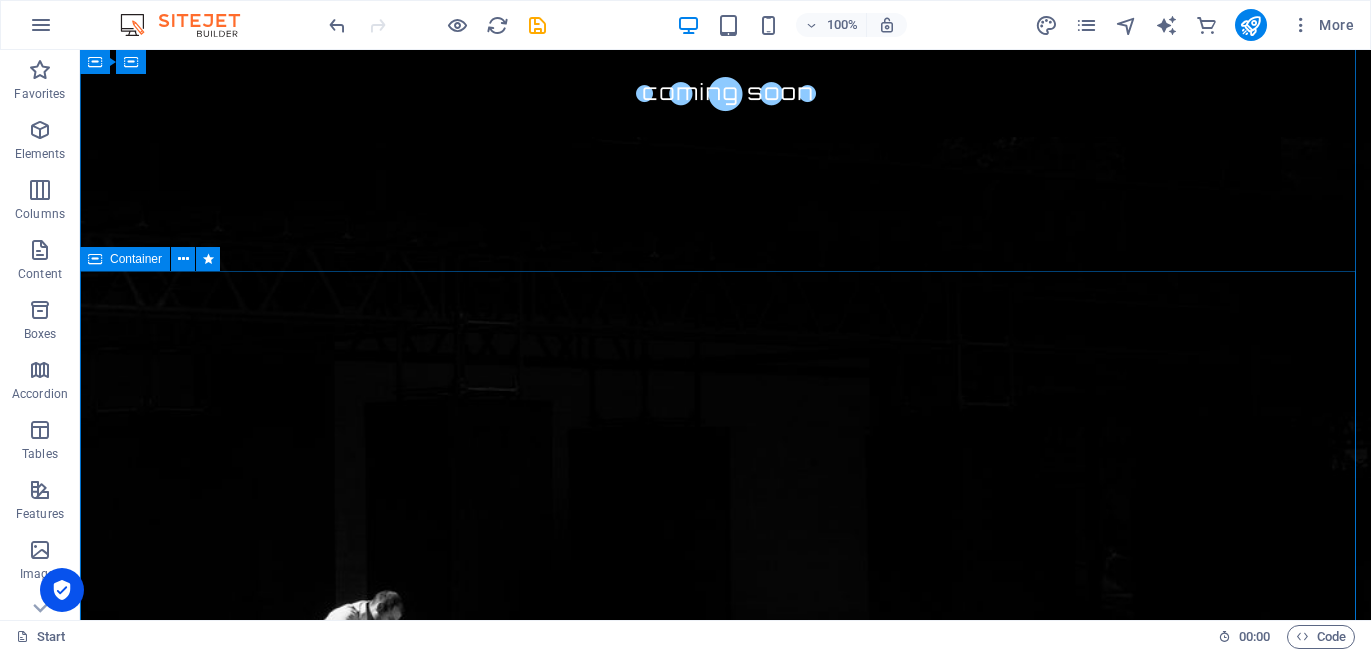 click on "Contact us Lorem ipsum dolor sit amet, consetetur sadipscing elitr, sed diam nonumy eirmod tempor invidunt ut labore et dolore magna aliquyam erat, sed diam voluptua. At vero eos et accusam et [PERSON_NAME] duo [PERSON_NAME] et ea rebum. Stet clita kasd gubergren, no sea takimata sanctus est Lorem ipsum dolor sit amet. Lorem ipsum dolor sit amet, consetetur sadipscing elitr, sed diam nonumy eirmod tempor invidunt ut labore et dolore magna aliquyam erat, sed diam voluptua. At vero eos et accusam et [PERSON_NAME] duo [PERSON_NAME] et ea rebum. Stet clita kasd gubergren, no sea takimata sanctus est Lorem ipsum dolor sit amet. Address :  [GEOGRAPHIC_DATA][US_STATE] Phone :  + [PHONE_NUMBER] Email :  [EMAIL_ADDRESS]   I have read and understand the privacy policy. Unreadable? Regenerate Submit" at bounding box center [725, 2650] 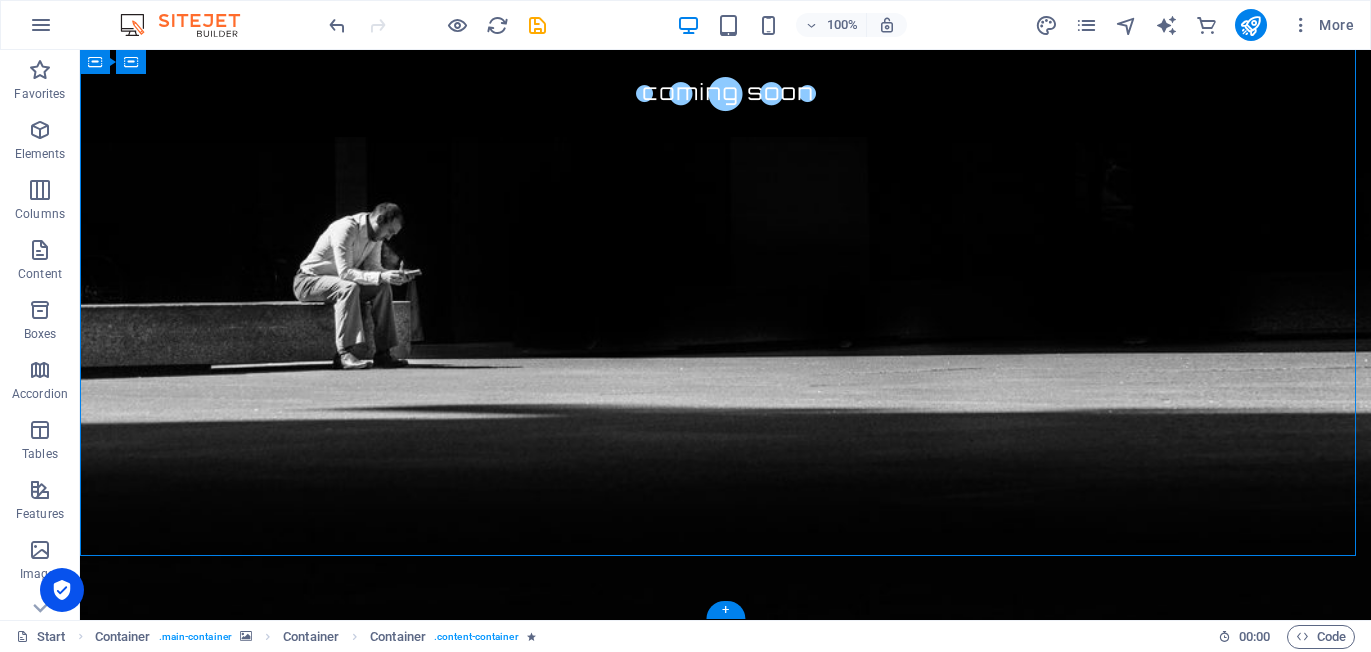 scroll, scrollTop: 870, scrollLeft: 0, axis: vertical 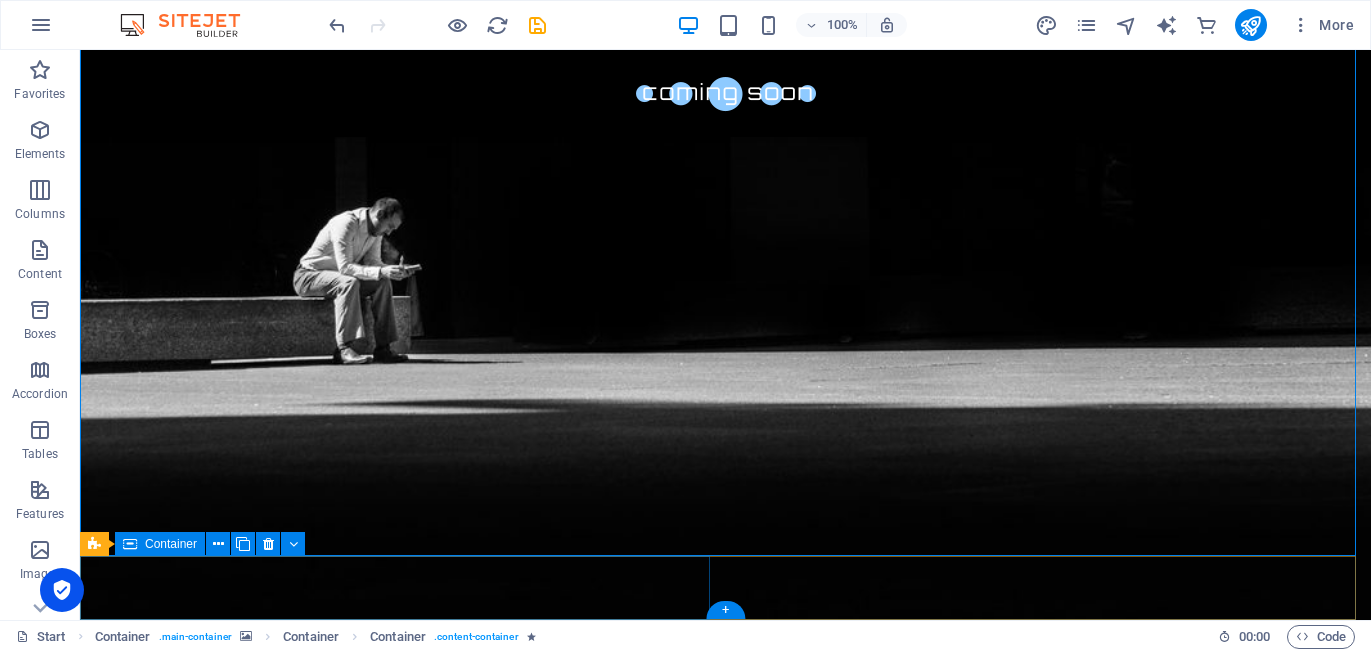 click on "Legal notice  |  Privacy" at bounding box center [725, 2763] 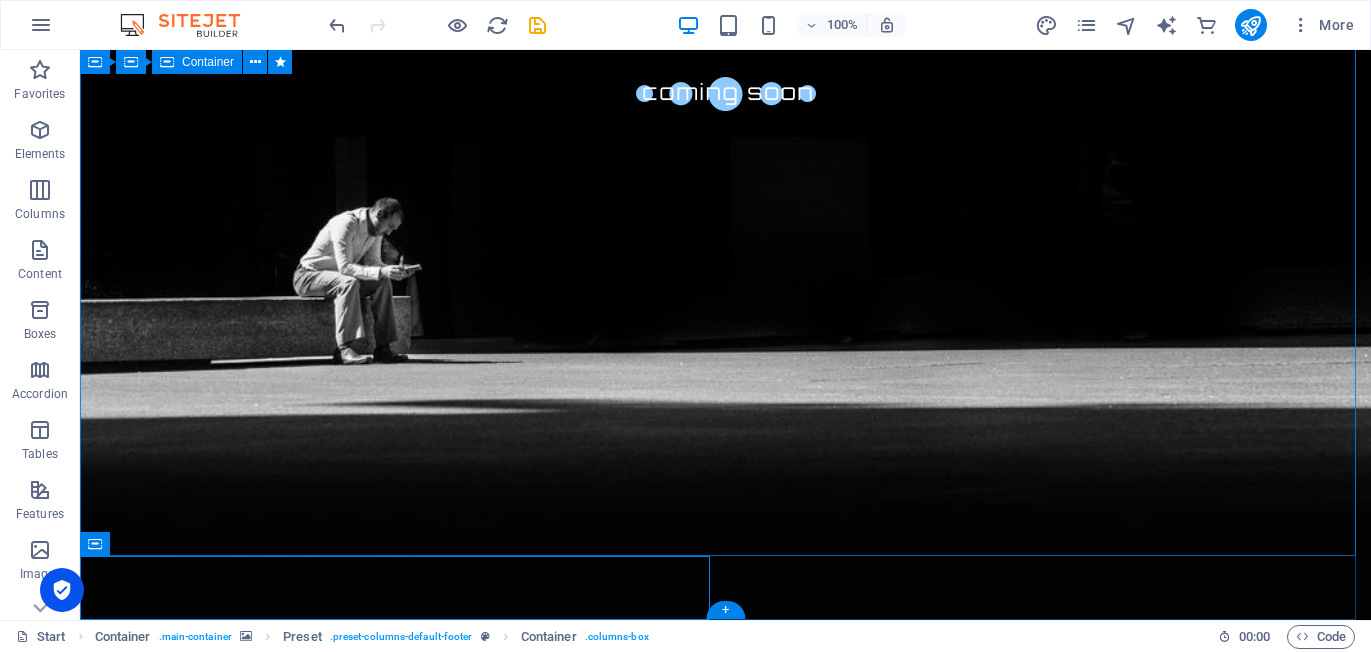 click on "Lorem ipsum dolor sit amet, consetetur sadipscing elitr, sed diam nonumy eirmod tempor invidunt ut labore et dolore magna aliquyam erat, sed diam voluptua. At vero eos et accusam et [PERSON_NAME] duo [PERSON_NAME] et ea rebum. Stet clita kasd gubergren, no sea takimata sanctus est Lorem ipsum dolor sit amet. Lorem ipsum dolor sit amet, consetetur sadipscing elitr, sed diam nonumy eirmod tempor invidunt ut labore et dolore magna aliquyam erat, sed diam voluptua. At vero eos et accusam et [PERSON_NAME] duo [PERSON_NAME] et ea rebum. Stet clita kasd gubergren, no sea takimata sanctus est Lorem ipsum dolor sit amet. Address :  [GEOGRAPHIC_DATA][US_STATE] Phone :  + [PHONE_NUMBER] Email :  [EMAIL_ADDRESS]" at bounding box center (726, 2069) 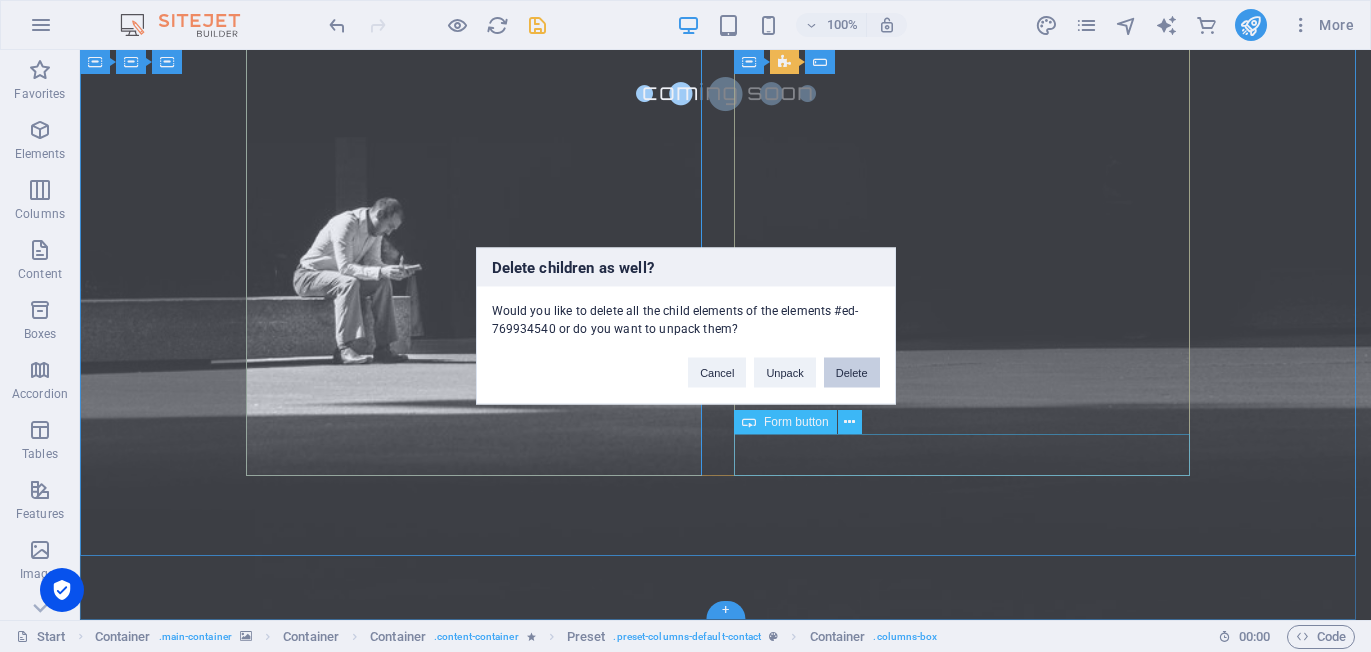 click on "Delete" at bounding box center (852, 373) 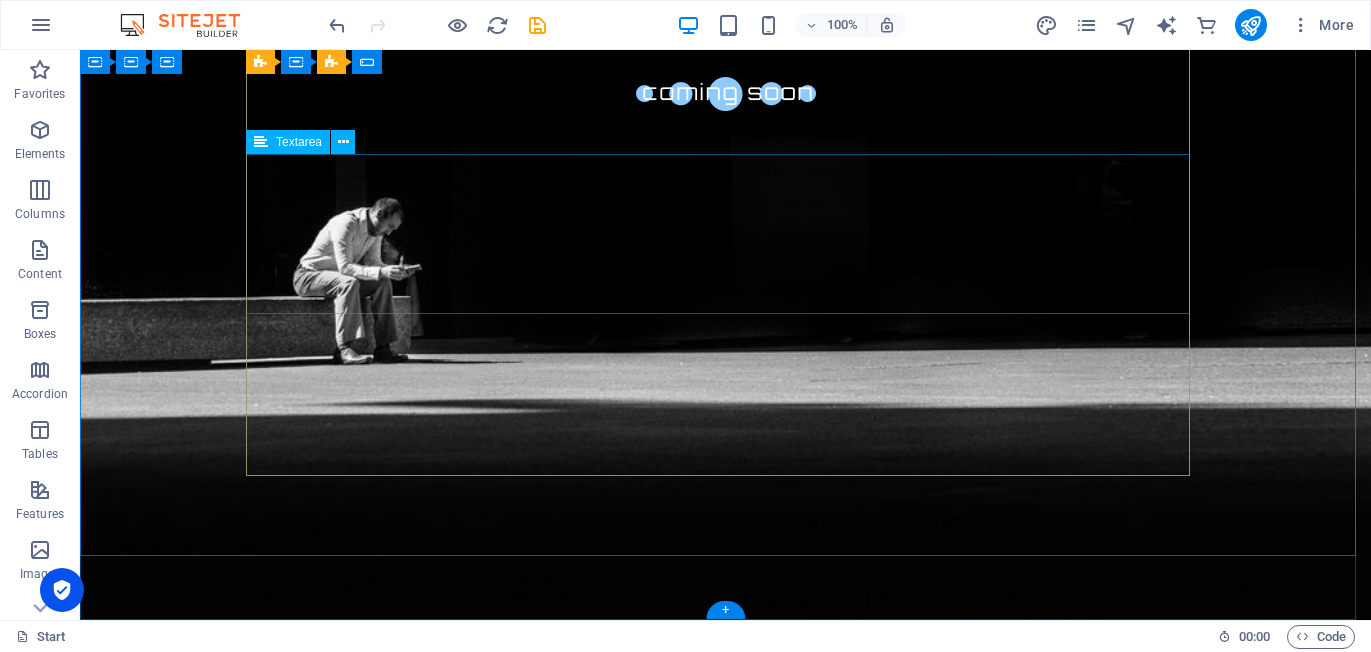 click 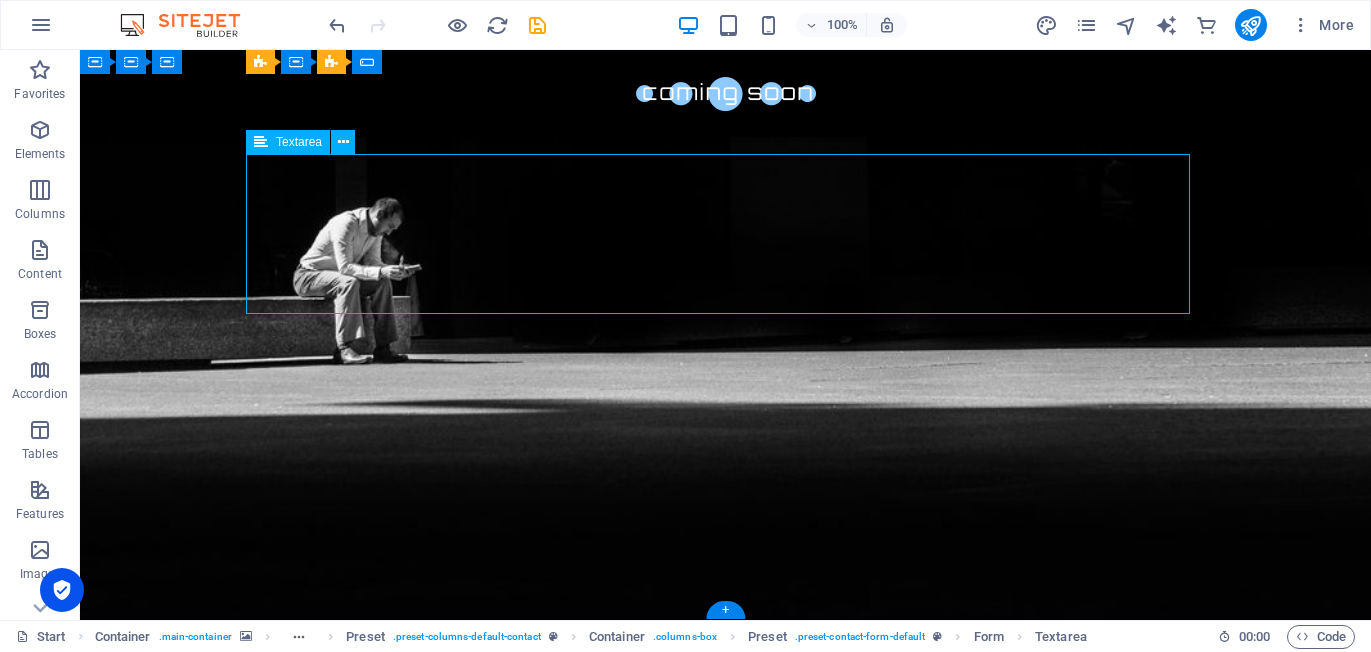 scroll, scrollTop: 694, scrollLeft: 0, axis: vertical 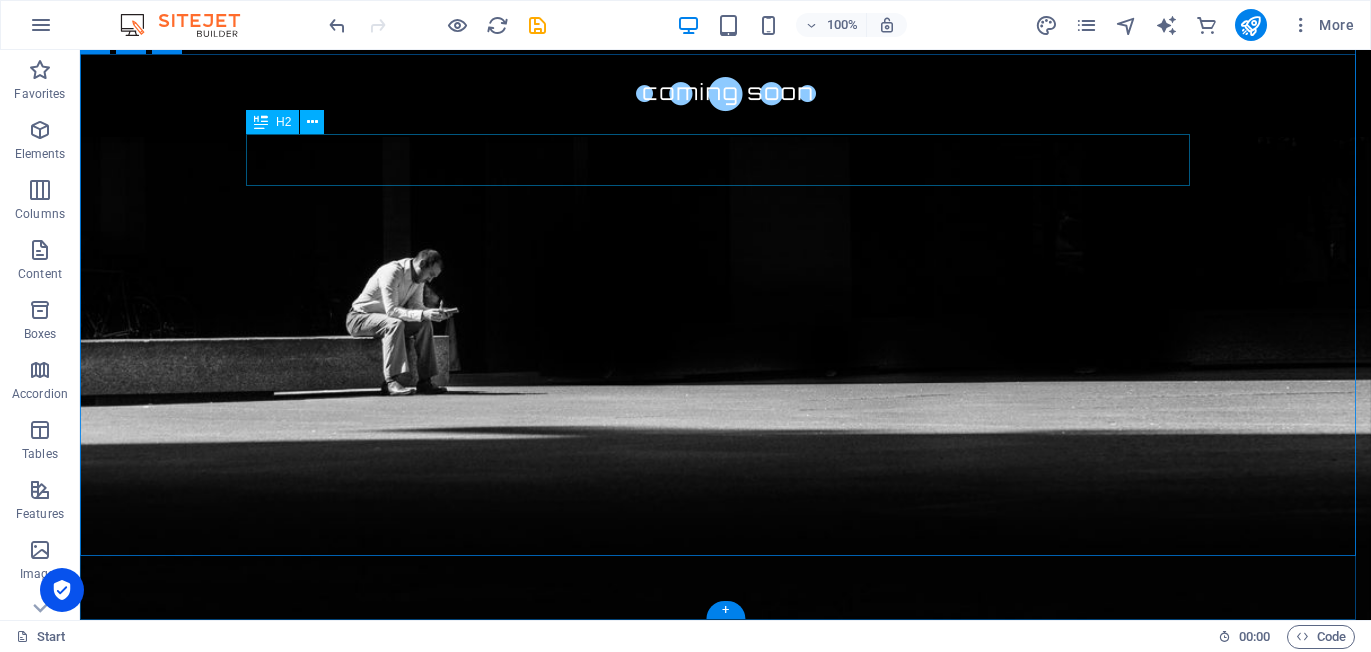 click on "Contact us" at bounding box center (726, 1886) 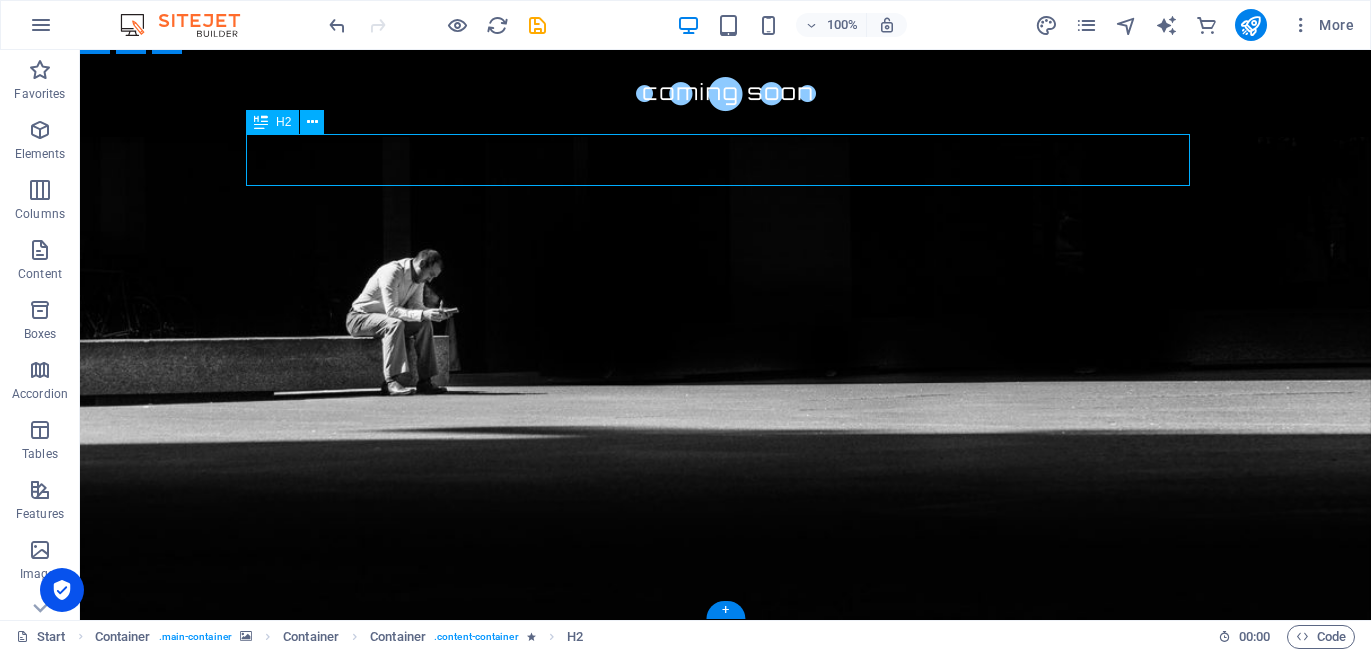scroll, scrollTop: 642, scrollLeft: 0, axis: vertical 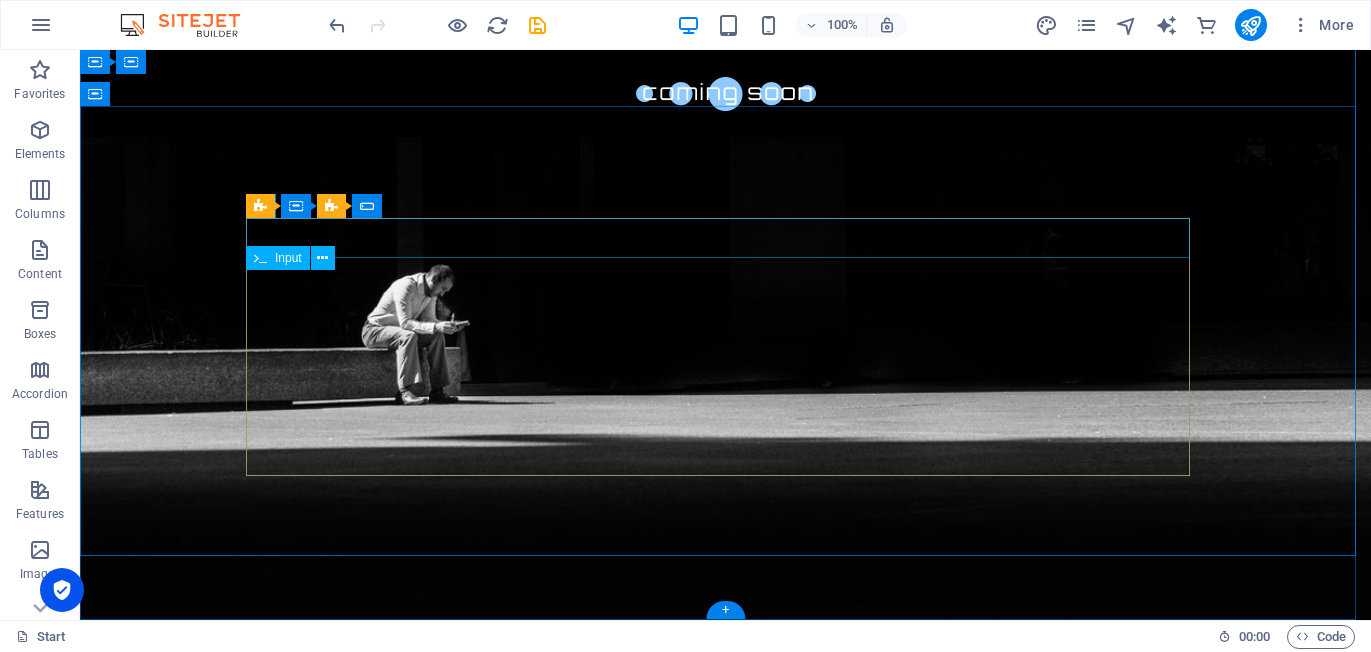 click 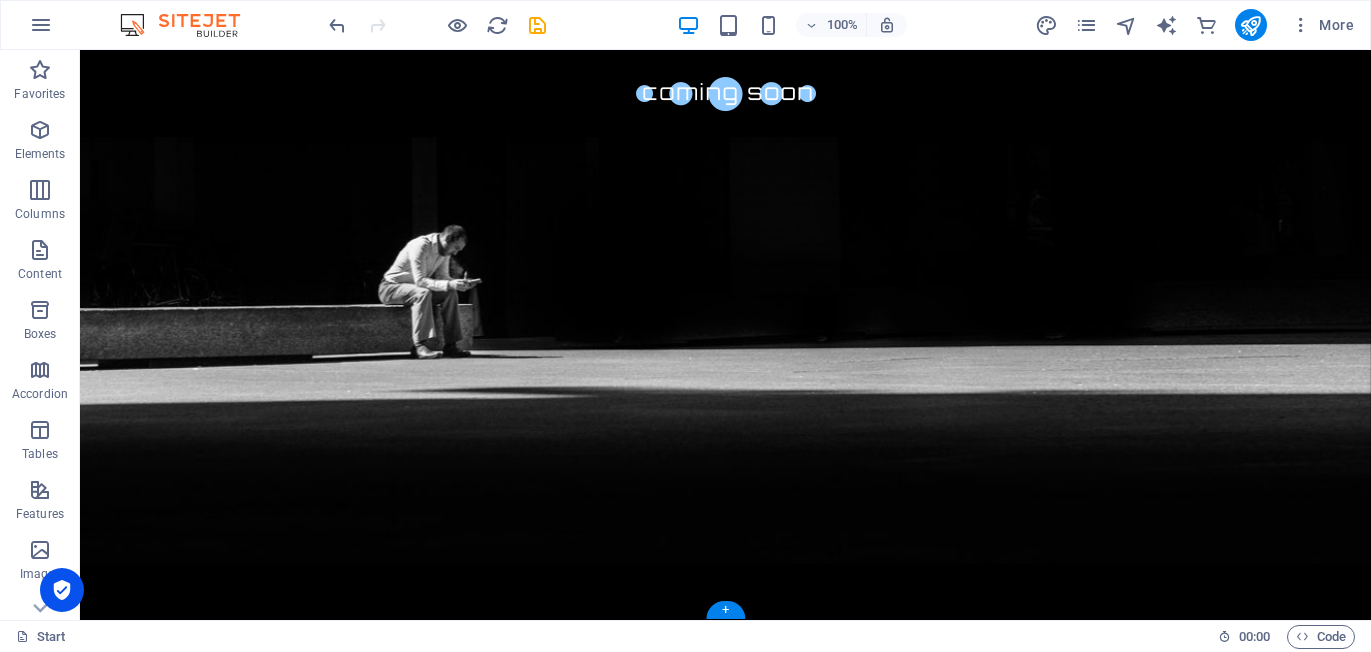 scroll, scrollTop: 586, scrollLeft: 0, axis: vertical 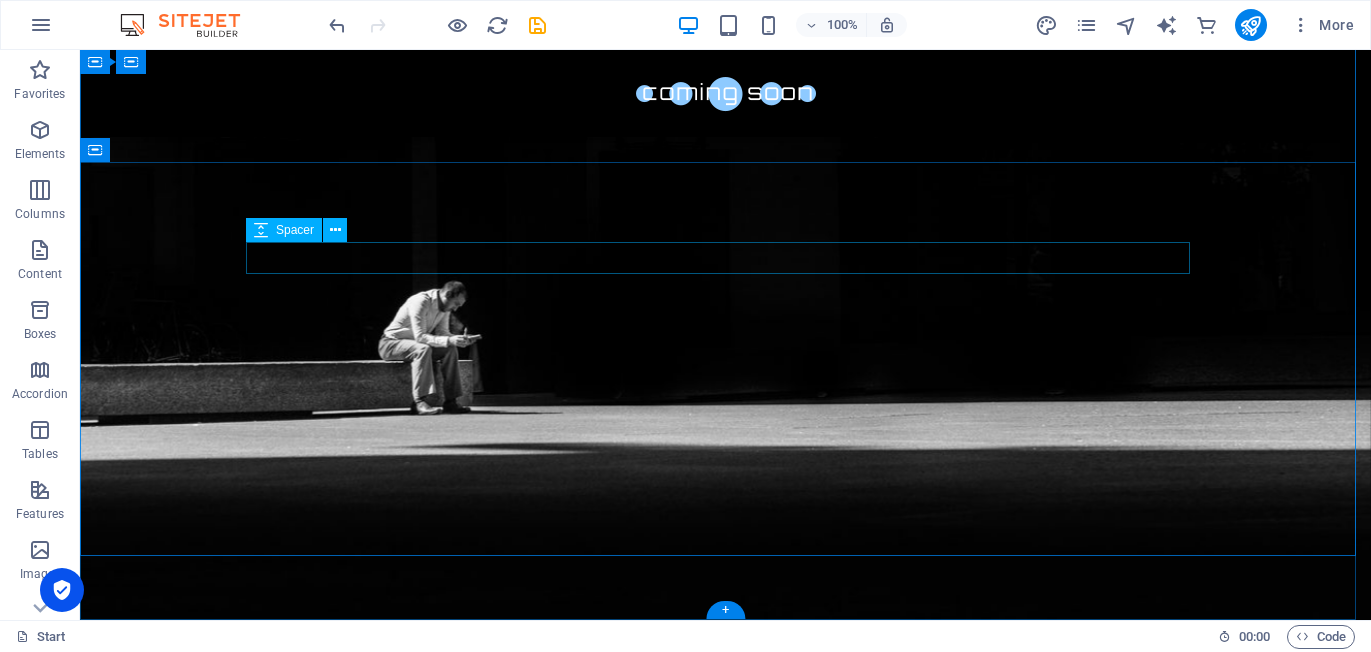 click at bounding box center [726, 1876] 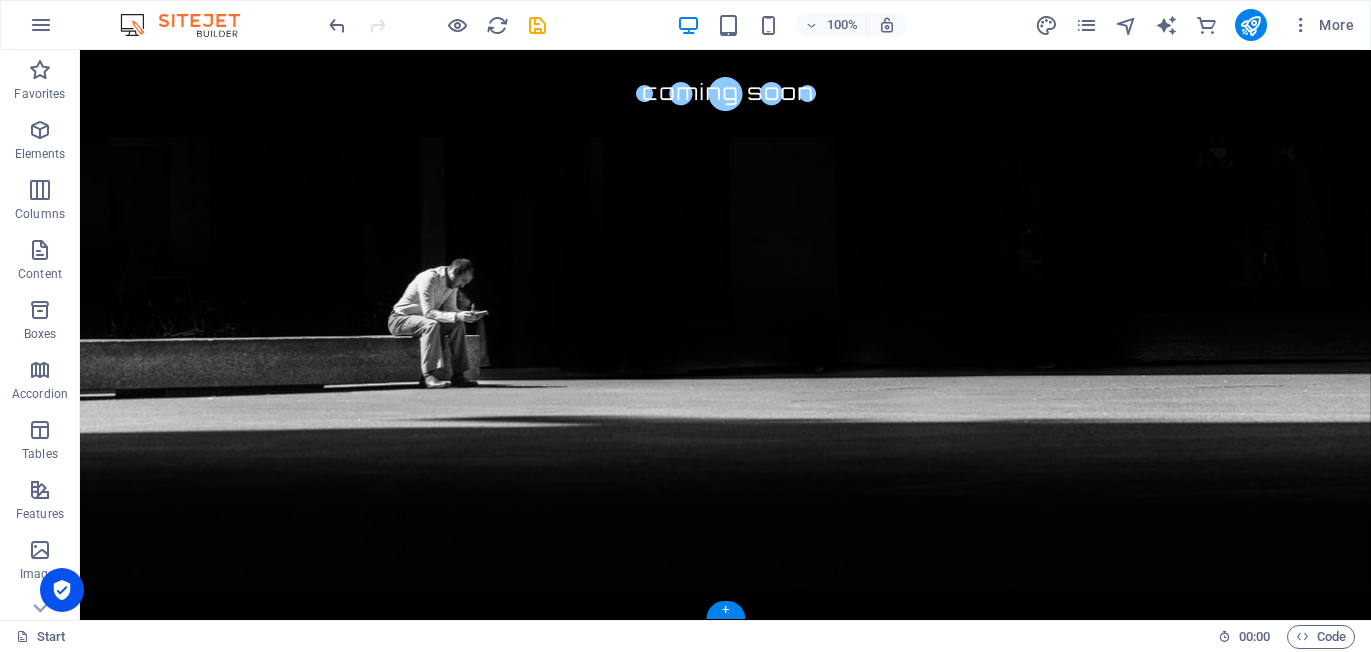 scroll, scrollTop: 554, scrollLeft: 0, axis: vertical 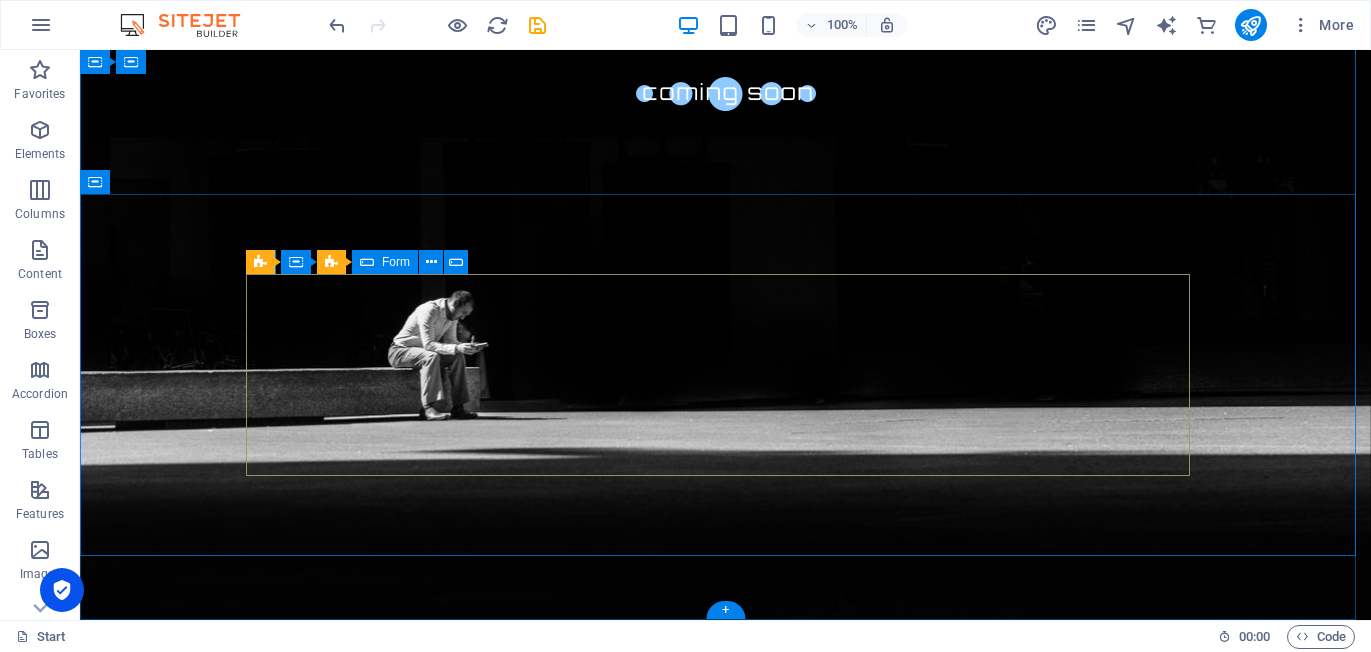 click on "I have read and understand the privacy policy. Unreadable? Regenerate Submit" 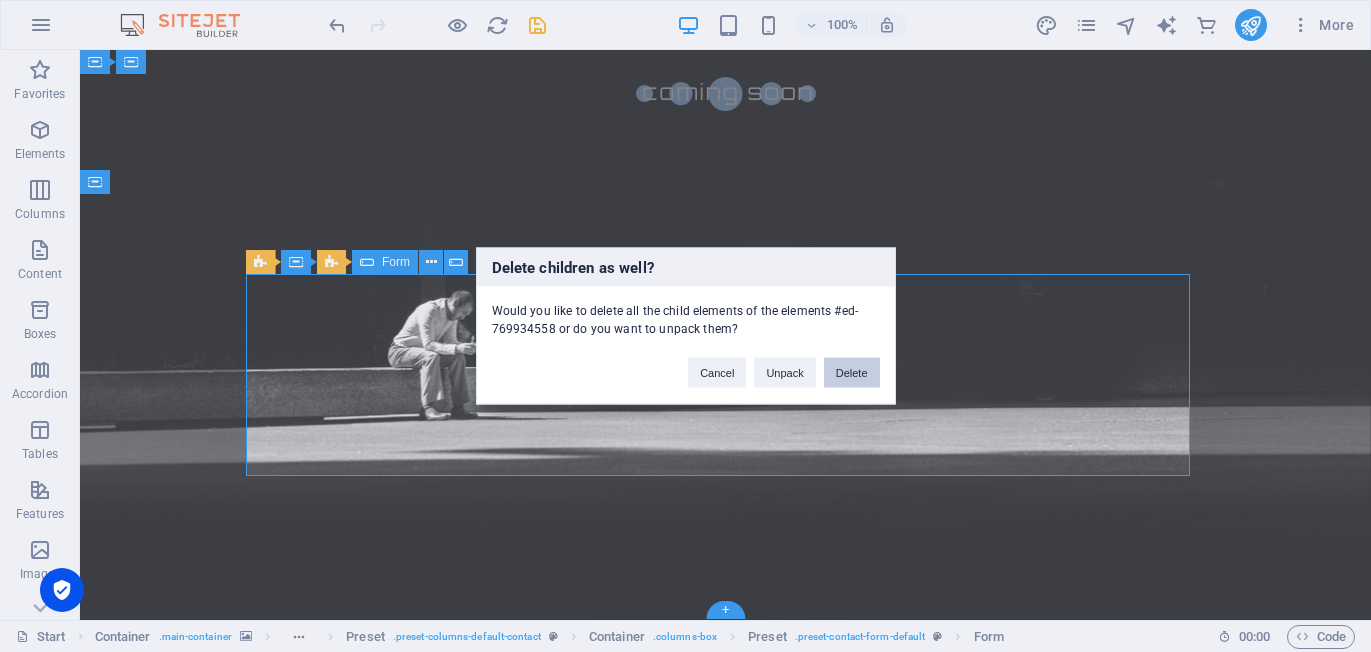 click on "Delete" at bounding box center [852, 373] 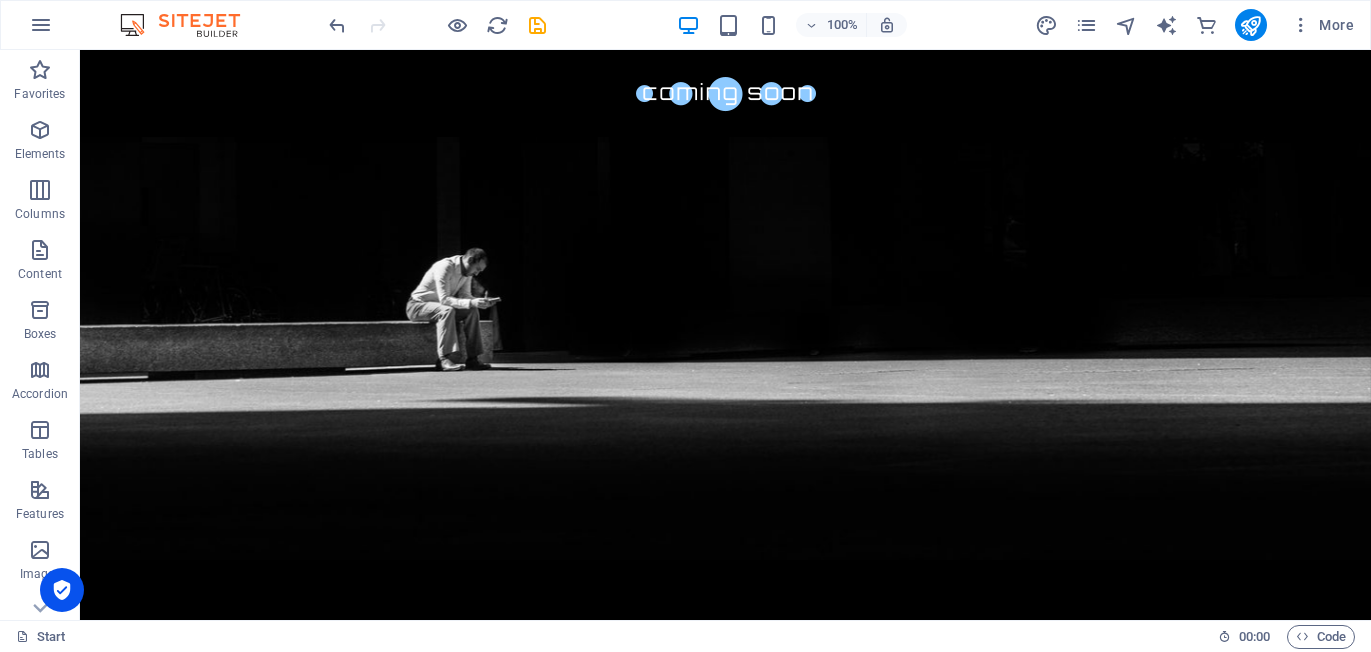 scroll, scrollTop: 494, scrollLeft: 0, axis: vertical 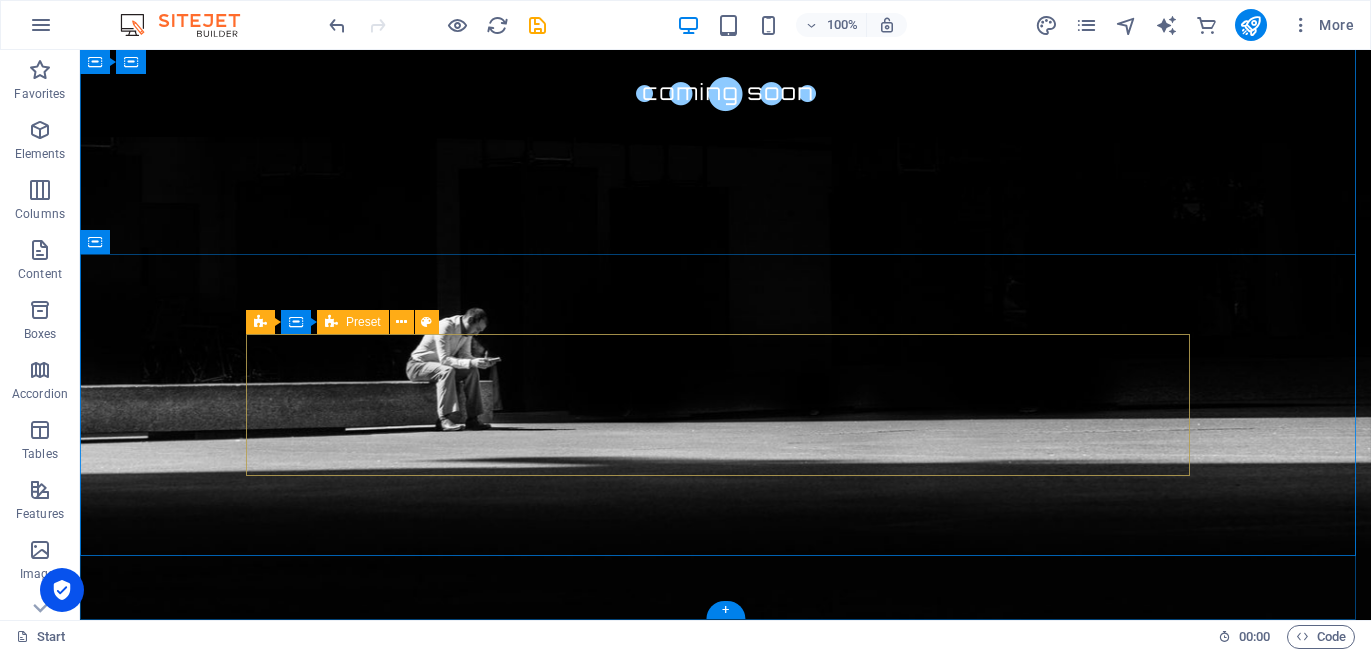click on "Drop content here or  Add elements  Paste clipboard" at bounding box center (726, 1931) 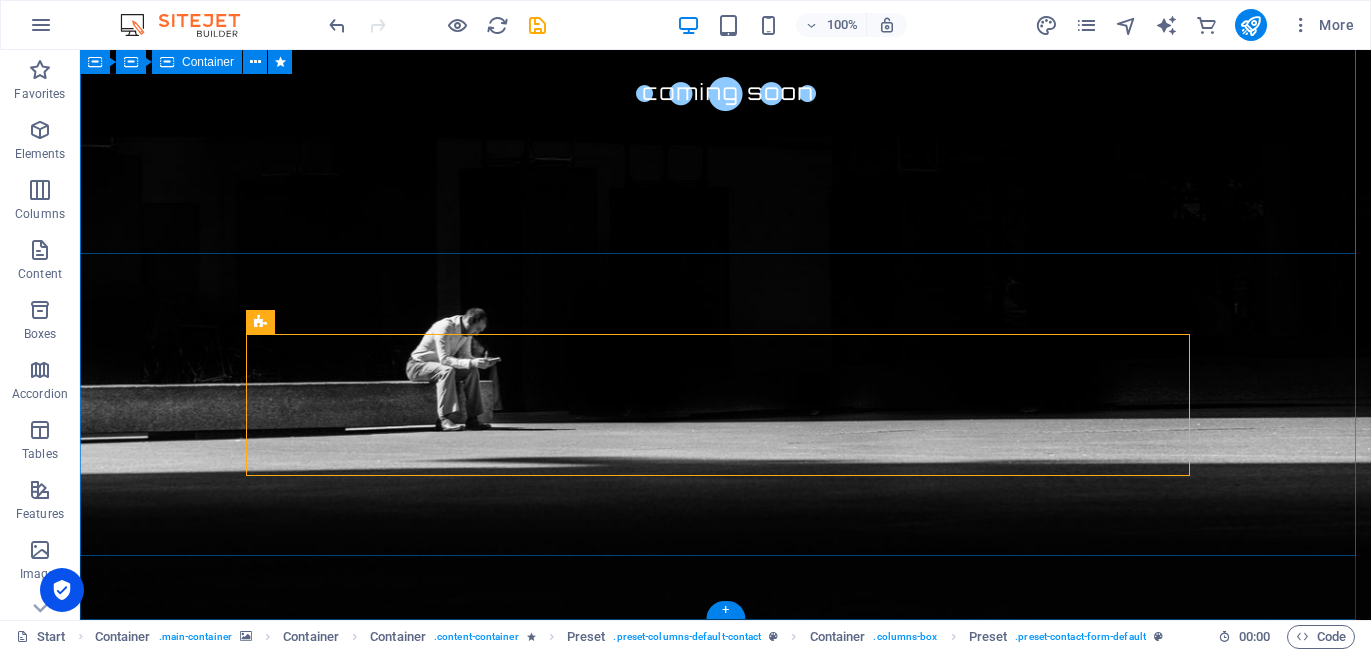 click on "The waiting is going to end soon... 60 Days 1440 Hours 86400 Minutes 5184000 Seconds Our website is under construction. We`ll be here soon with our new awesome site, subscribe to be notified.  Unreadable? Regenerate" at bounding box center [725, 1200] 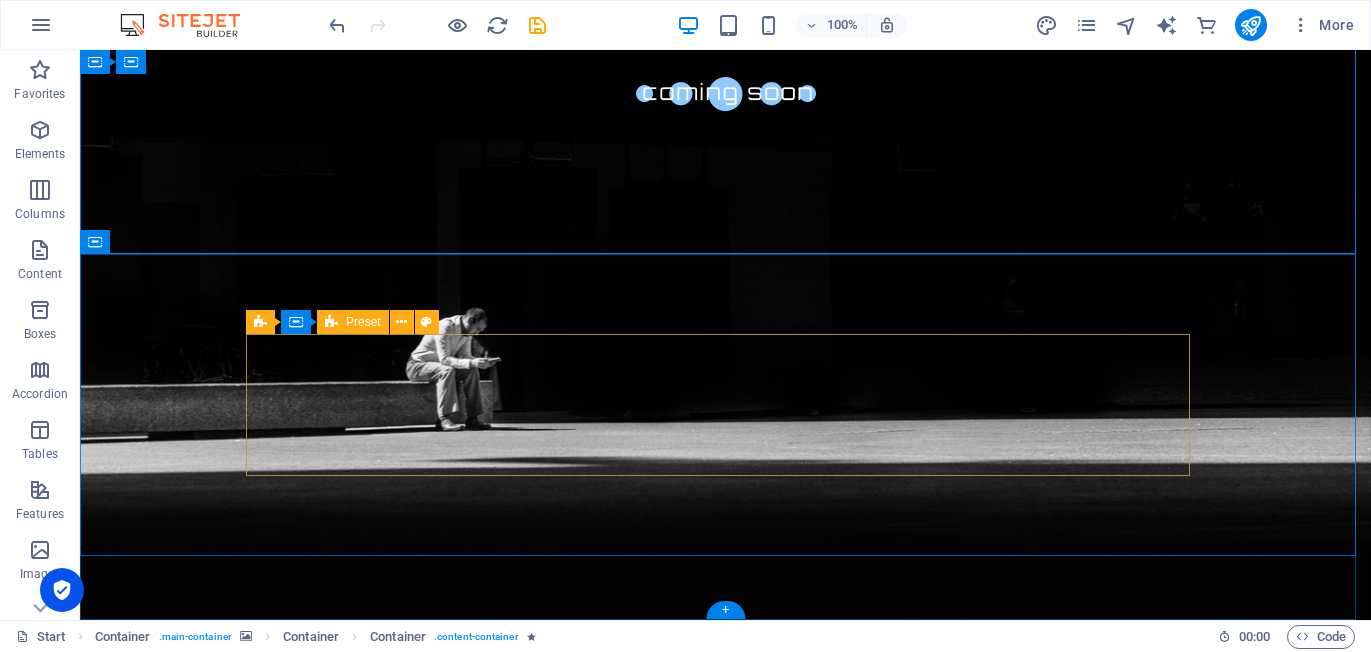 click on "Drop content here or  Add elements  Paste clipboard" at bounding box center (726, 1931) 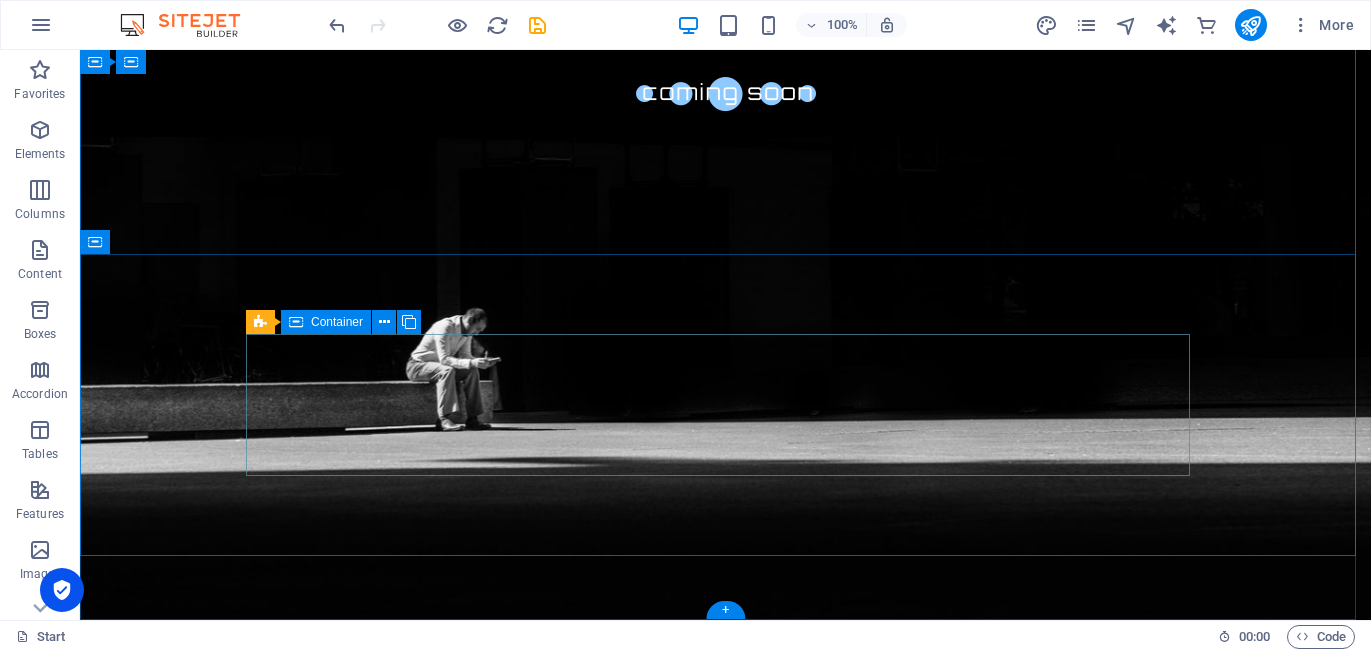 click on "Drop content here or  Add elements  Paste clipboard" at bounding box center (726, 1931) 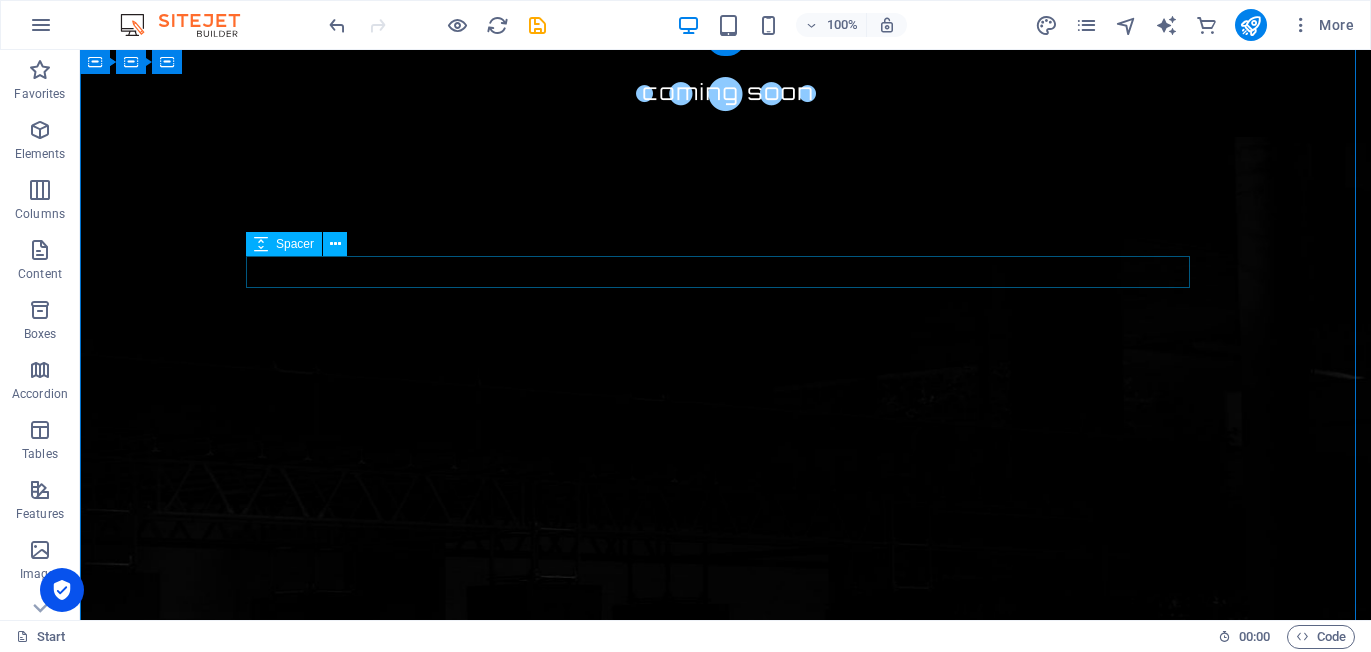 scroll, scrollTop: 13, scrollLeft: 0, axis: vertical 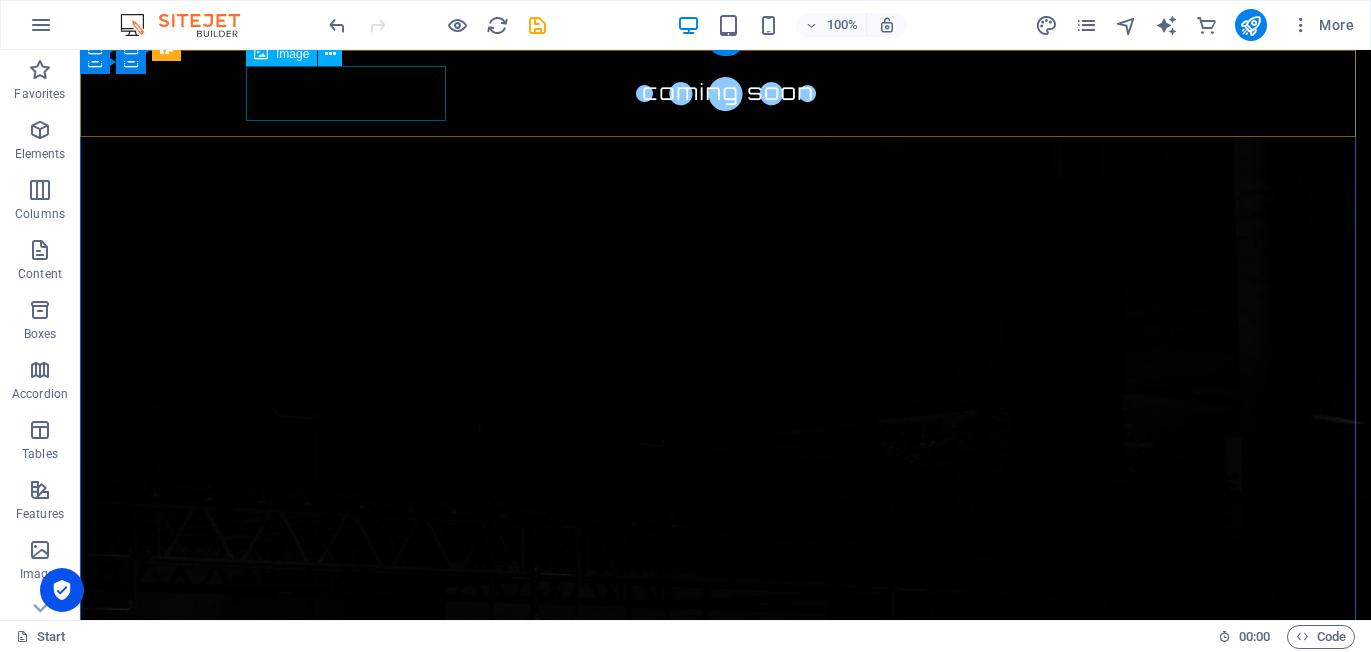 click at bounding box center [726, 93] 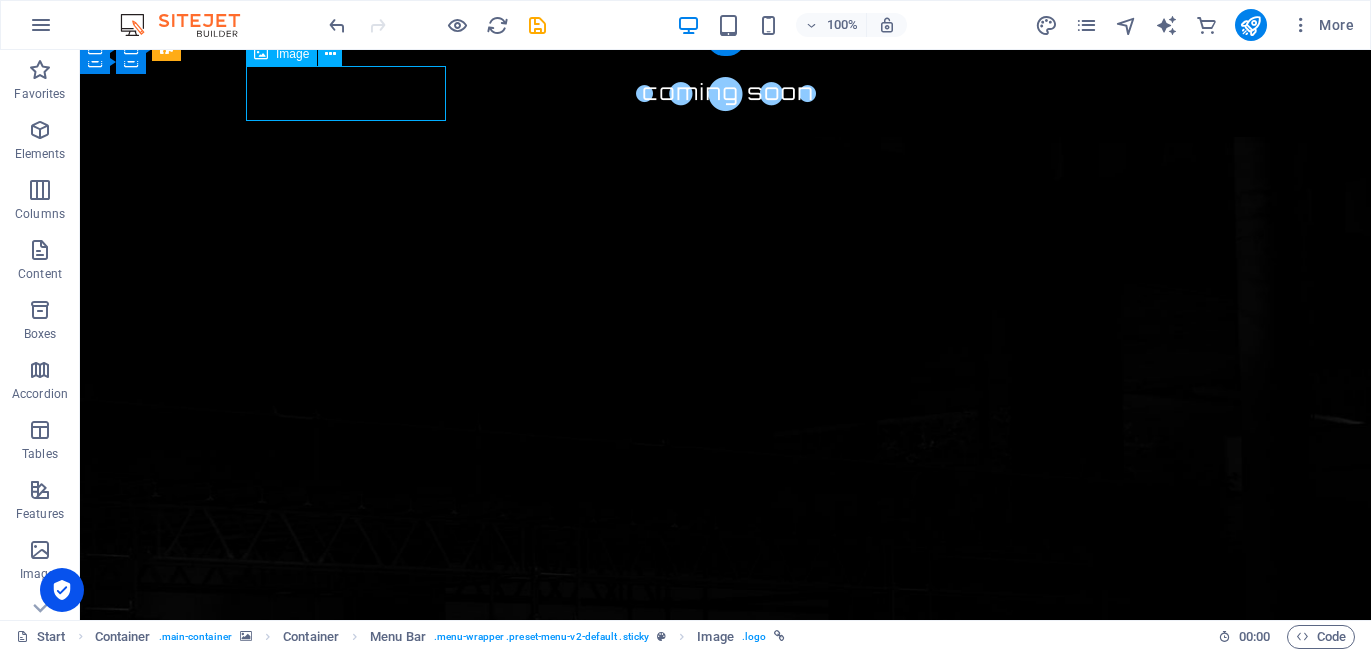 click at bounding box center (726, 93) 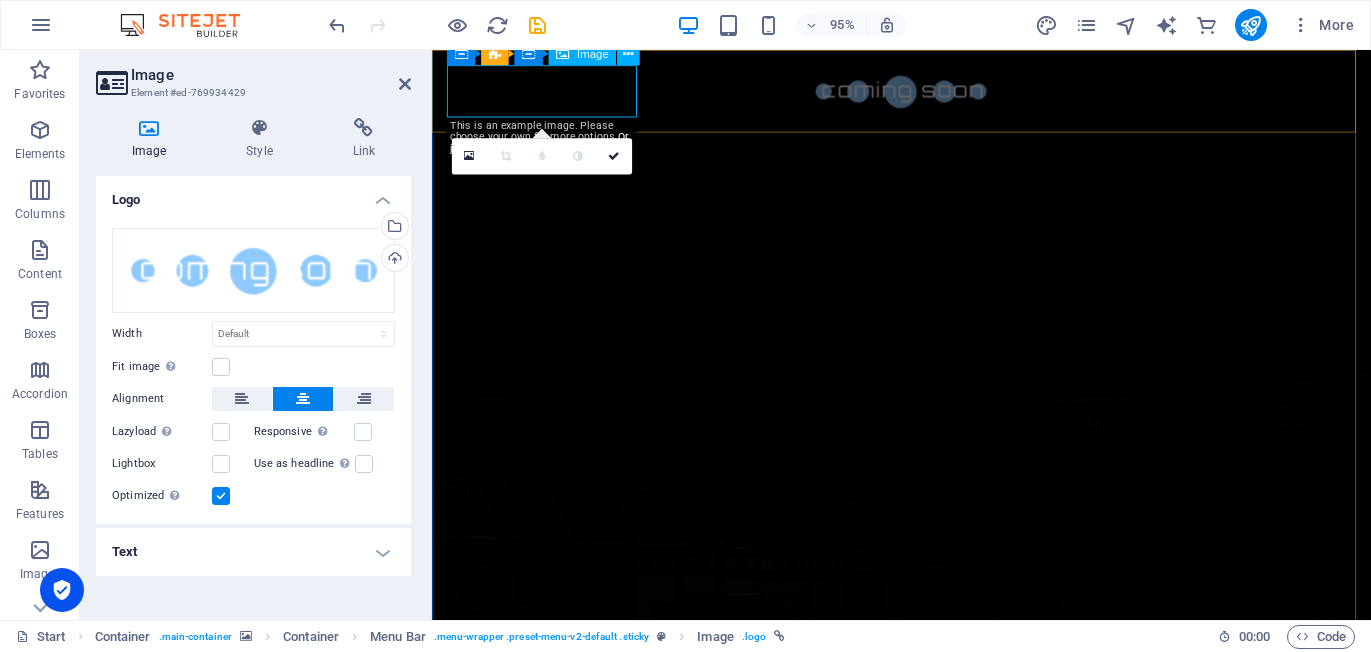 click at bounding box center (926, 93) 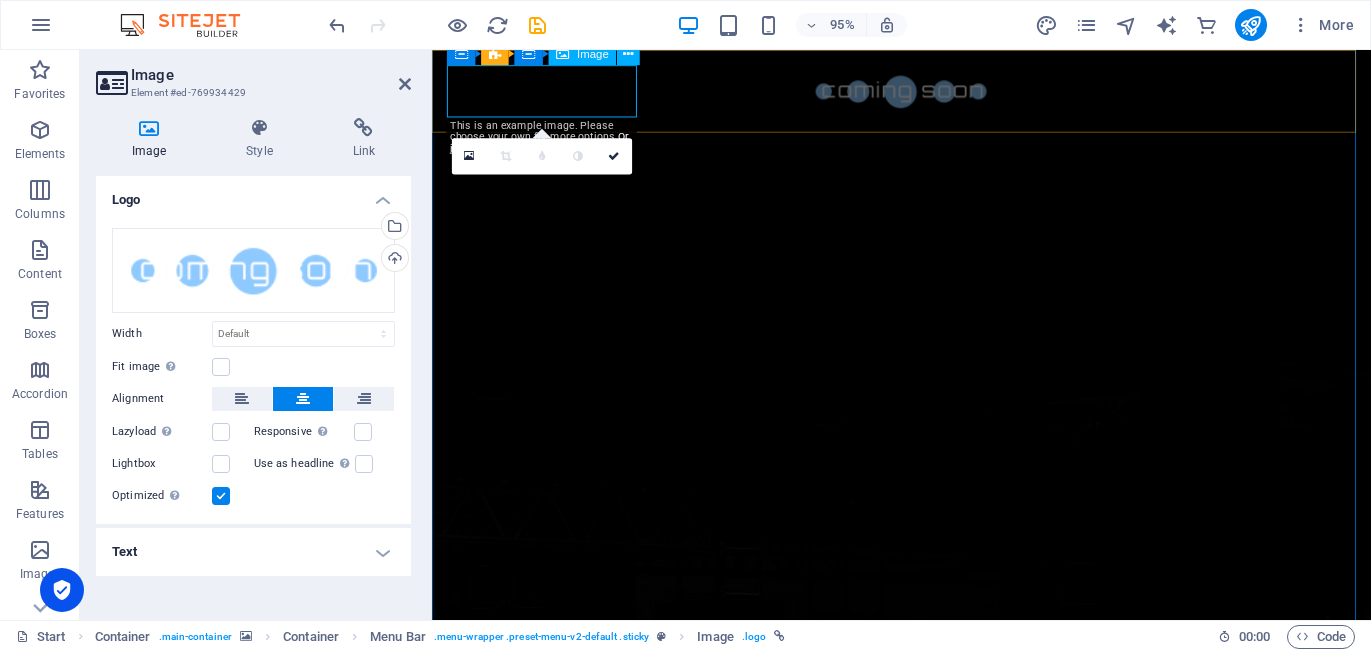 click at bounding box center [926, 93] 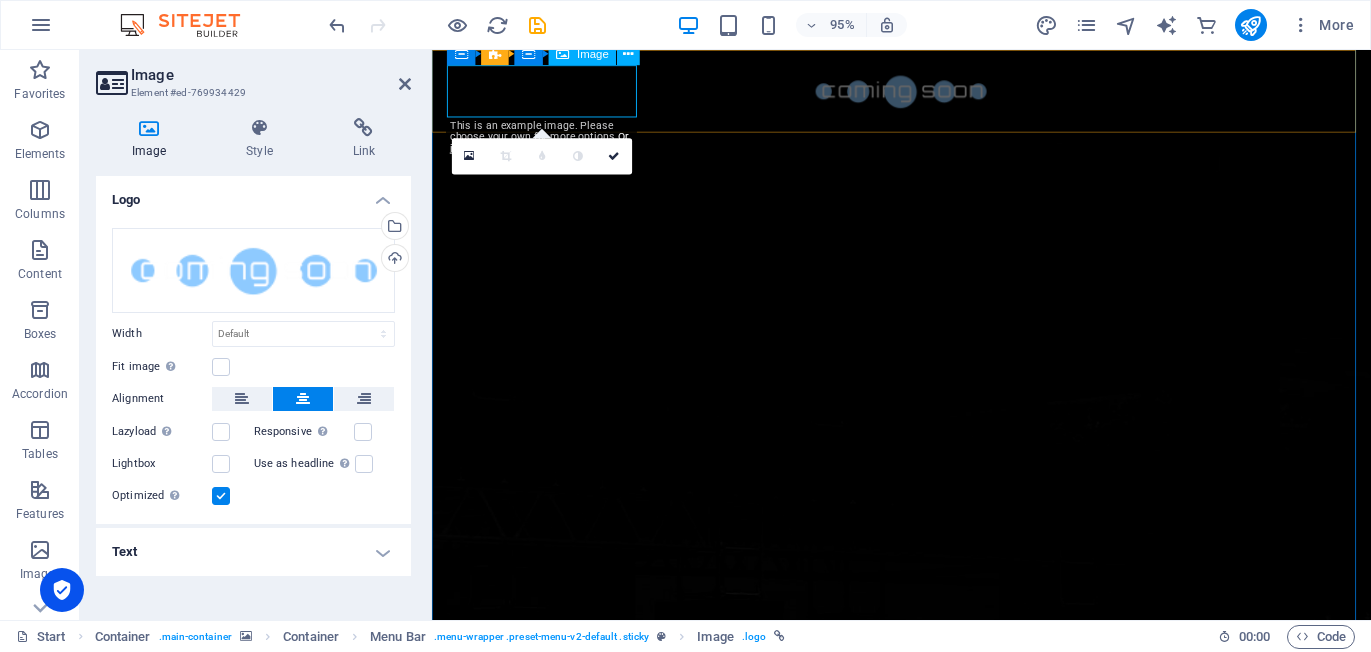click at bounding box center [926, 93] 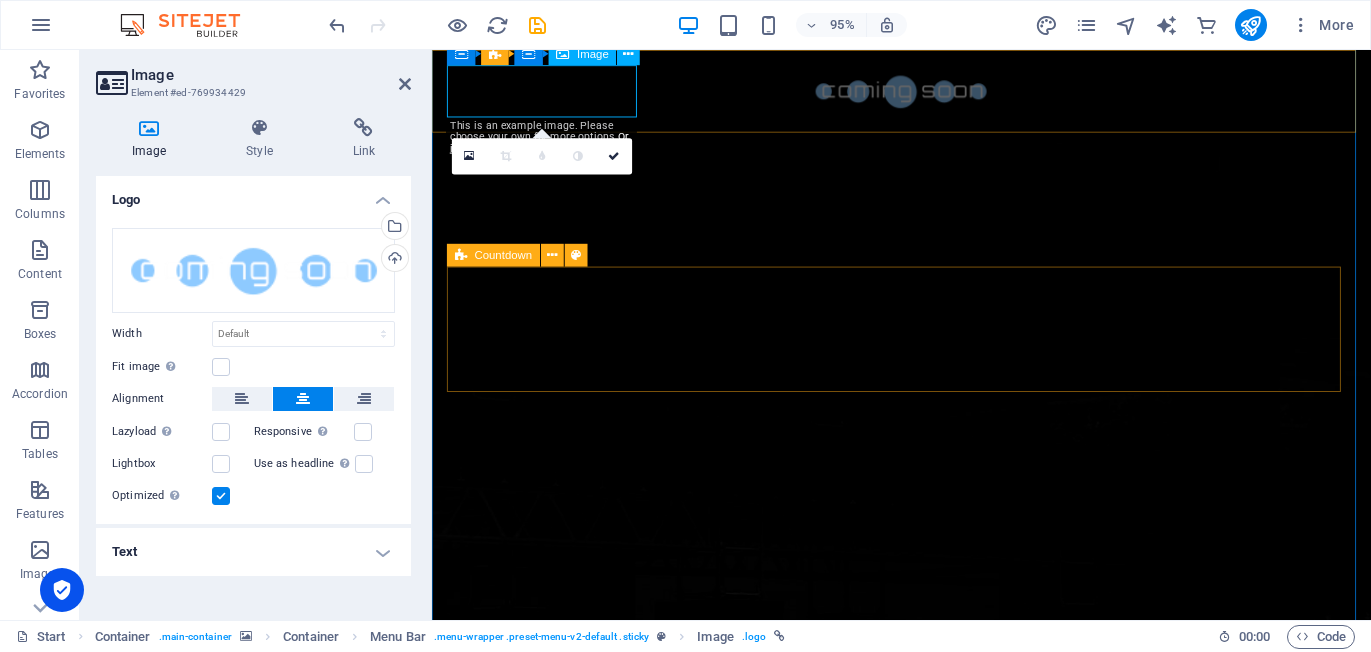 click at bounding box center [926, 93] 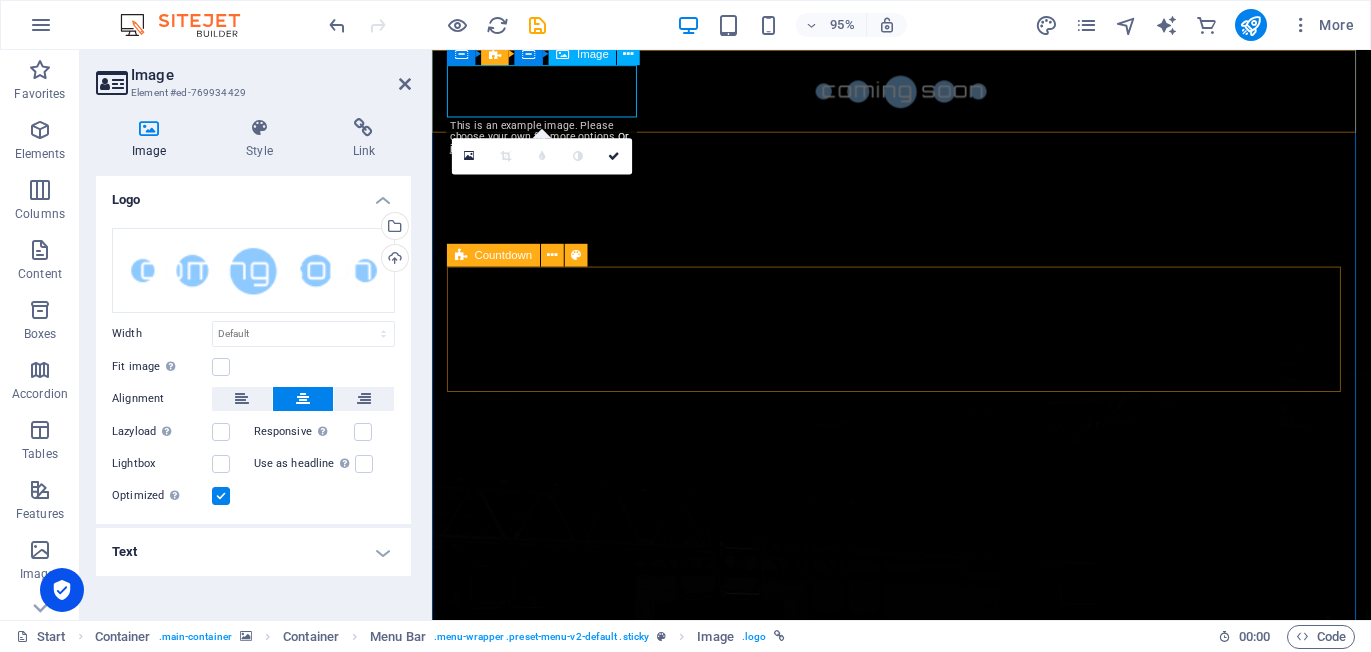 click at bounding box center [926, 93] 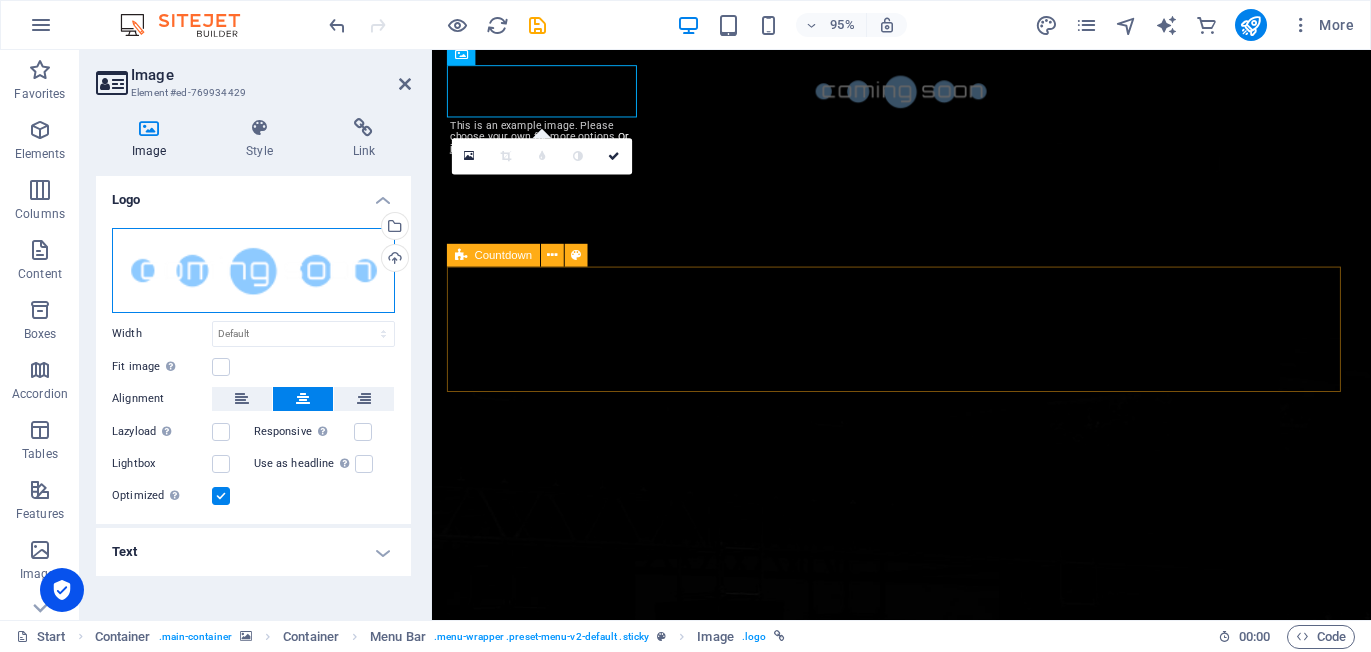 click on "Drag files here, click to choose files or select files from Files or our free stock photos & videos" at bounding box center [253, 270] 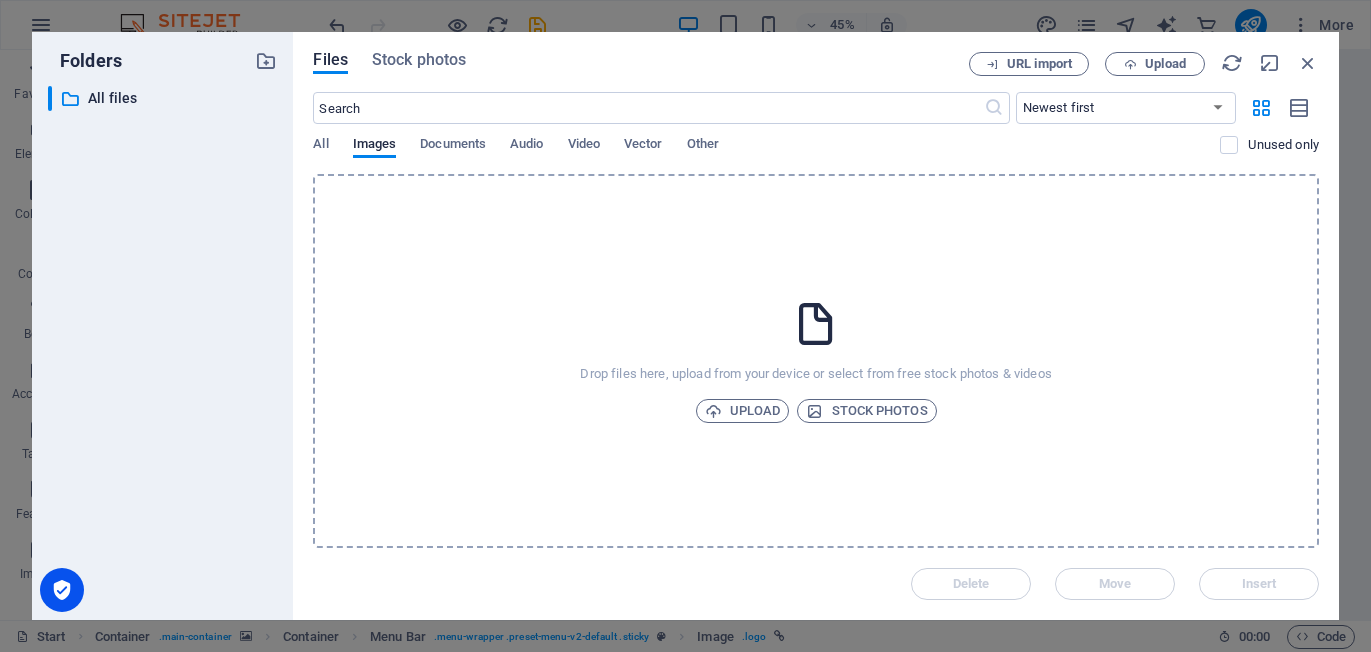 scroll, scrollTop: 0, scrollLeft: 0, axis: both 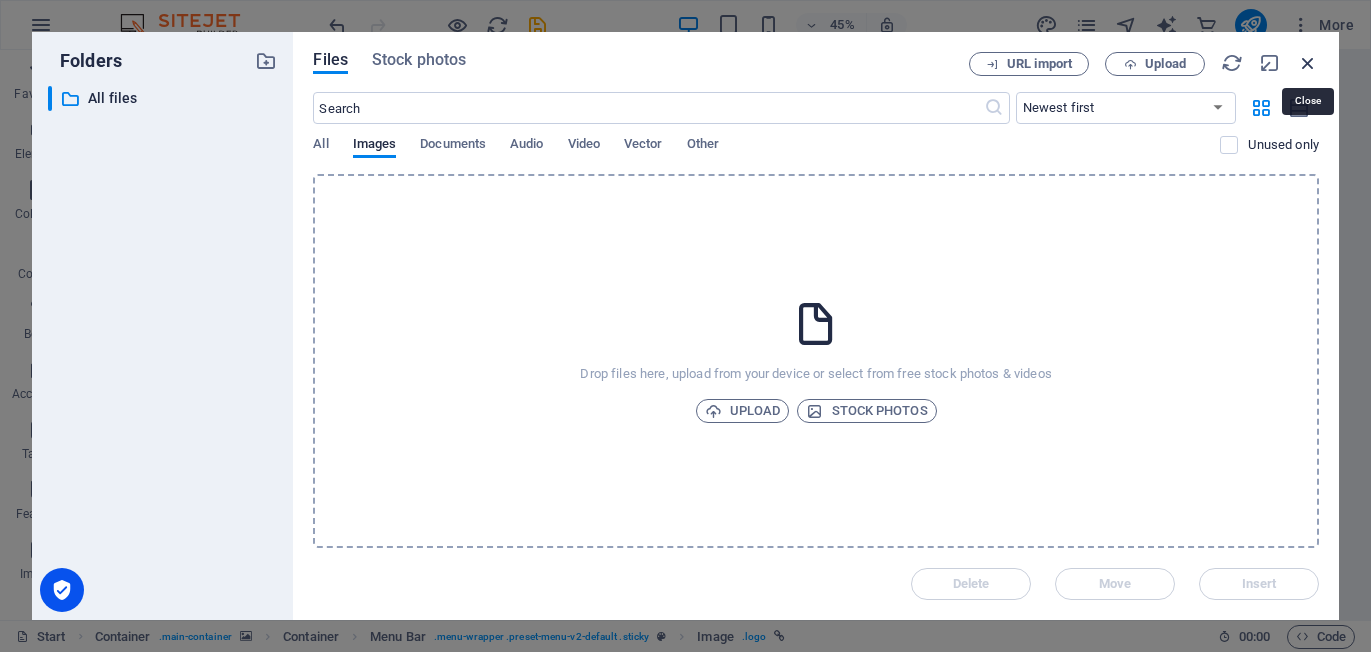 click at bounding box center [1308, 63] 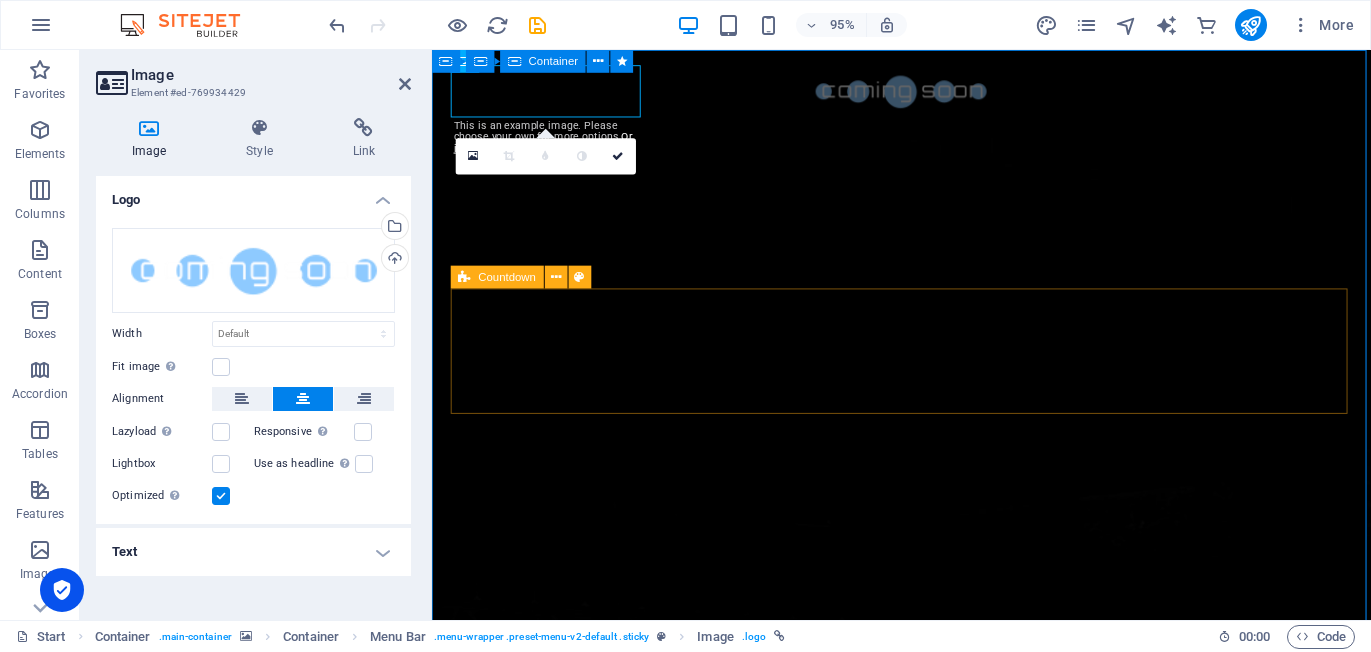 click on "The waiting is going to end soon... 60 Days 1440 Hours 86400 Minutes 5184000 Seconds Our website is under construction. We`ll be here soon with our new awesome site, subscribe to be notified.  Unreadable? Regenerate" at bounding box center [926, 1897] 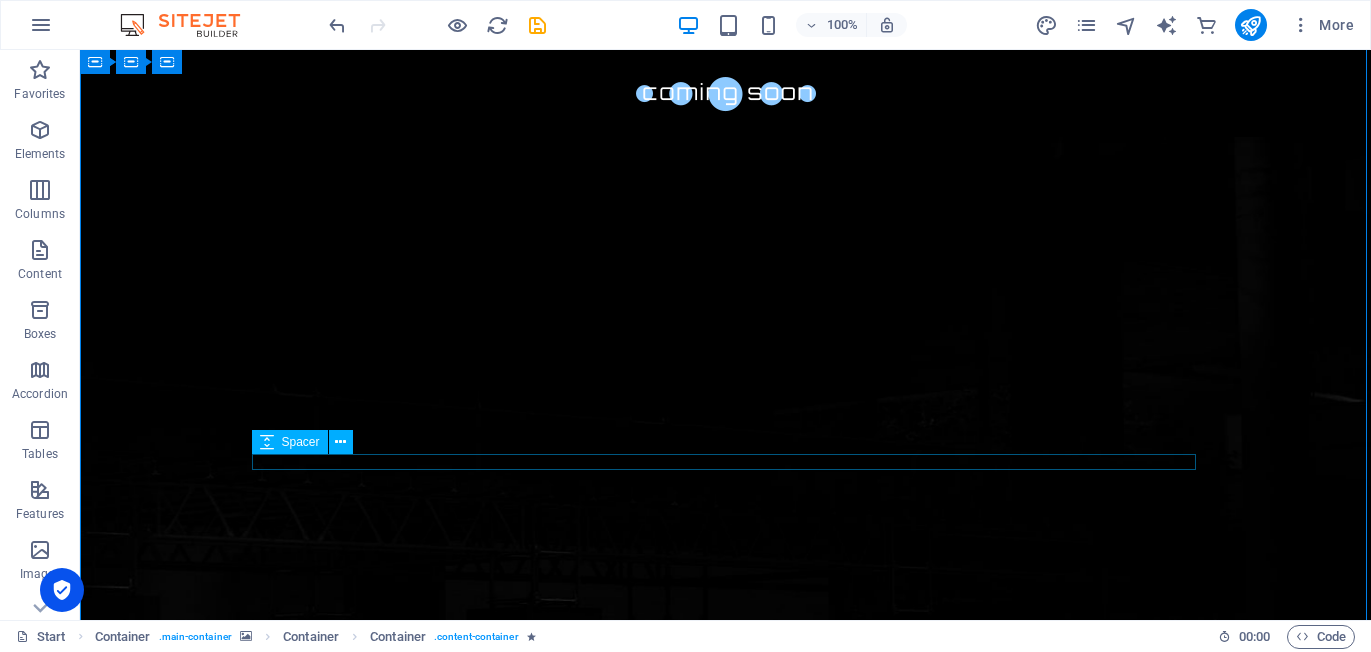 scroll, scrollTop: 67, scrollLeft: 0, axis: vertical 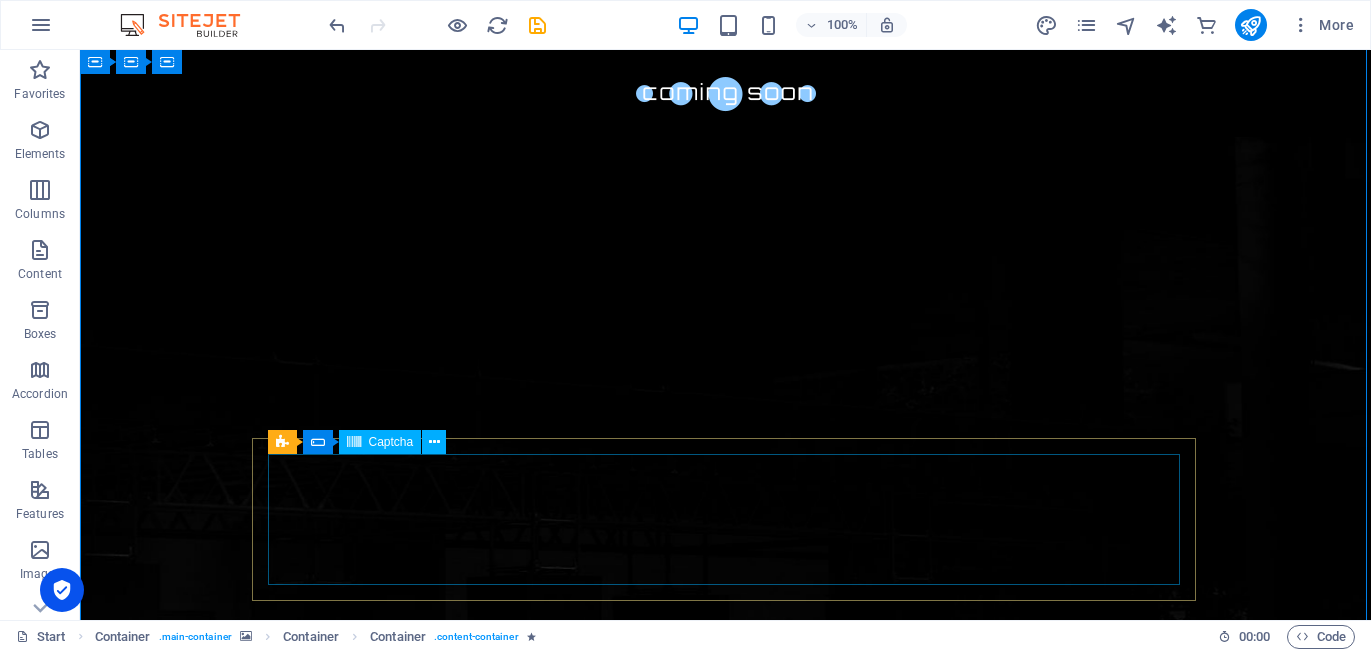 click on "Unreadable? Regenerate" 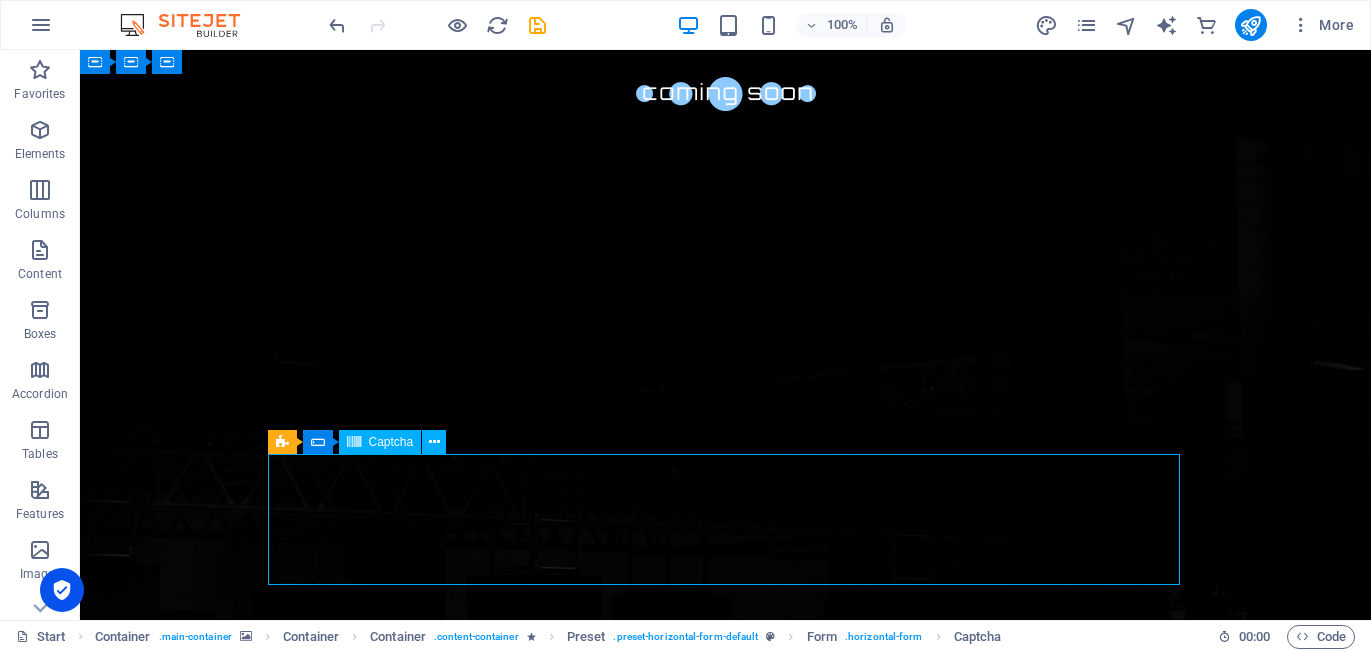 click on "Unreadable? Regenerate" 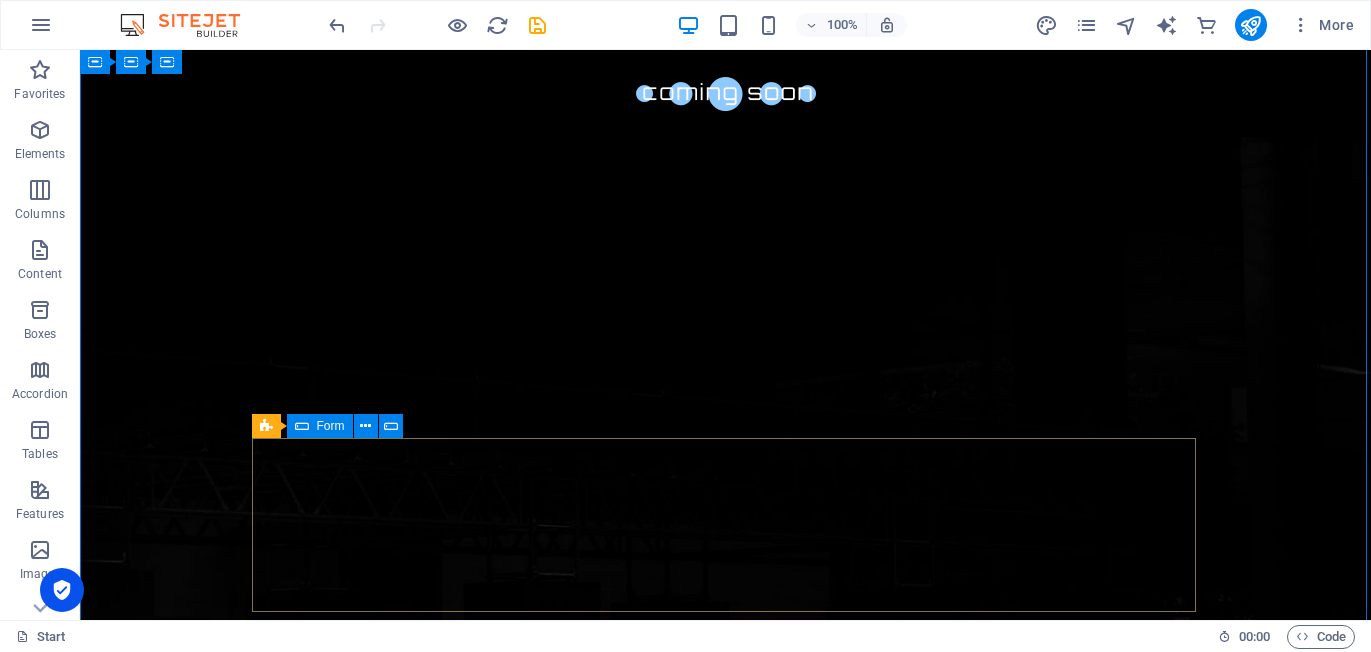 click on "Drop content here or  Add elements  Paste clipboard" 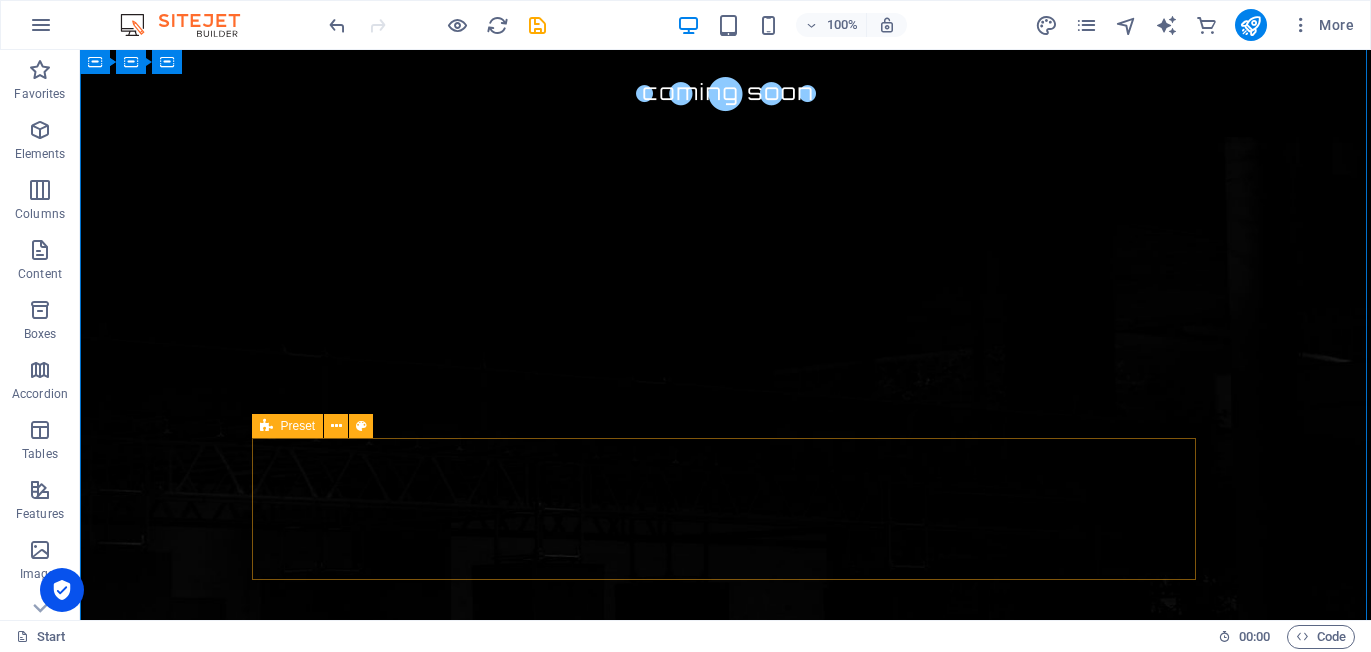 click on "Drop content here or  Add elements  Paste clipboard" at bounding box center [726, 1941] 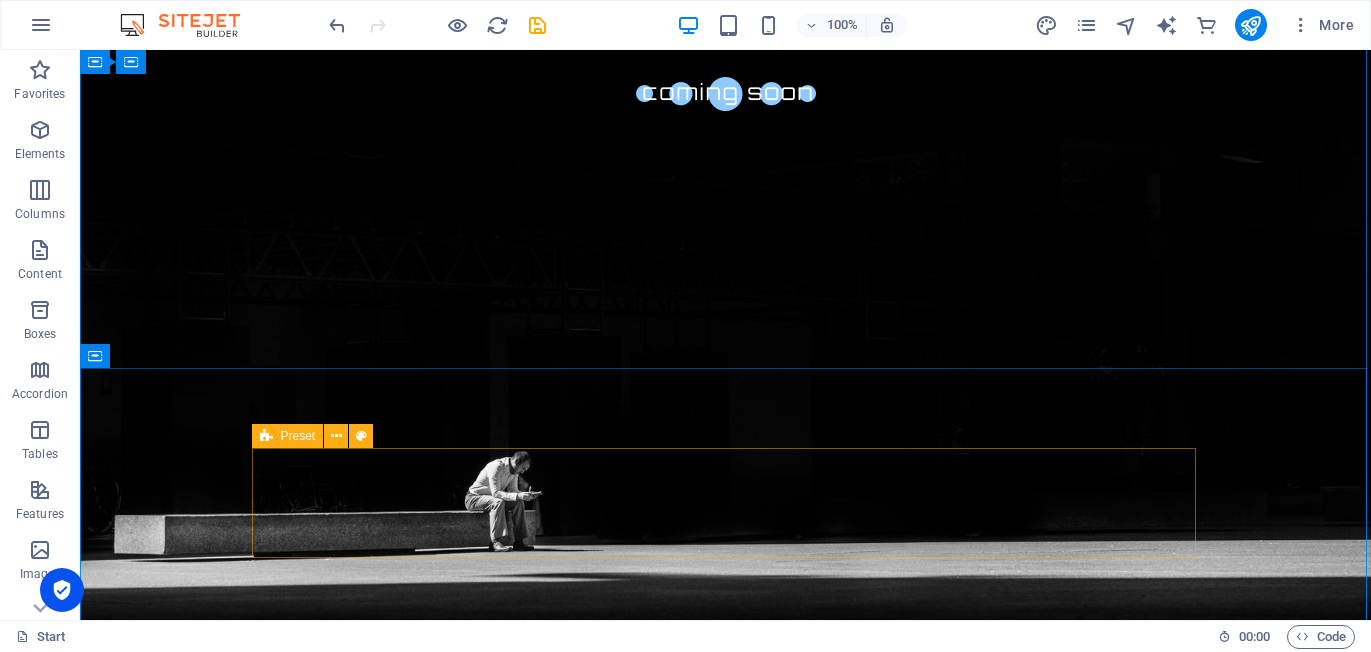 scroll, scrollTop: 217, scrollLeft: 0, axis: vertical 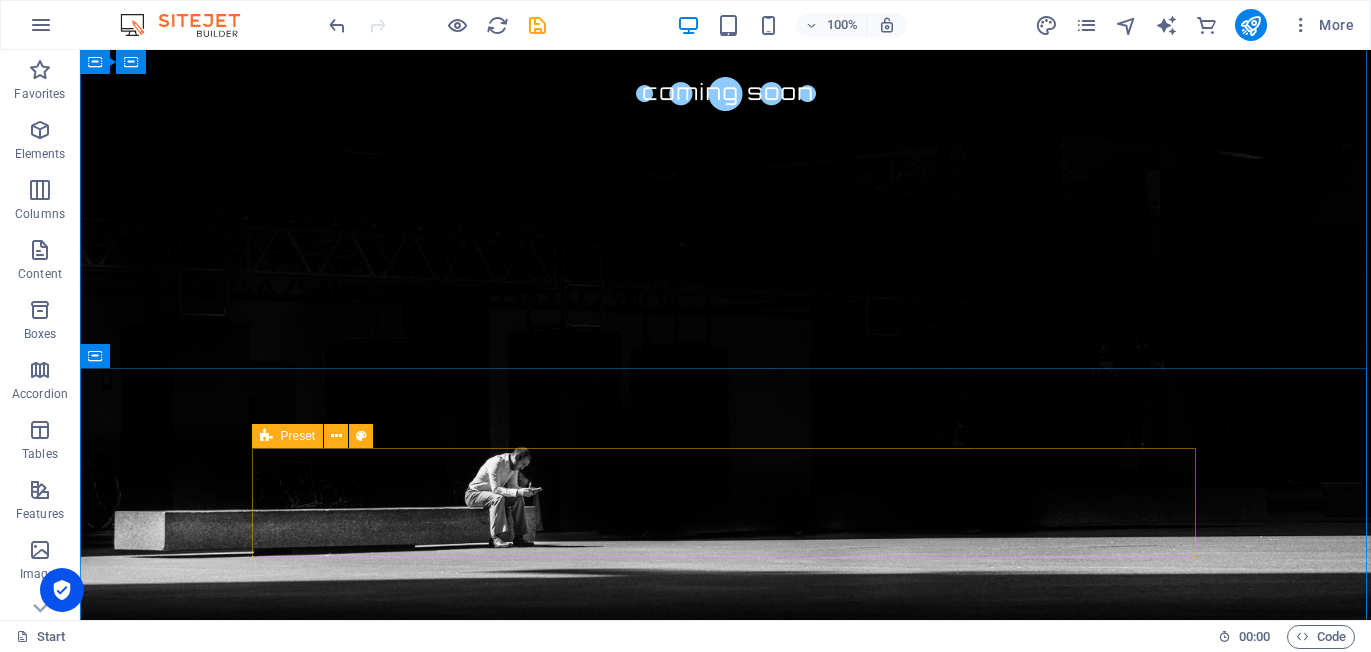 click on "Drop content here or  Add elements  Paste clipboard" at bounding box center (726, 1793) 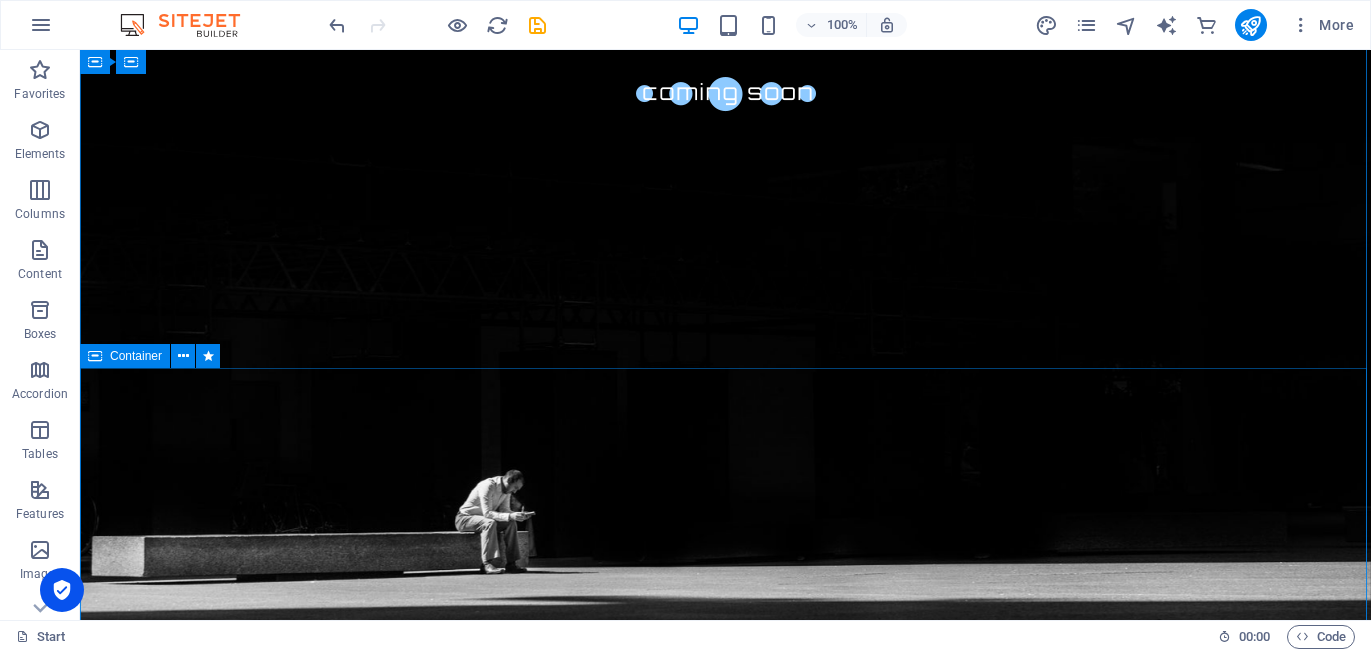 click on "Drop content here or  Add elements  Paste clipboard" at bounding box center (726, 1841) 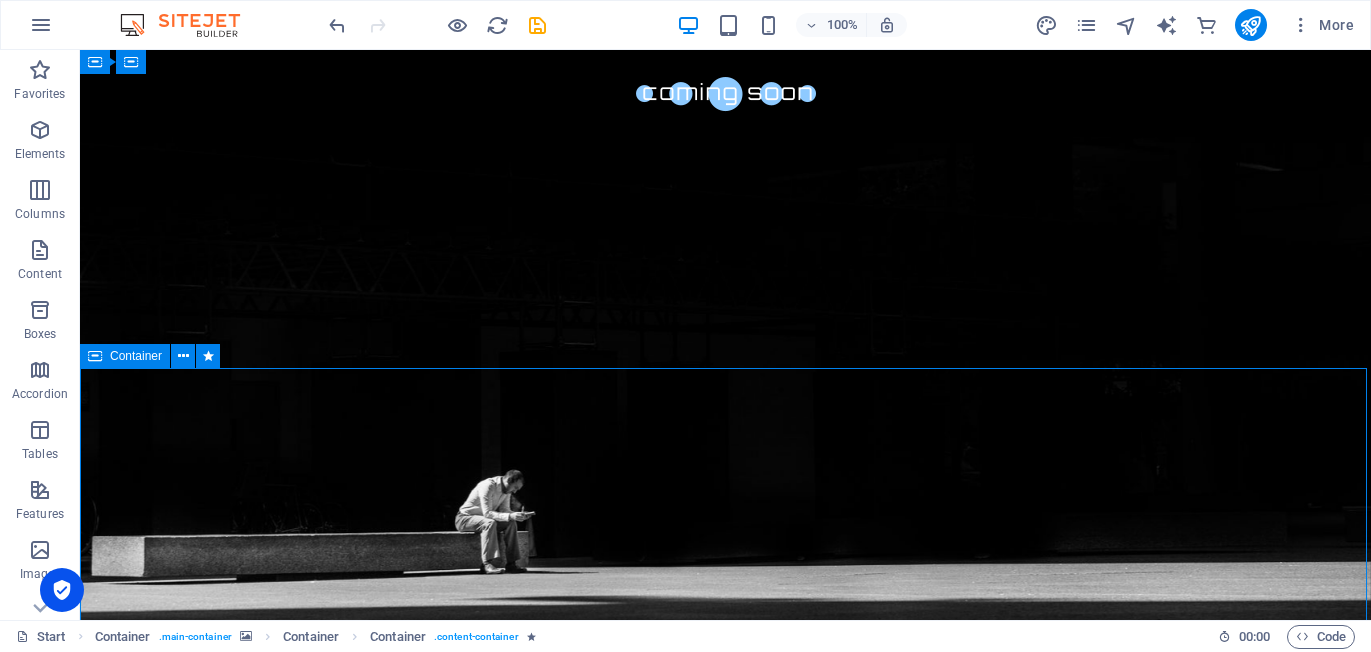 click on "Drop content here or  Add elements  Paste clipboard" at bounding box center [726, 1841] 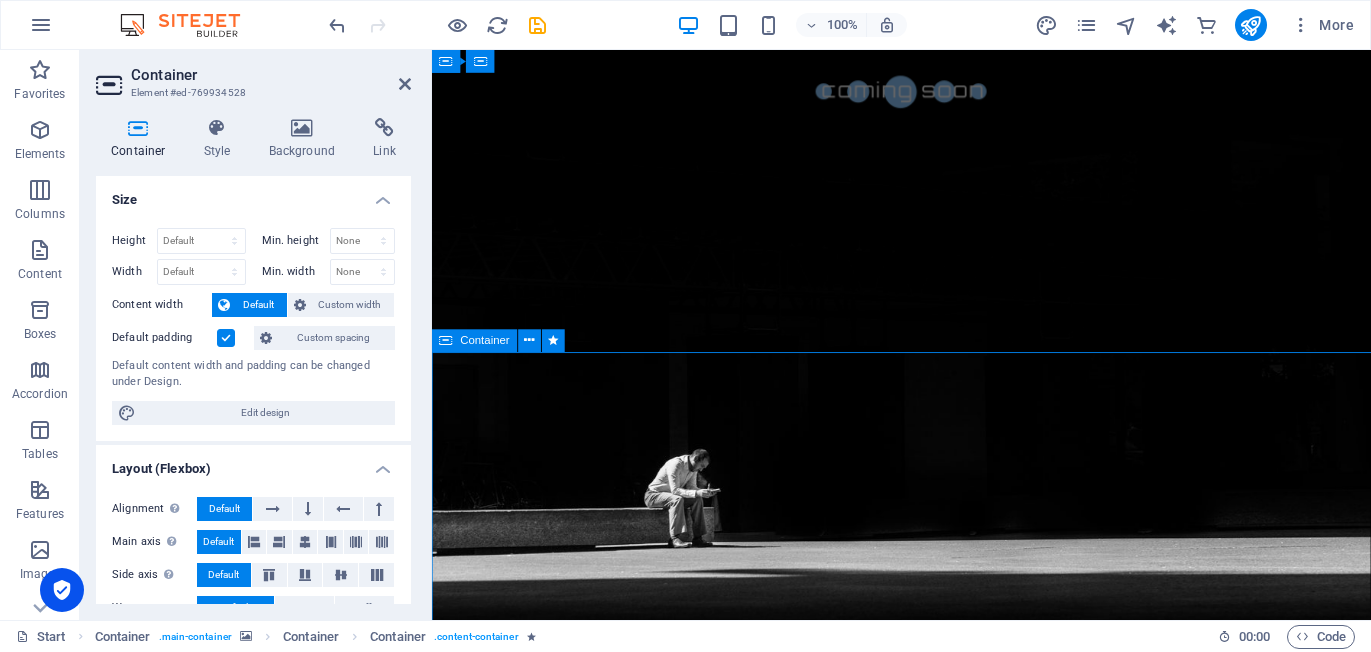 click on "Drop content here or  Add elements  Paste clipboard" at bounding box center (926, 1841) 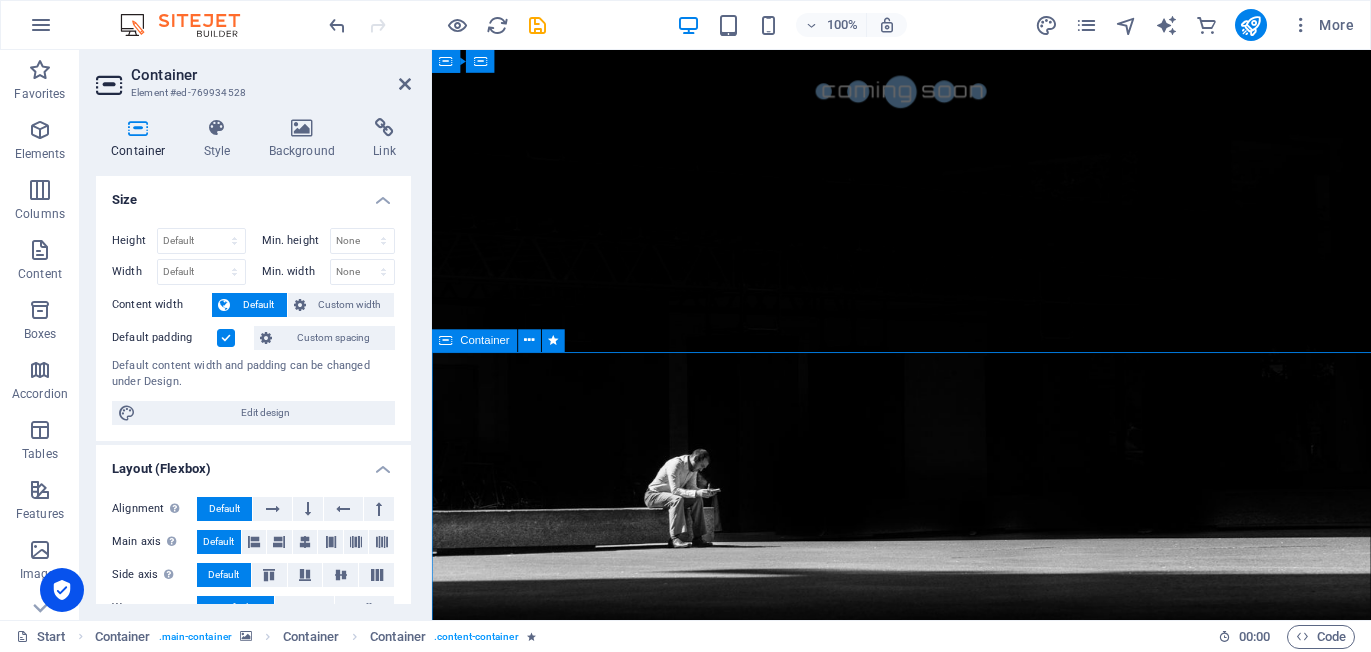 click on "Drop content here or  Add elements  Paste clipboard" at bounding box center (926, 1841) 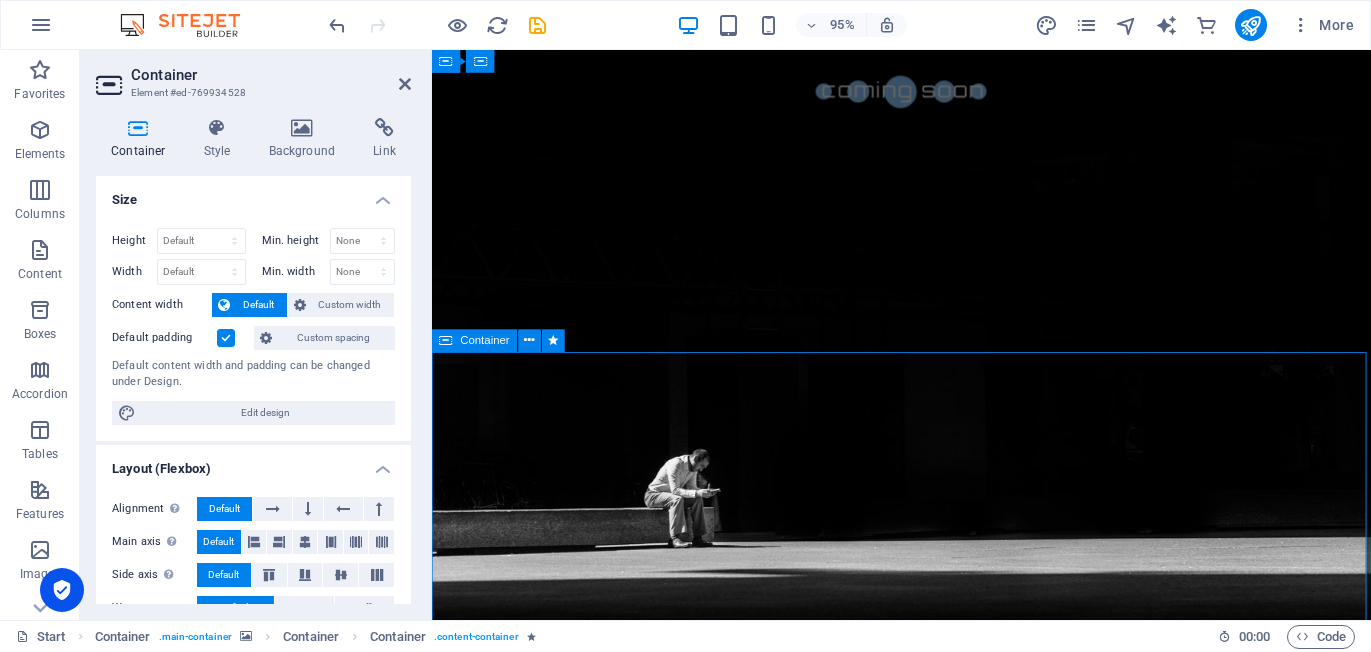 click on "Drop content here or  Add elements  Paste clipboard" at bounding box center (926, 1841) 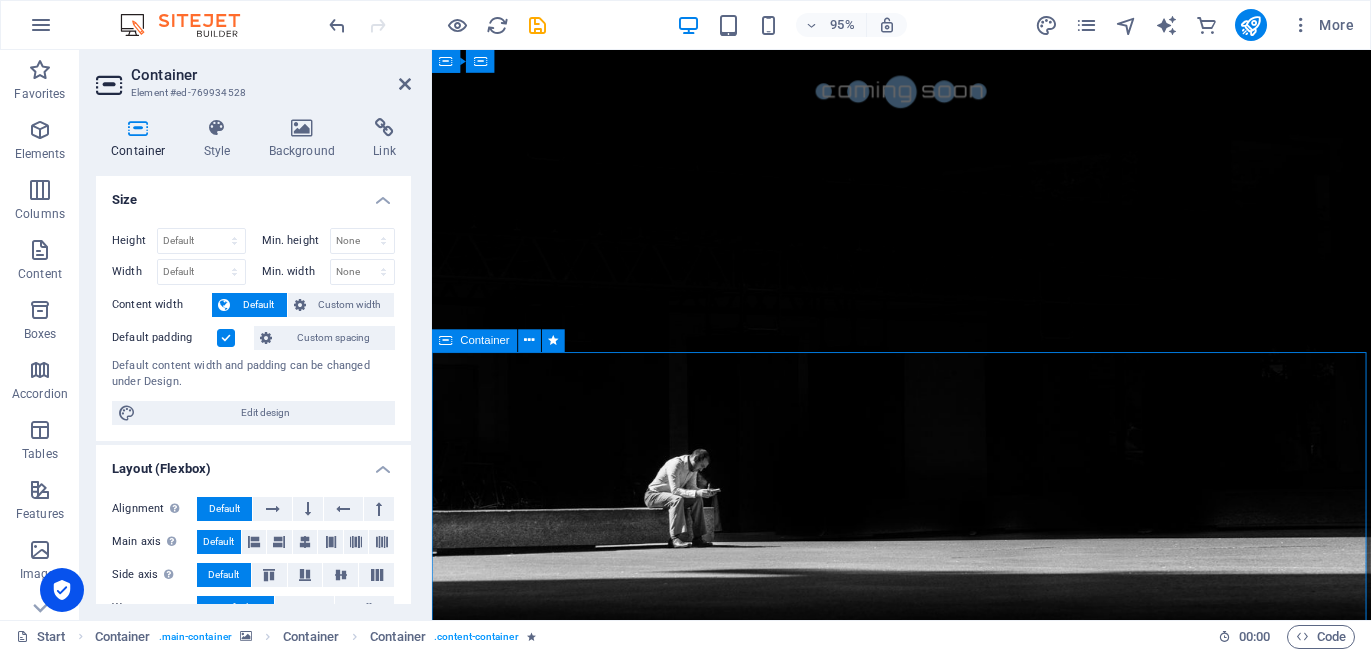 click on "Drop content here or  Add elements  Paste clipboard" at bounding box center (926, 1841) 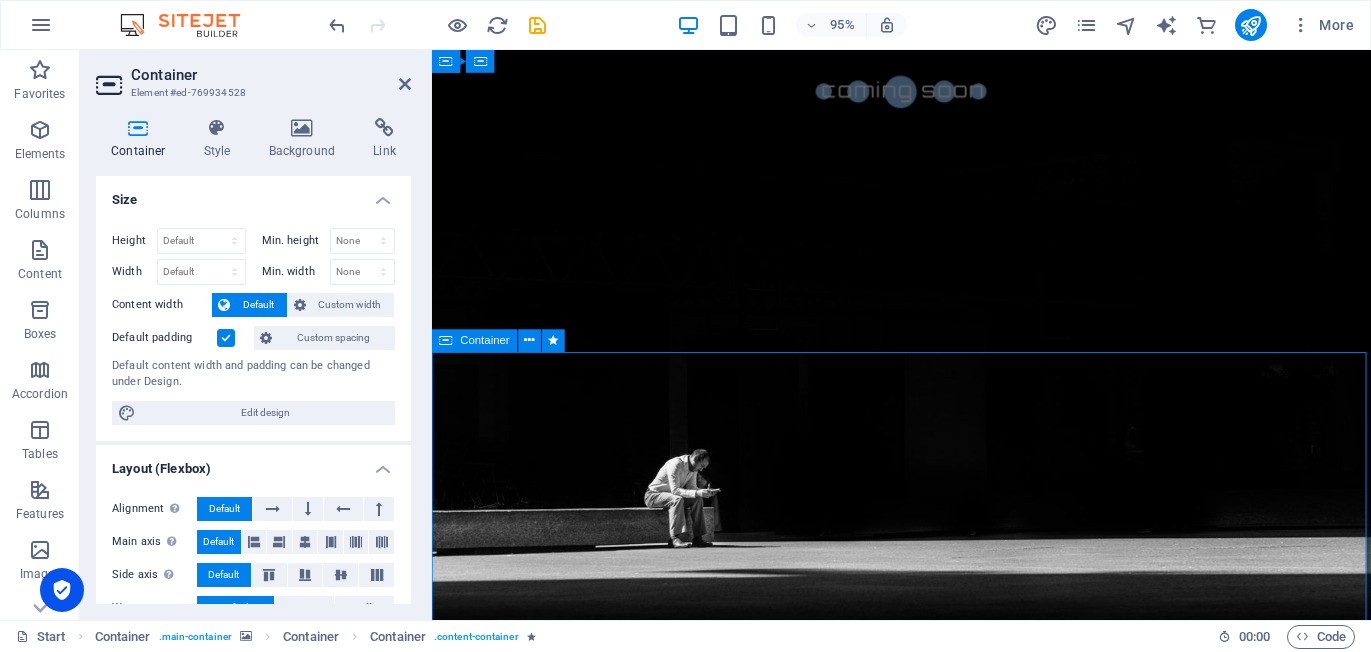 click on "Drop content here or  Add elements  Paste clipboard" at bounding box center [926, 1841] 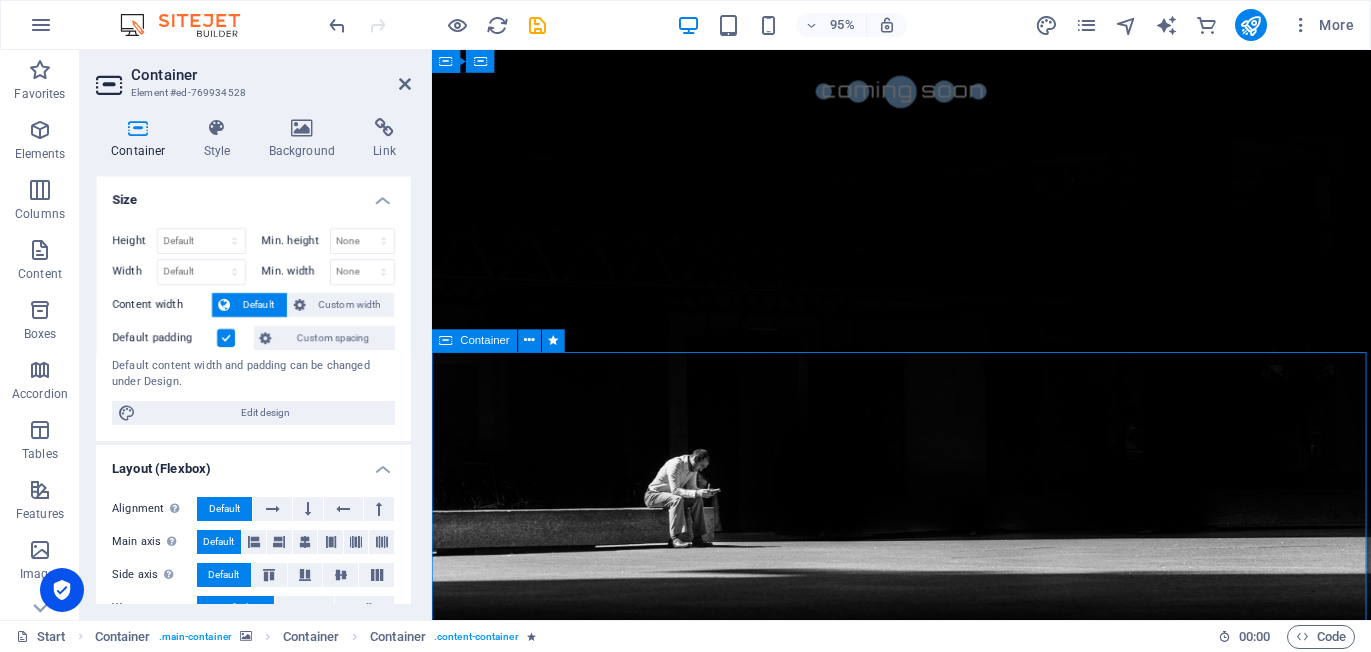 click on "Drop content here or  Add elements  Paste clipboard" at bounding box center (926, 1841) 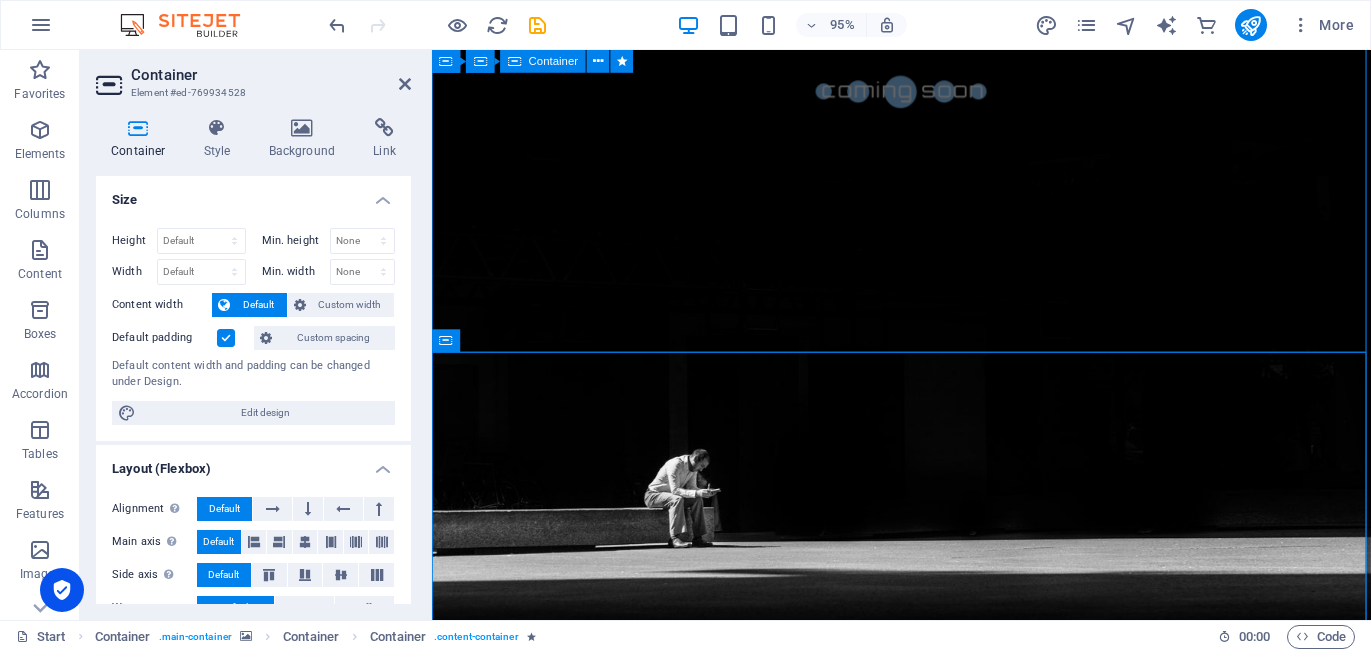 click on "The waiting is going to end soon... 60 Days 1440 Hours 86400 Minutes 5184000 Seconds Our website is under construction. We`ll be here soon with our new awesome site, subscribe to be notified." at bounding box center [926, 1212] 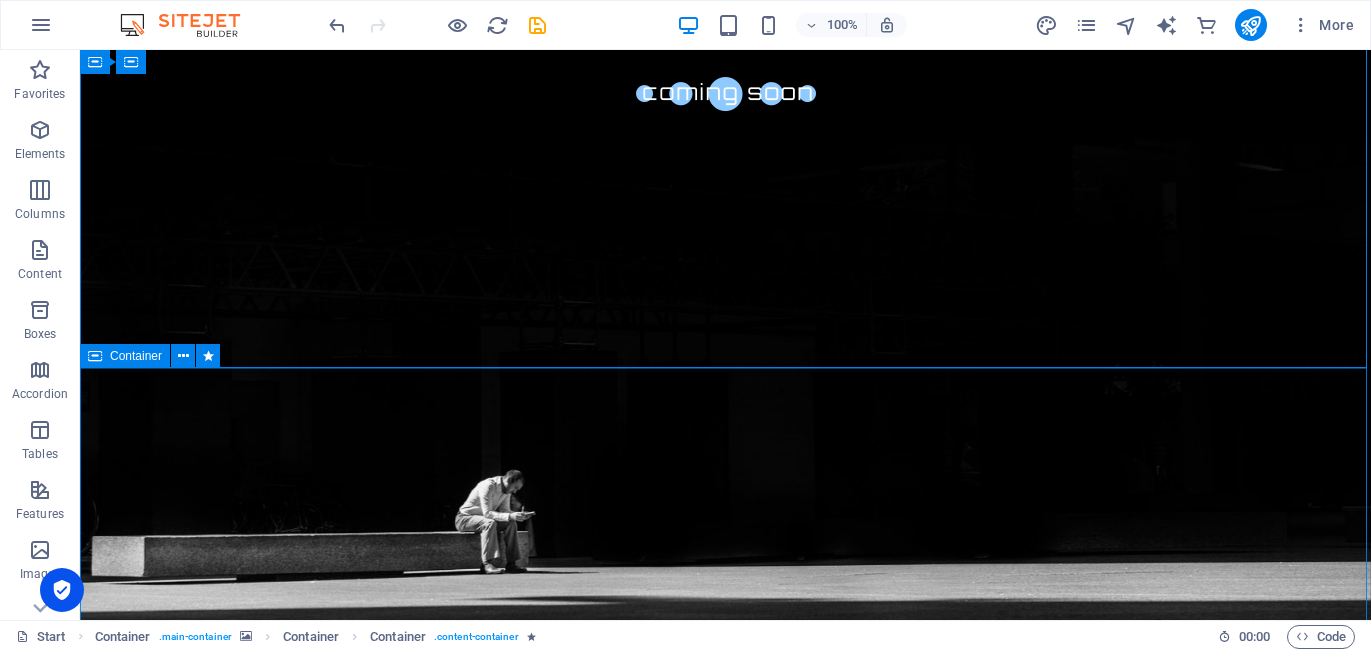 click on "Drop content here or  Add elements  Paste clipboard" at bounding box center (725, 1841) 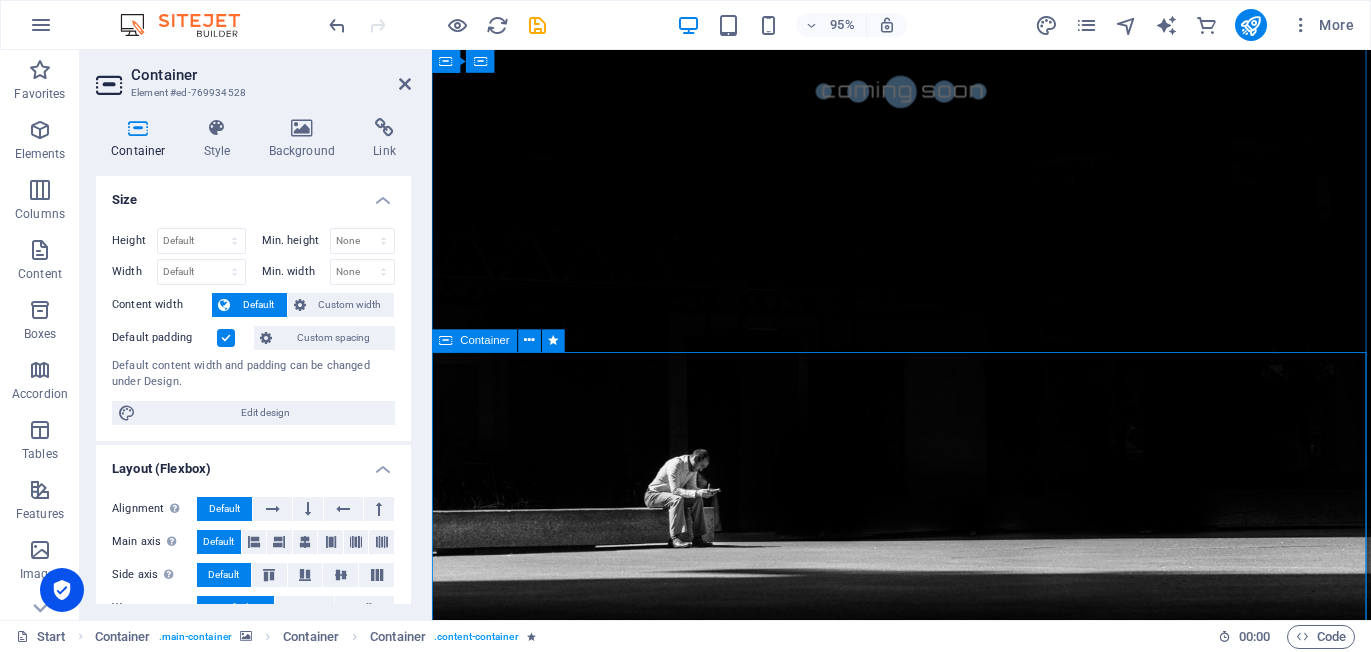 click on "Drop content here or  Add elements  Paste clipboard" at bounding box center (926, 1841) 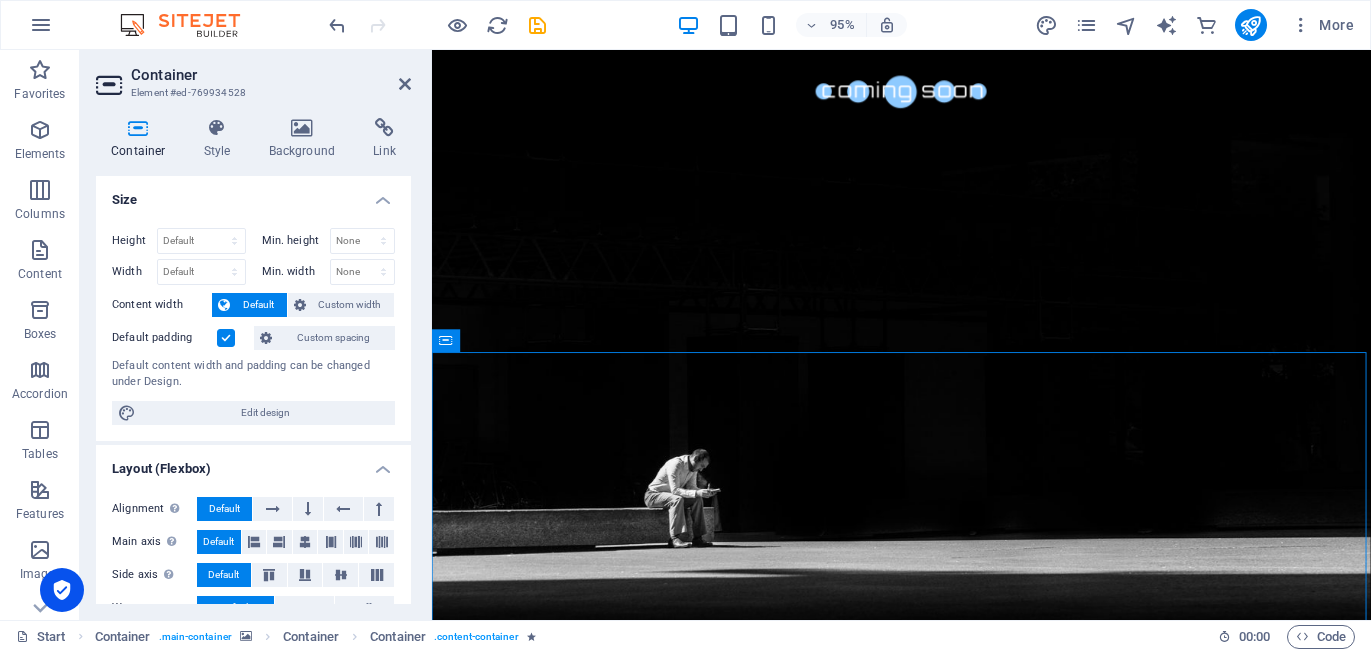 drag, startPoint x: 1236, startPoint y: 478, endPoint x: 1226, endPoint y: 446, distance: 33.526108 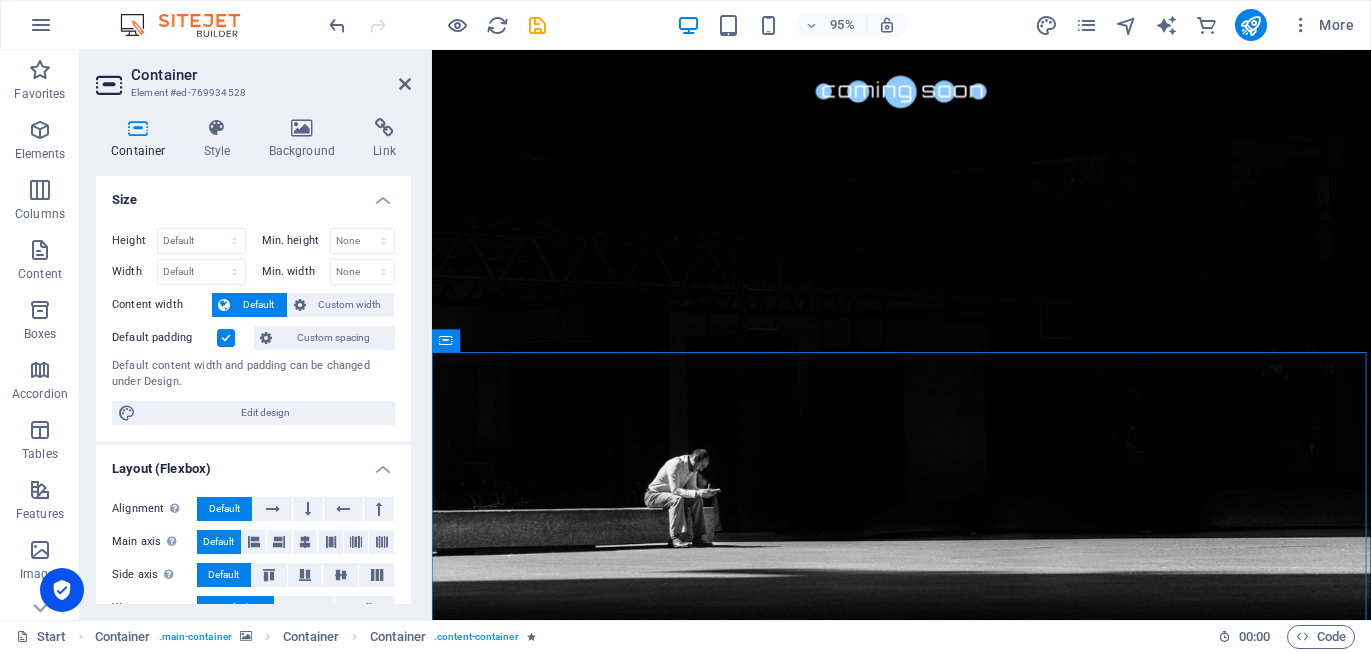 click on "Drop content here or  Add elements  Paste clipboard" at bounding box center (926, 1841) 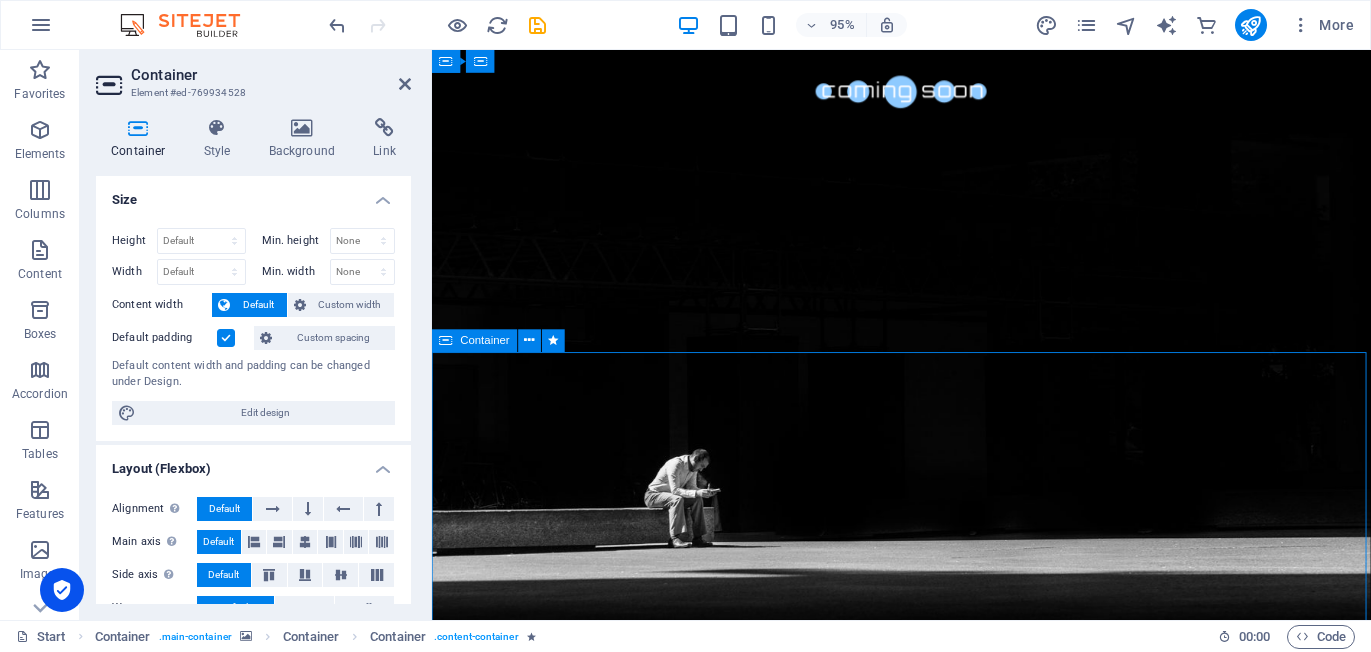 drag, startPoint x: 1225, startPoint y: 451, endPoint x: 1224, endPoint y: 479, distance: 28.01785 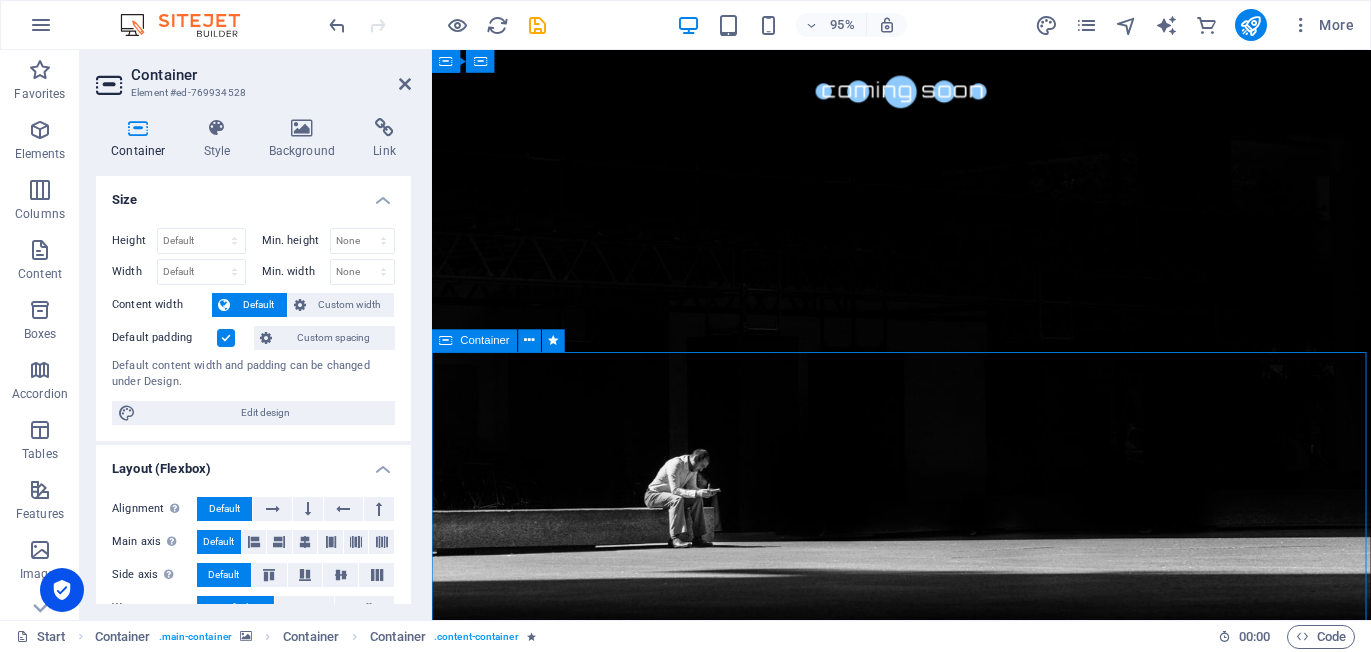 click on "Drop content here or  Add elements  Paste clipboard" at bounding box center [926, 1841] 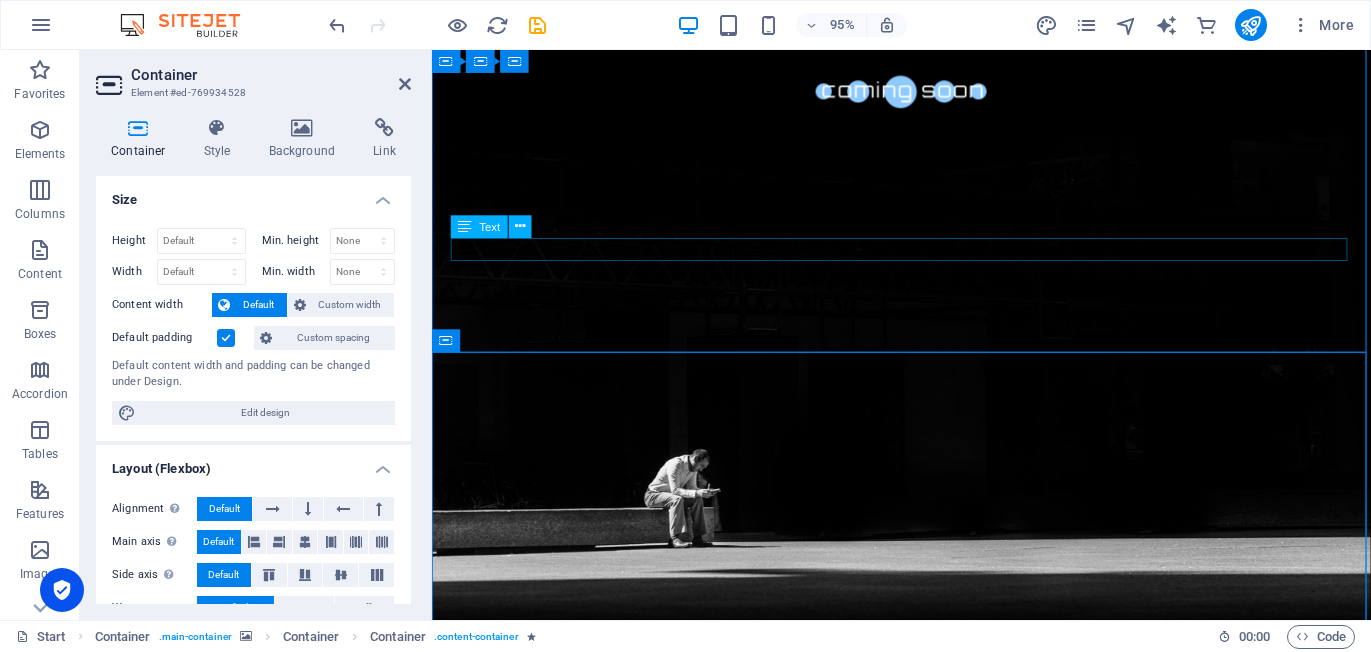 click on "Our website is under construction. We`ll be here soon with our new awesome site, subscribe to be notified." at bounding box center (926, 1582) 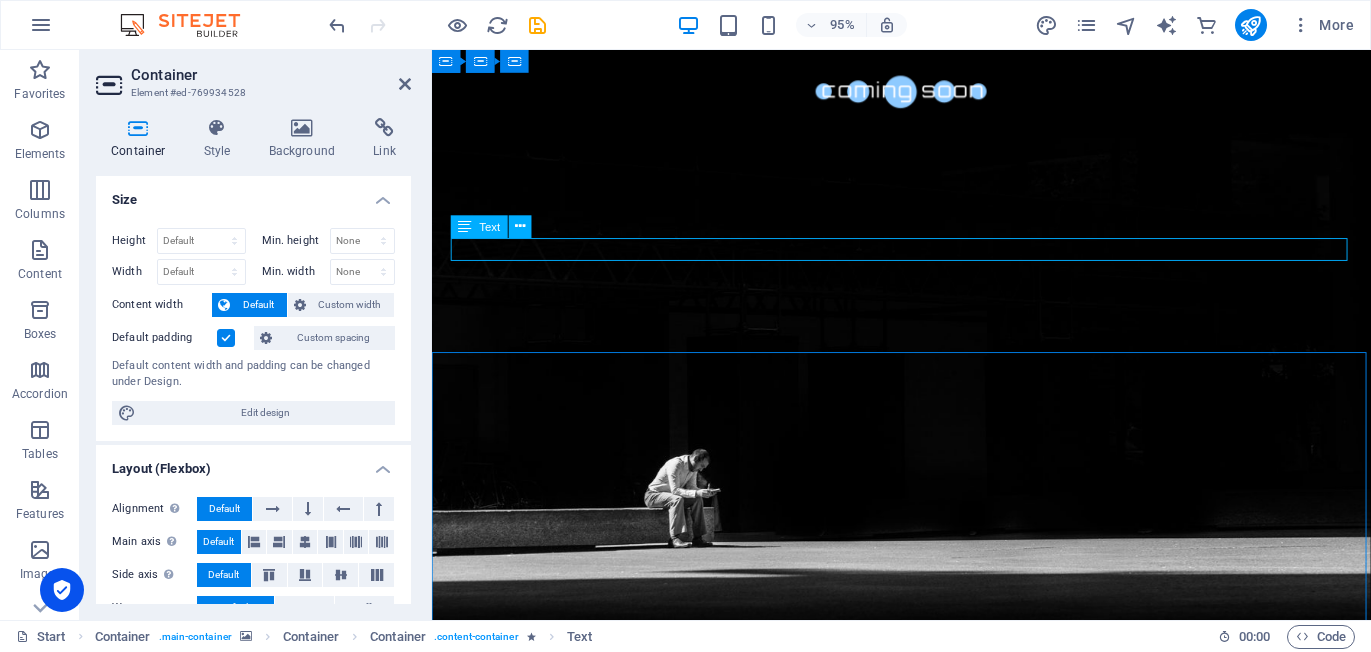 click on "Our website is under construction. We`ll be here soon with our new awesome site, subscribe to be notified." at bounding box center (926, 1582) 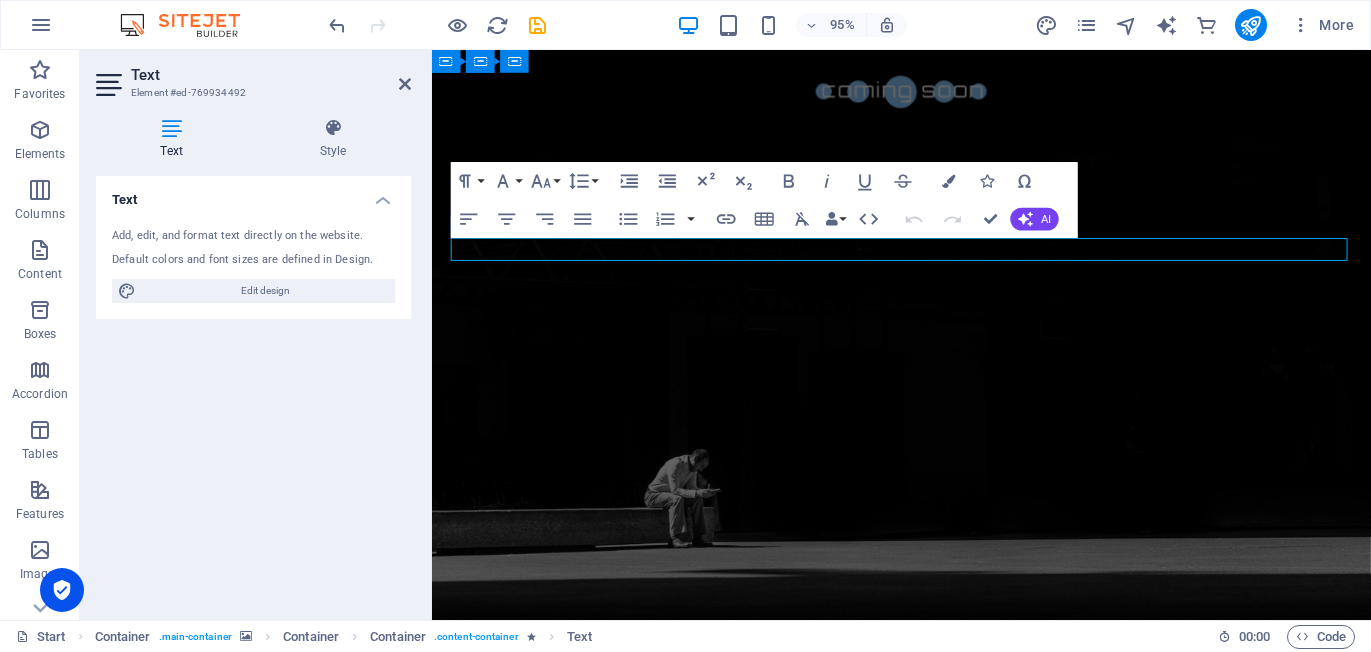 click on "Our website is under construction. We`ll be here soon with our new awesome site, subscribe to be notified." at bounding box center (926, 1582) 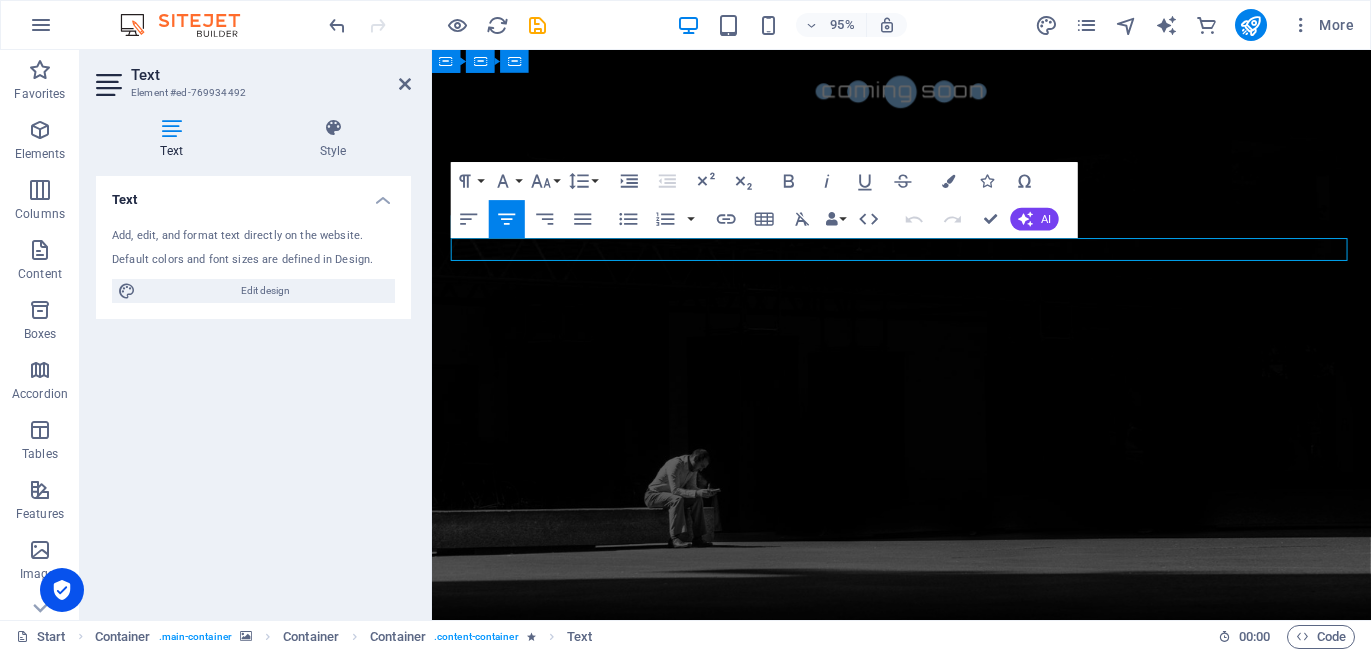 drag, startPoint x: 1337, startPoint y: 259, endPoint x: 1128, endPoint y: 263, distance: 209.03827 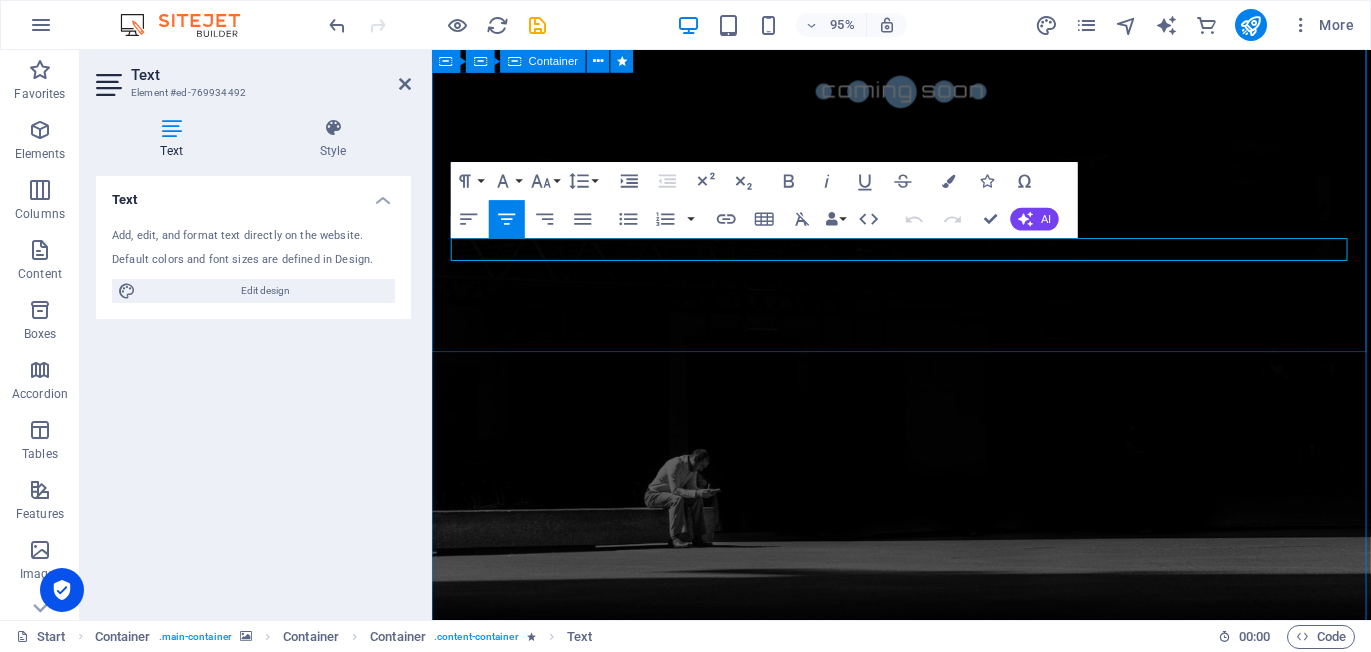 type 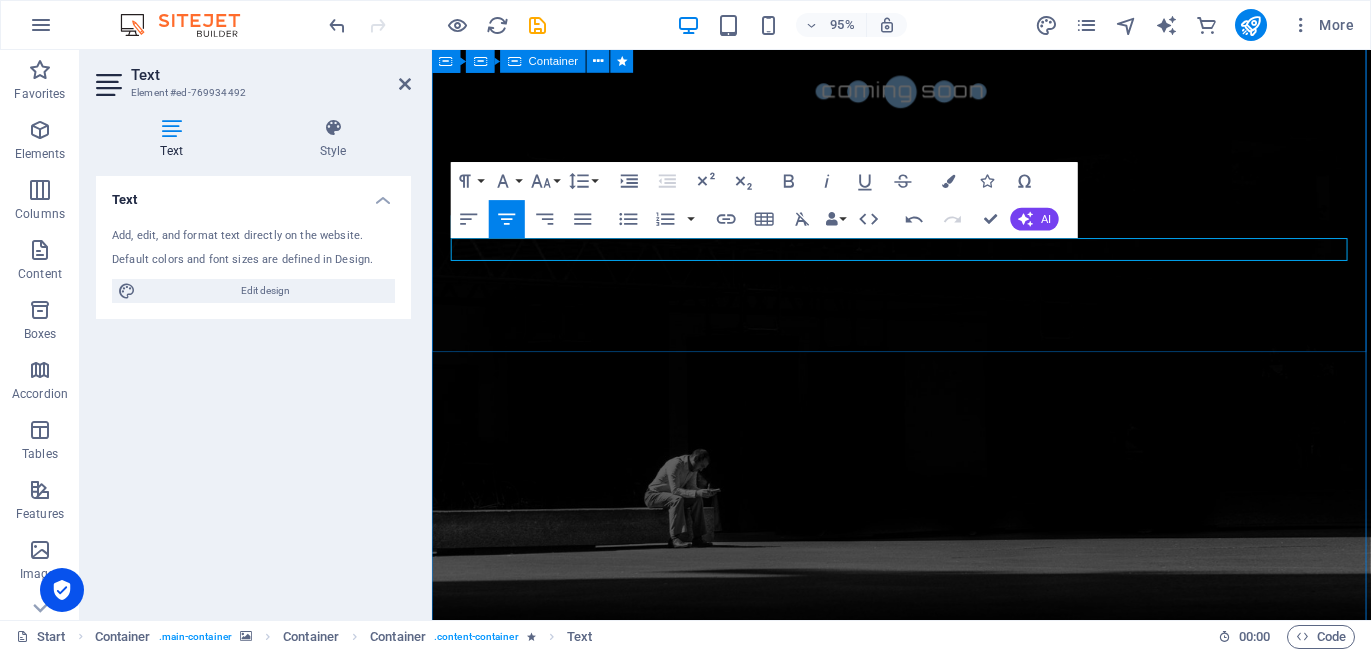 click on "The waiting is going to end soon... 60 Days 1440 Hours 86400 Minutes 5184000 Seconds Our website is under construction. We`ll be here soon with our new awesome site." at bounding box center (926, 1212) 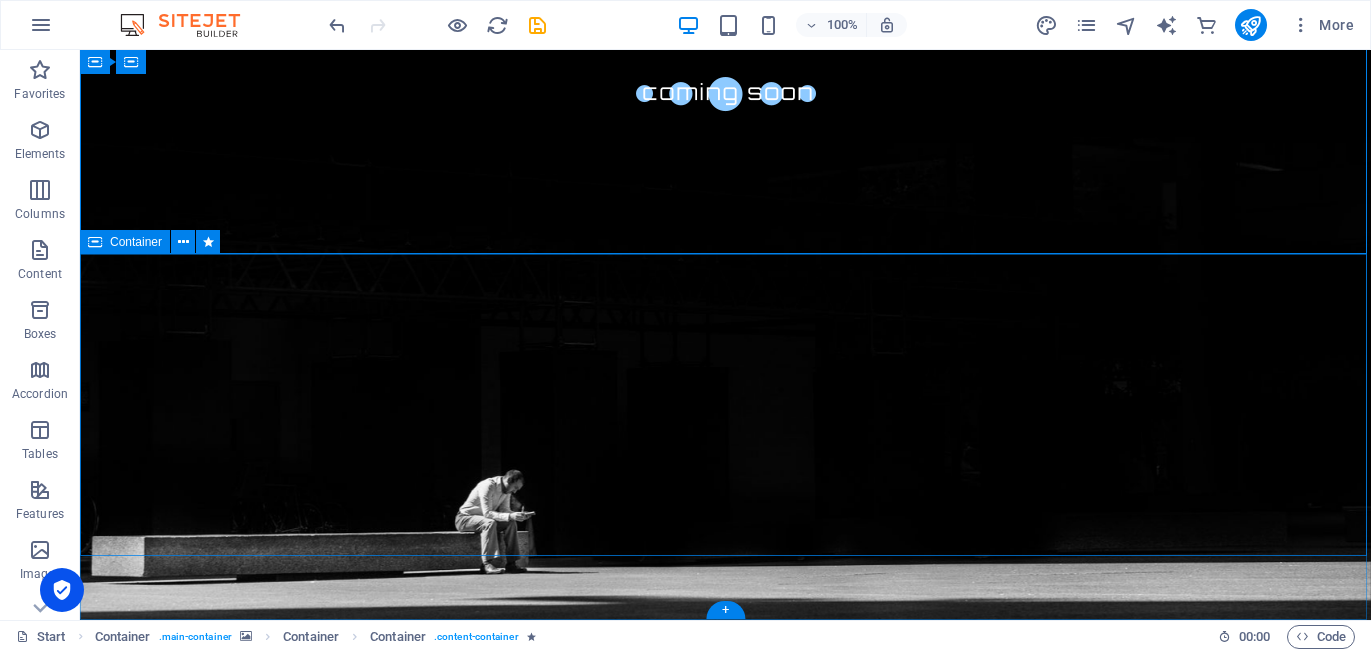scroll, scrollTop: 331, scrollLeft: 0, axis: vertical 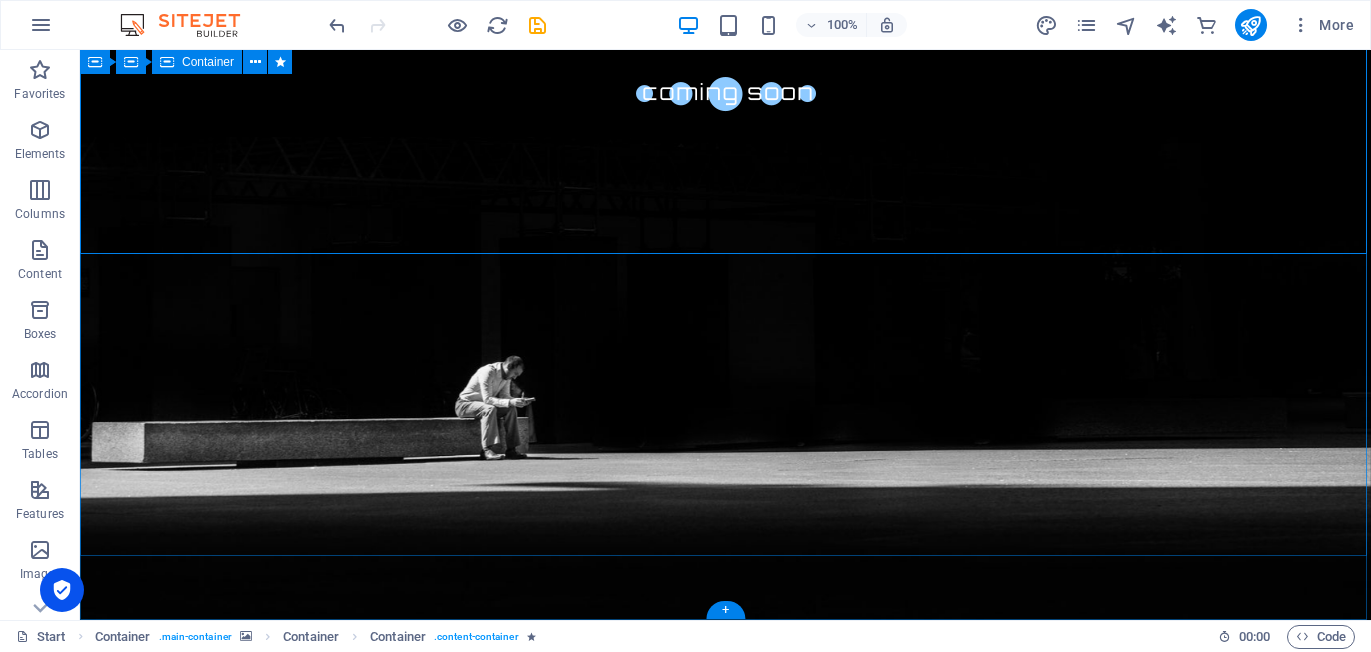 click on "The waiting is going to end soon... 60 Days 1440 Hours 86400 Minutes 5184000 Seconds Our website is under construction. We`ll be here soon with our new awesome site." at bounding box center (725, 1098) 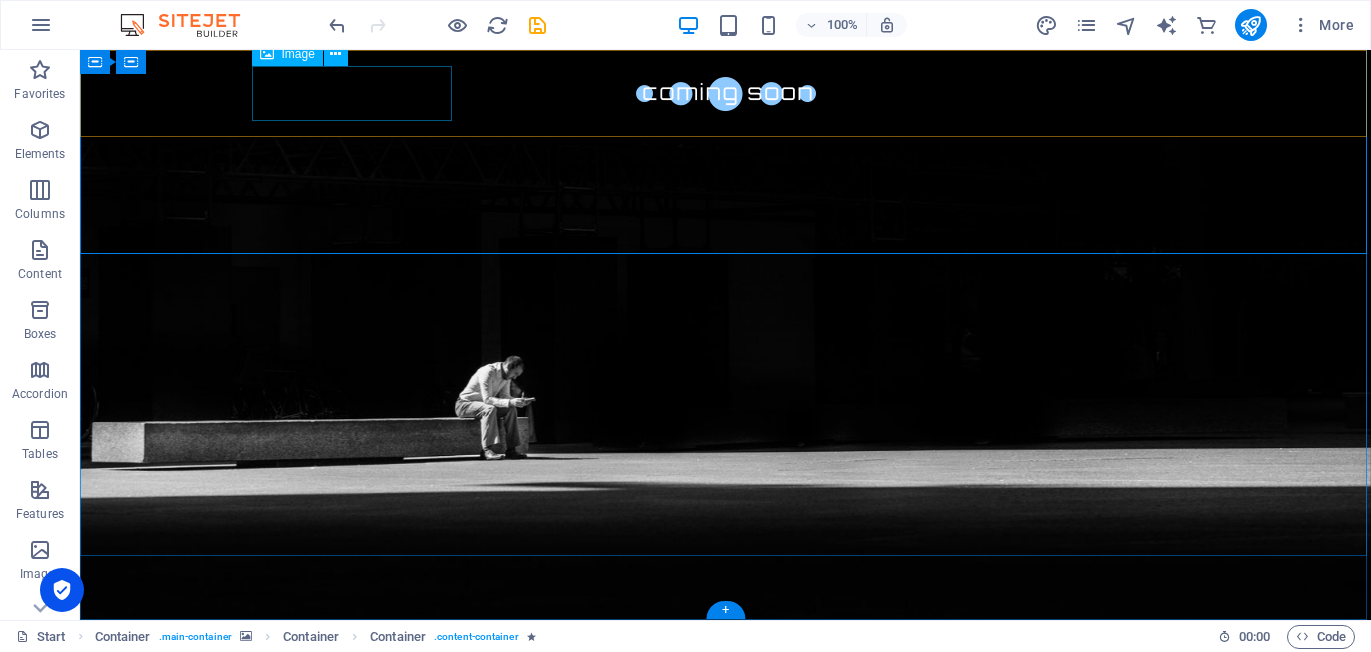click at bounding box center (726, 93) 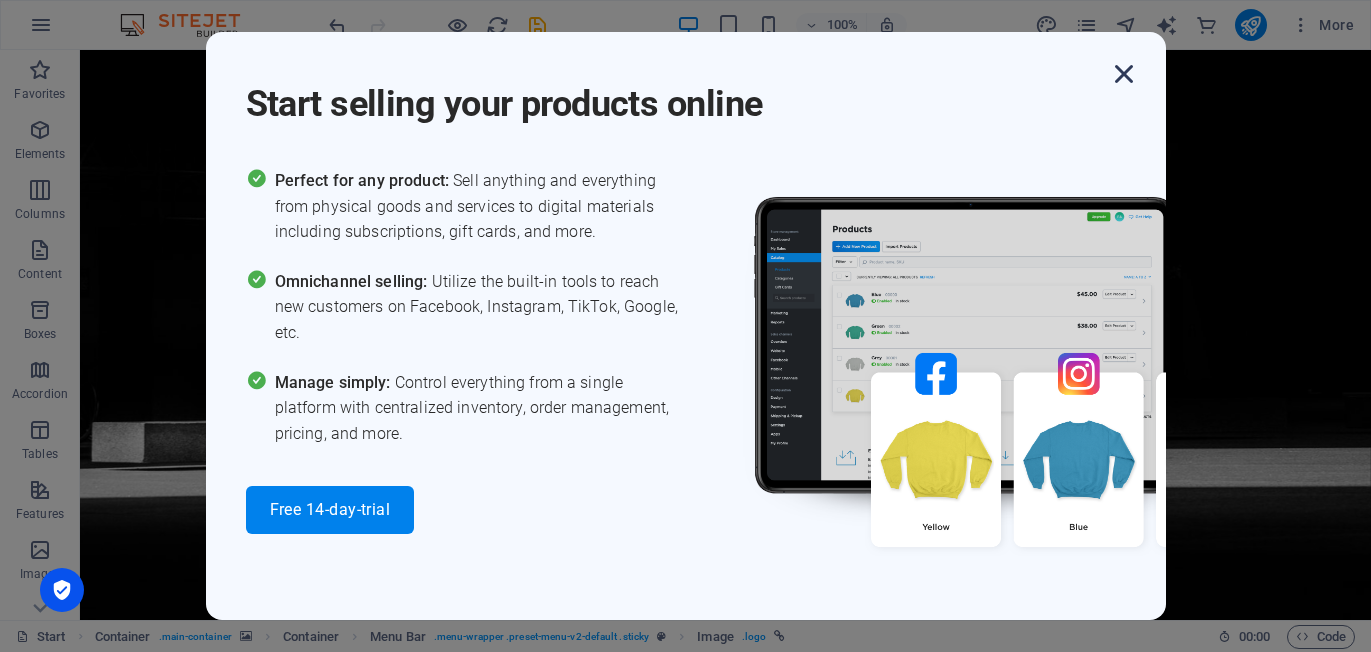 click at bounding box center [1124, 74] 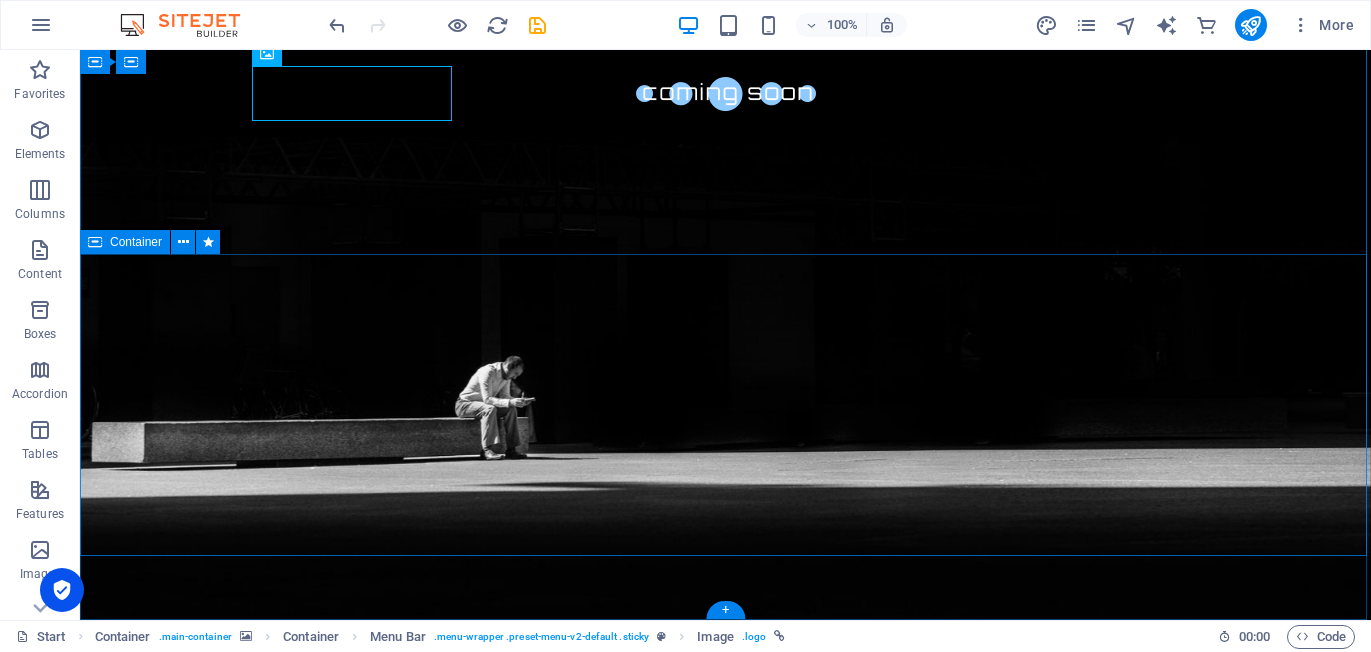 click on "Drop content here or  Add elements  Paste clipboard" at bounding box center (726, 1727) 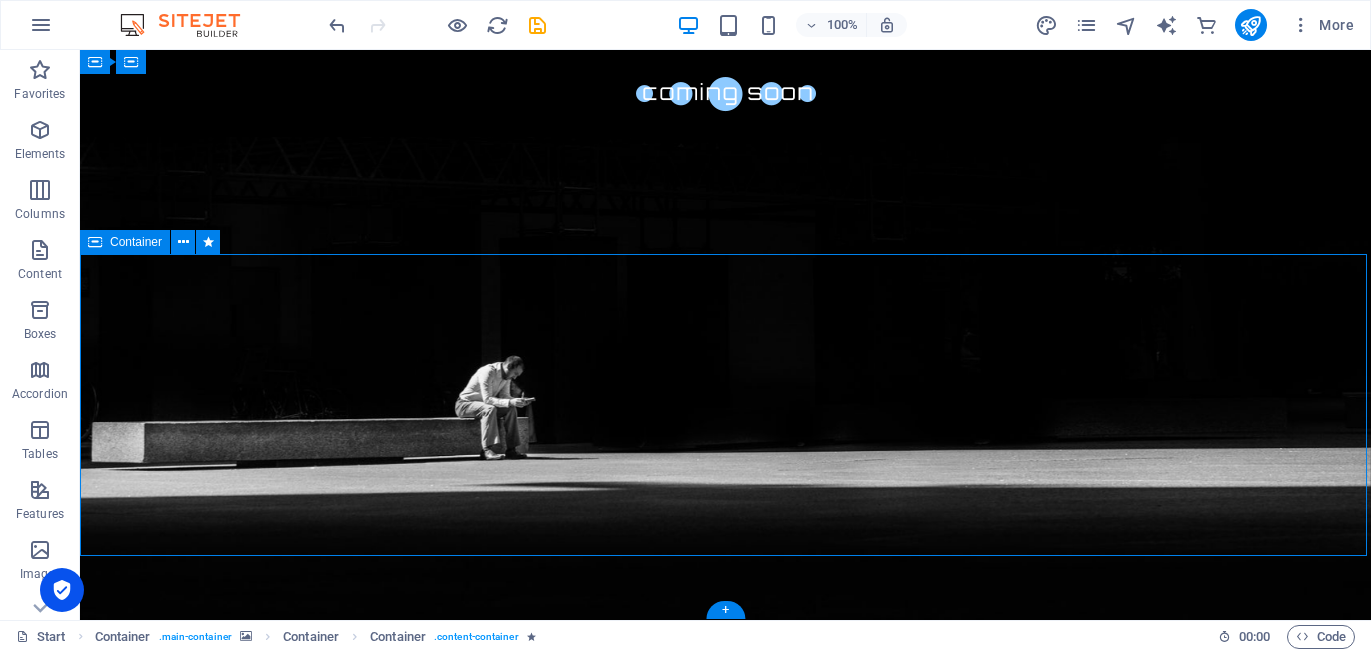 click on "Drop content here or  Add elements  Paste clipboard" at bounding box center [726, 1727] 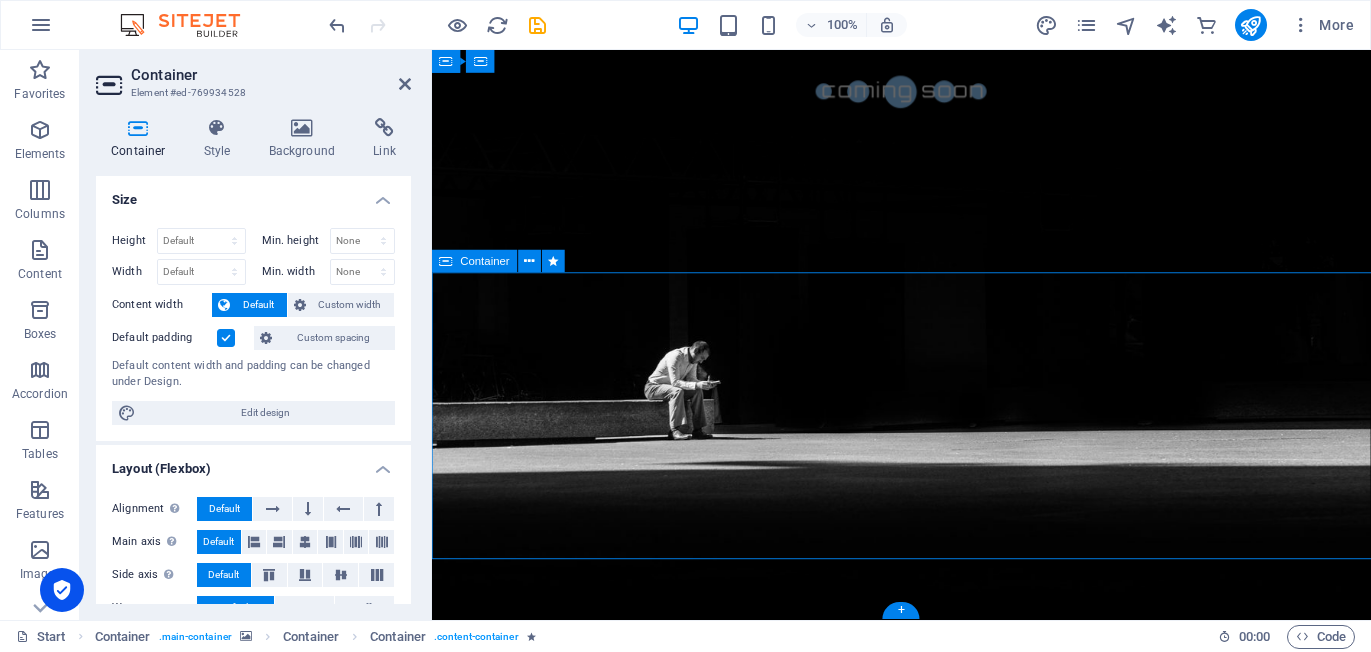 click on "Drop content here or  Add elements  Paste clipboard" at bounding box center (926, 1727) 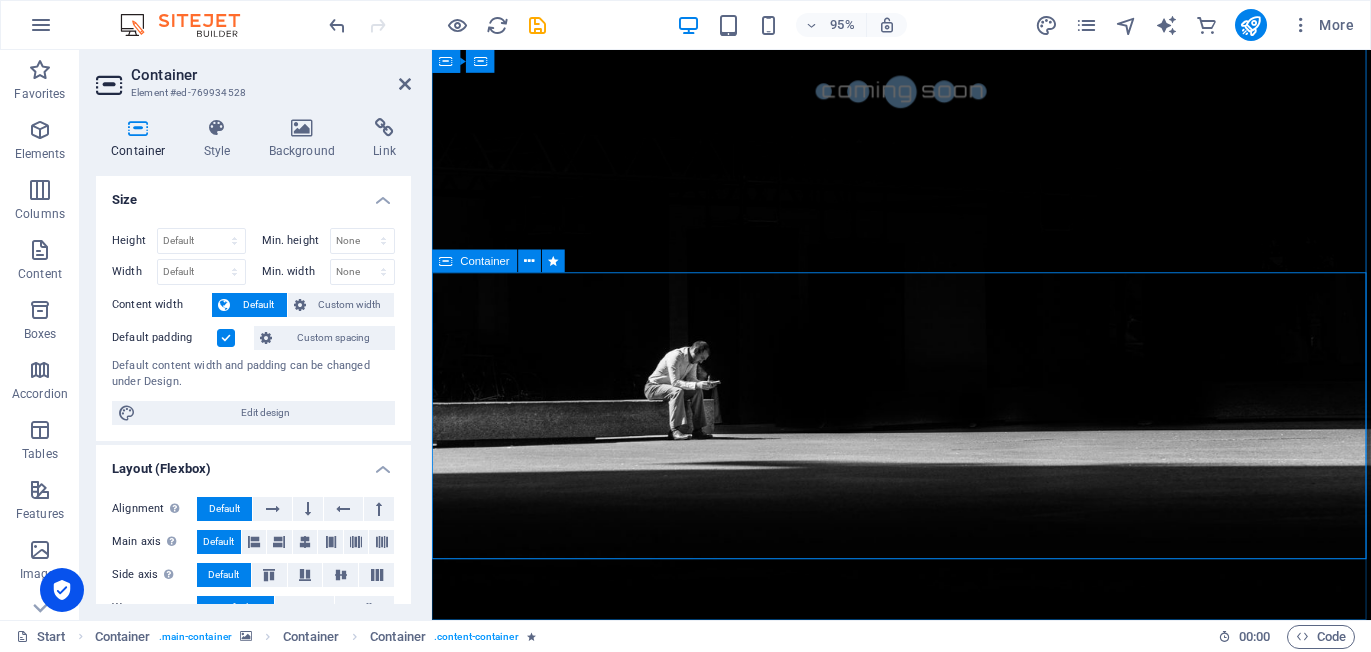 scroll, scrollTop: 301, scrollLeft: 0, axis: vertical 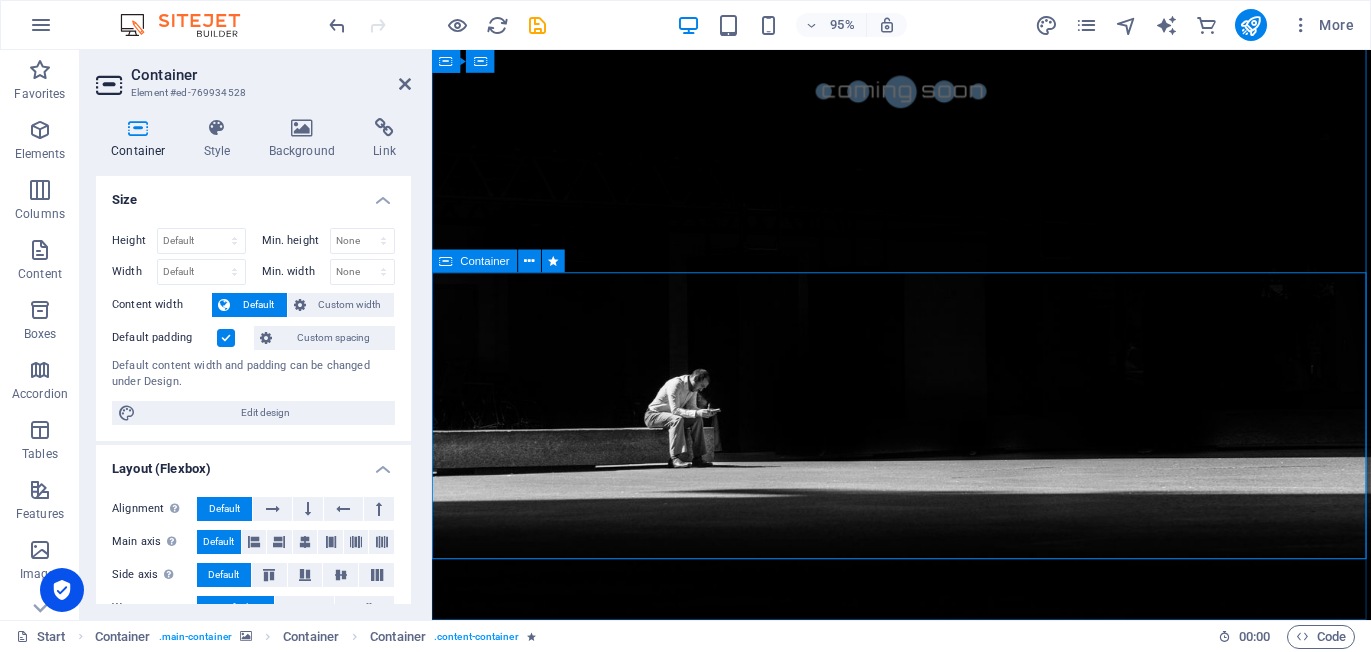 click on "Drop content here or  Add elements  Paste clipboard" at bounding box center (926, 1757) 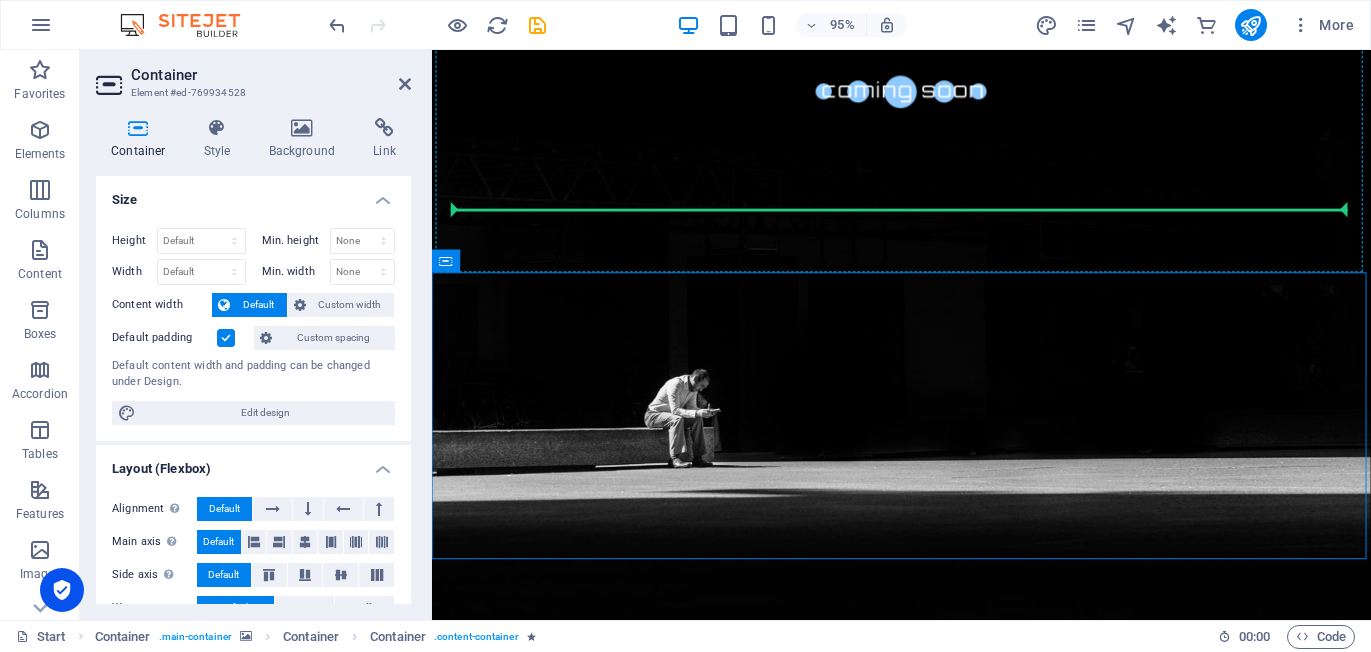 drag, startPoint x: 757, startPoint y: 396, endPoint x: 755, endPoint y: 241, distance: 155.01291 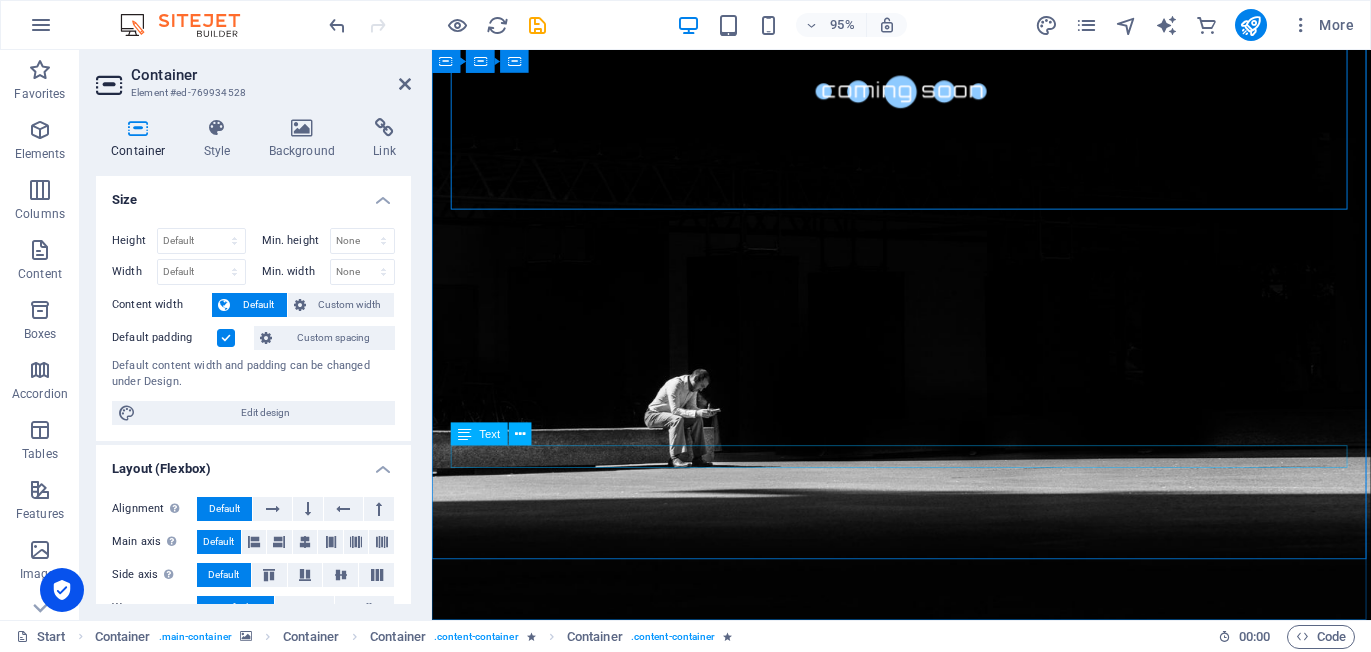 click on "Our website is under construction. We`ll be here soon with our new awesome site." at bounding box center (926, 1800) 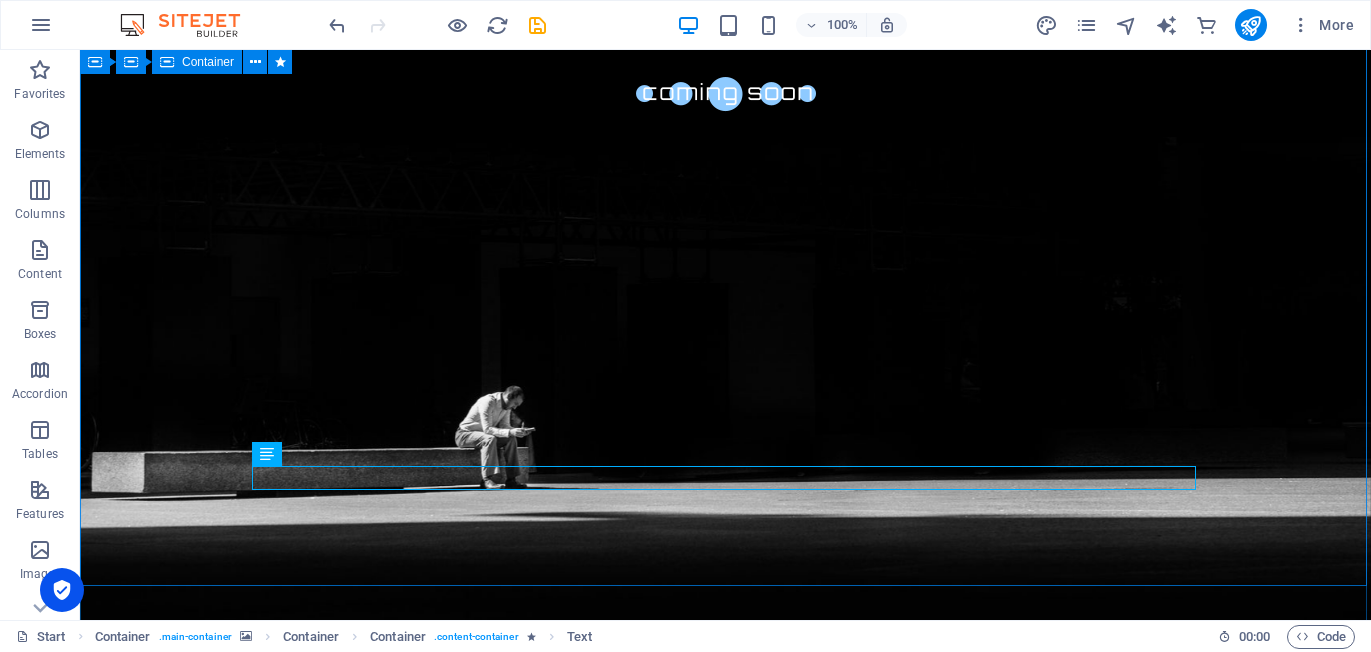 click on "Drop content here or  Add elements  Paste clipboard The waiting is going to end soon... 60 Days 1440 Hours 86400 Minutes 5184000 Seconds Our website is under construction. We`ll be here soon with our new awesome site." at bounding box center (725, 1279) 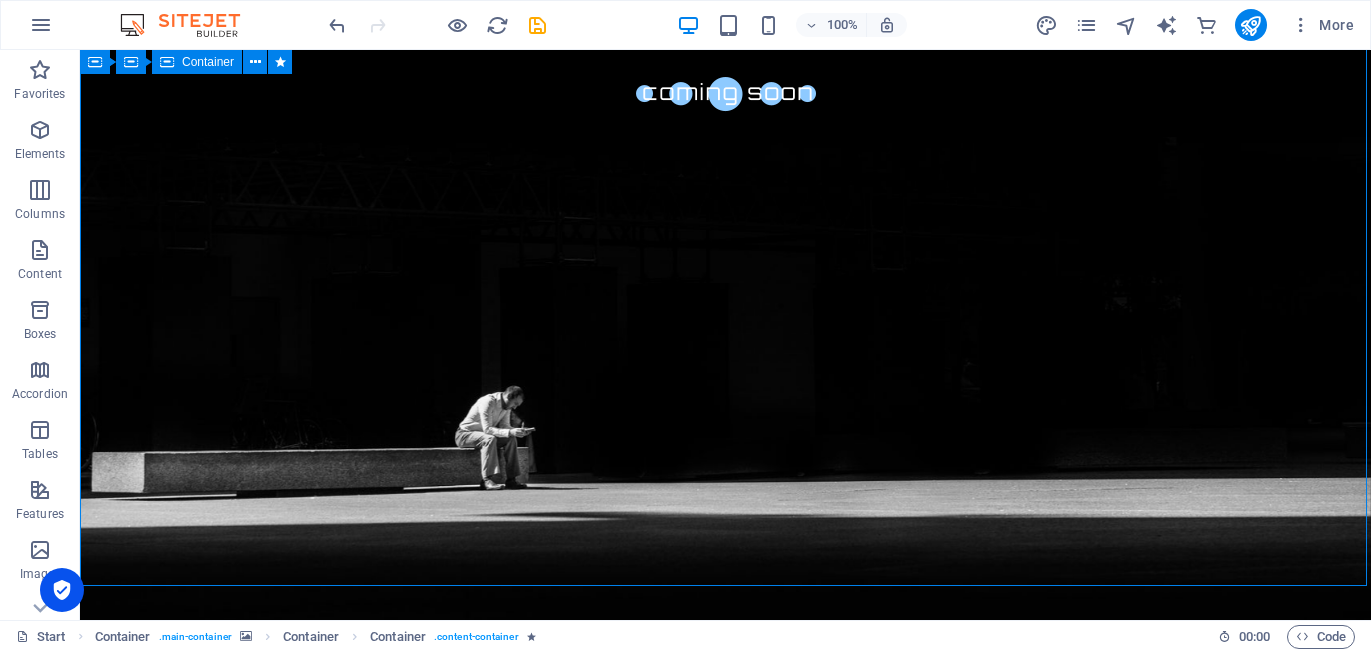 drag, startPoint x: 160, startPoint y: 364, endPoint x: 176, endPoint y: 424, distance: 62.0967 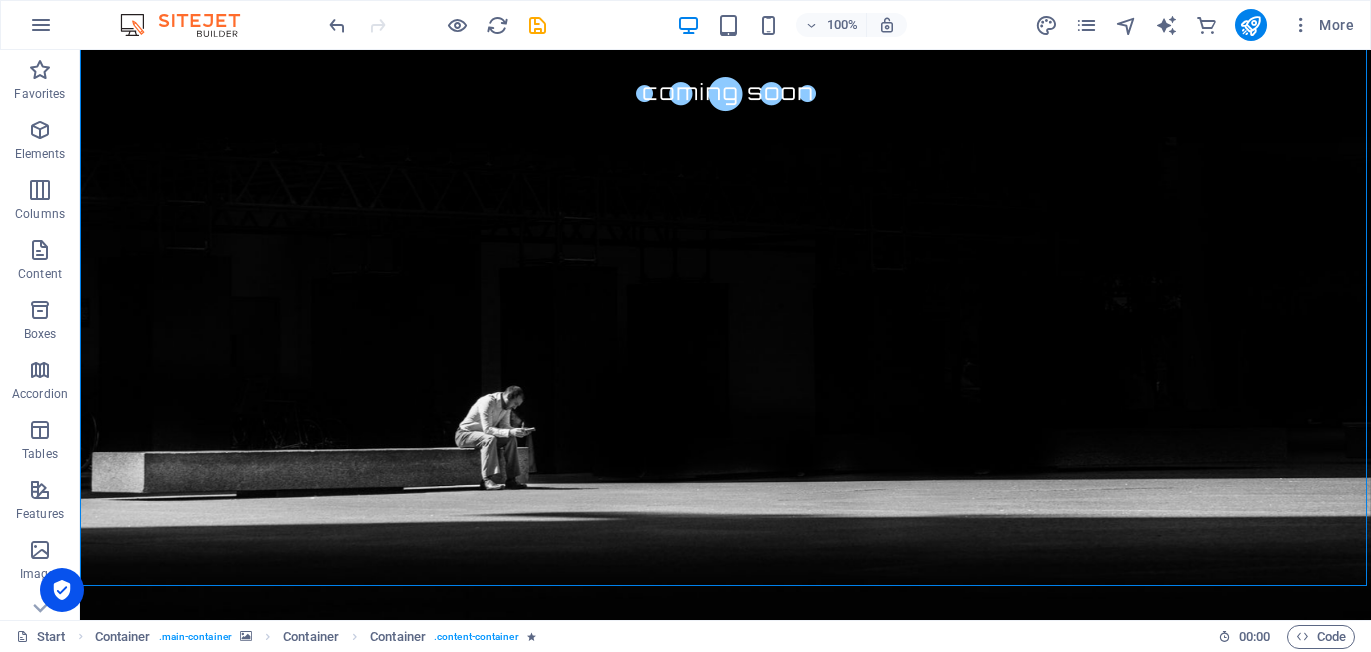 drag, startPoint x: 165, startPoint y: 448, endPoint x: 299, endPoint y: 431, distance: 135.07405 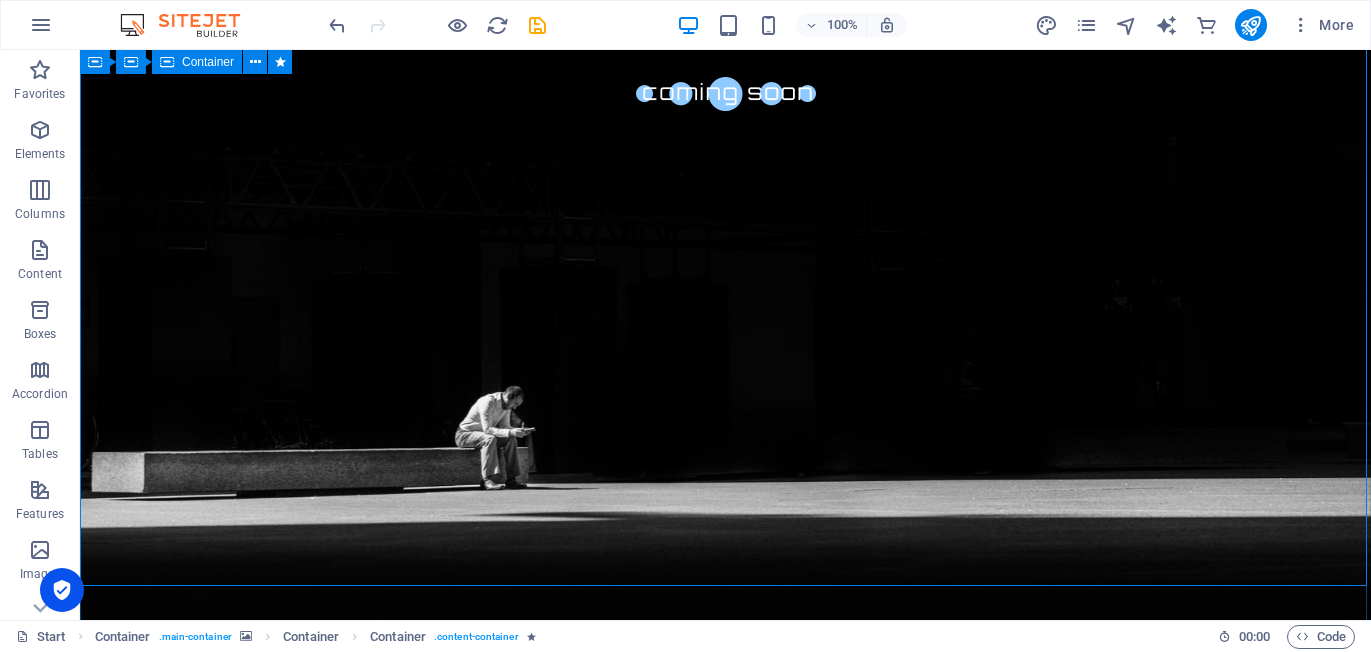 click on "Drop content here or  Add elements  Paste clipboard The waiting is going to end soon... 60 Days 1440 Hours 86400 Minutes 5184000 Seconds Our website is under construction. We`ll be here soon with our new awesome site." at bounding box center [725, 1279] 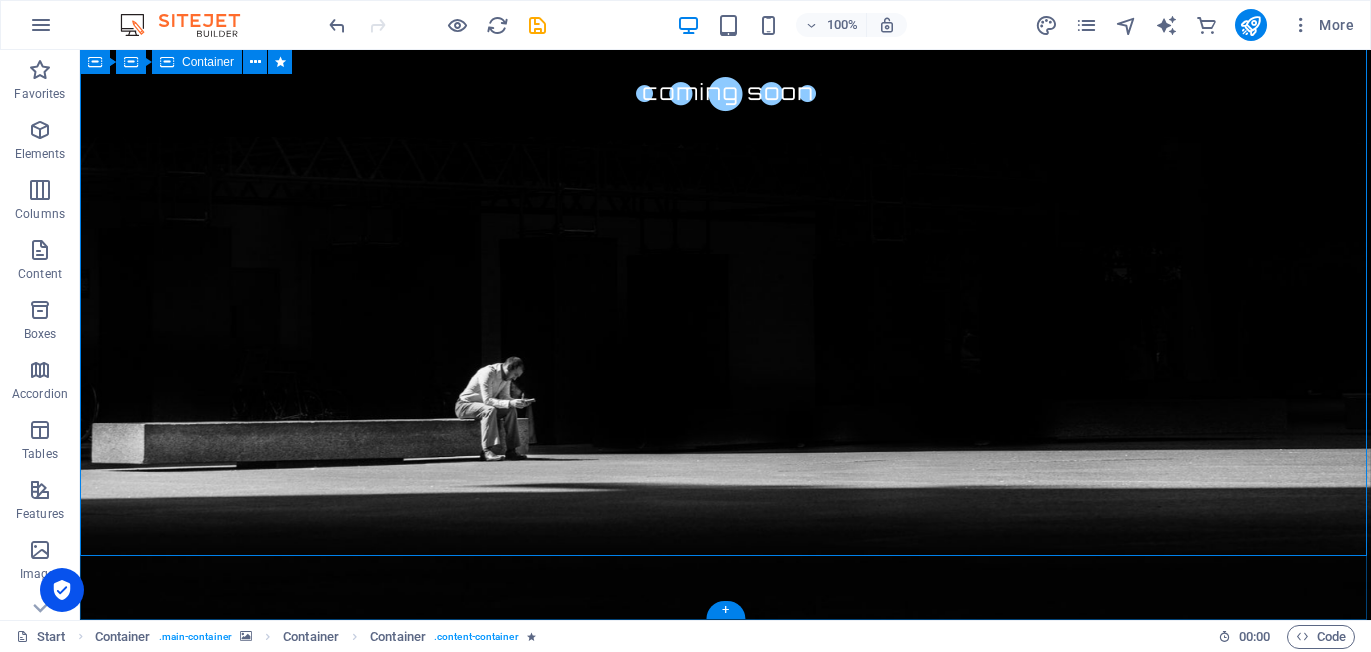 scroll, scrollTop: 331, scrollLeft: 0, axis: vertical 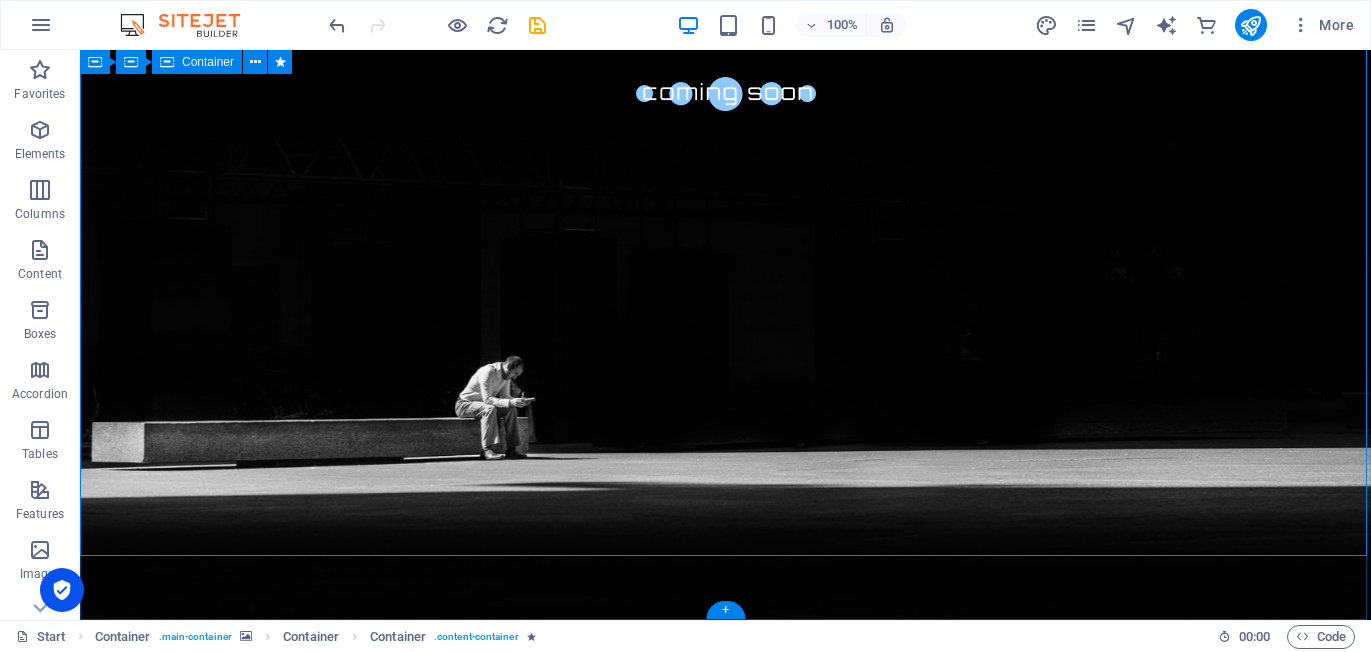click on "Drop content here or  Add elements  Paste clipboard The waiting is going to end soon... 60 Days 1440 Hours 86400 Minutes 5184000 Seconds Our website is under construction. We`ll be here soon with our new awesome site." at bounding box center (725, 1249) 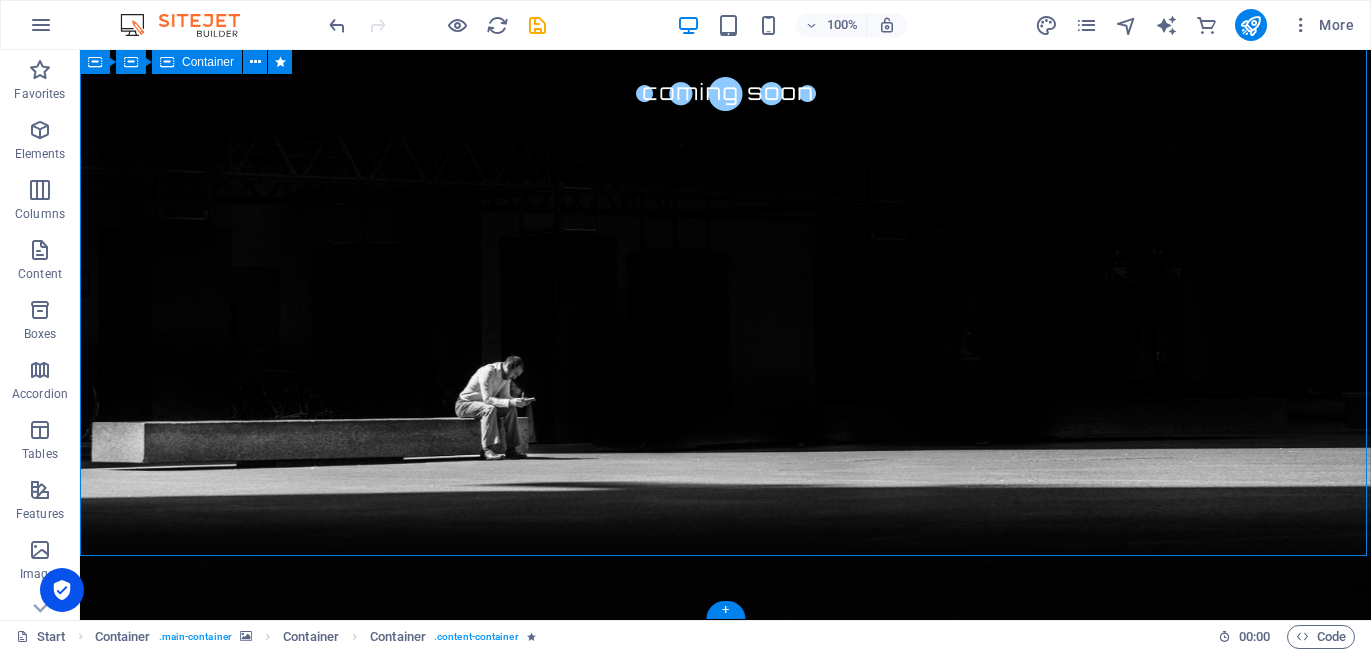 drag, startPoint x: 193, startPoint y: 485, endPoint x: 372, endPoint y: 492, distance: 179.13683 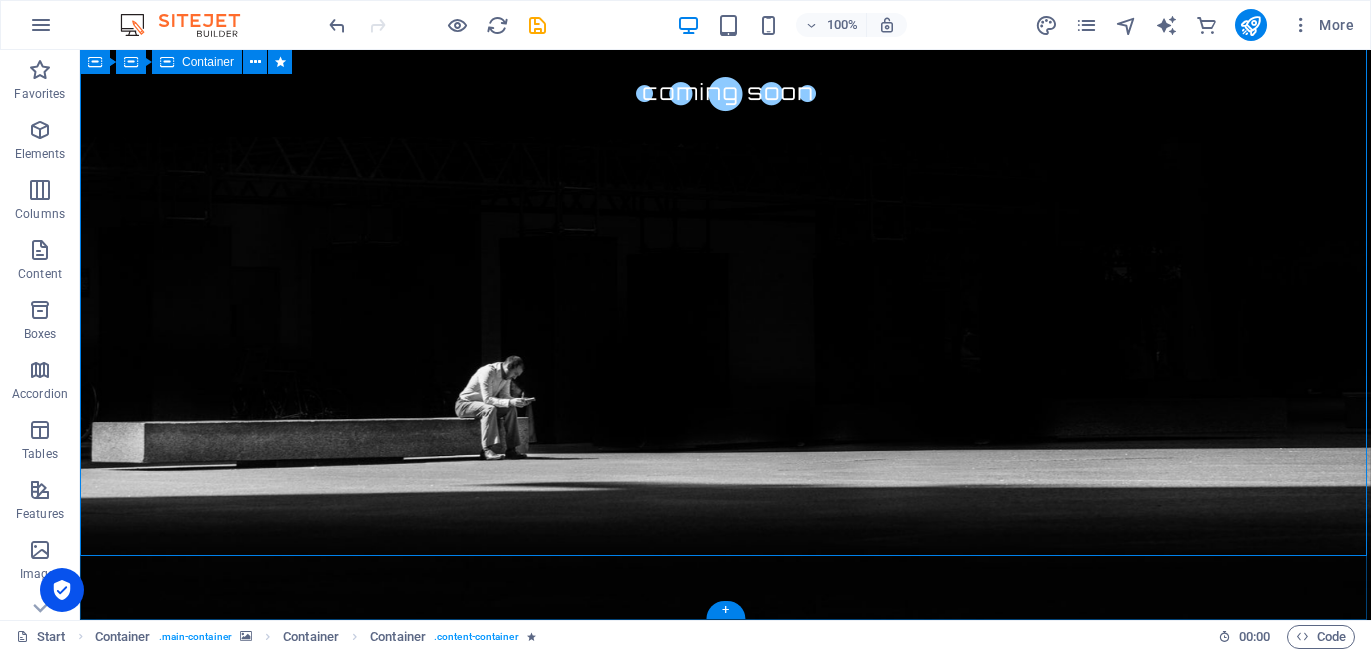 click on "Drop content here or  Add elements  Paste clipboard The waiting is going to end soon... 60 Days 1440 Hours 86400 Minutes 5184000 Seconds Our website is under construction. We`ll be here soon with our new awesome site." at bounding box center [725, 1249] 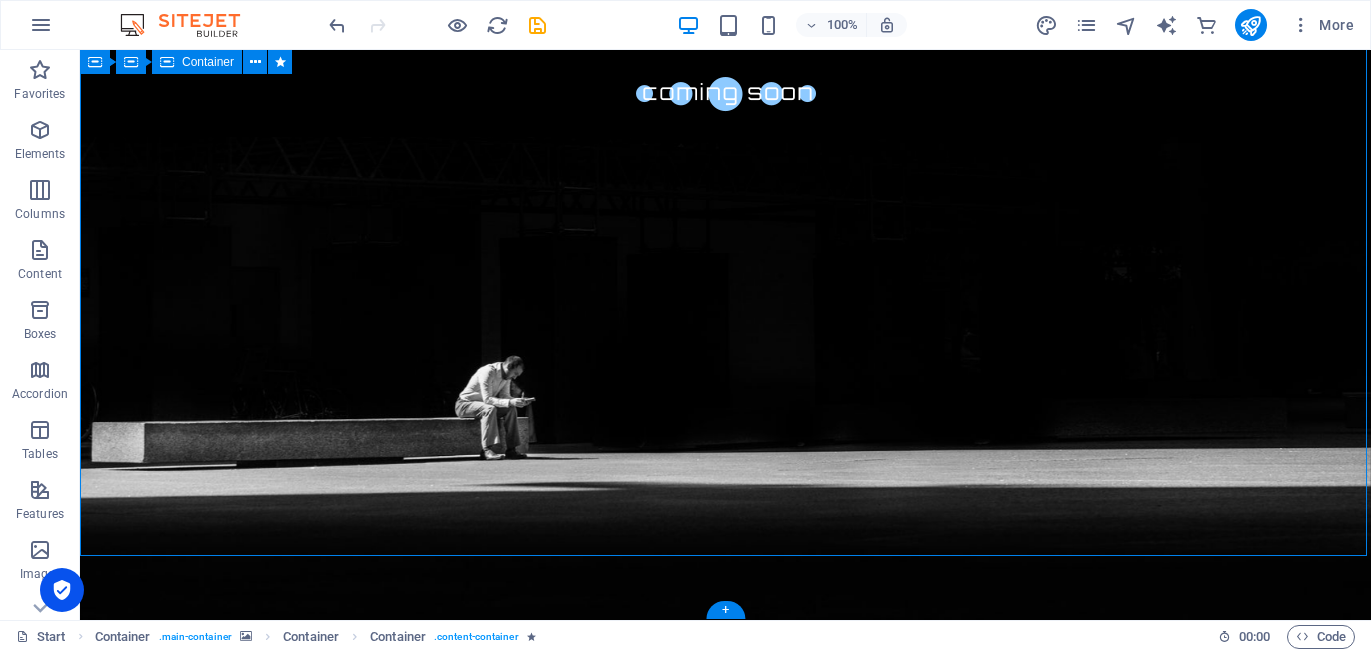 drag, startPoint x: 132, startPoint y: 428, endPoint x: 144, endPoint y: 447, distance: 22.472204 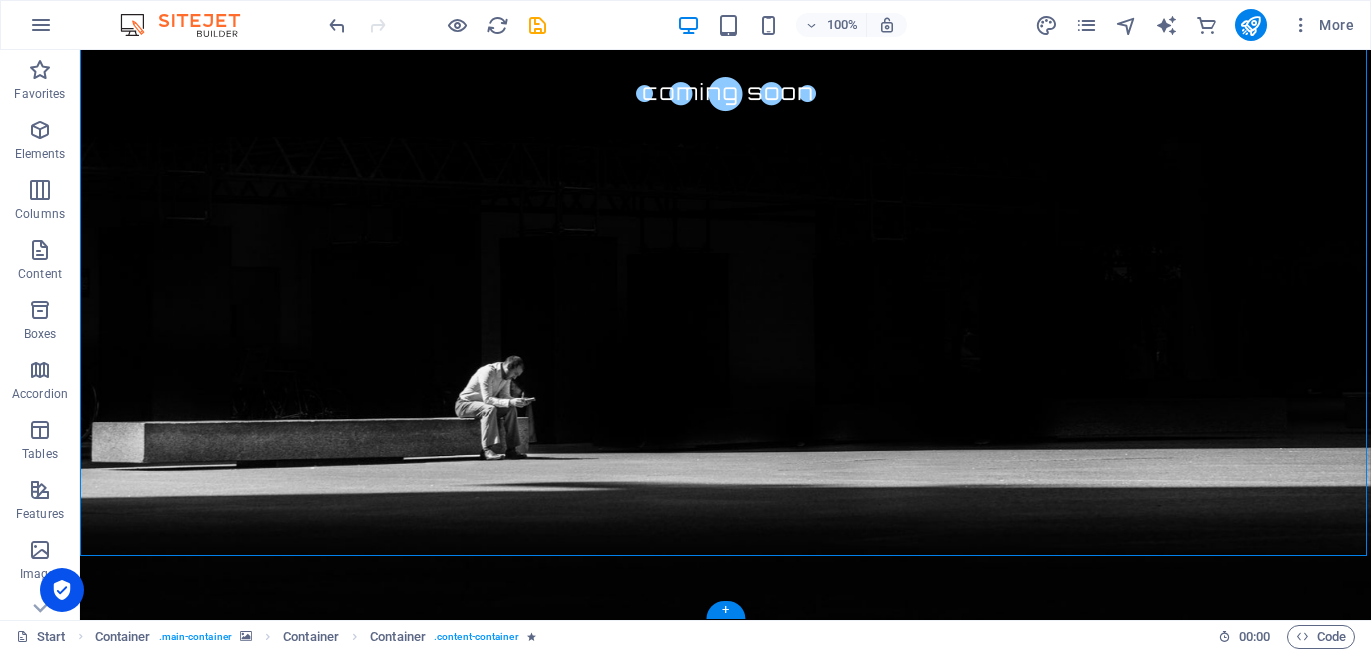 drag, startPoint x: 128, startPoint y: 445, endPoint x: 264, endPoint y: 513, distance: 152.05263 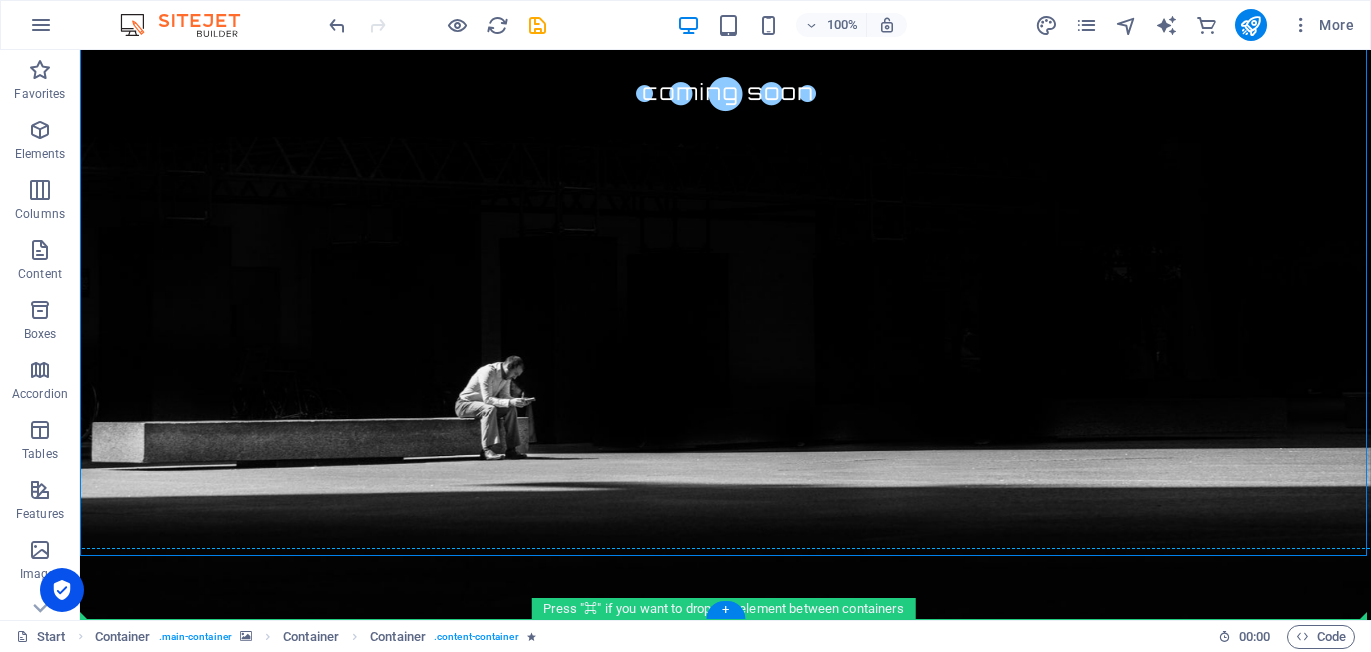 drag, startPoint x: 265, startPoint y: 498, endPoint x: 273, endPoint y: 560, distance: 62.514 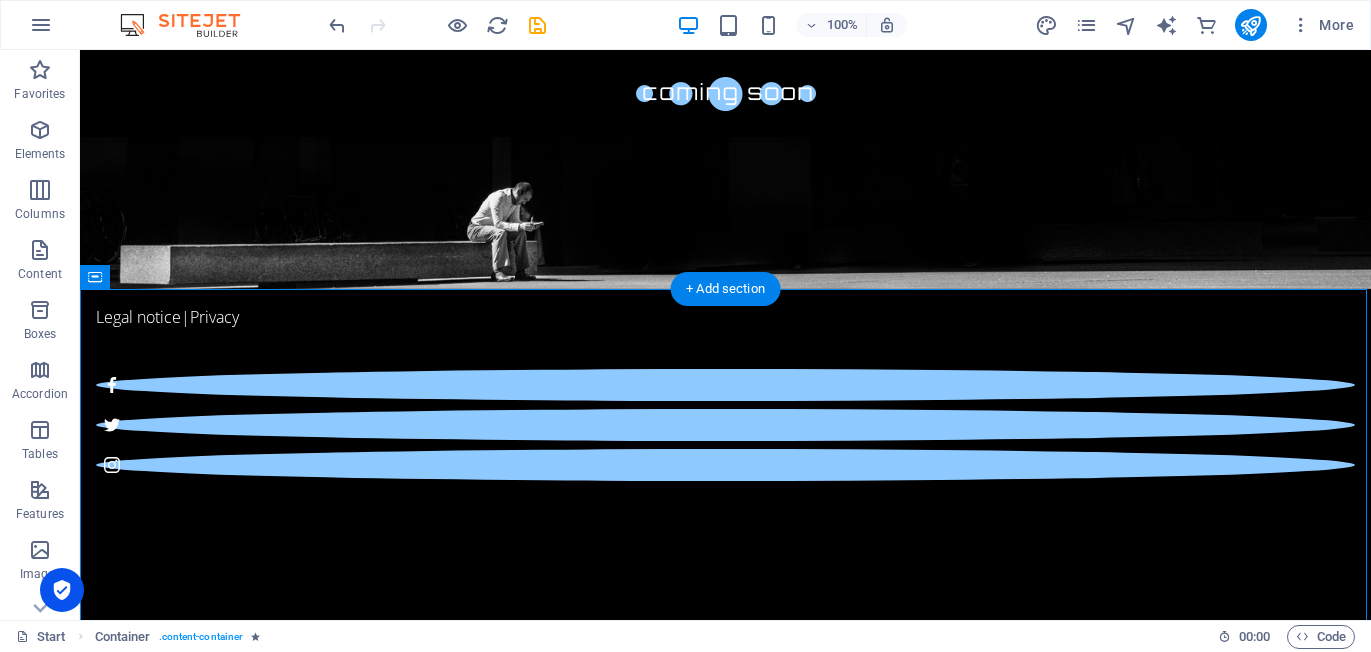 click at bounding box center [725, 4] 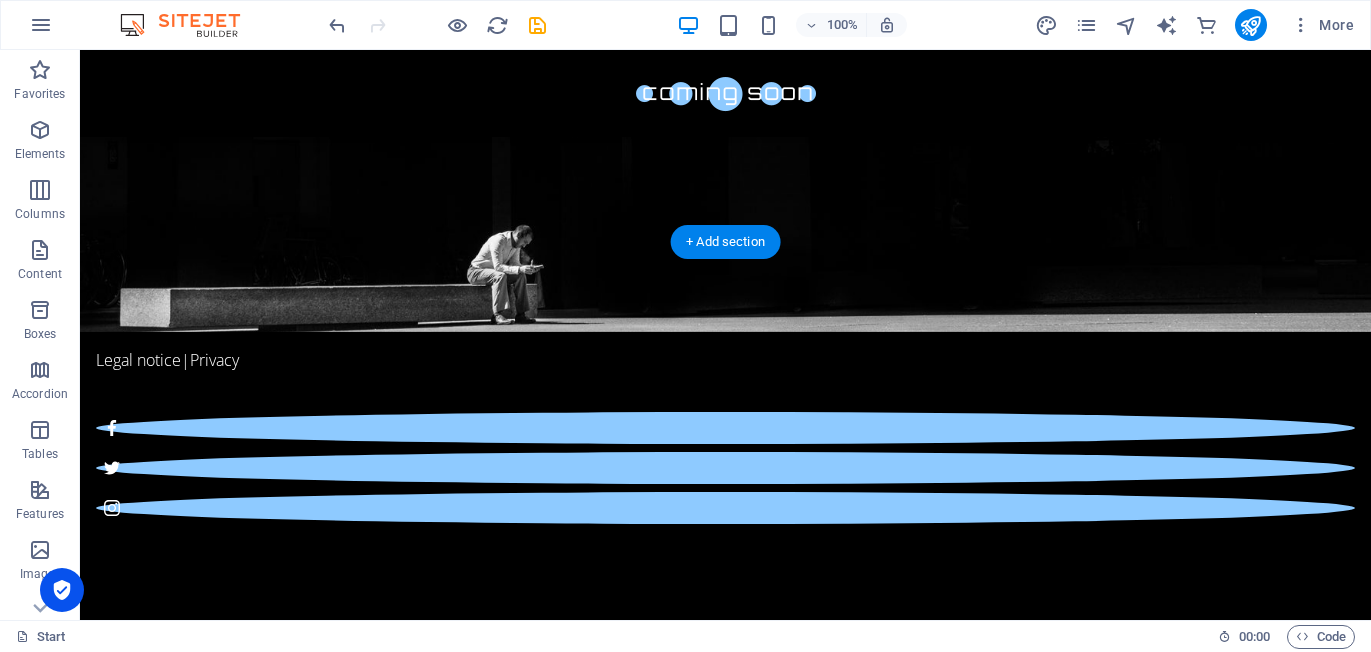 scroll, scrollTop: 378, scrollLeft: 0, axis: vertical 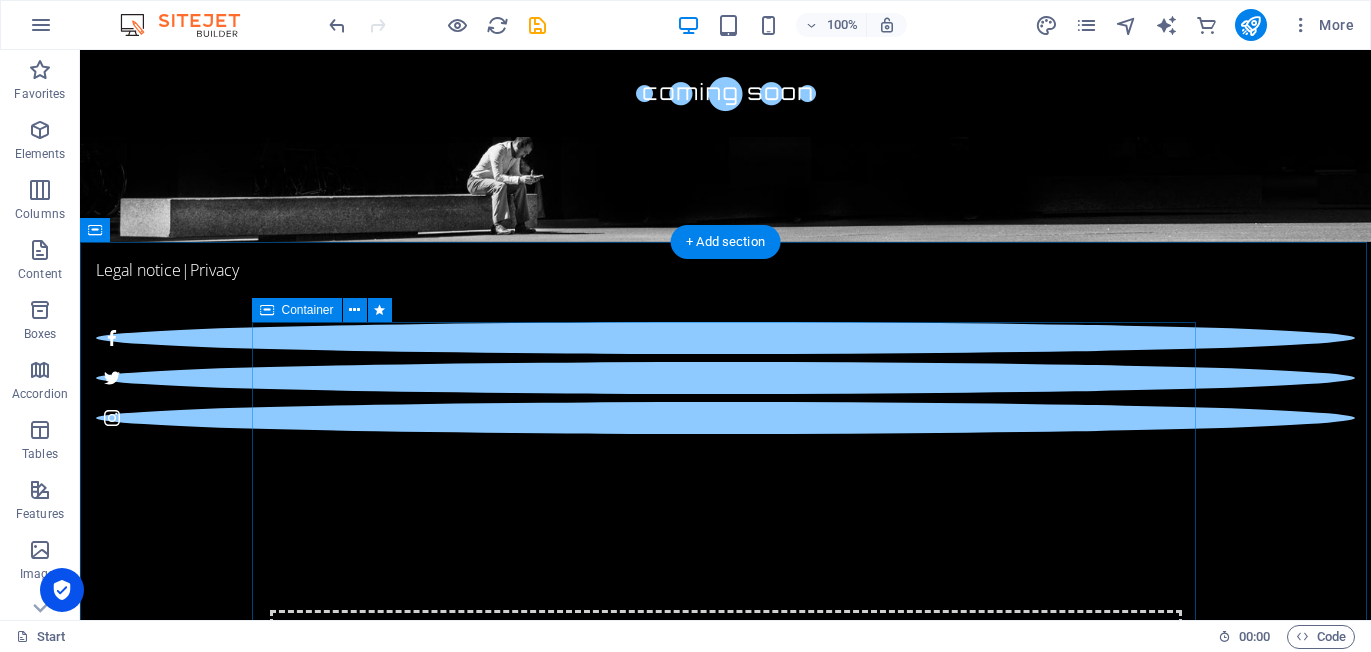 click on "Drop content here or  Add elements  Paste clipboard" at bounding box center [726, 681] 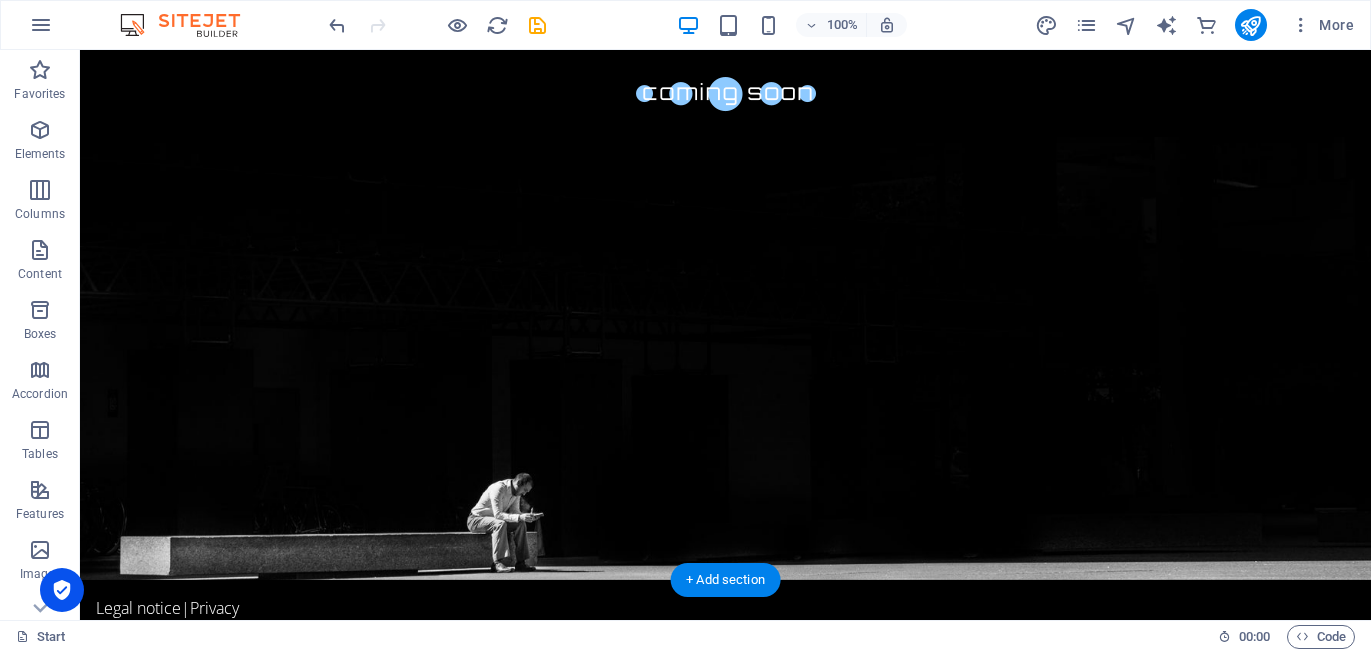 scroll, scrollTop: 227, scrollLeft: 0, axis: vertical 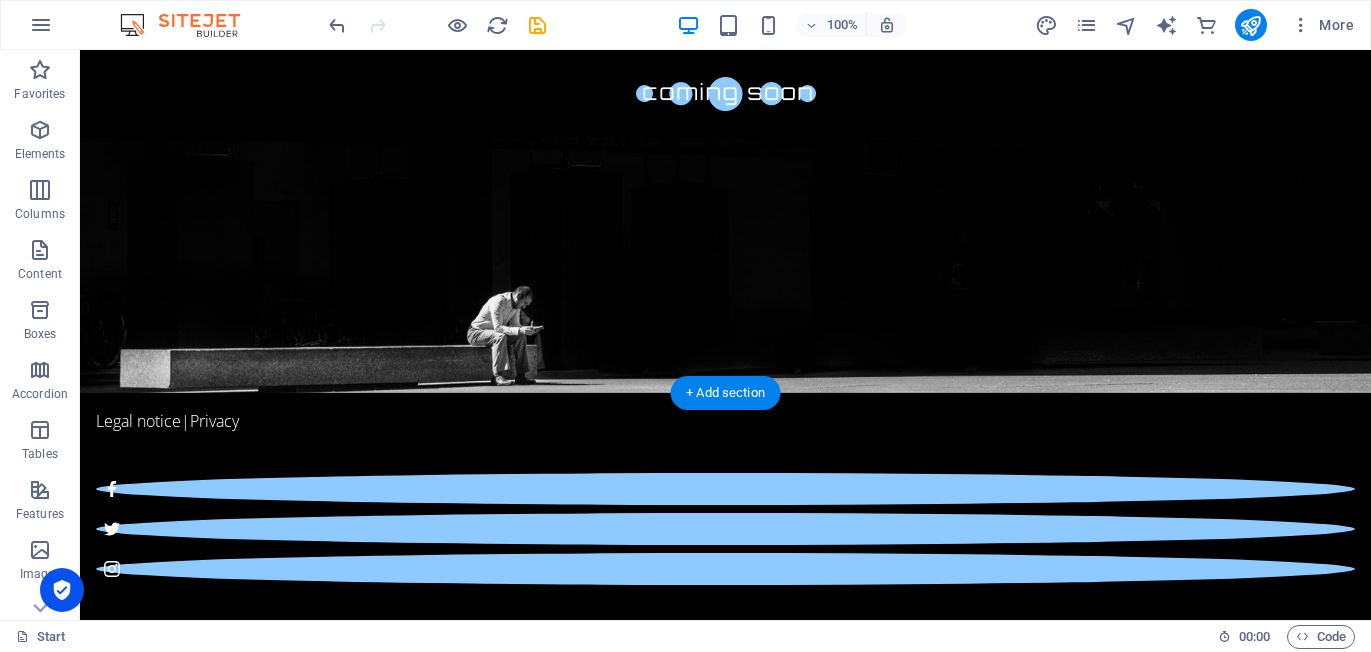 drag, startPoint x: 534, startPoint y: 301, endPoint x: 533, endPoint y: 255, distance: 46.010868 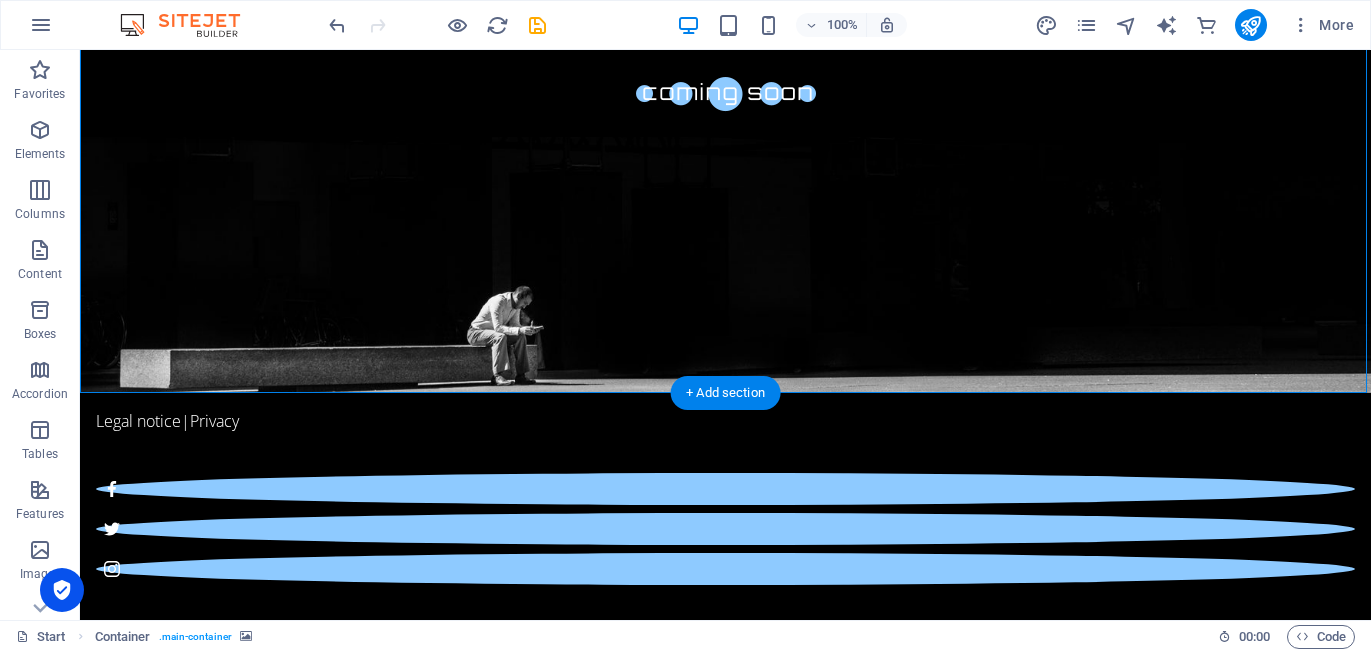 drag, startPoint x: 532, startPoint y: 381, endPoint x: 546, endPoint y: 270, distance: 111.8794 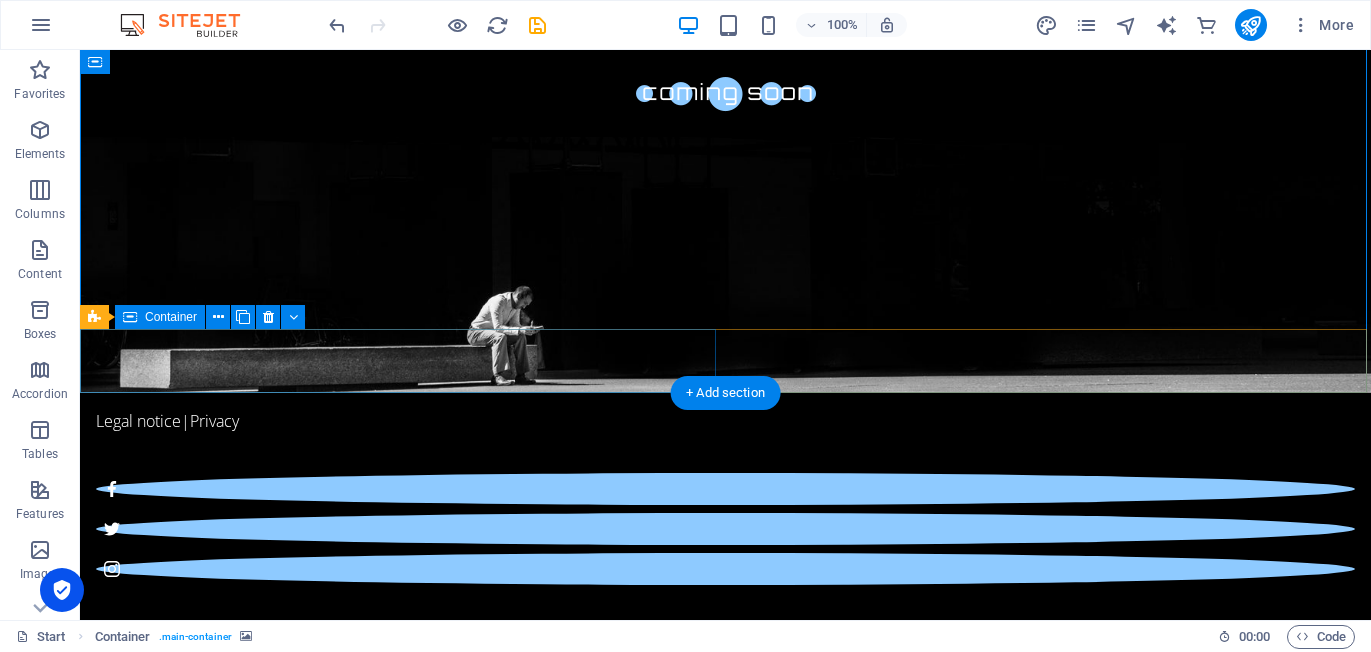 click on "Legal notice  |  Privacy" at bounding box center (725, 421) 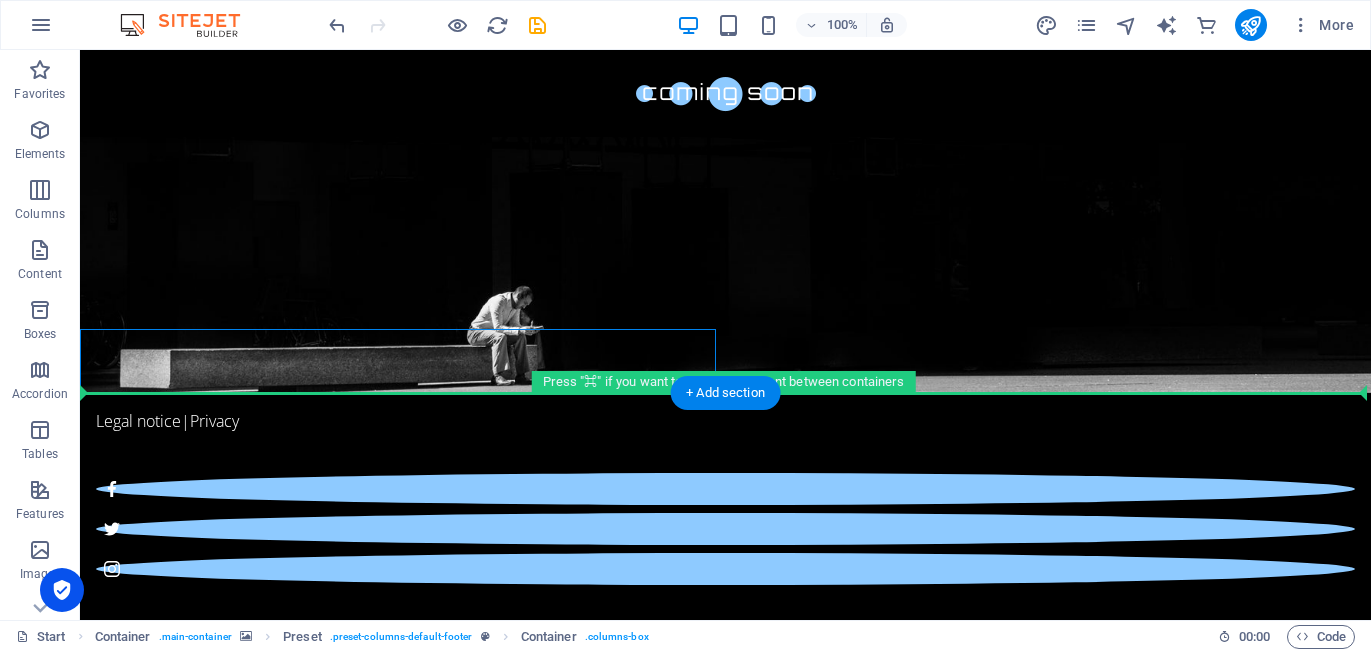 drag, startPoint x: 568, startPoint y: 337, endPoint x: 573, endPoint y: 457, distance: 120.10412 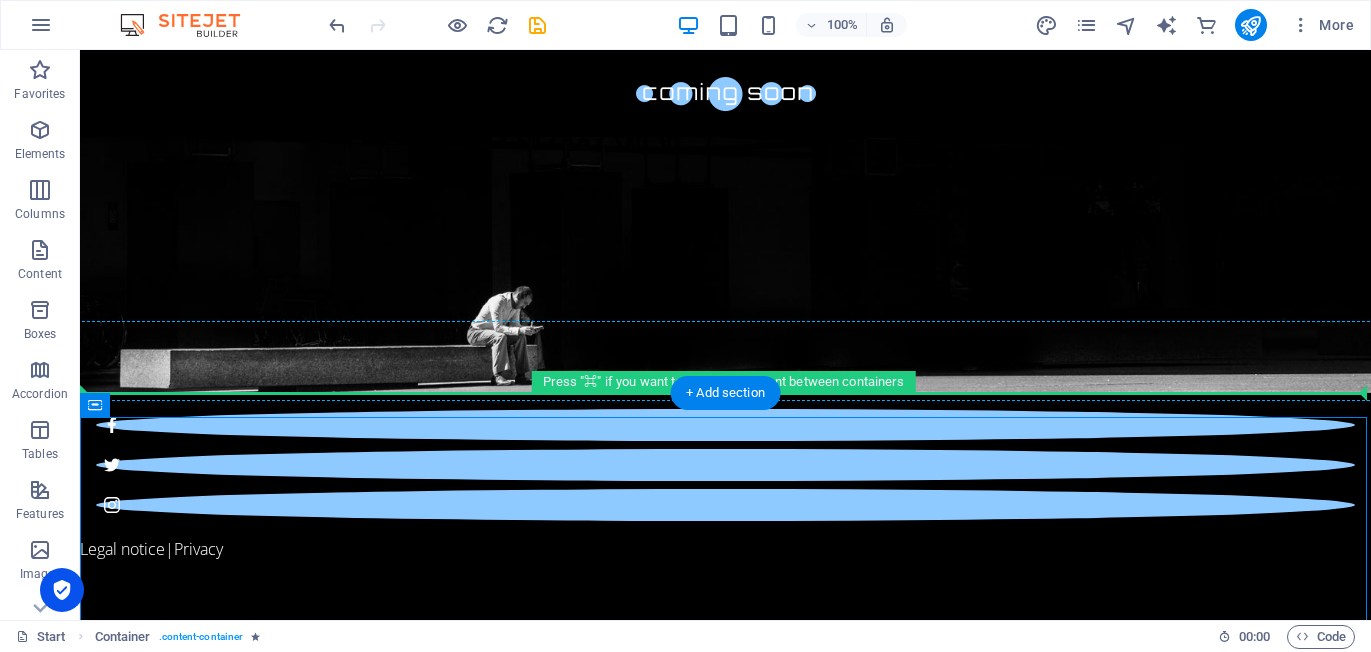drag, startPoint x: 572, startPoint y: 438, endPoint x: 577, endPoint y: 343, distance: 95.131485 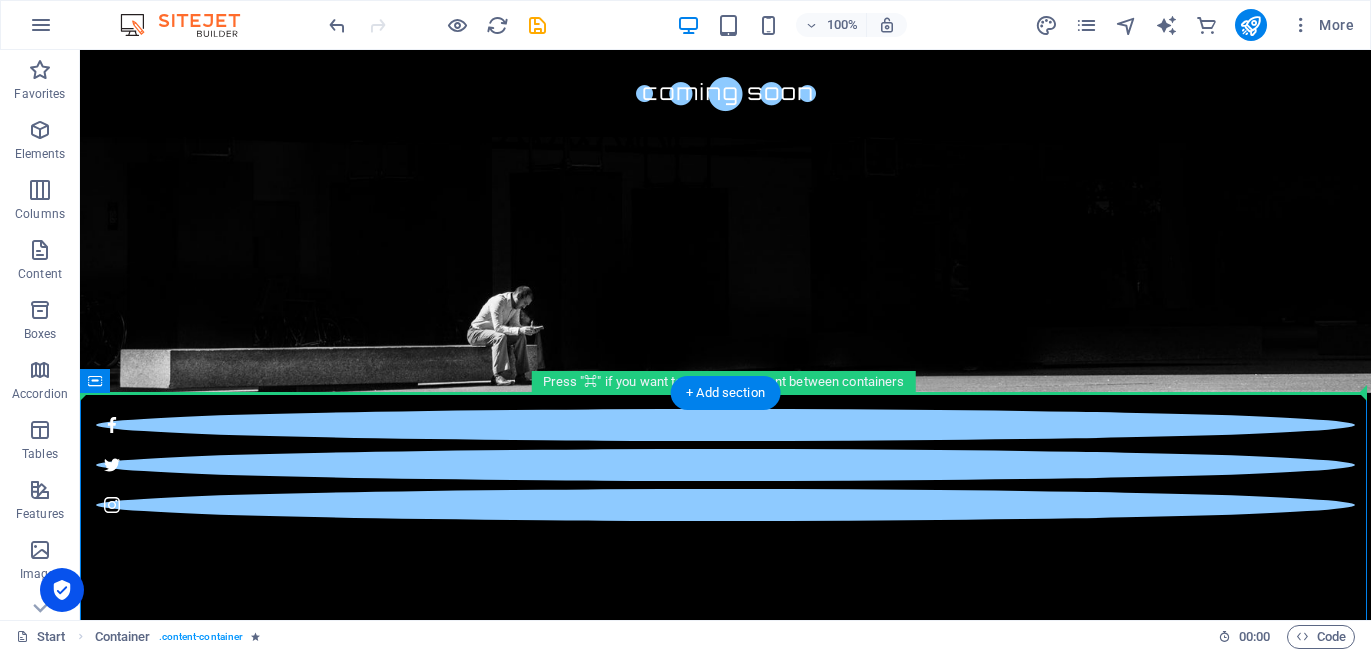 drag, startPoint x: 542, startPoint y: 457, endPoint x: 628, endPoint y: 139, distance: 329.42374 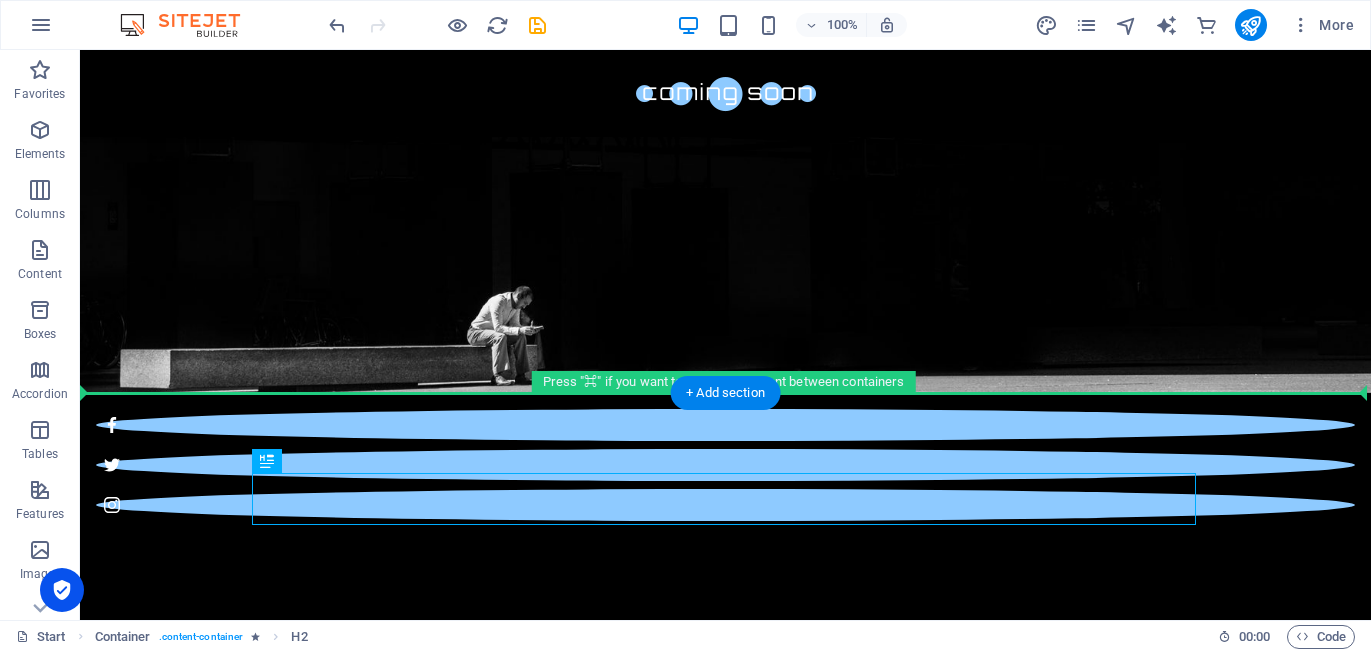 drag, startPoint x: 599, startPoint y: 516, endPoint x: 621, endPoint y: 186, distance: 330.7325 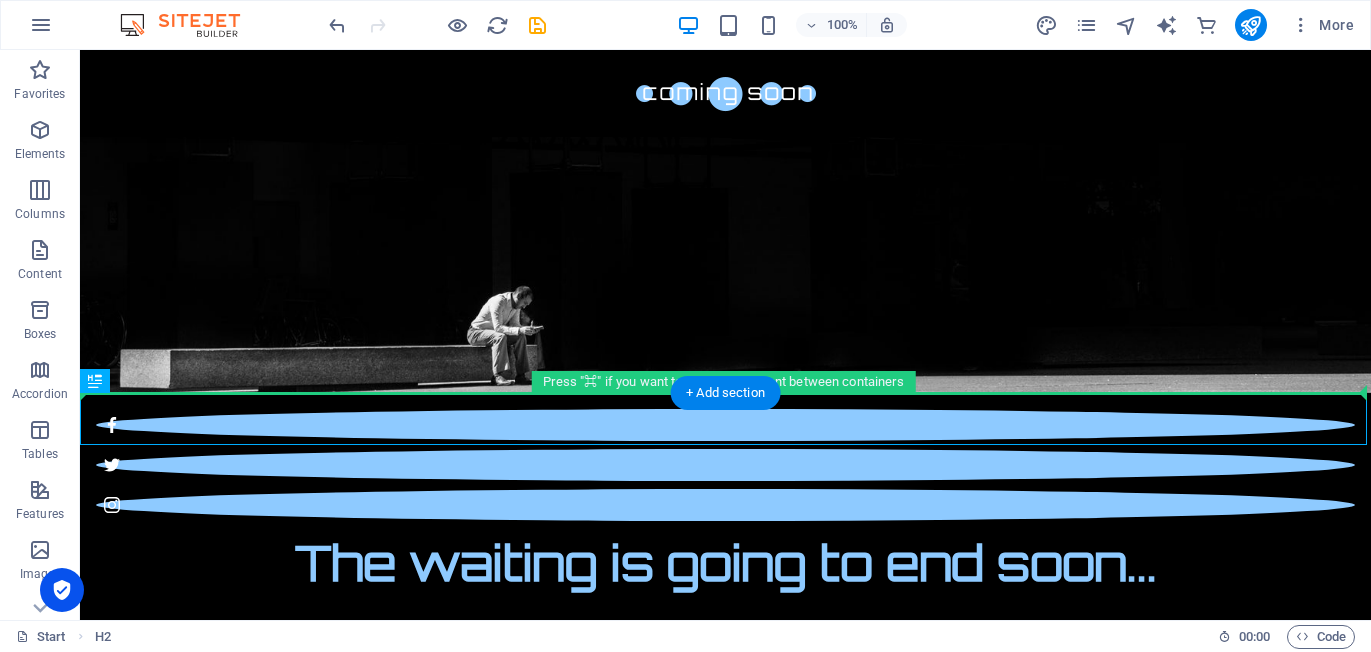 drag, startPoint x: 578, startPoint y: 409, endPoint x: 594, endPoint y: 184, distance: 225.56818 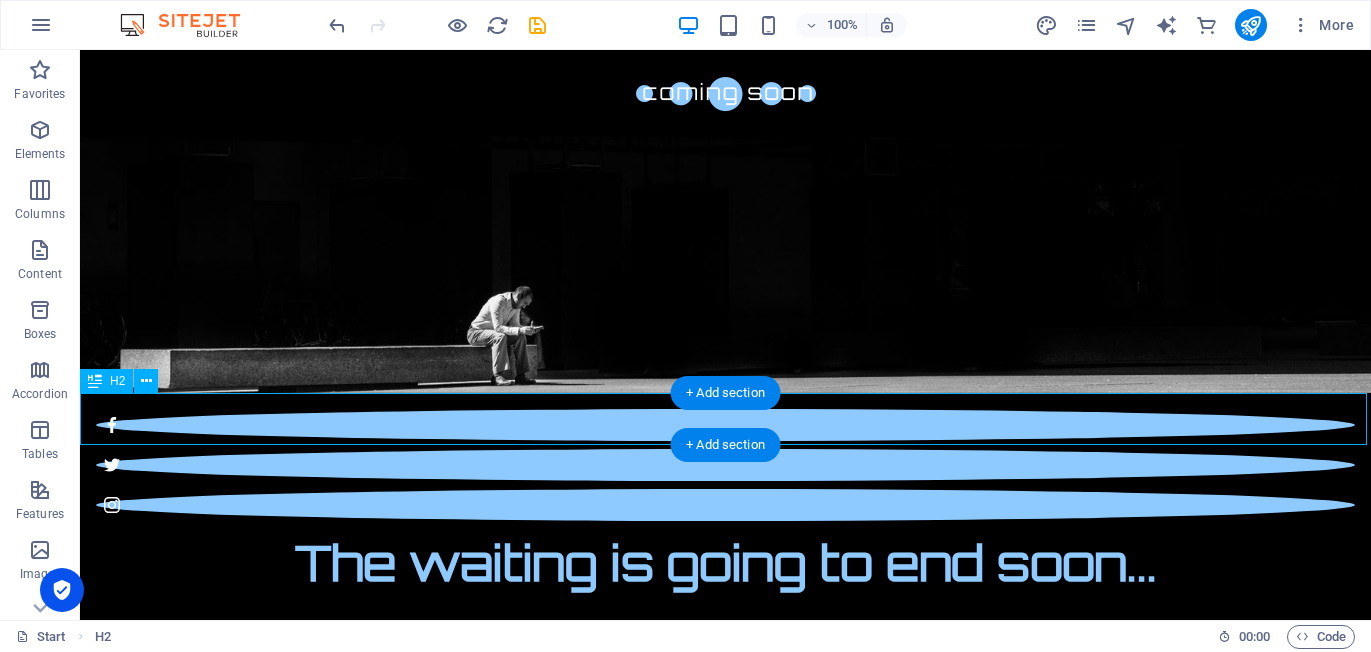 click on "The waiting is going to end soon..." at bounding box center (725, 563) 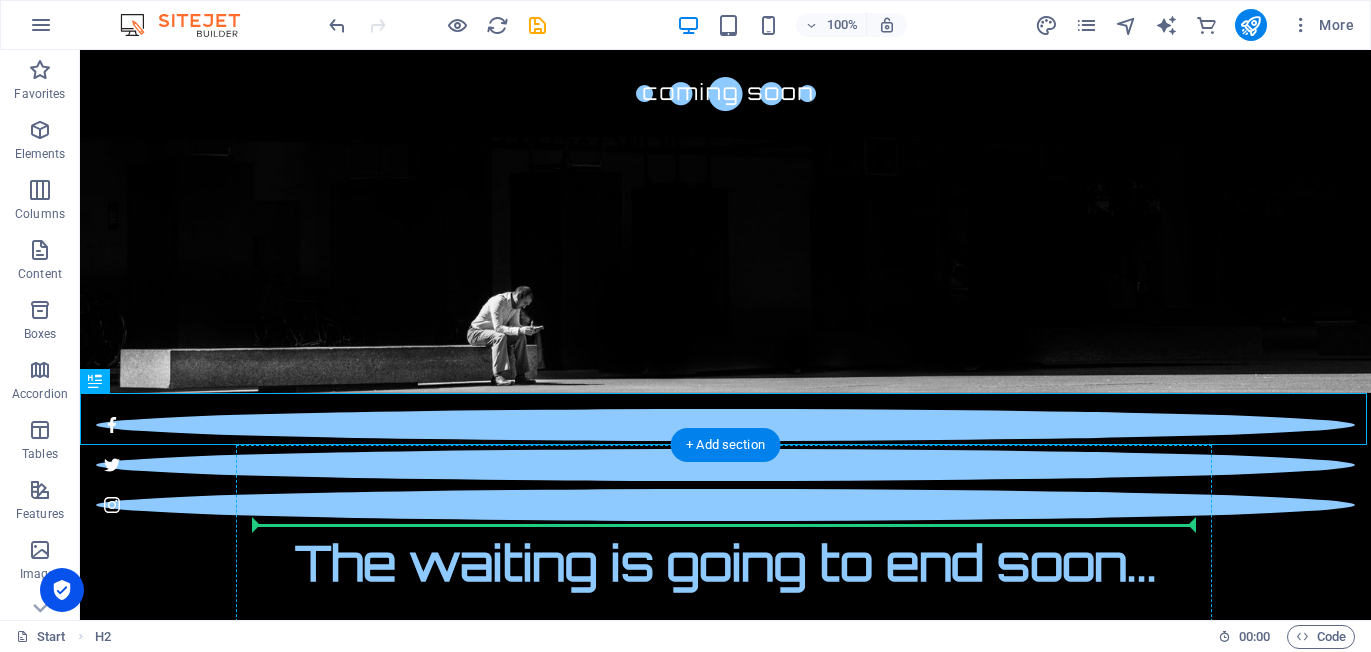 drag, startPoint x: 561, startPoint y: 427, endPoint x: 556, endPoint y: 525, distance: 98.12747 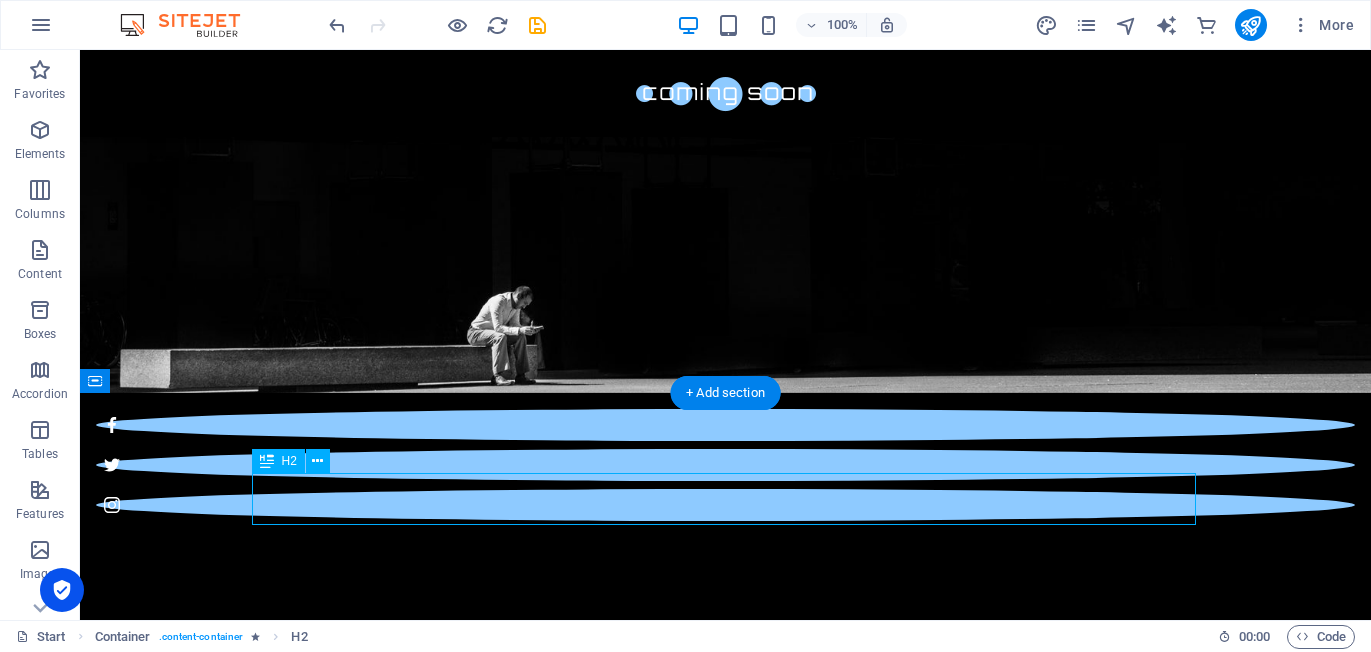 drag, startPoint x: 568, startPoint y: 474, endPoint x: 631, endPoint y: 474, distance: 63 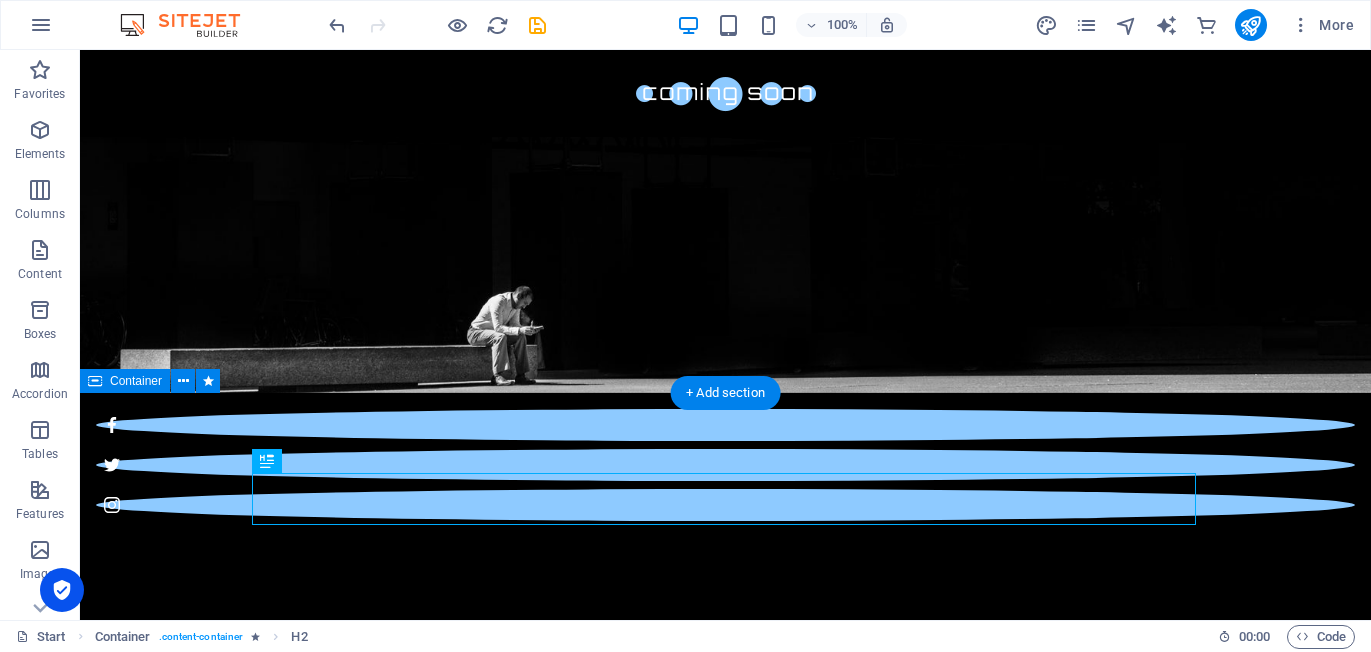 scroll, scrollTop: 472, scrollLeft: 0, axis: vertical 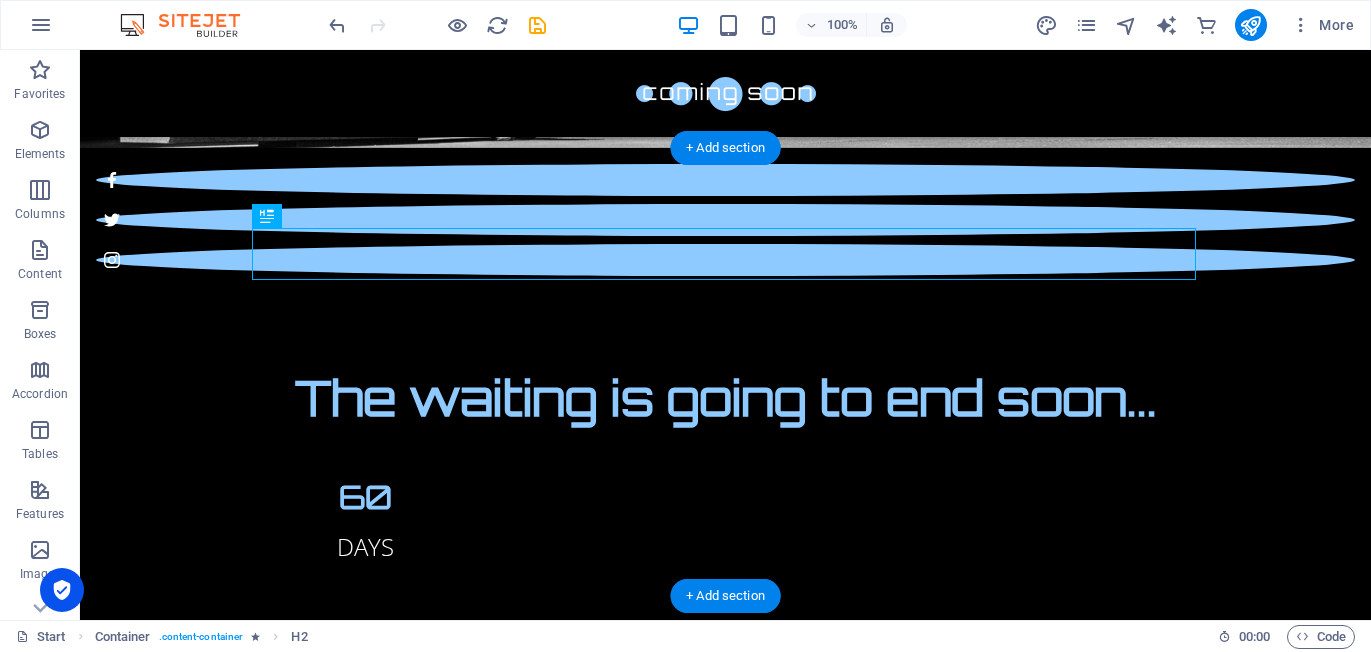 click at bounding box center (726, 1025) 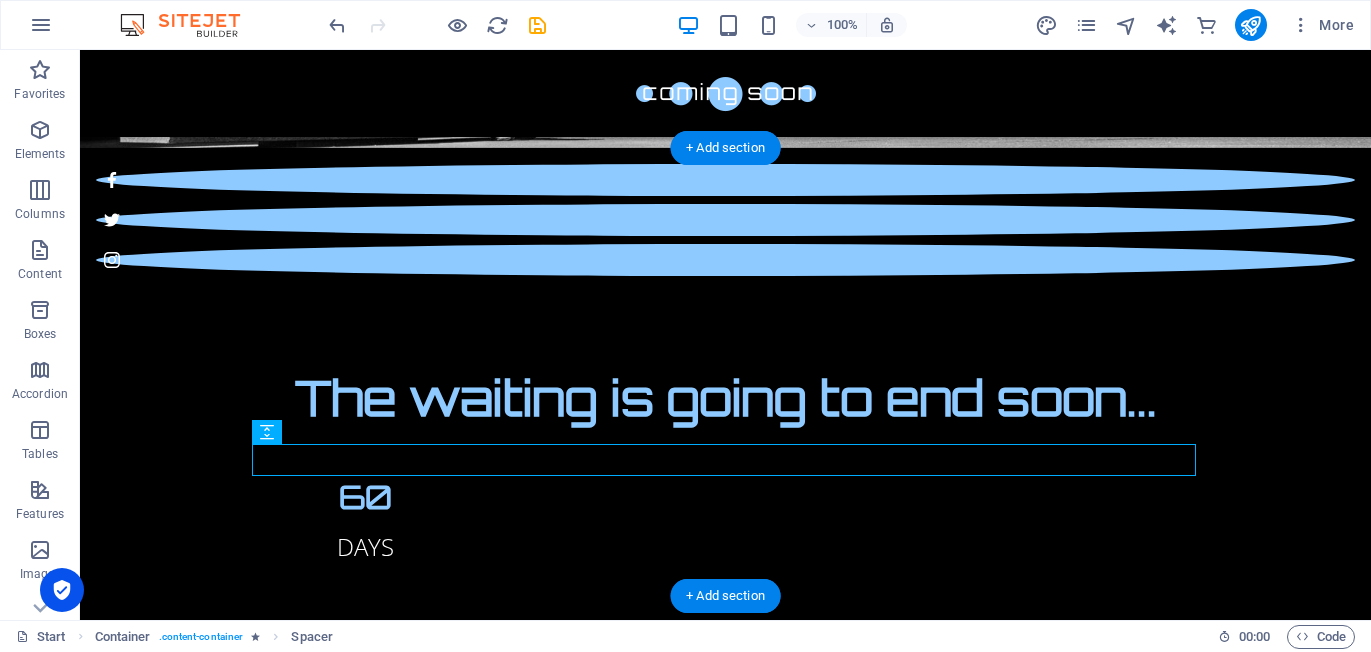 click at bounding box center (726, 1025) 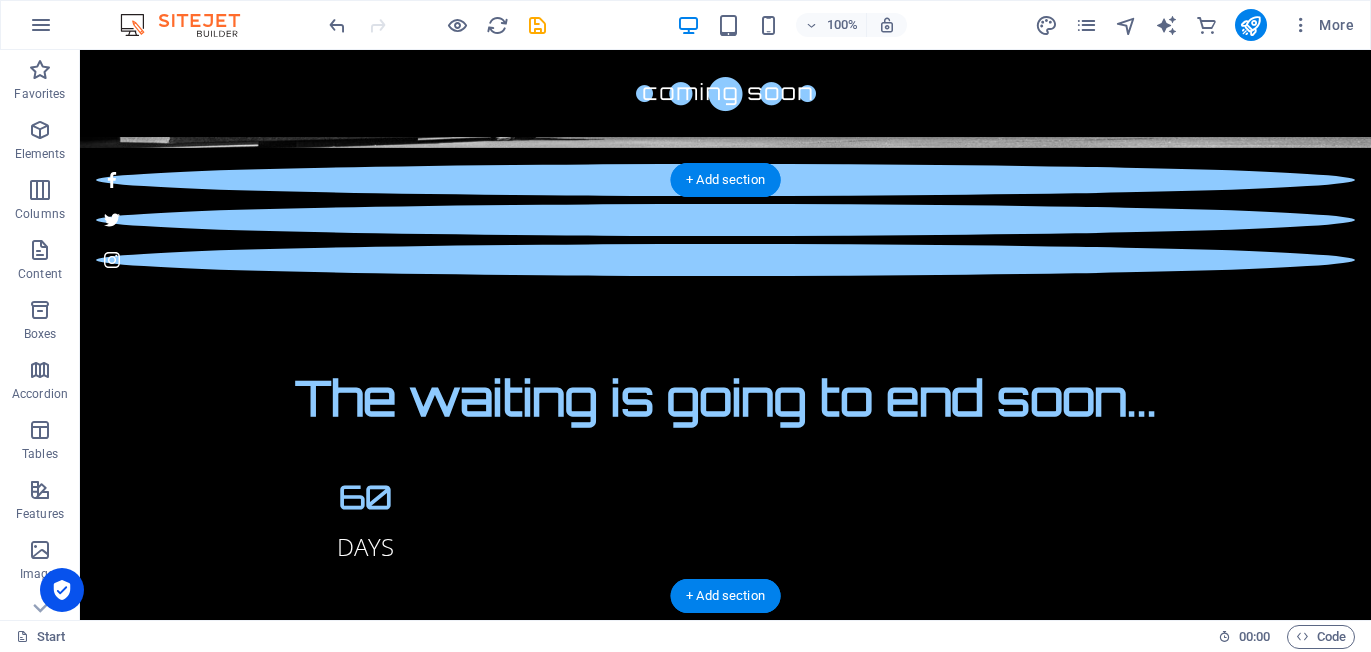 scroll, scrollTop: 440, scrollLeft: 0, axis: vertical 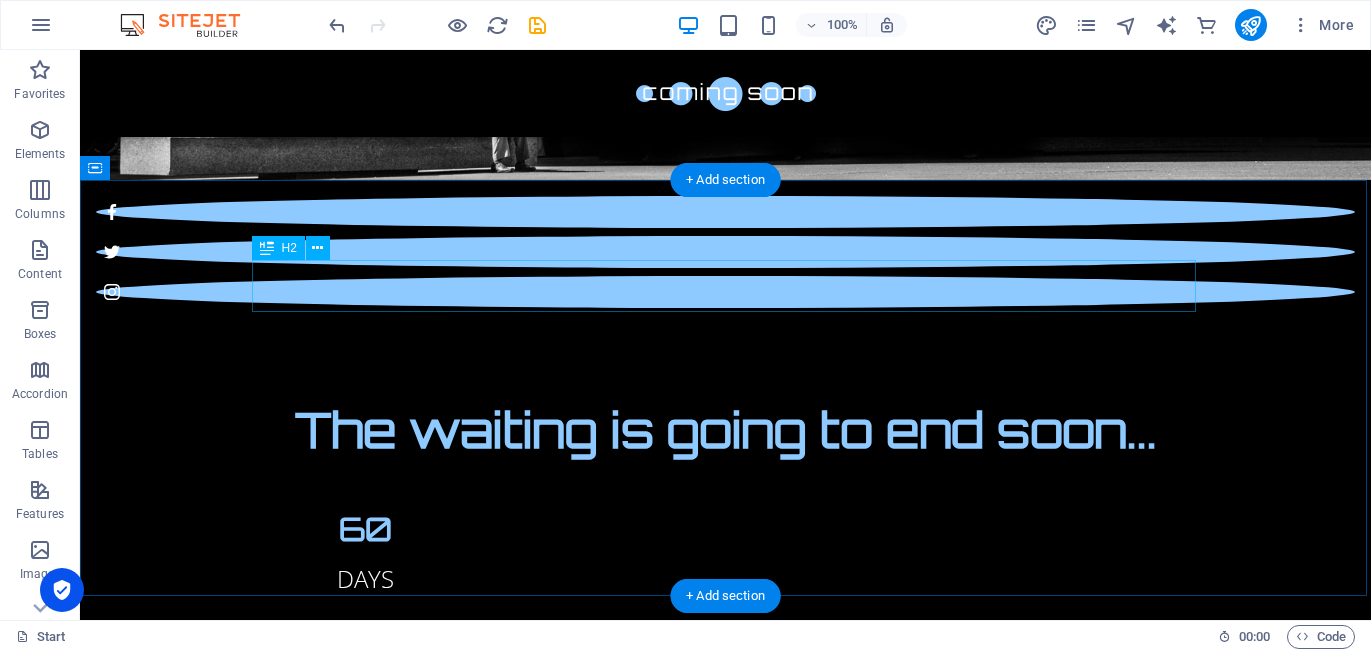 click on "The waiting is going to end soon..." at bounding box center [726, 430] 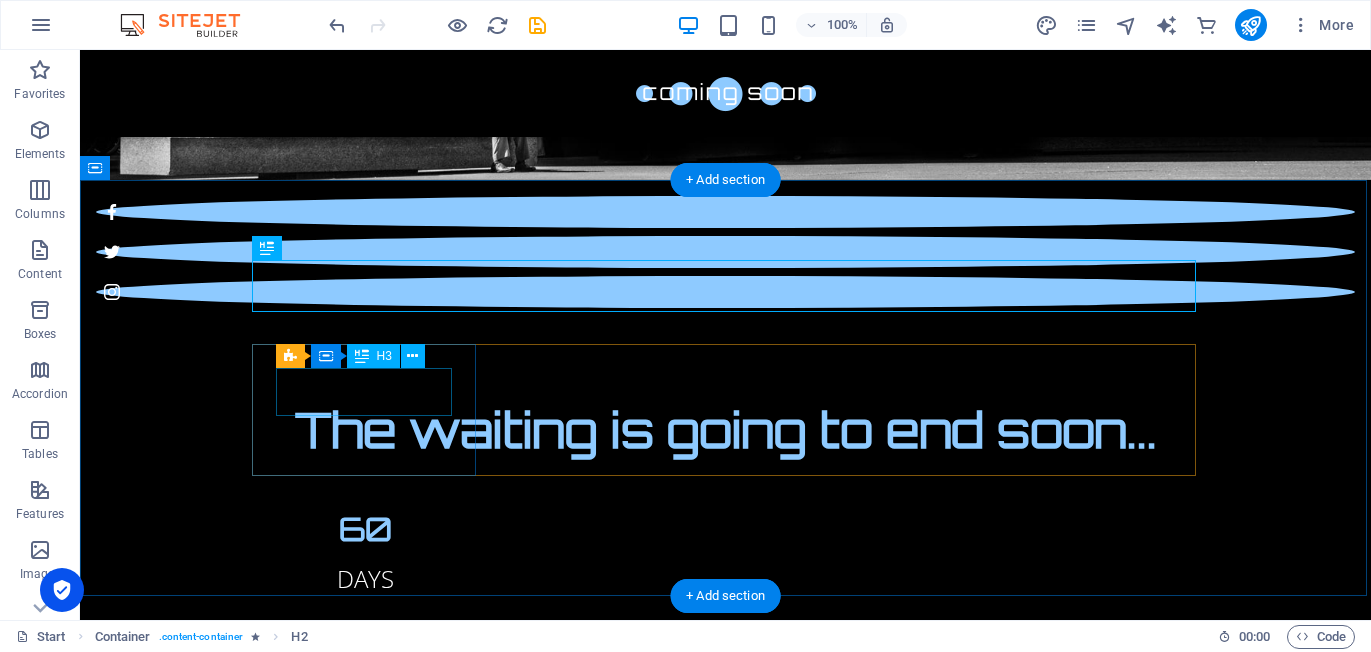 click on "60" at bounding box center [366, 529] 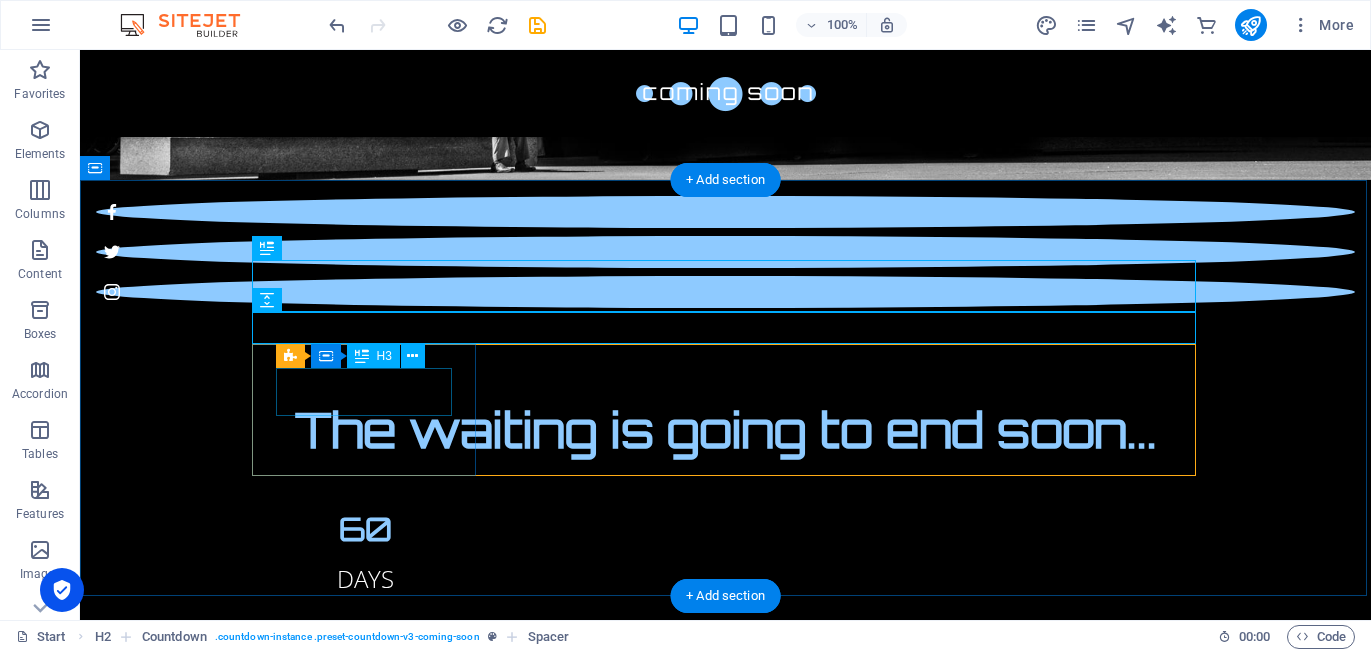 click on "60" at bounding box center [366, 529] 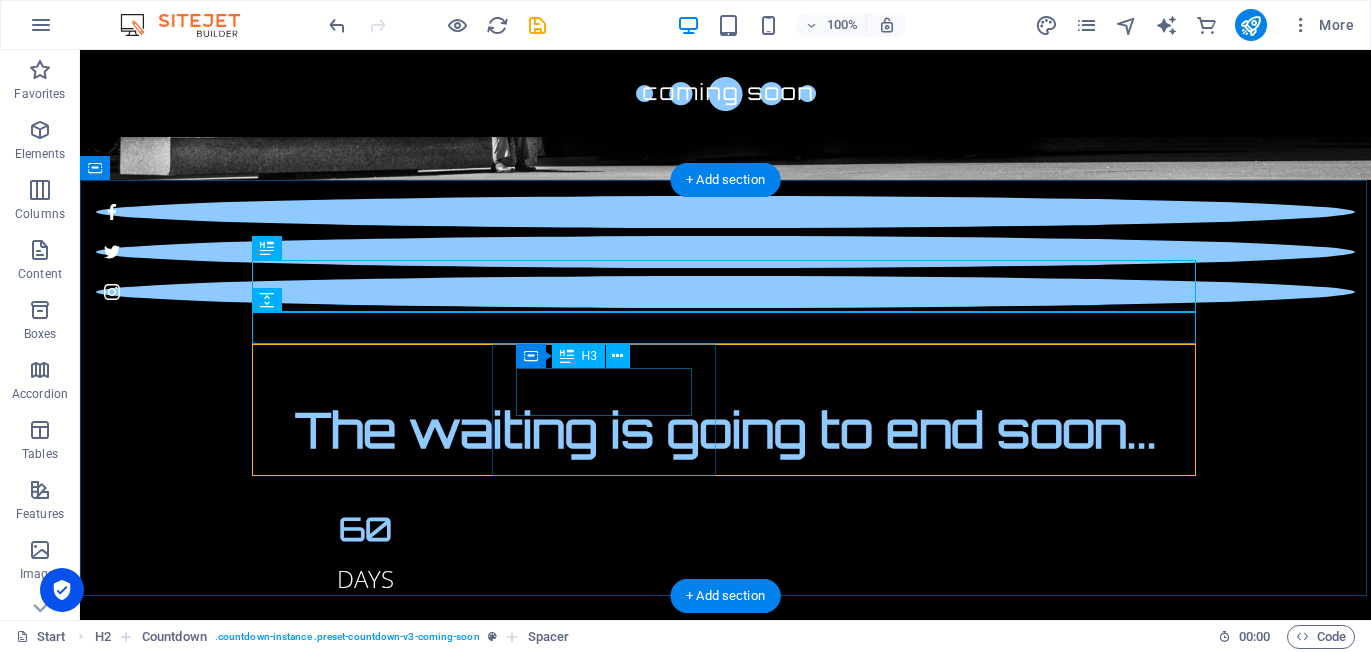 click on "1440" at bounding box center (366, 669) 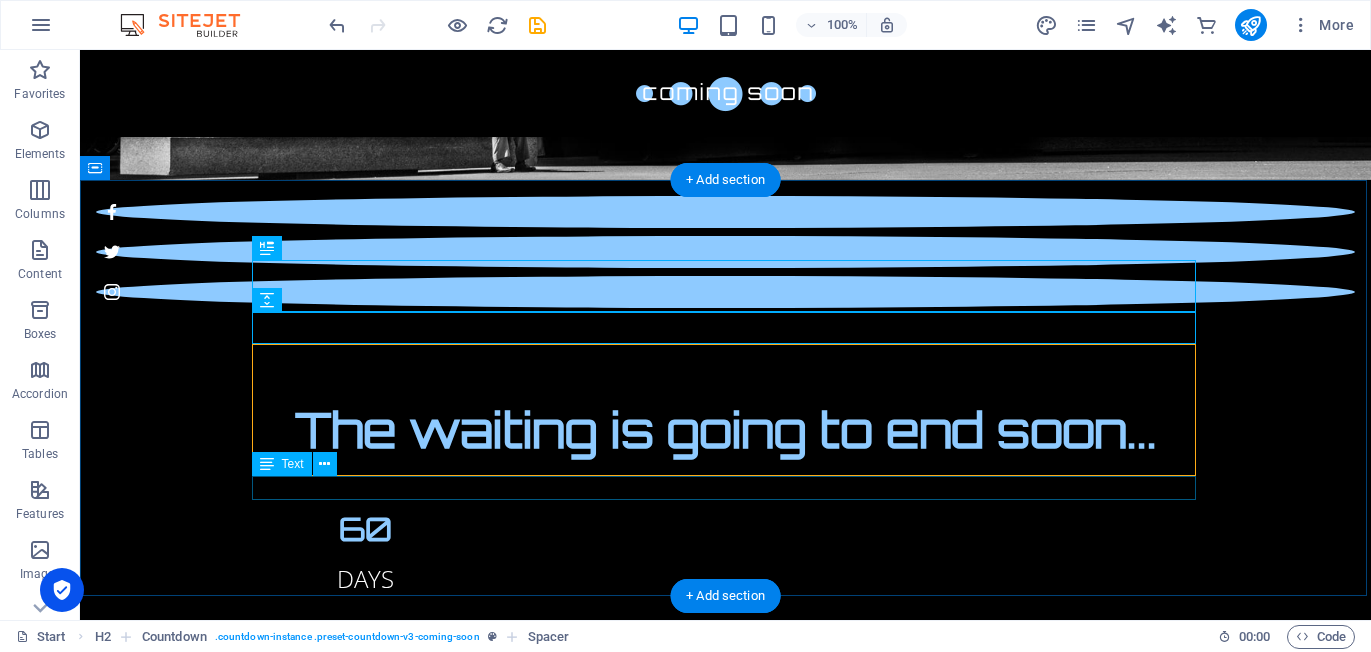 click on "Our website is under construction. We`ll be here soon with our new awesome site." at bounding box center [726, 1053] 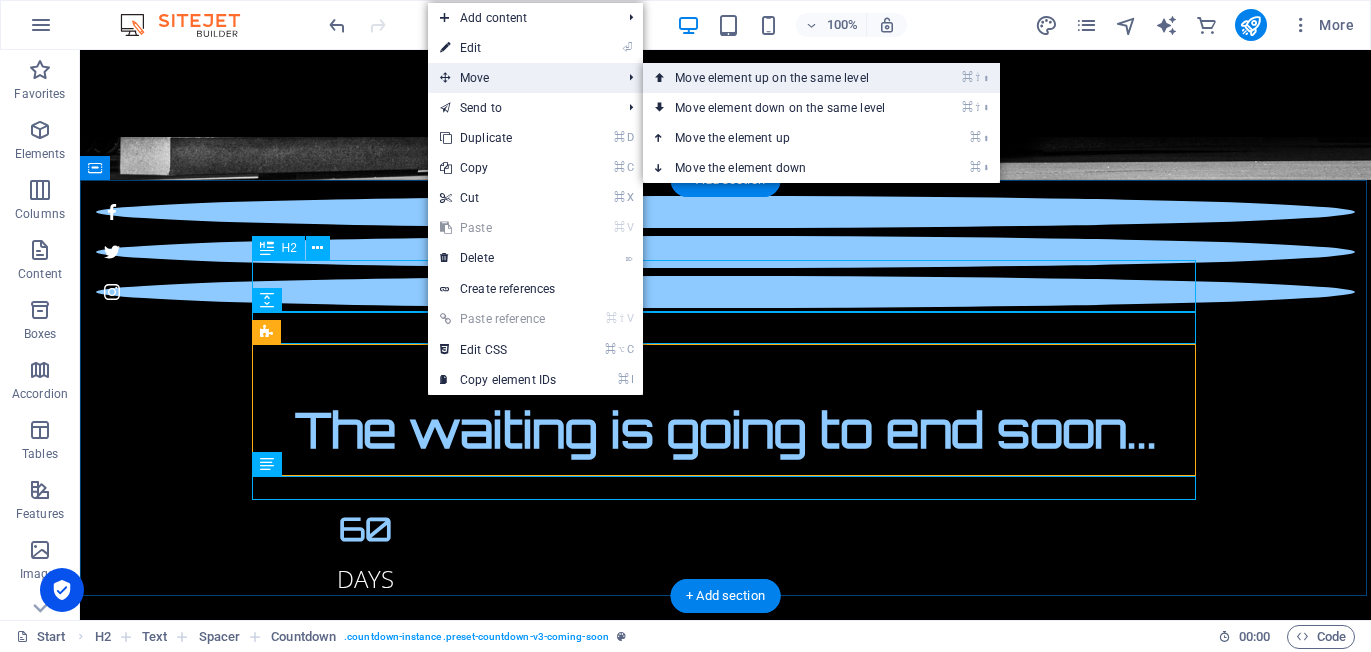 click on "⌘ ⇧ ⬆  Move element up on the same level" at bounding box center [784, 78] 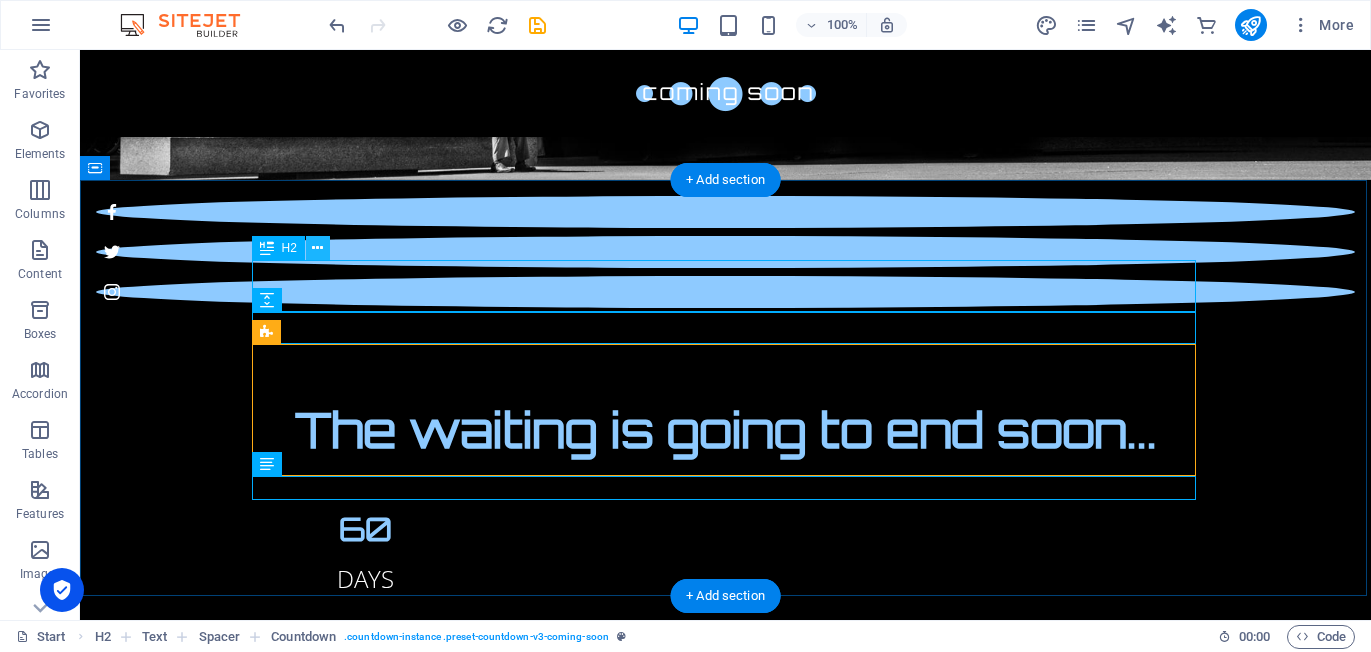 click at bounding box center [317, 248] 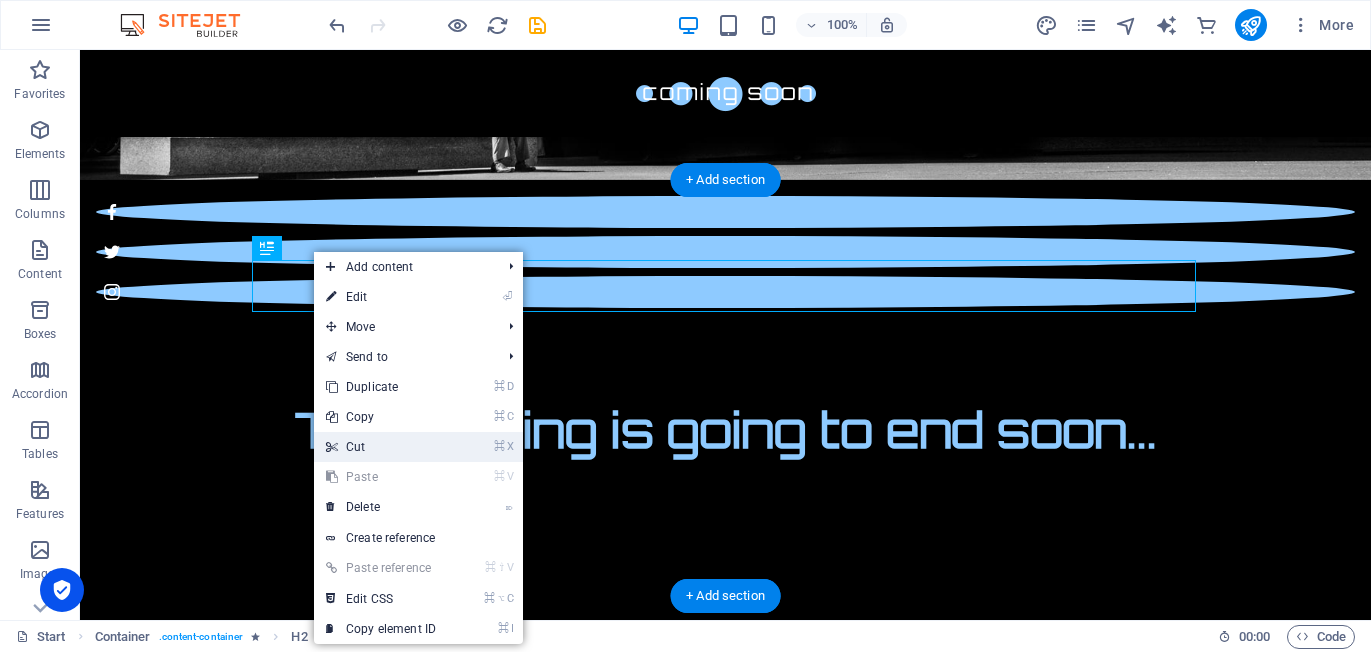 click on "⌘ X  Cut" at bounding box center (381, 447) 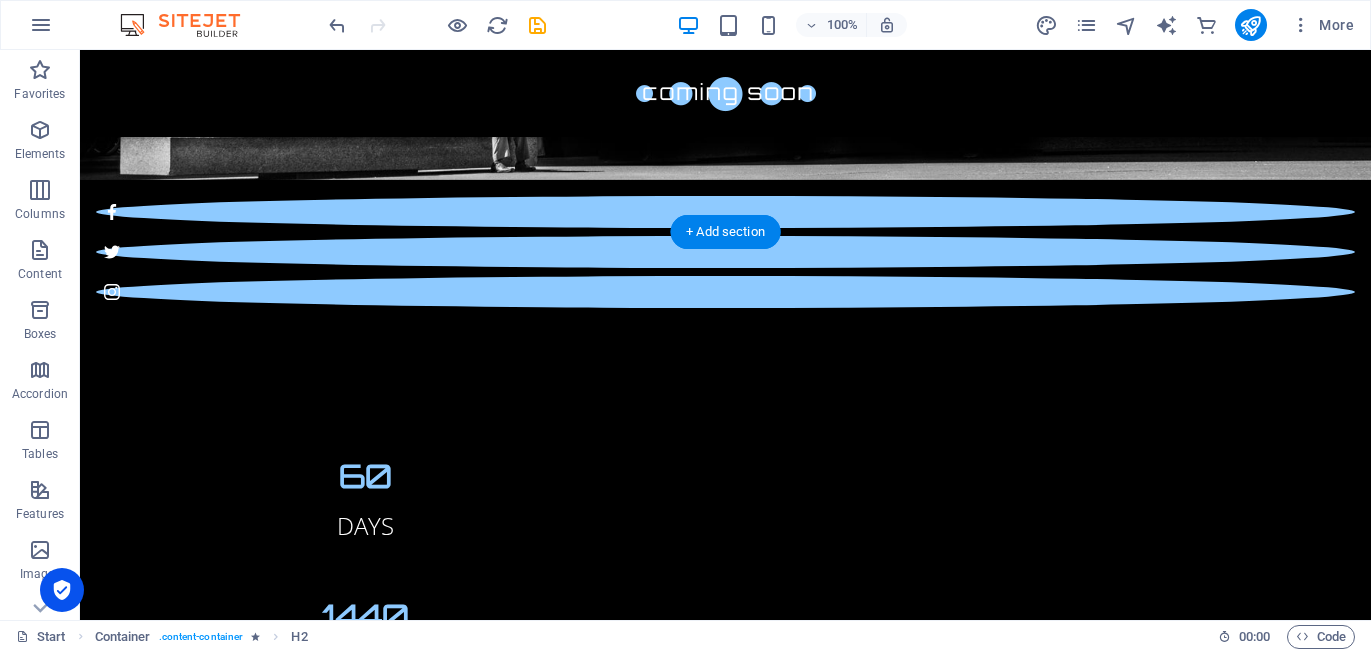 scroll, scrollTop: 388, scrollLeft: 0, axis: vertical 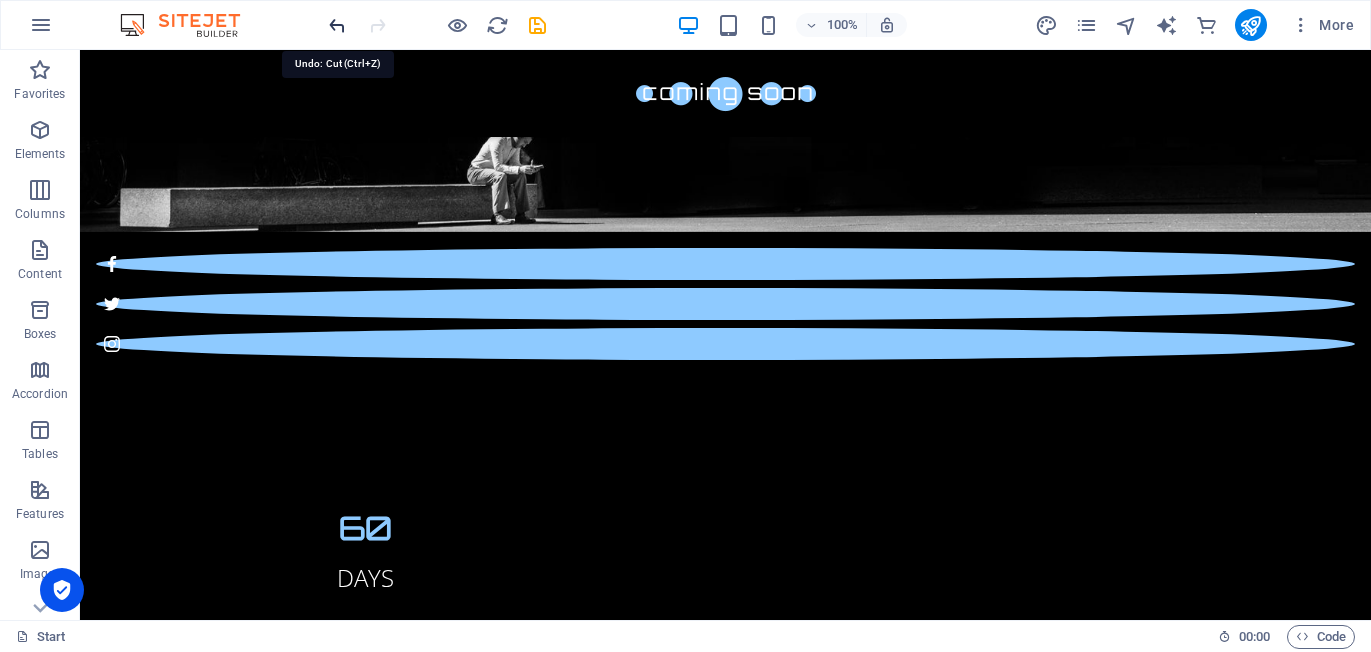 click at bounding box center [337, 25] 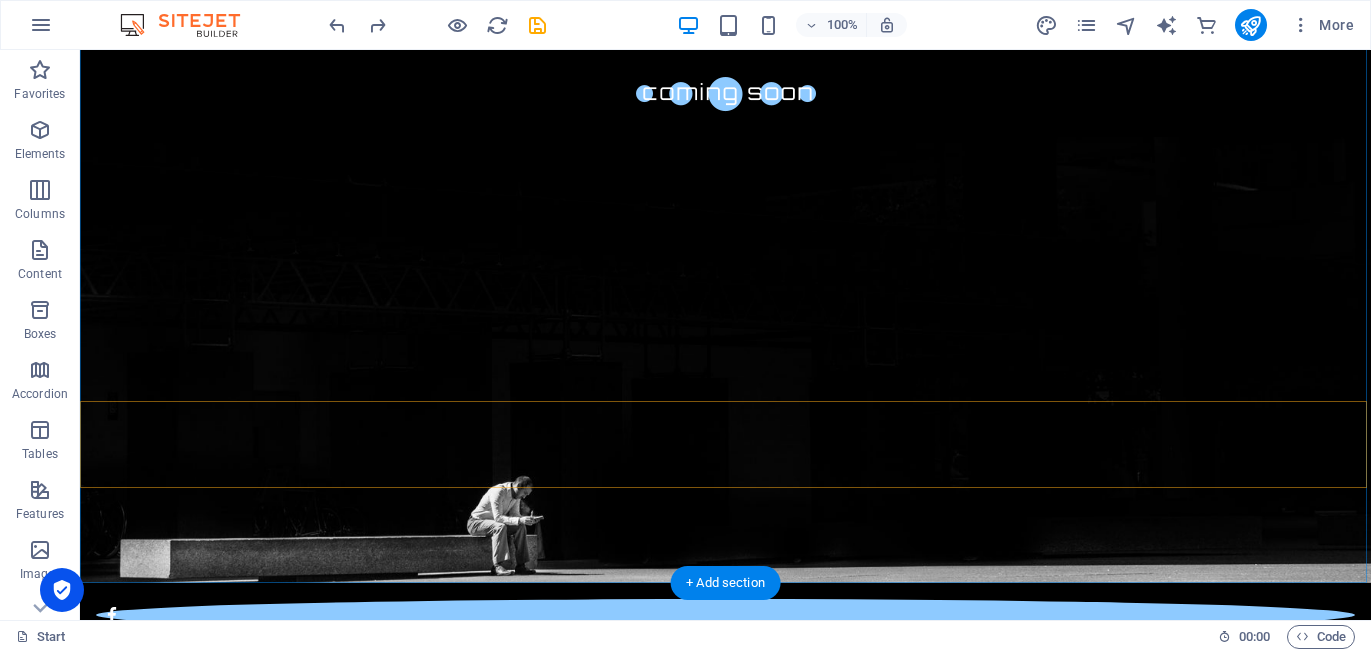 scroll, scrollTop: 197, scrollLeft: 0, axis: vertical 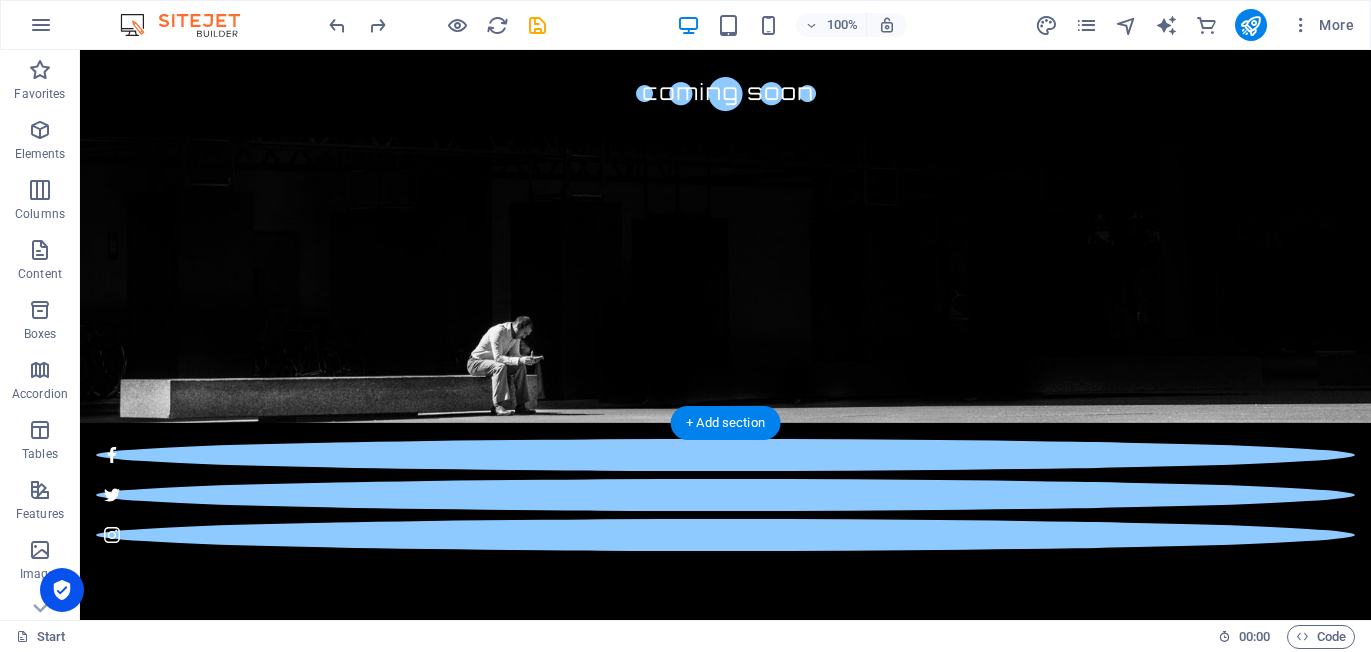 click at bounding box center (725, 138) 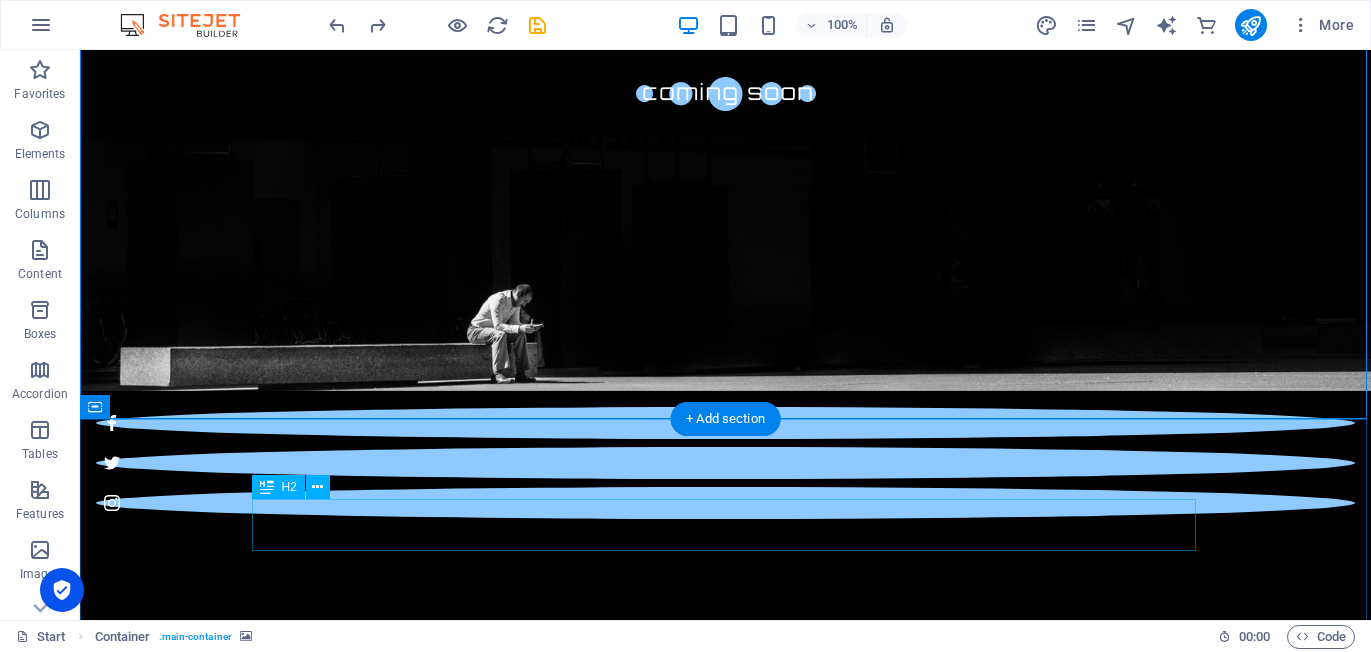 scroll, scrollTop: 433, scrollLeft: 0, axis: vertical 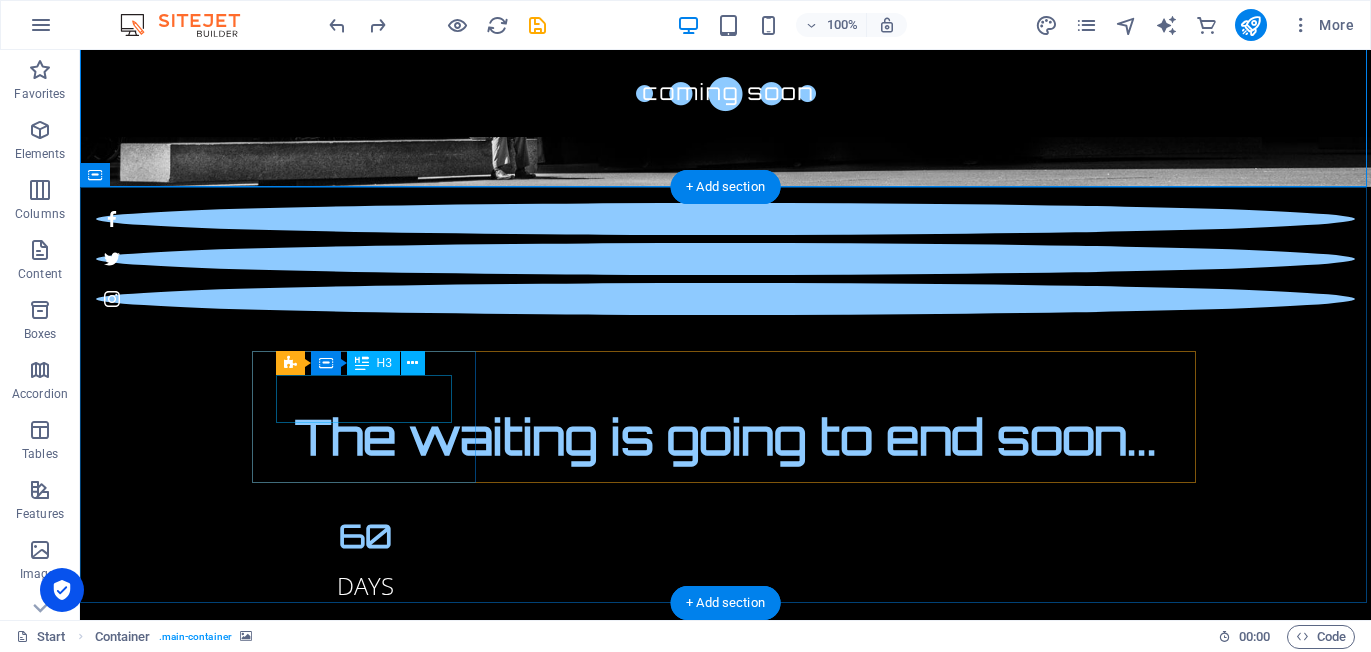 click on "60" at bounding box center [366, 536] 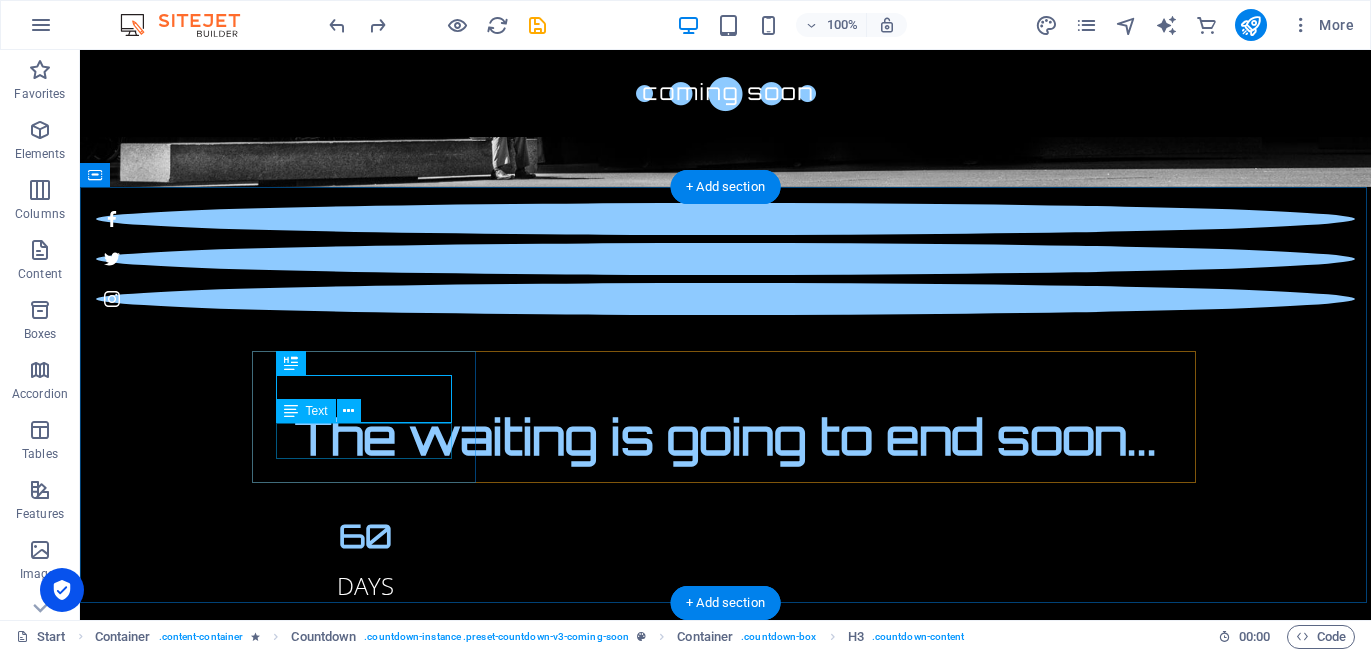 click on "Days" at bounding box center (366, 586) 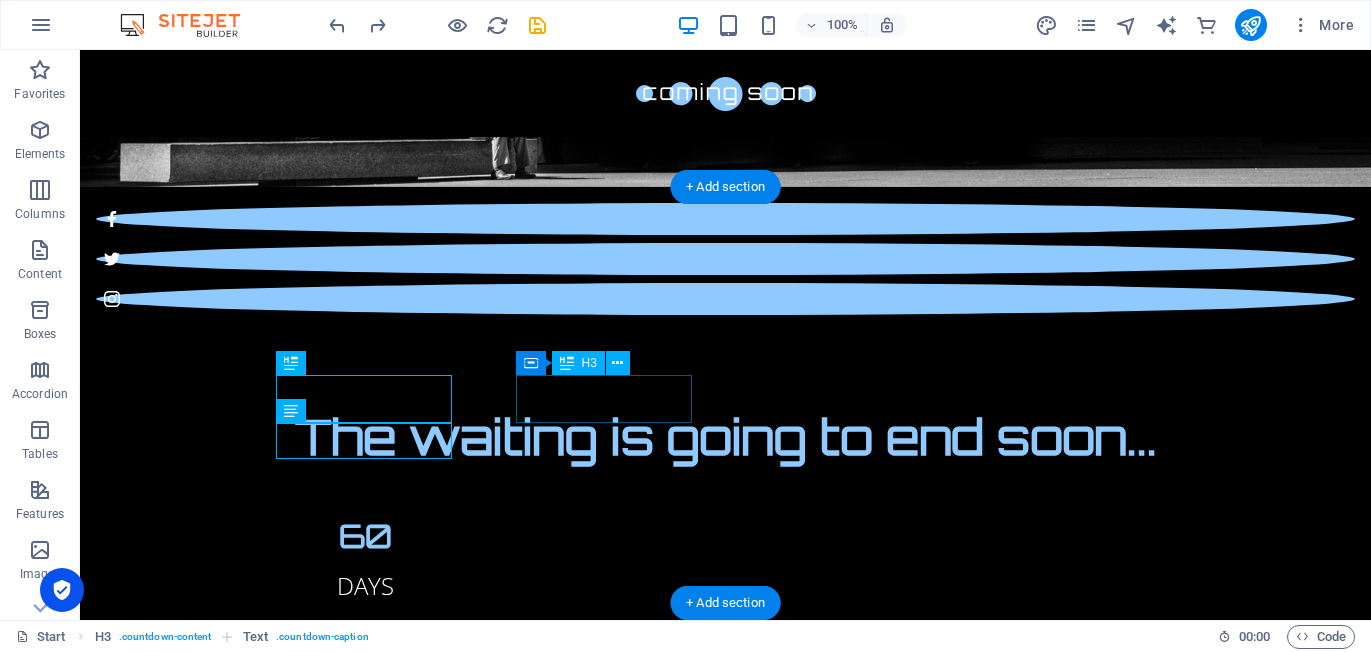 click on "1440" at bounding box center [366, 676] 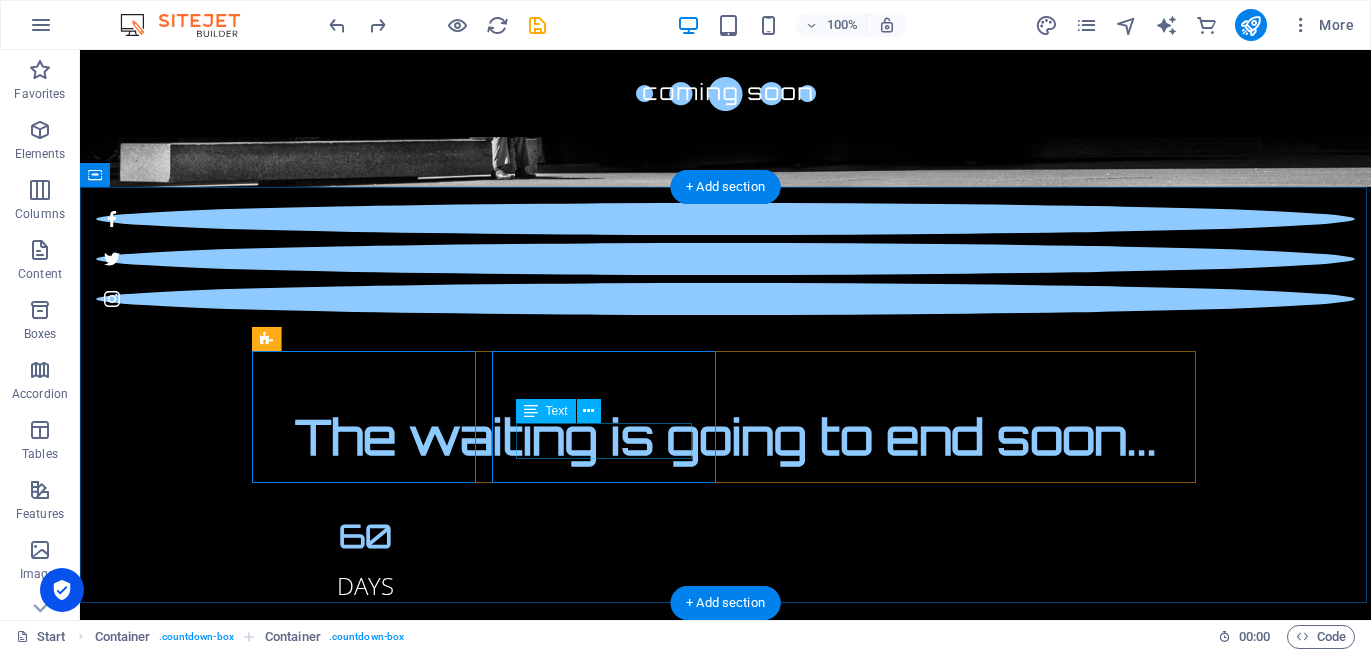 click on "Hours" at bounding box center (366, 726) 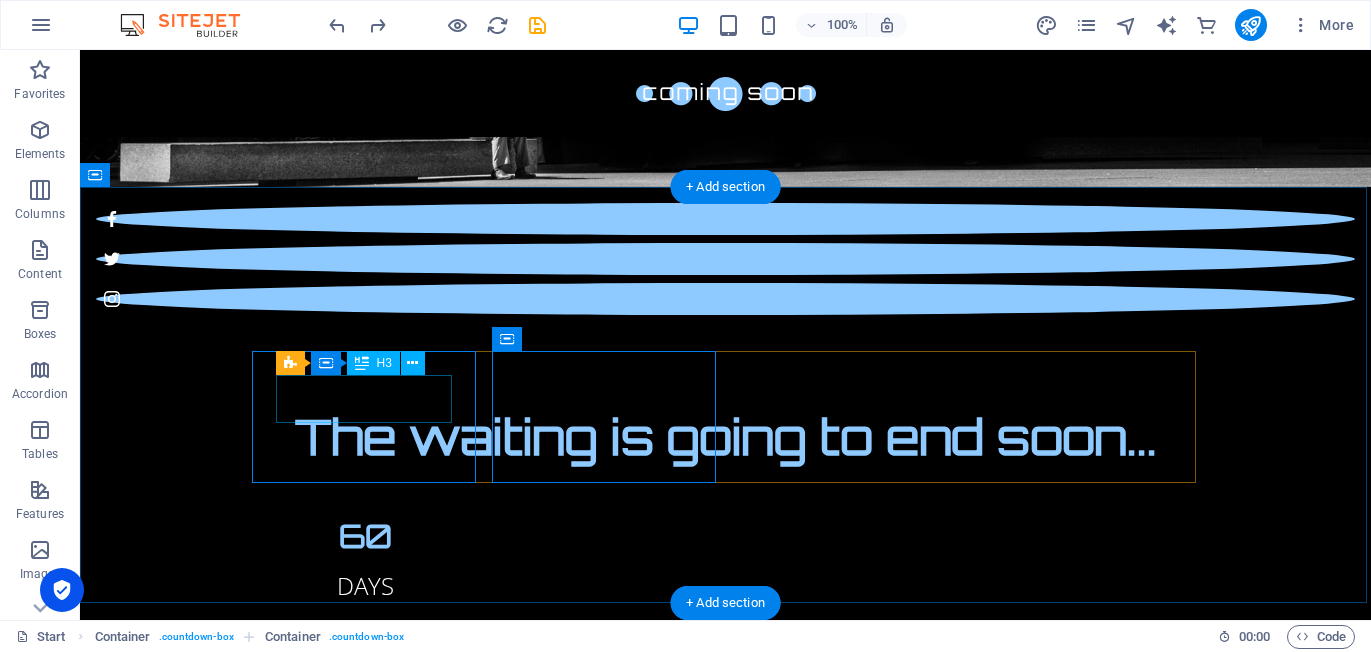 click on "60" at bounding box center [366, 536] 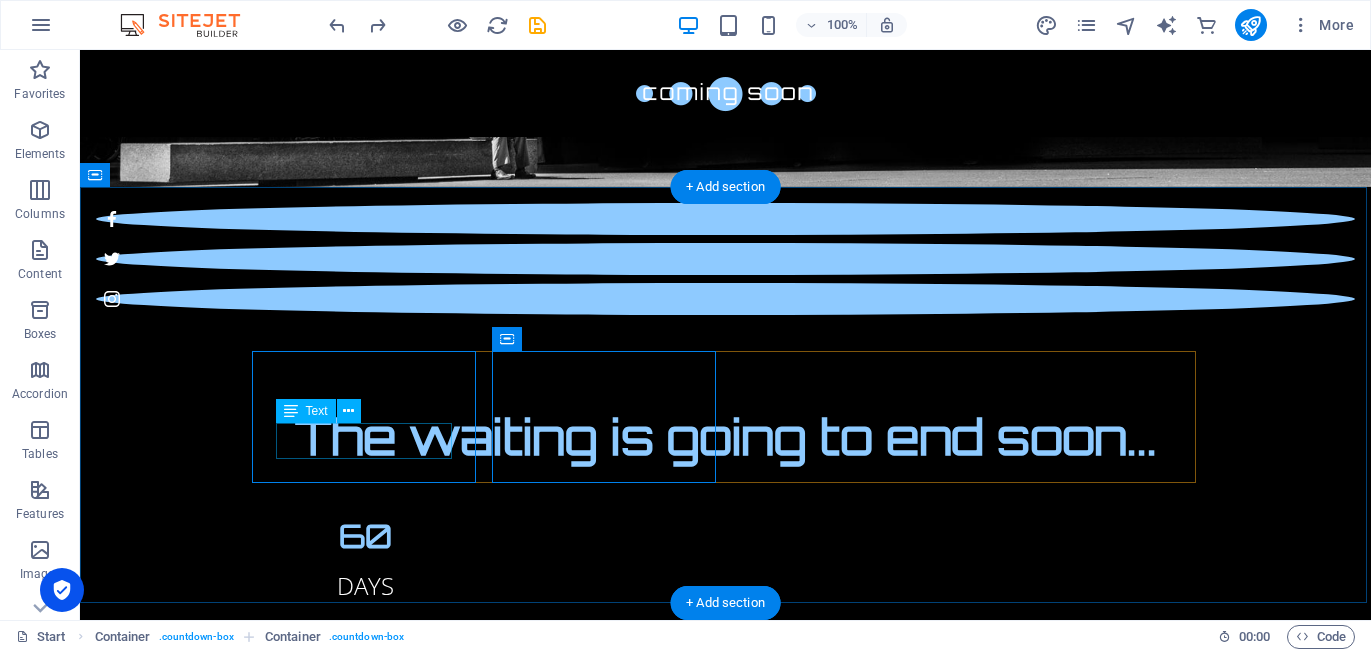 click on "Days" at bounding box center (366, 586) 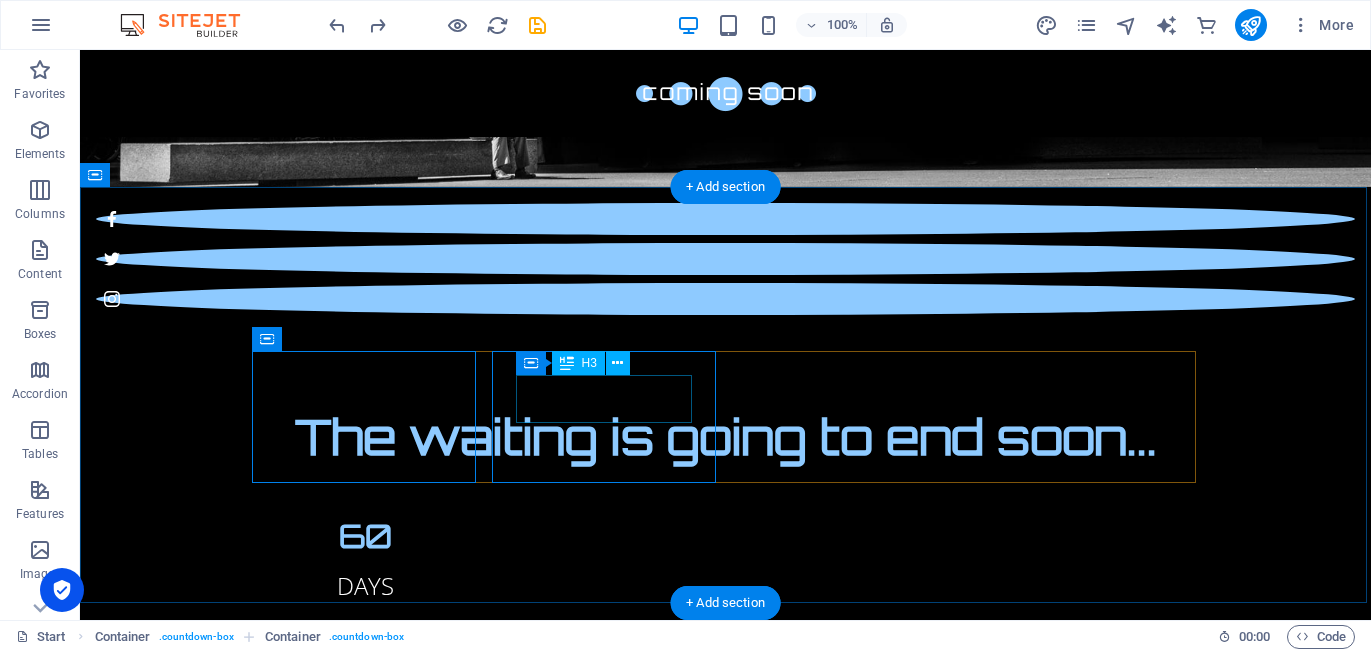 click on "1440" at bounding box center (366, 676) 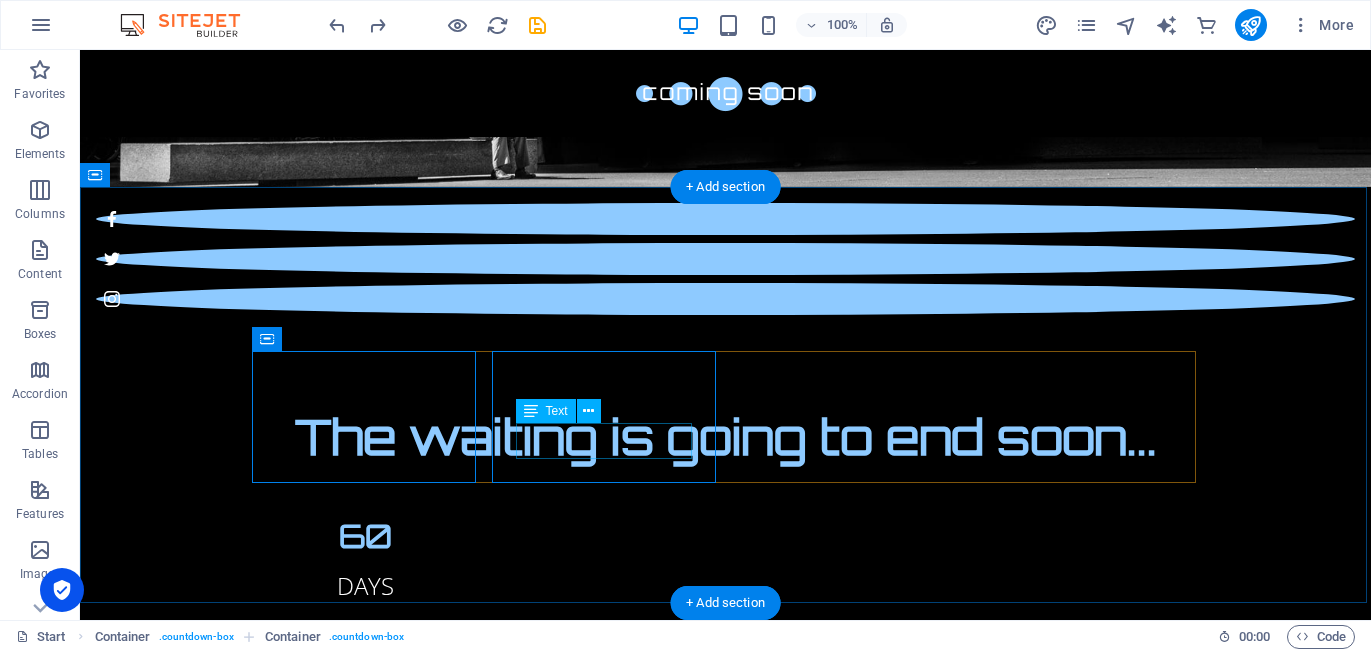 click on "Hours" at bounding box center [366, 726] 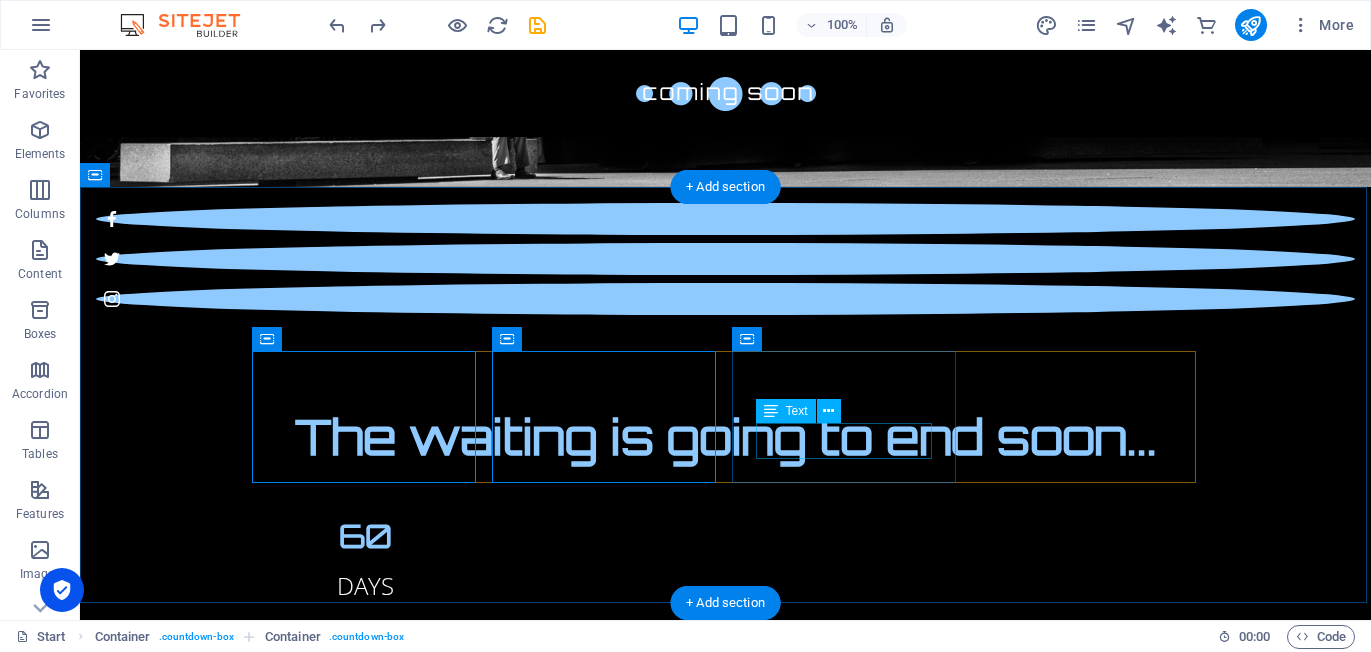 click on "Minutes" at bounding box center (366, 866) 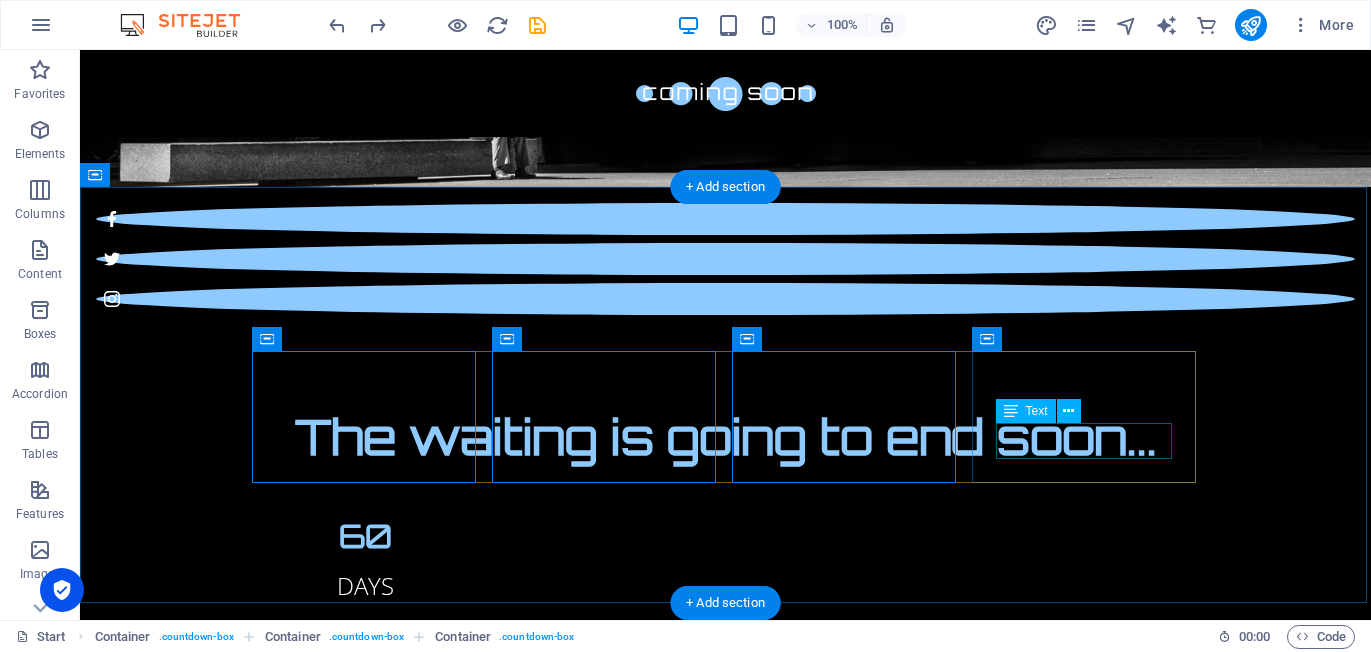 click on "Seconds" at bounding box center (366, 1006) 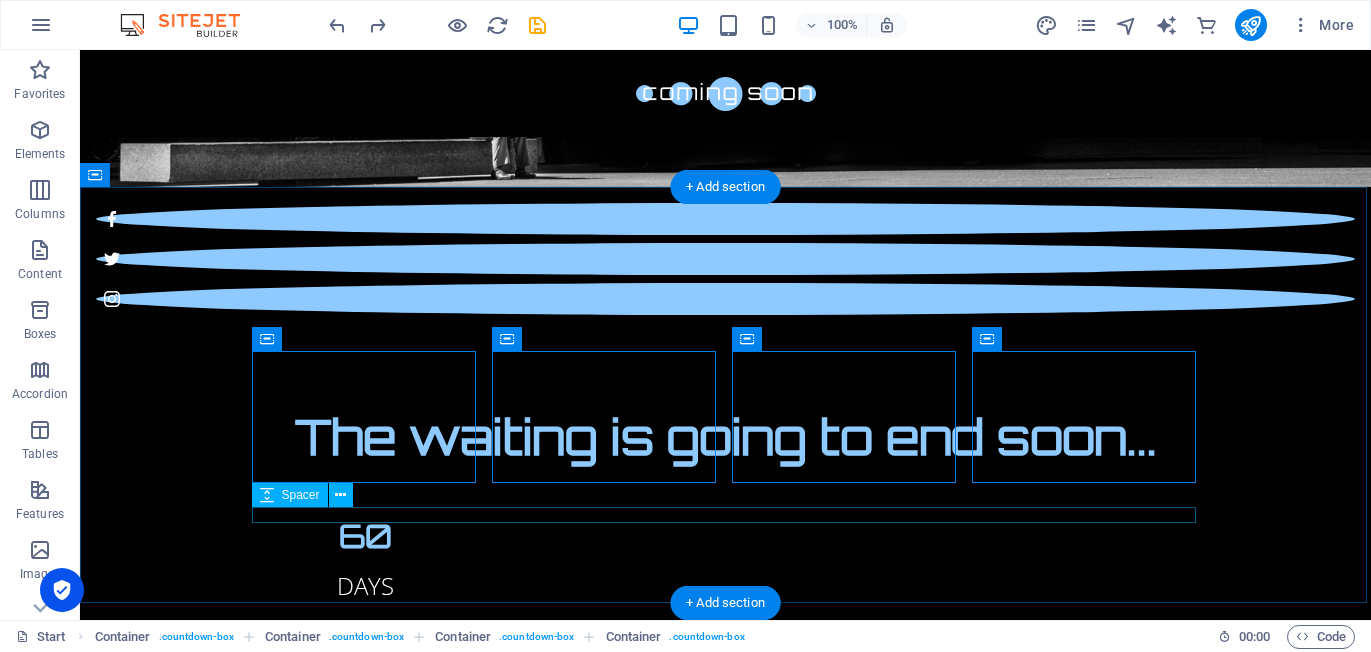 click at bounding box center [726, 1080] 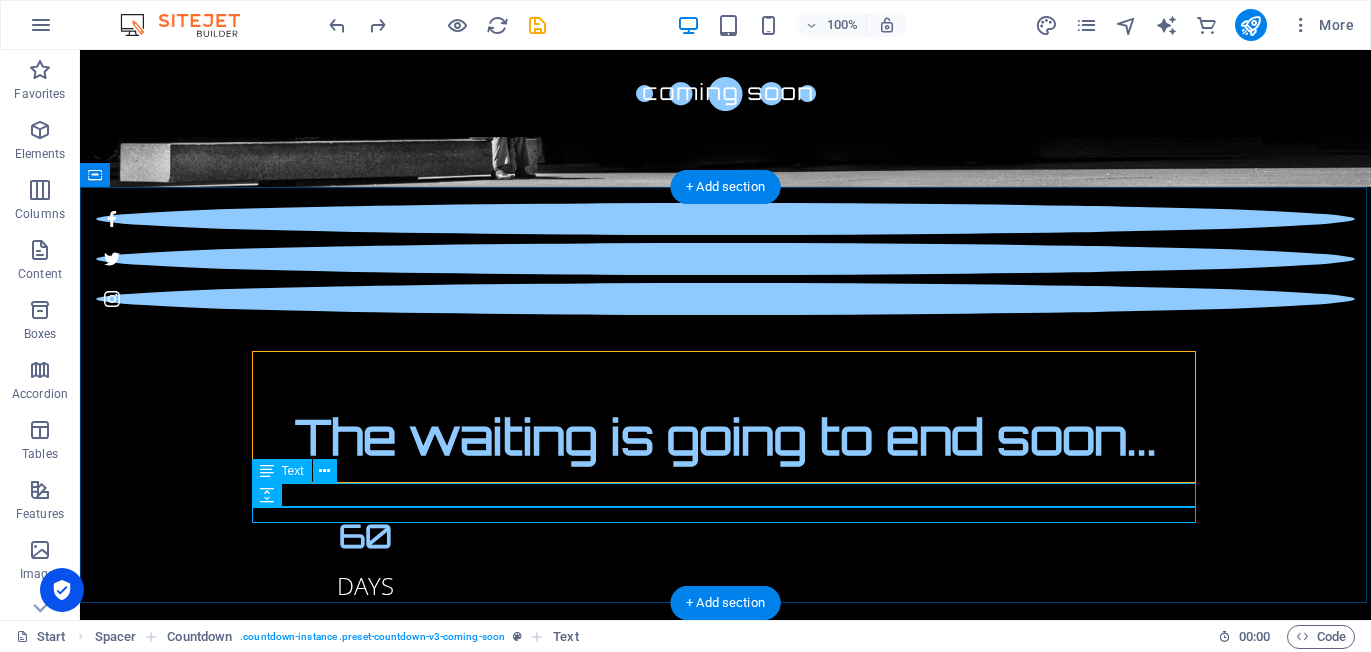 click on "Our website is under construction. We`ll be here soon with our new awesome site." at bounding box center (726, 1060) 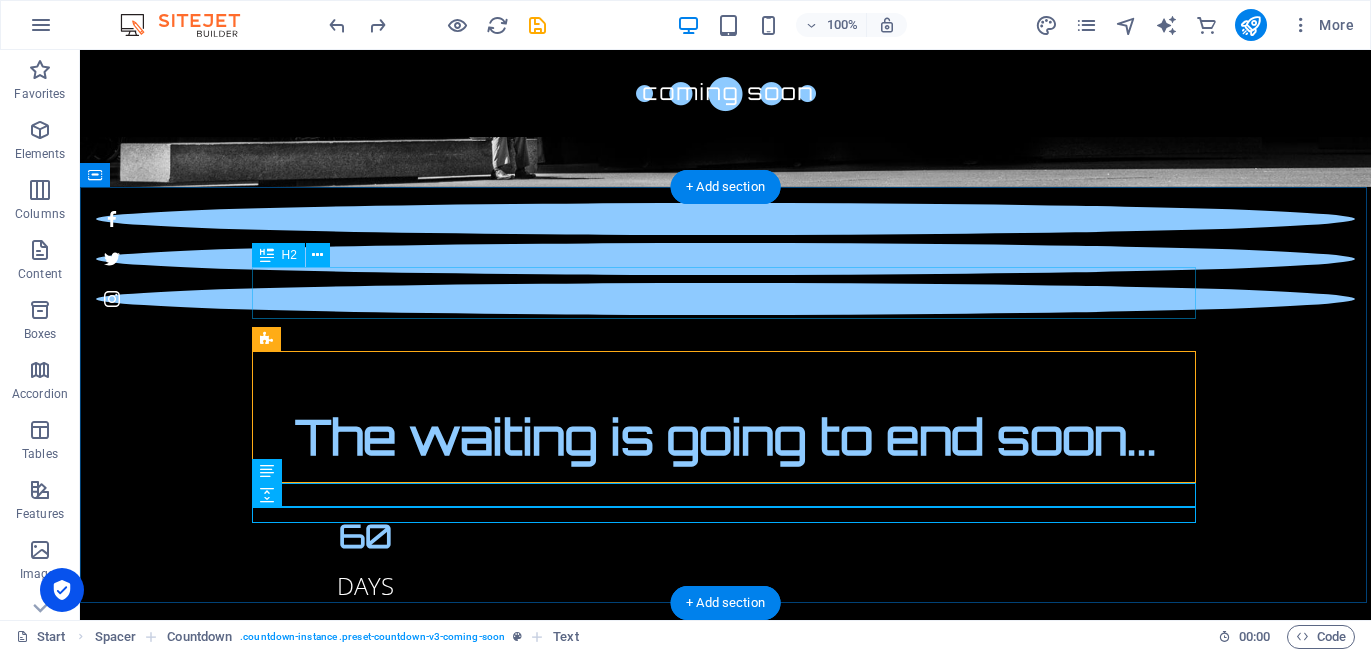 click on "The waiting is going to end soon..." at bounding box center [726, 437] 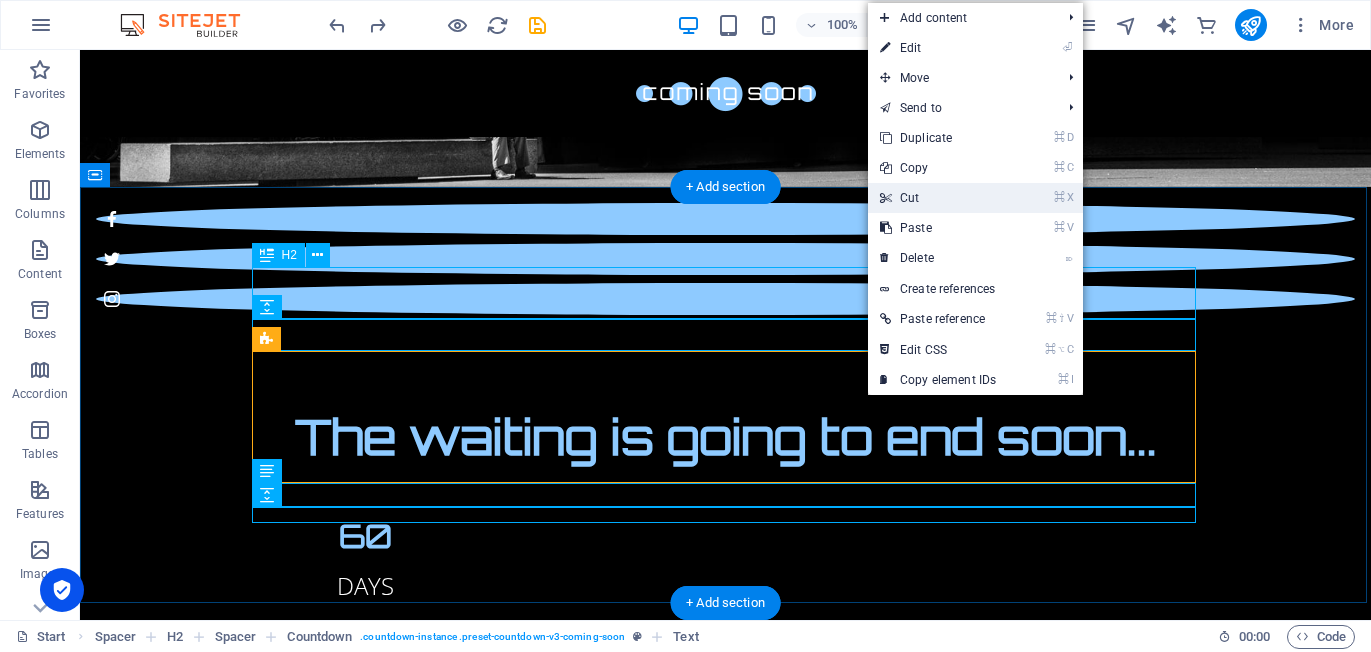 click on "⌘ X  Cut" at bounding box center (938, 198) 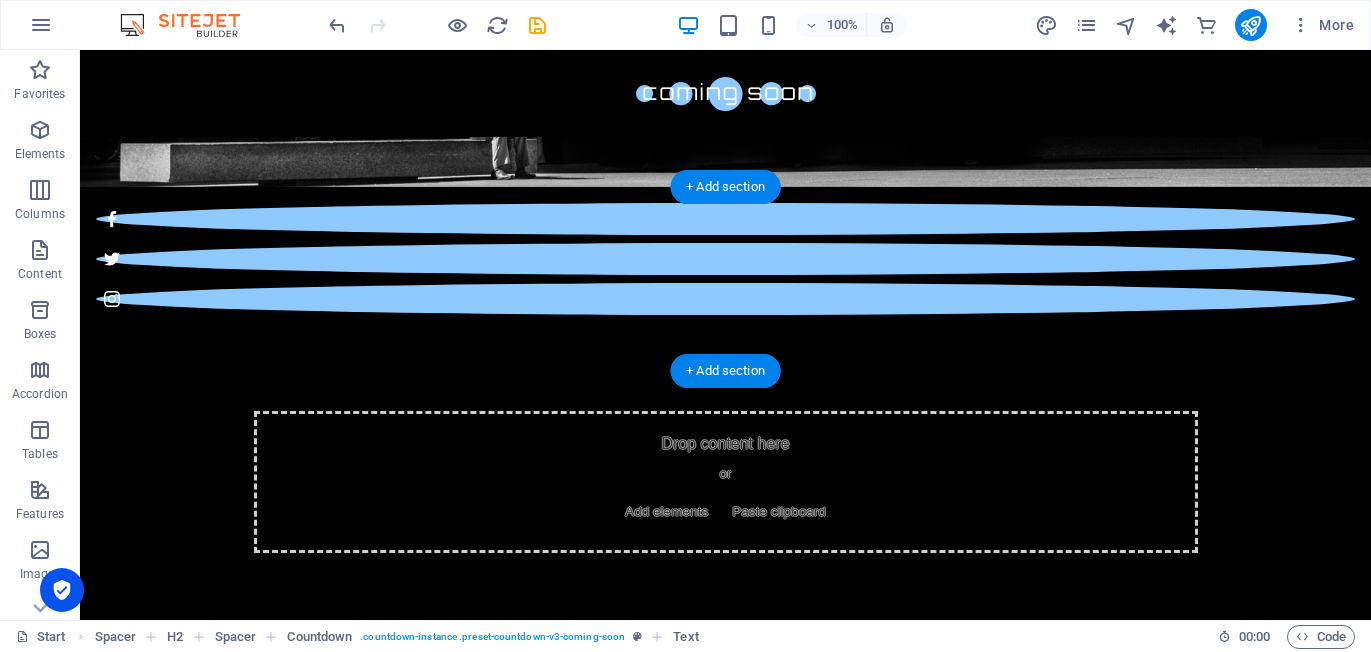scroll, scrollTop: 208, scrollLeft: 0, axis: vertical 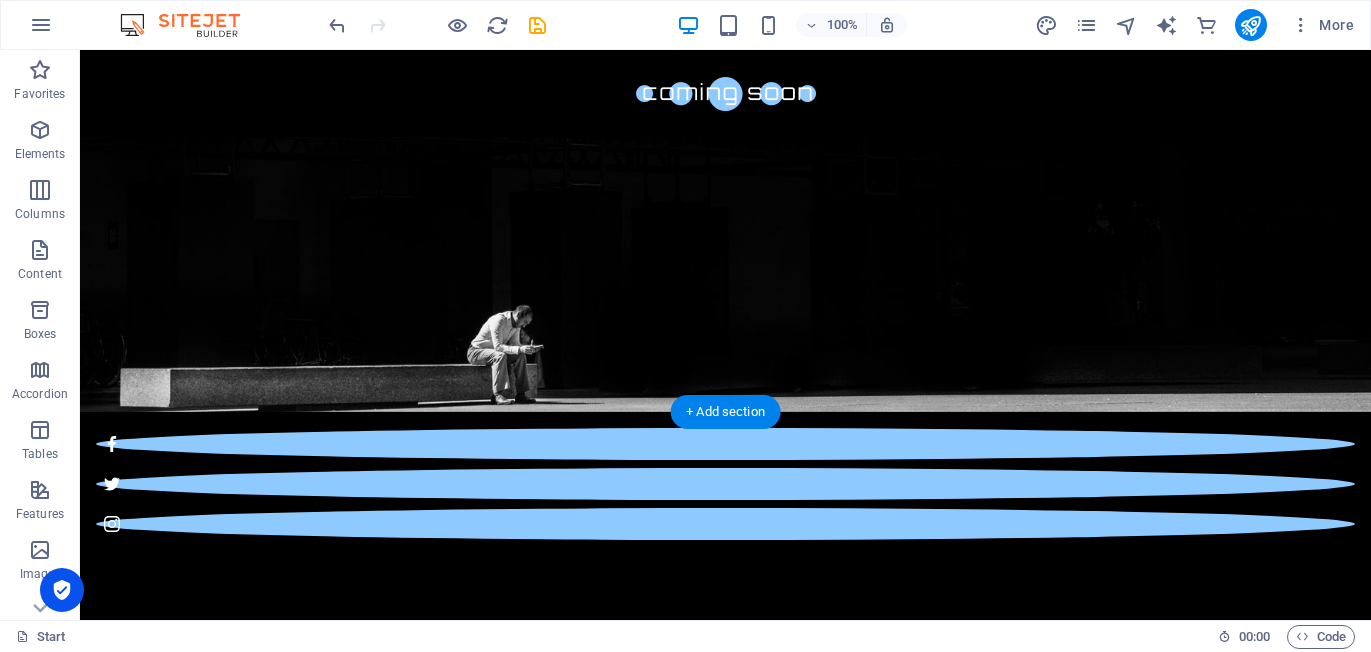 click at bounding box center [725, 127] 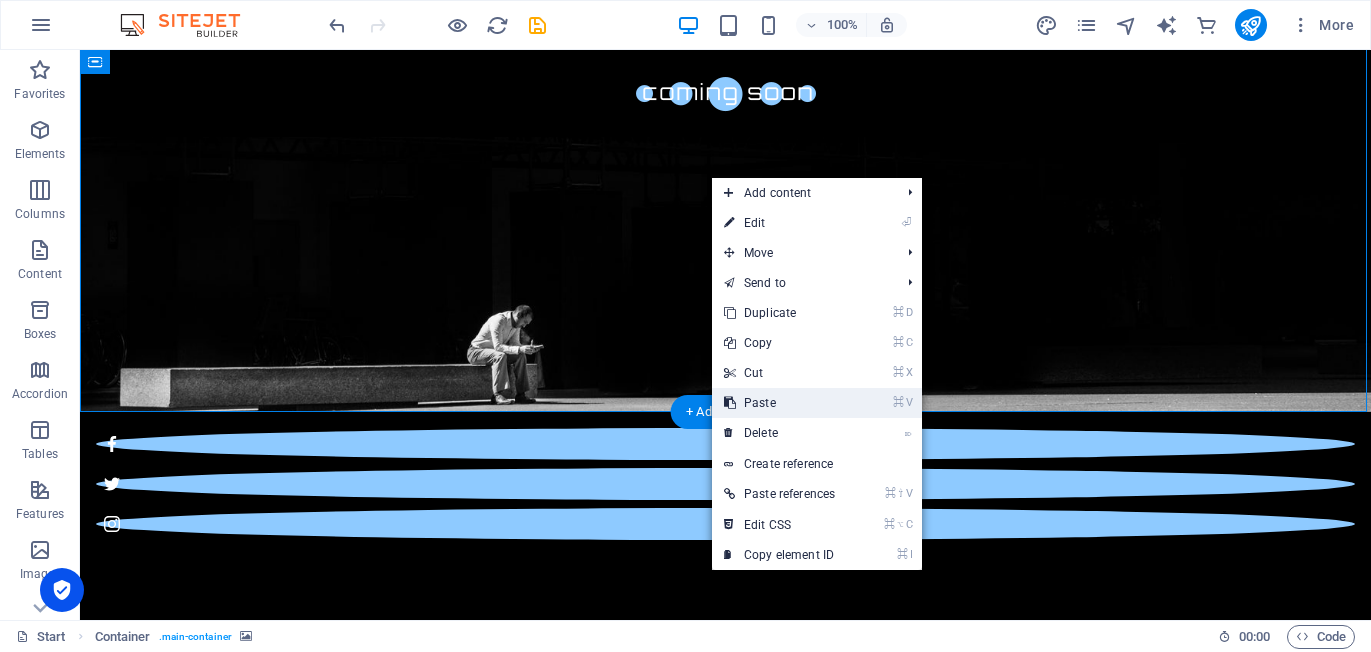 click on "⌘ V  Paste" at bounding box center [779, 403] 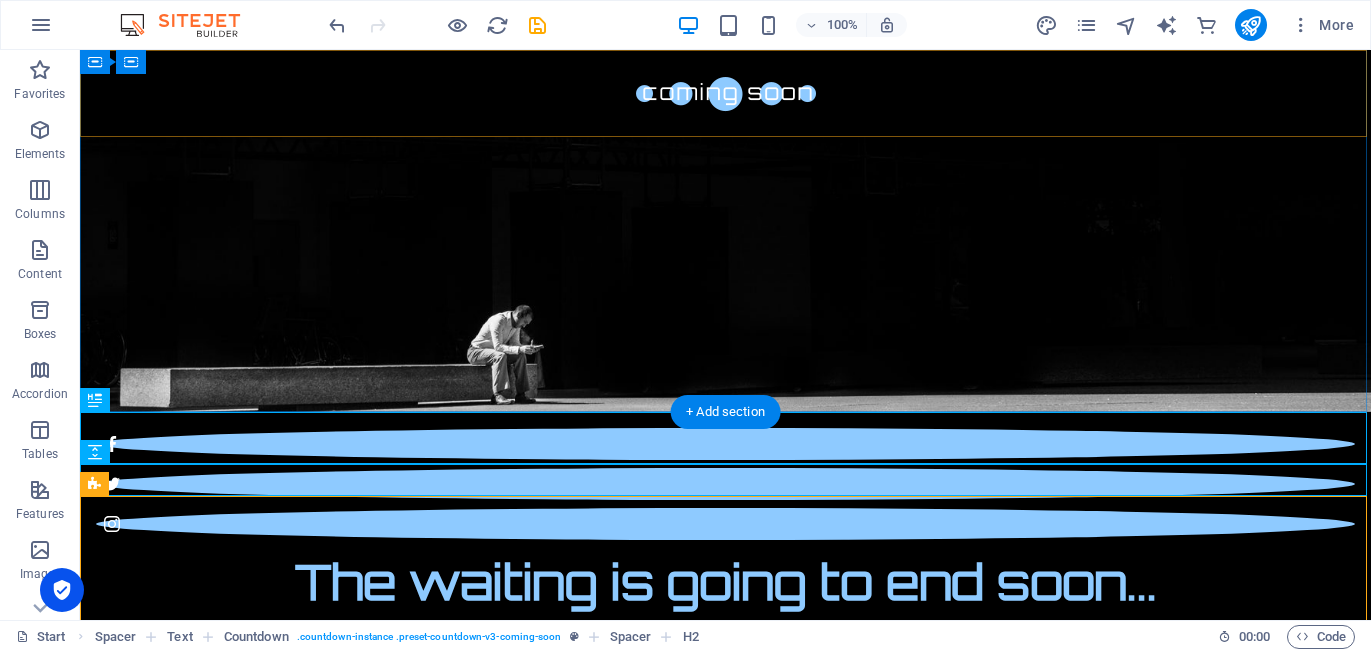 click at bounding box center [725, 93] 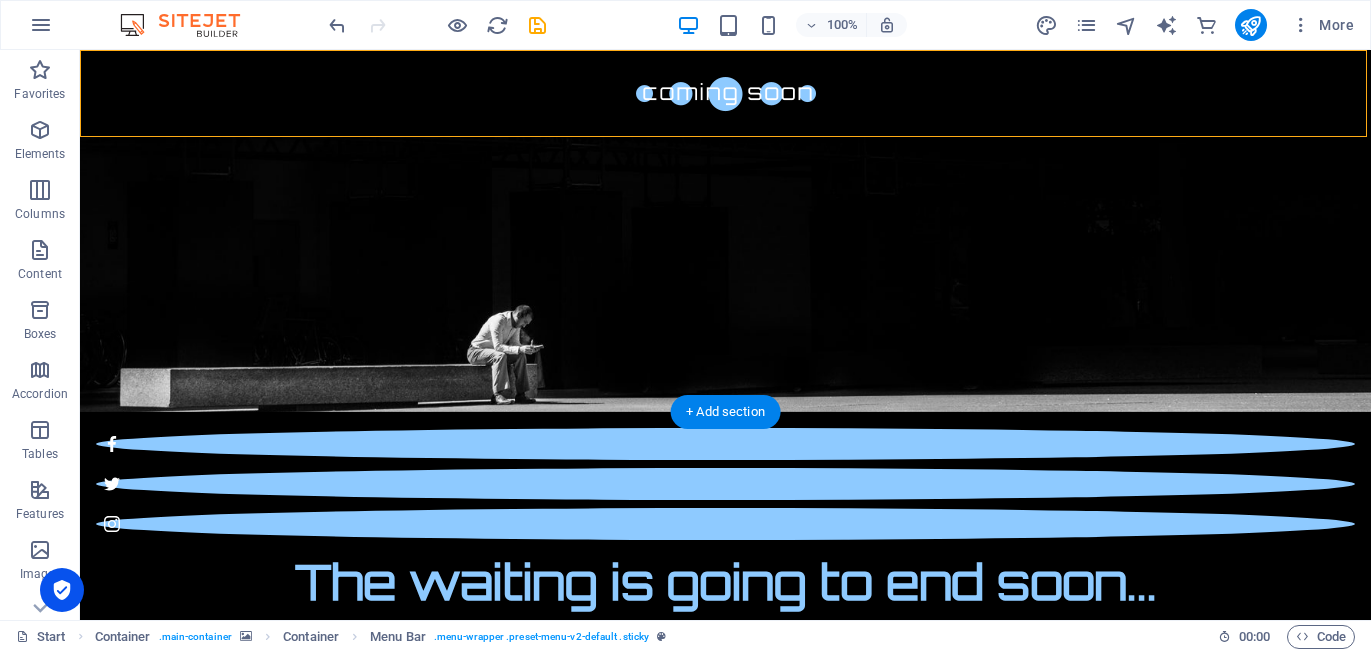 click at bounding box center [725, 127] 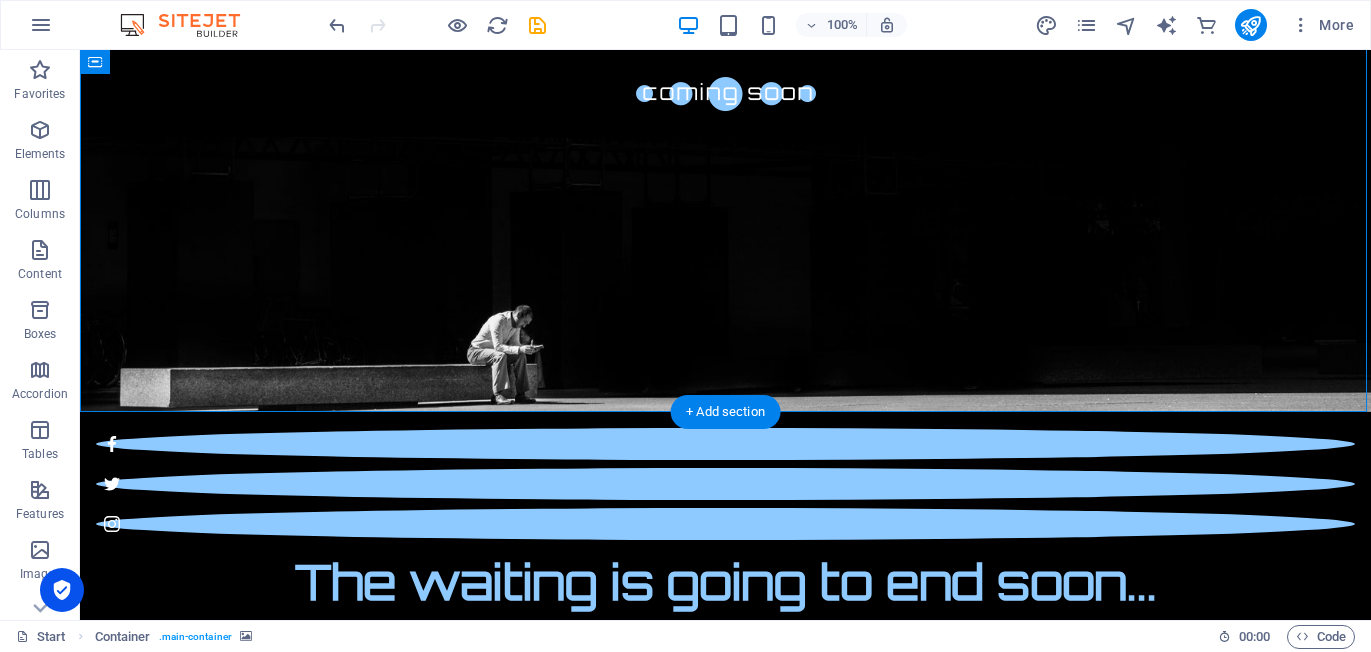 click at bounding box center [725, 127] 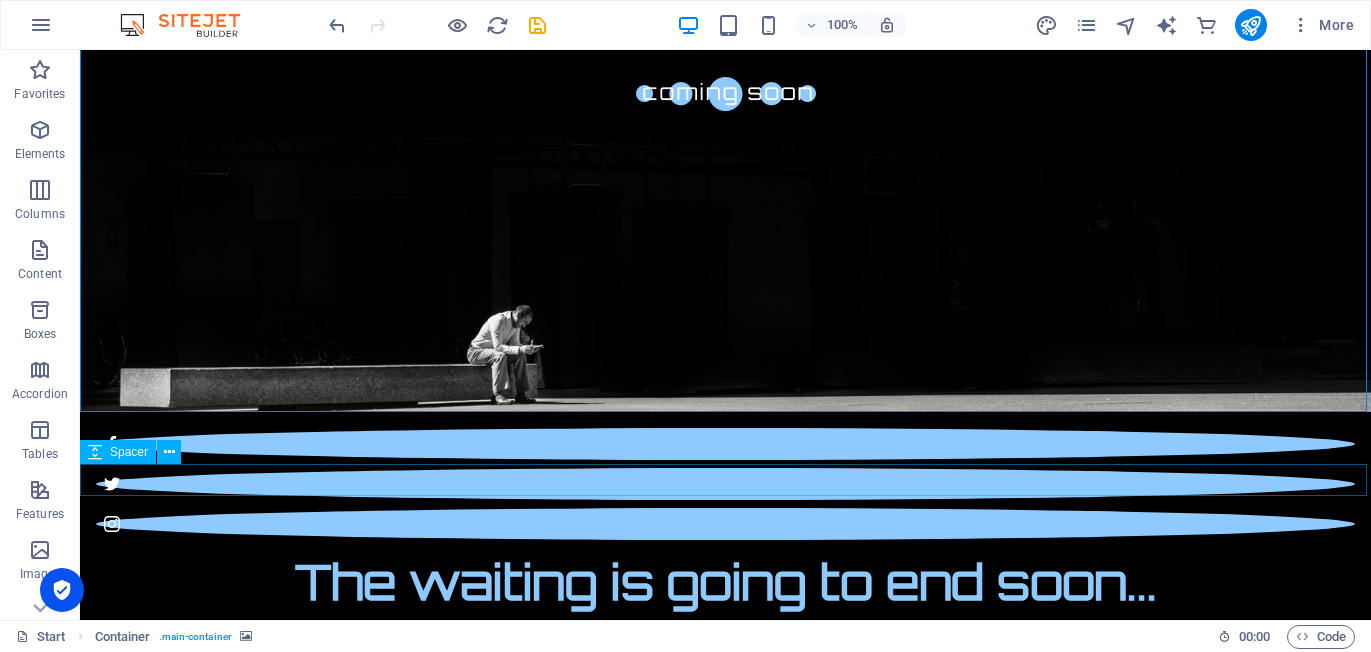 click at bounding box center [725, 625] 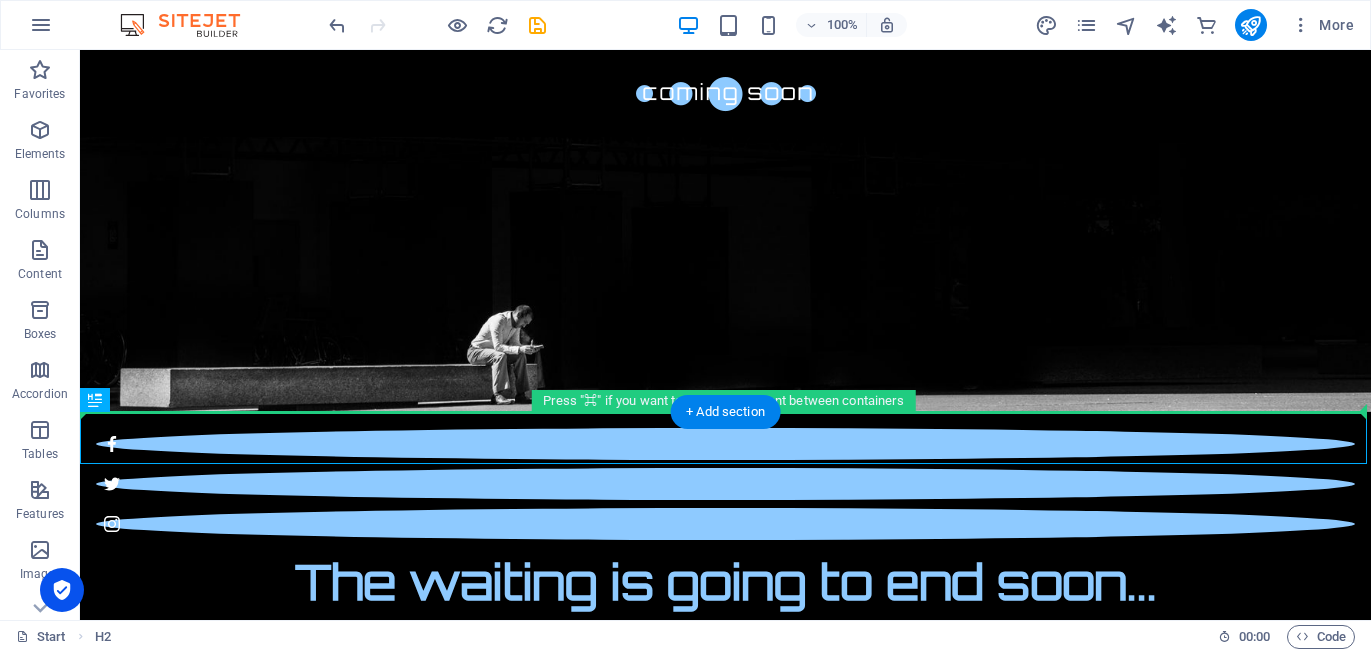 scroll, scrollTop: 172, scrollLeft: 0, axis: vertical 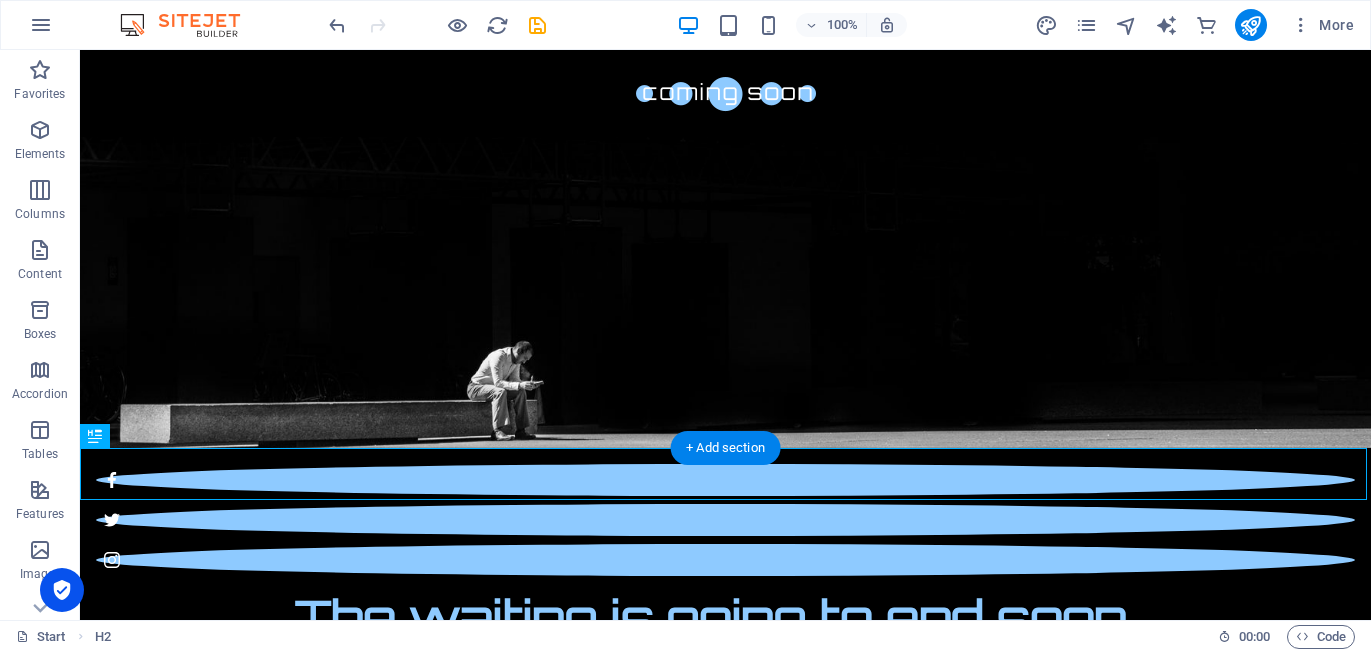 drag, startPoint x: 492, startPoint y: 446, endPoint x: 547, endPoint y: 136, distance: 314.84122 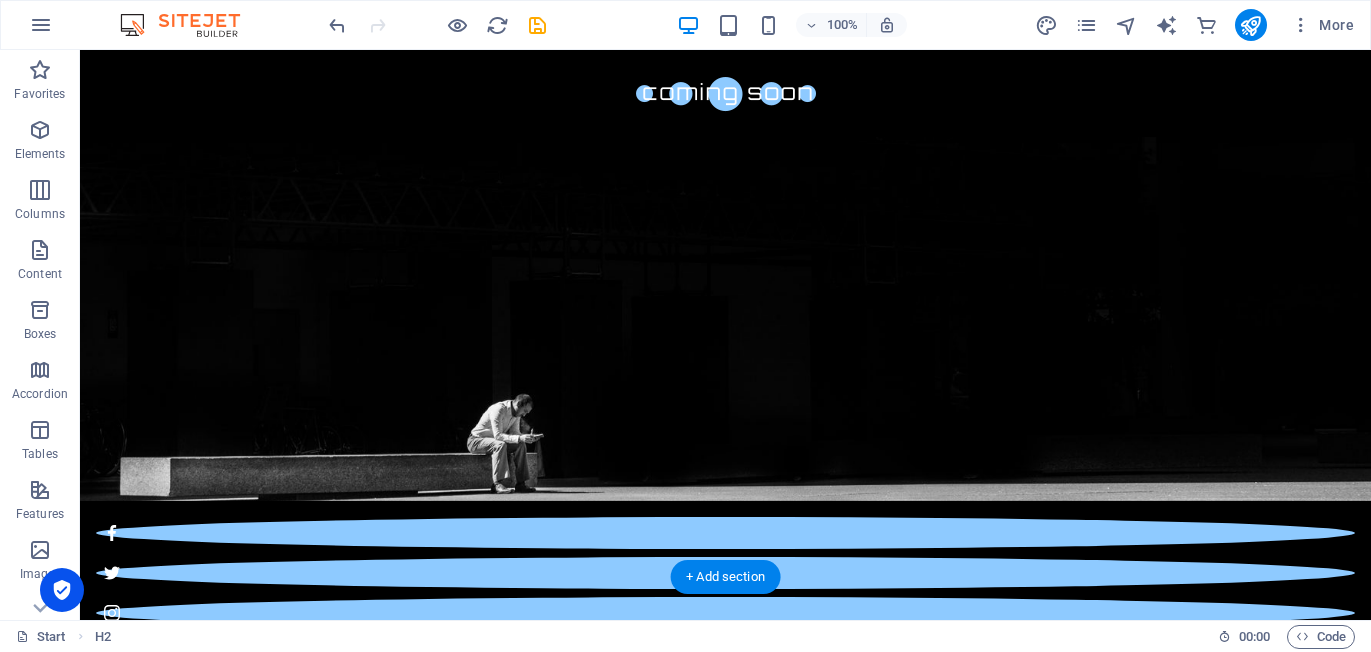 scroll, scrollTop: 0, scrollLeft: 0, axis: both 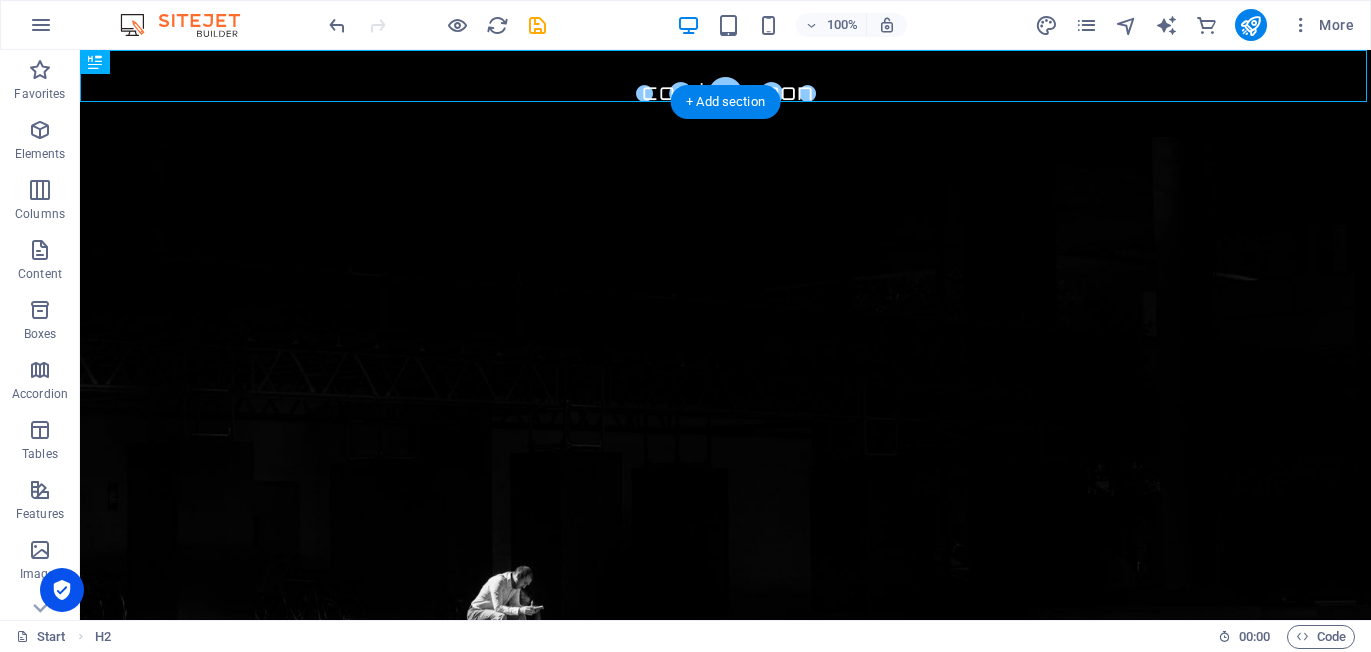 click at bounding box center (725, 388) 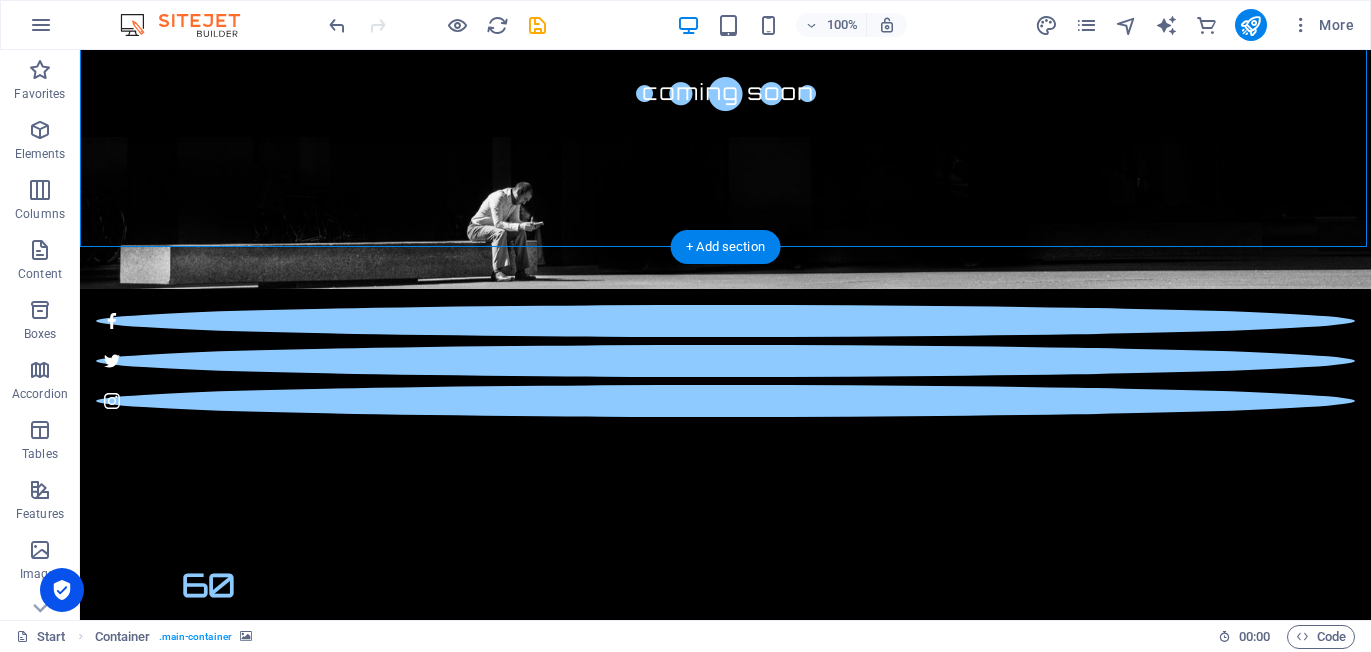 scroll, scrollTop: 425, scrollLeft: 0, axis: vertical 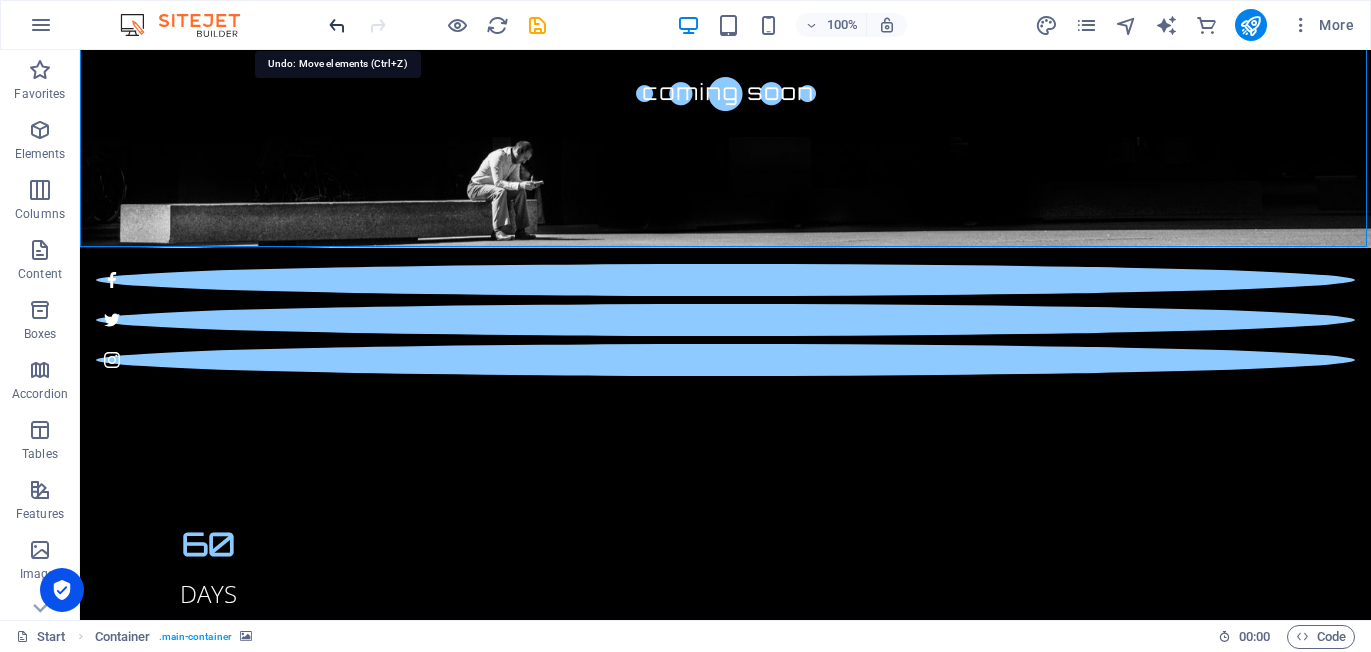 click at bounding box center [337, 25] 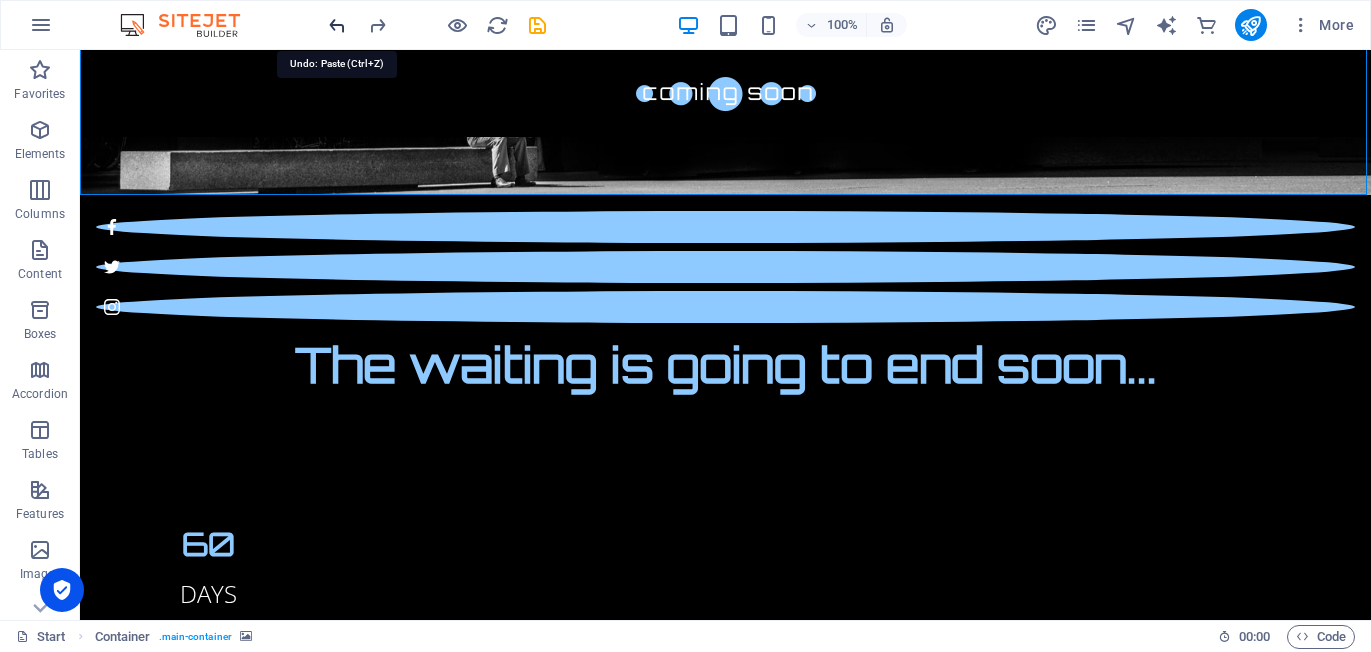 click at bounding box center (337, 25) 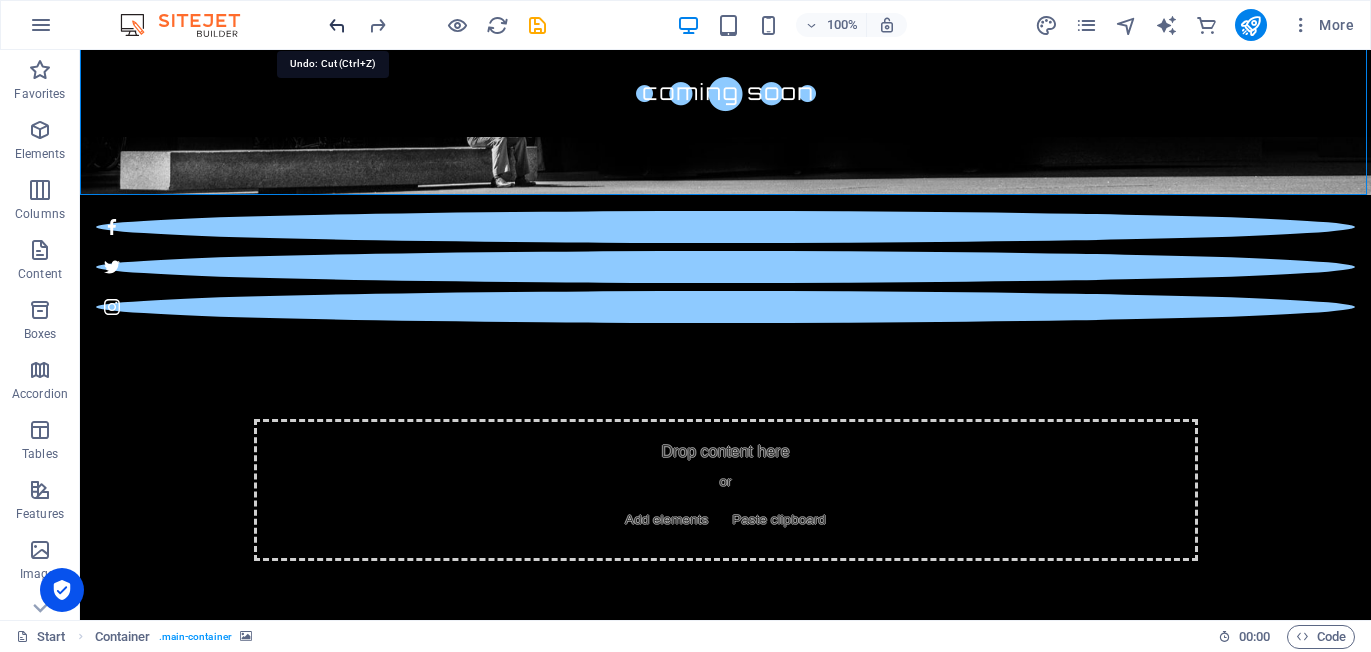 scroll, scrollTop: 326, scrollLeft: 0, axis: vertical 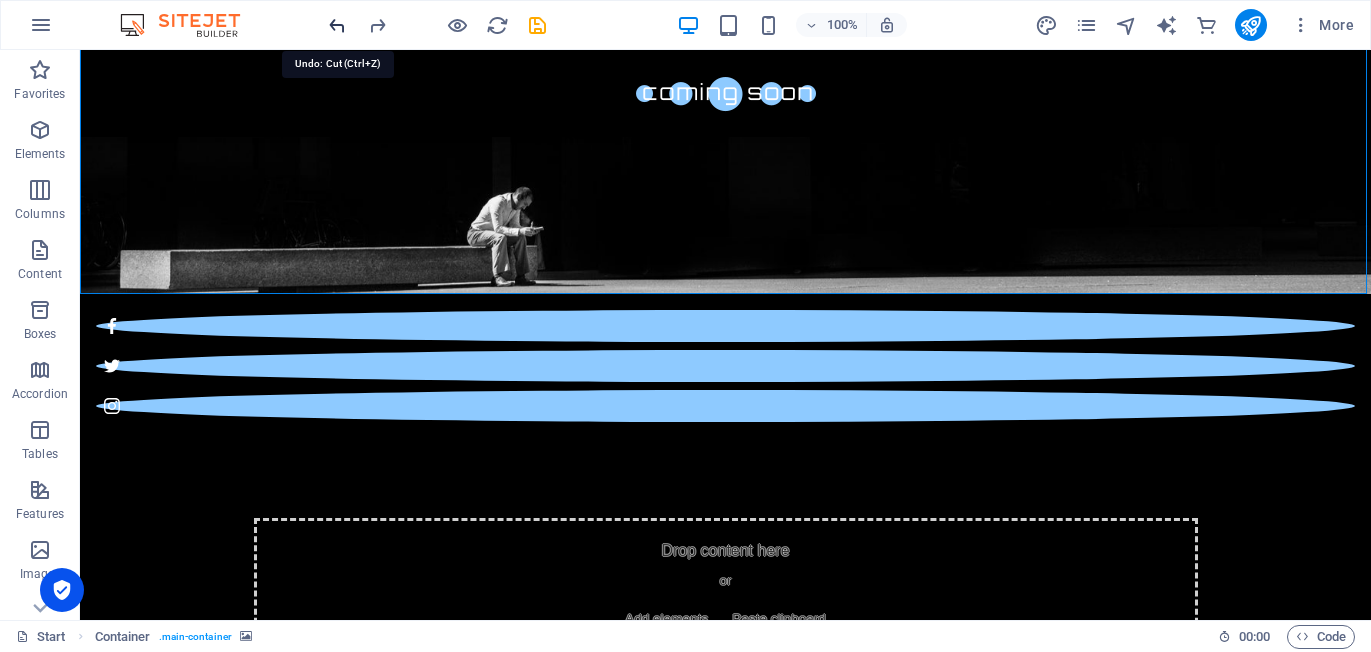 click at bounding box center [337, 25] 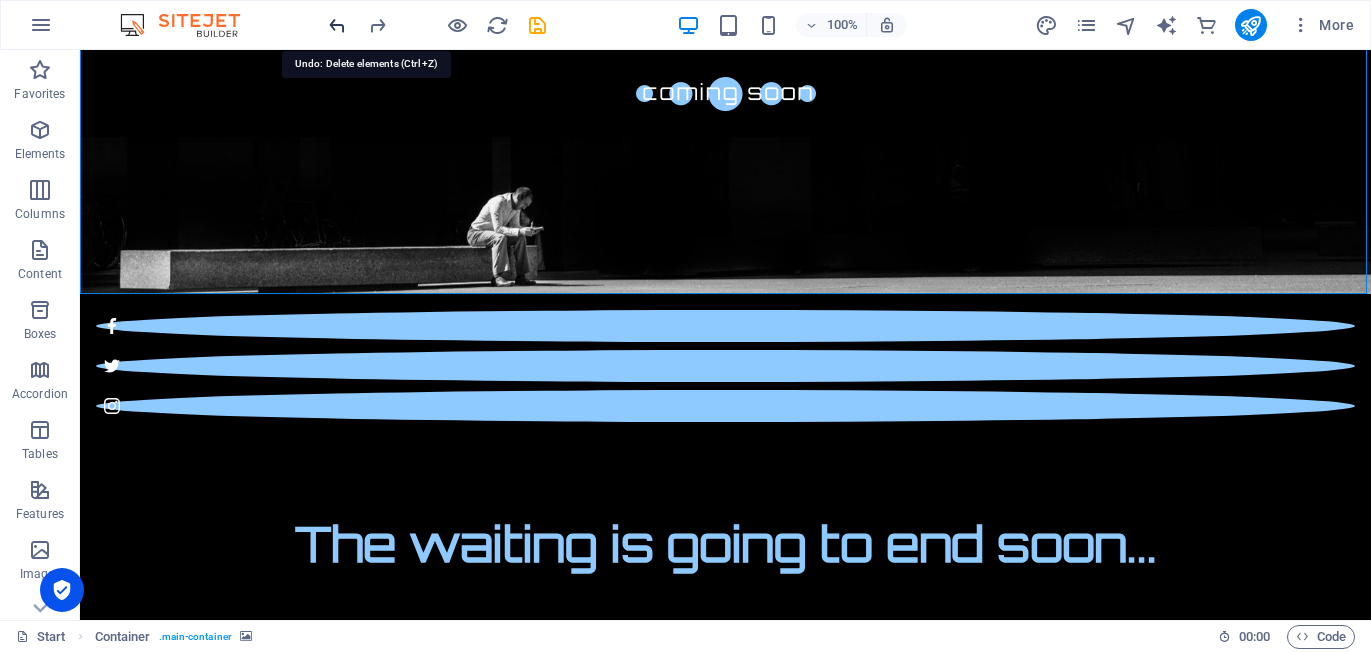 click at bounding box center (337, 25) 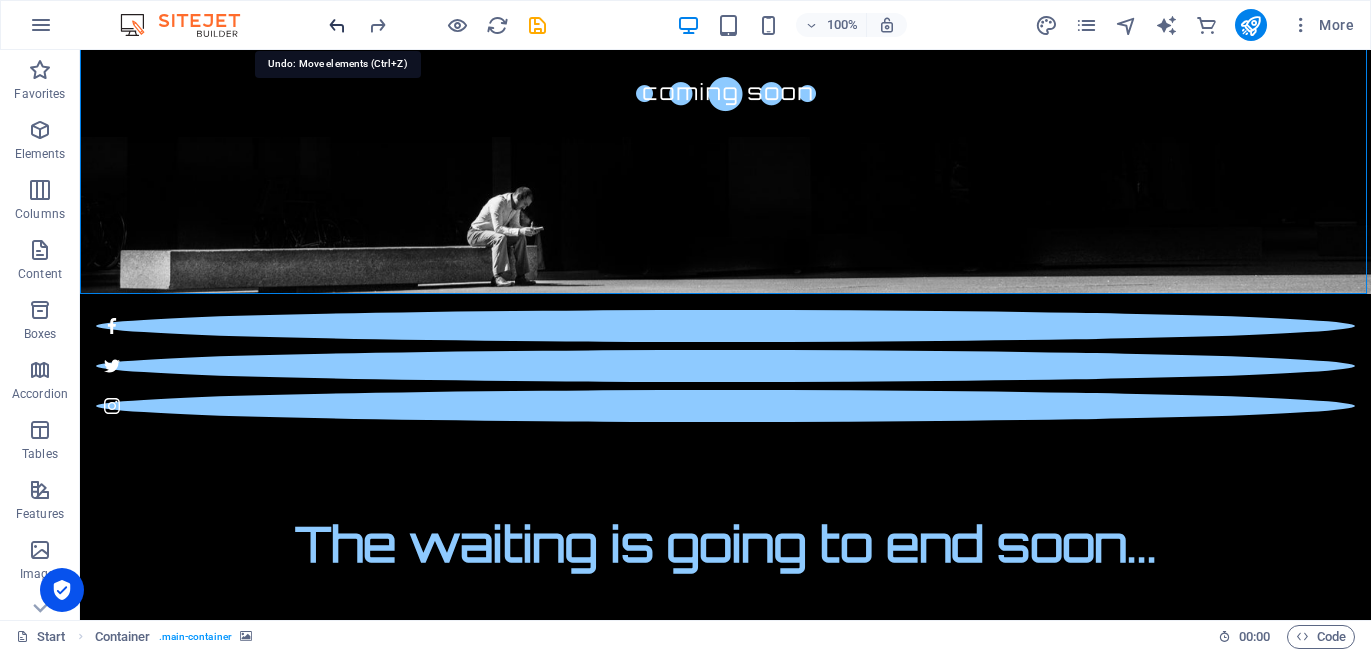 click at bounding box center [337, 25] 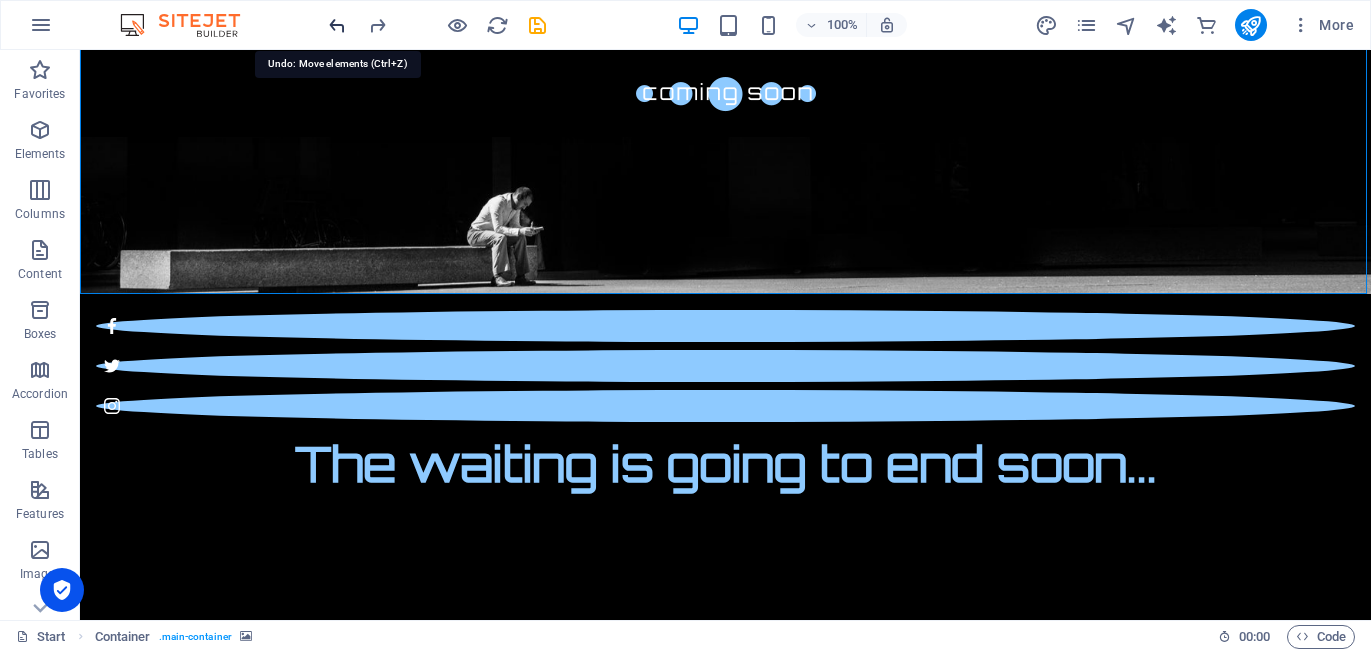 click at bounding box center [337, 25] 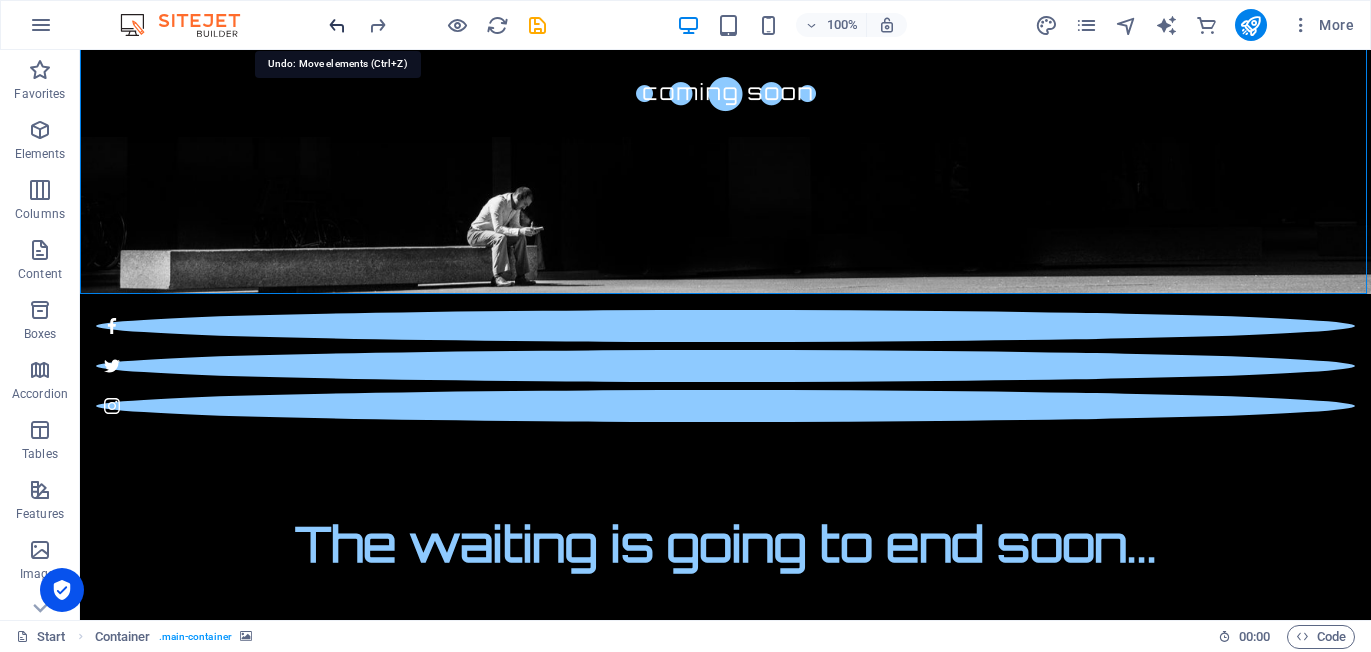 click at bounding box center [337, 25] 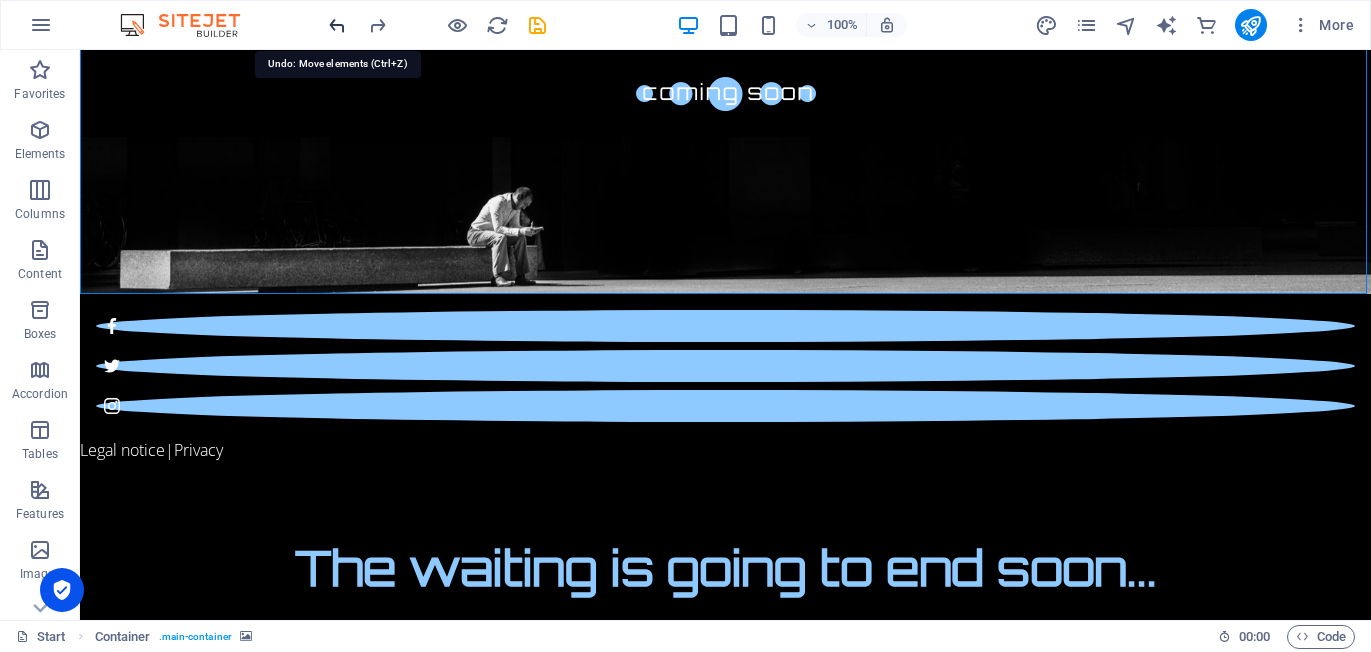 click at bounding box center (337, 25) 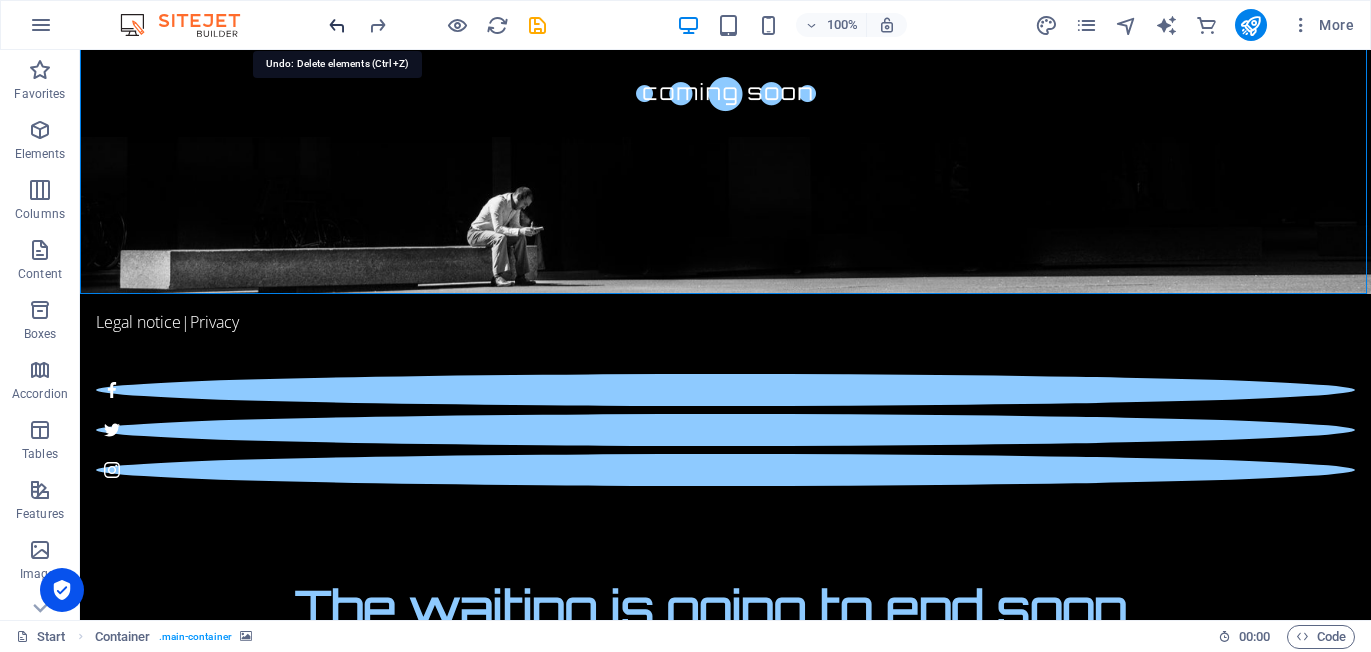 click at bounding box center (337, 25) 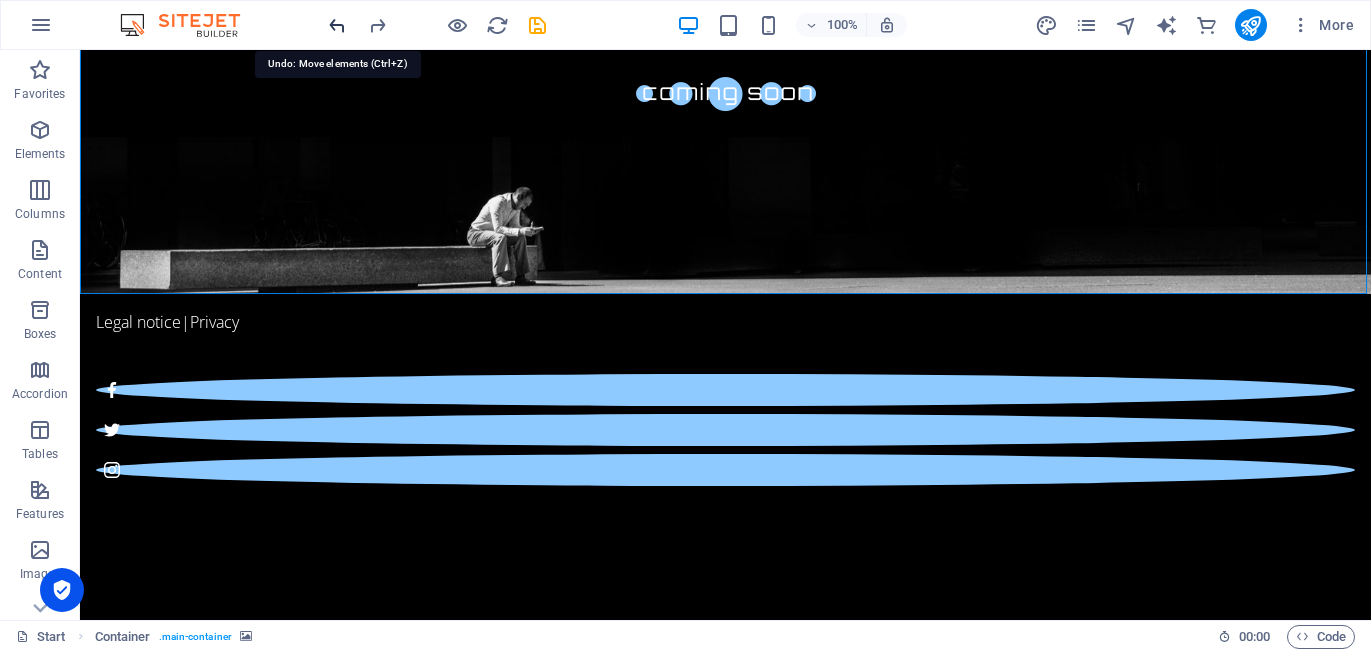 click at bounding box center (337, 25) 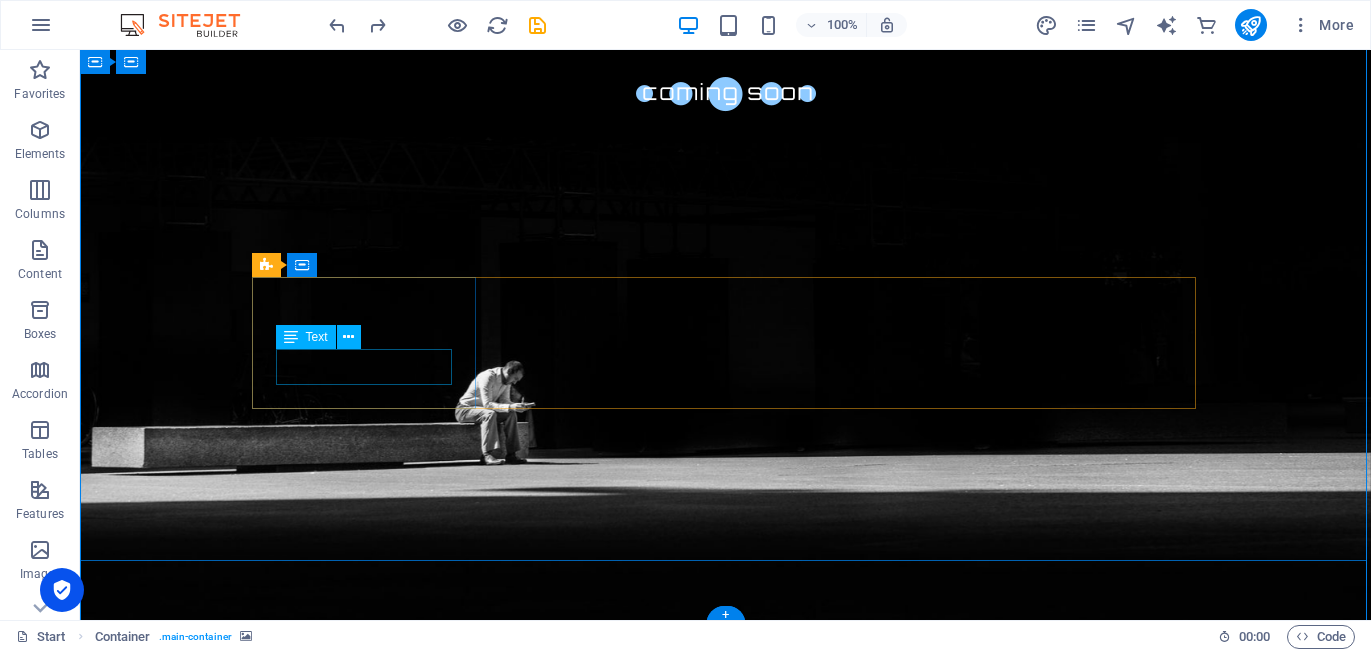 click on "Days" at bounding box center [366, 1269] 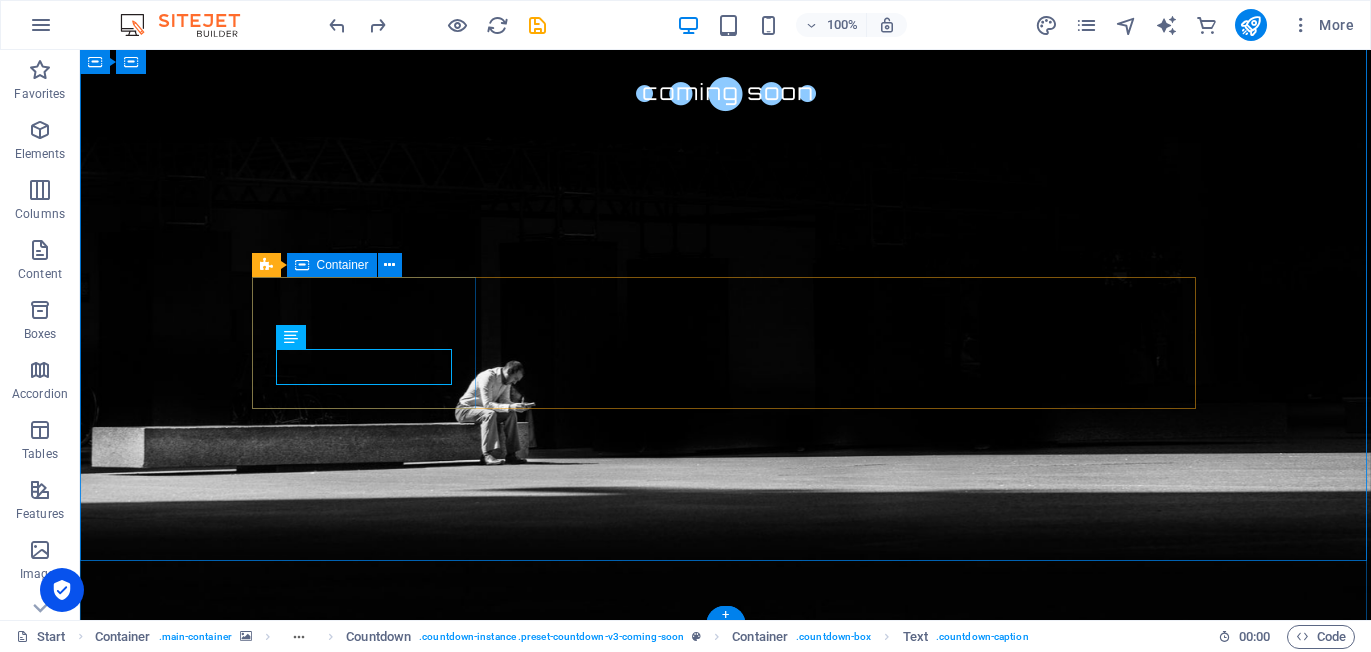 click on "60 Days" at bounding box center [366, 1245] 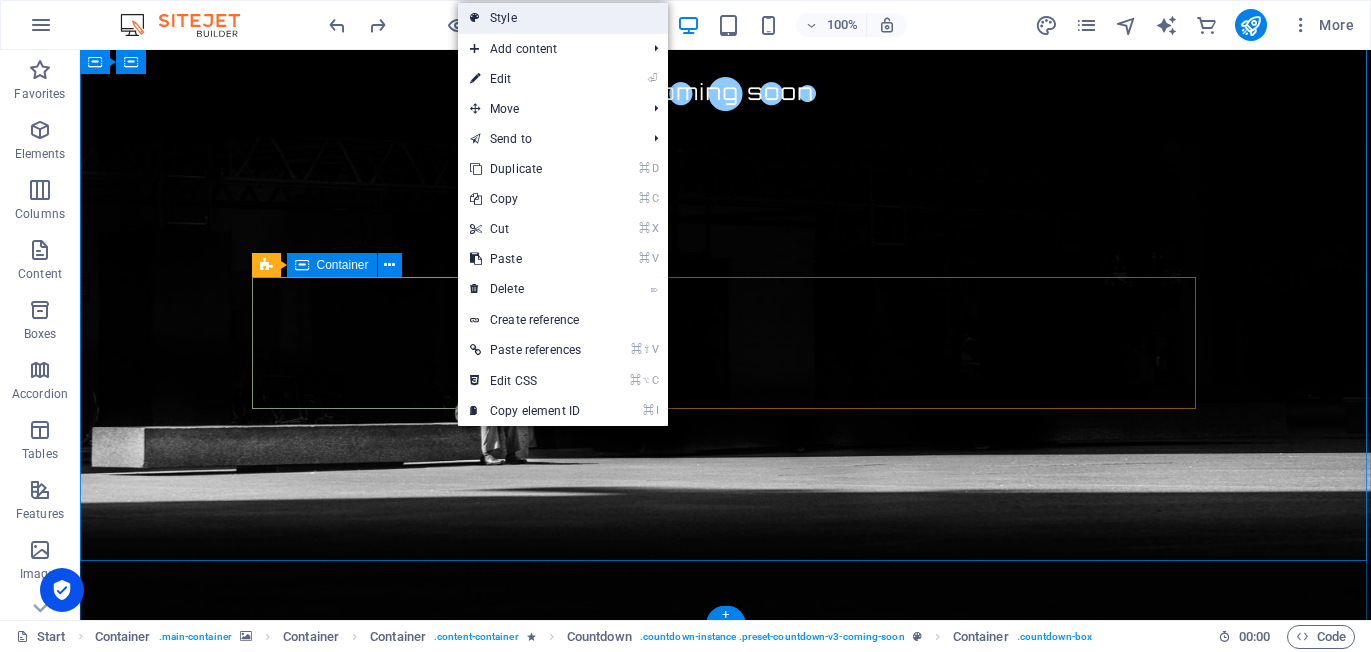 click on "Style" at bounding box center [563, 18] 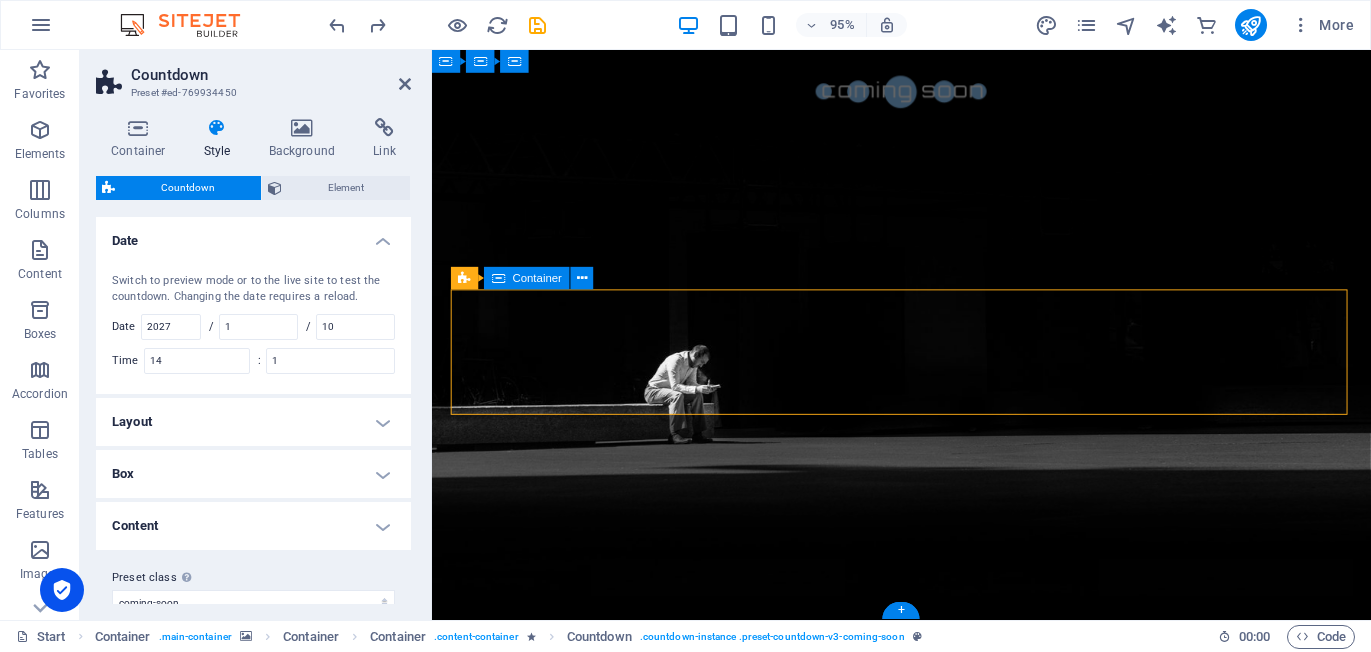scroll, scrollTop: 301, scrollLeft: 0, axis: vertical 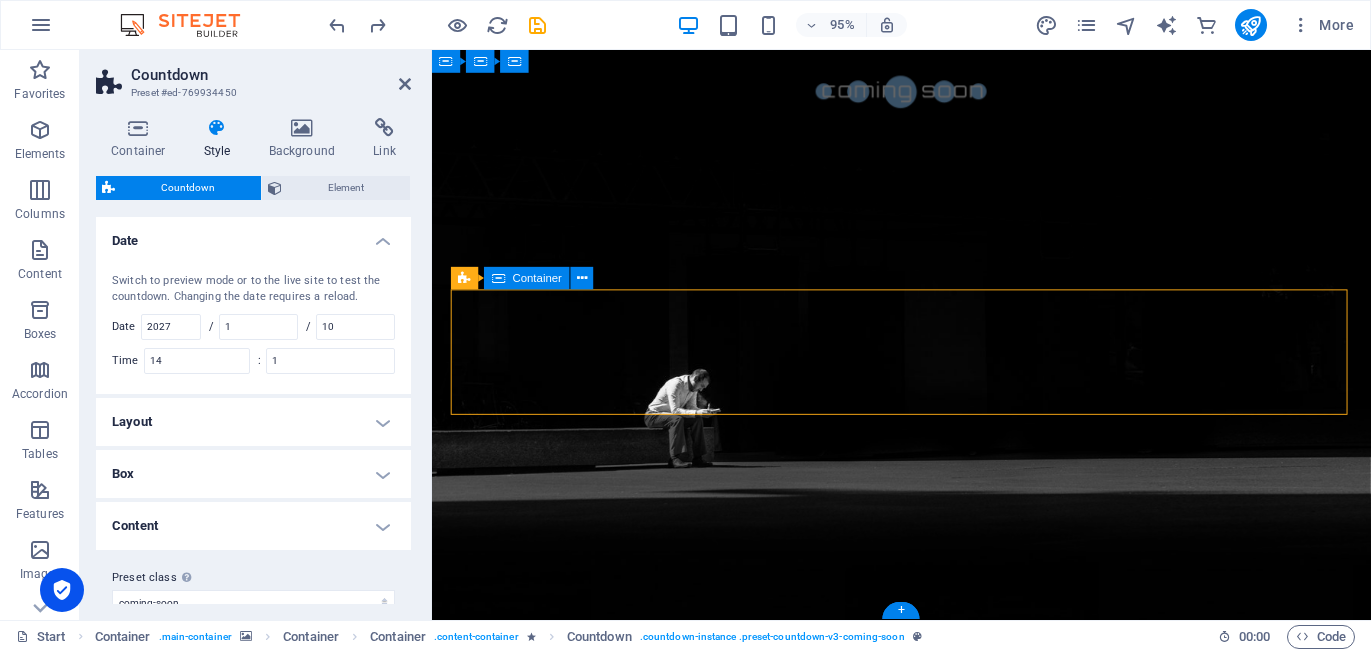 click on "Box" at bounding box center (253, 474) 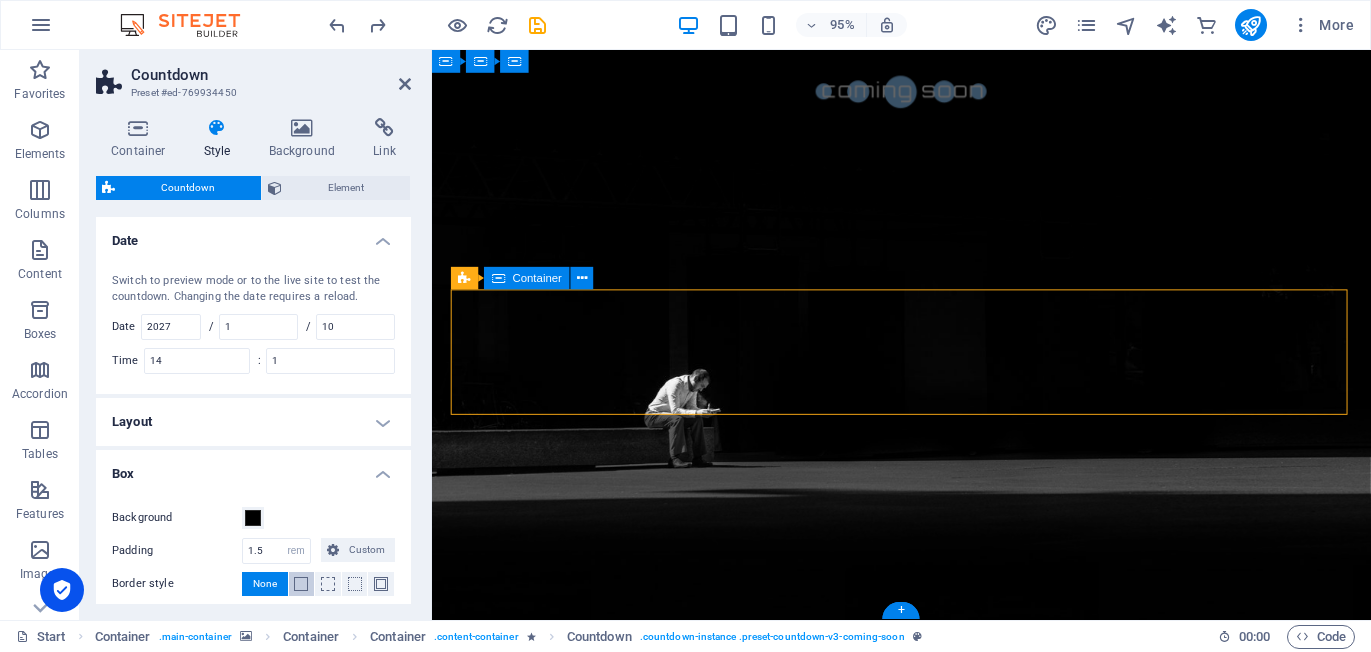 click at bounding box center (301, 584) 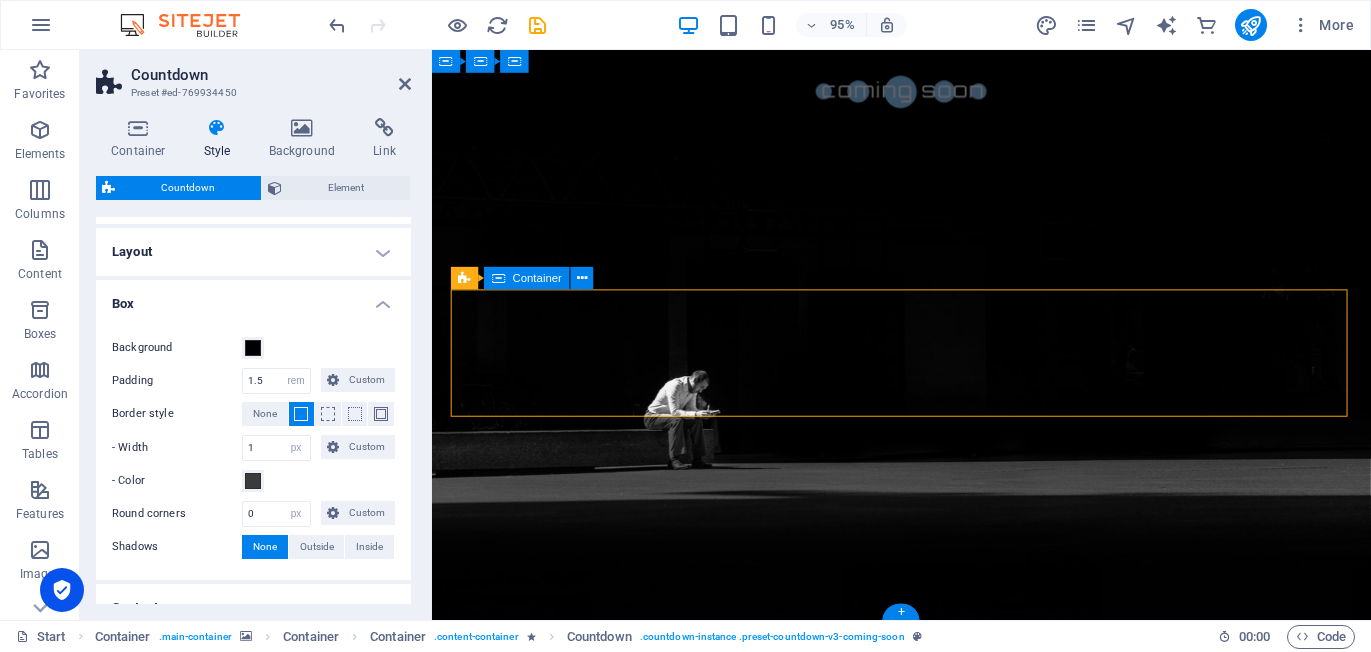 scroll, scrollTop: 276, scrollLeft: 0, axis: vertical 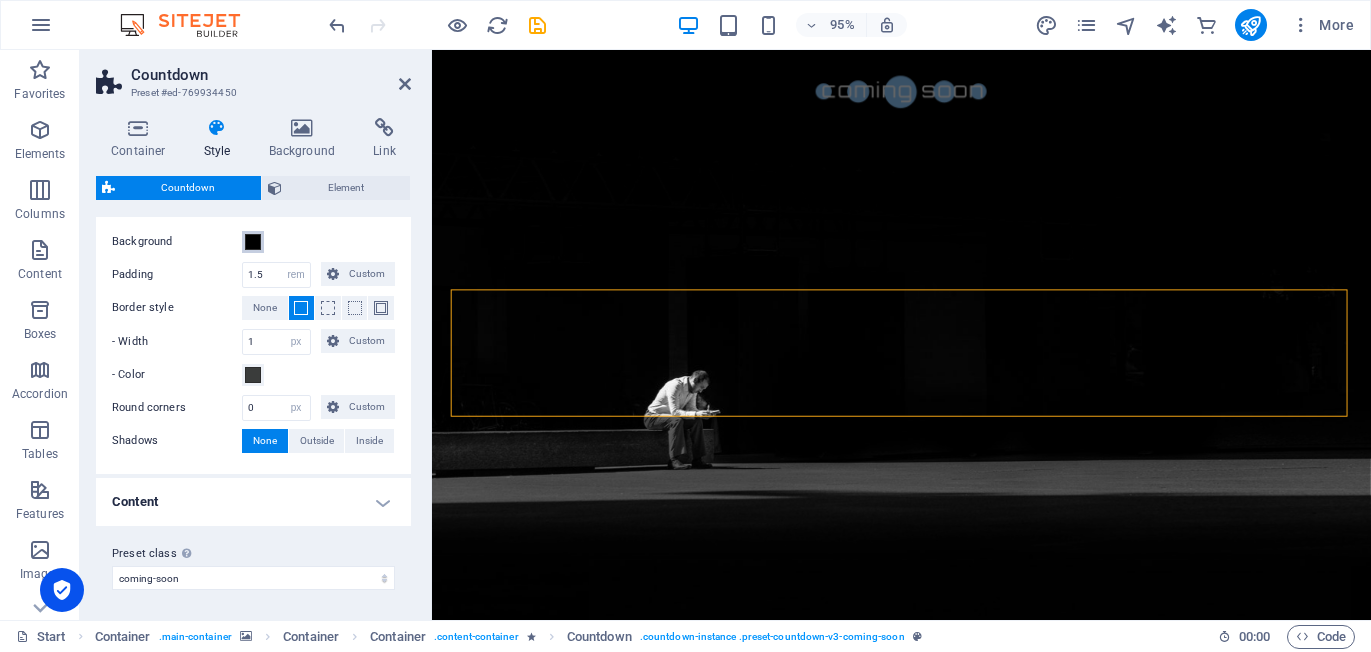 click at bounding box center [253, 242] 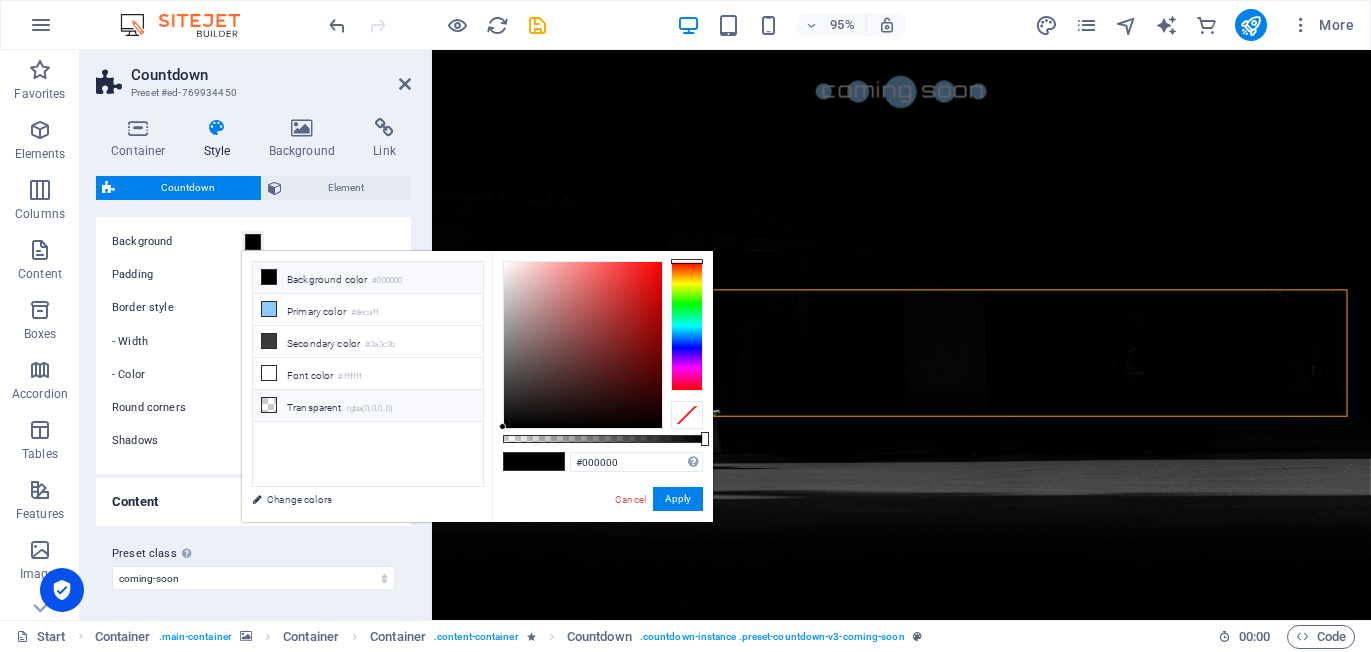 click at bounding box center (269, 405) 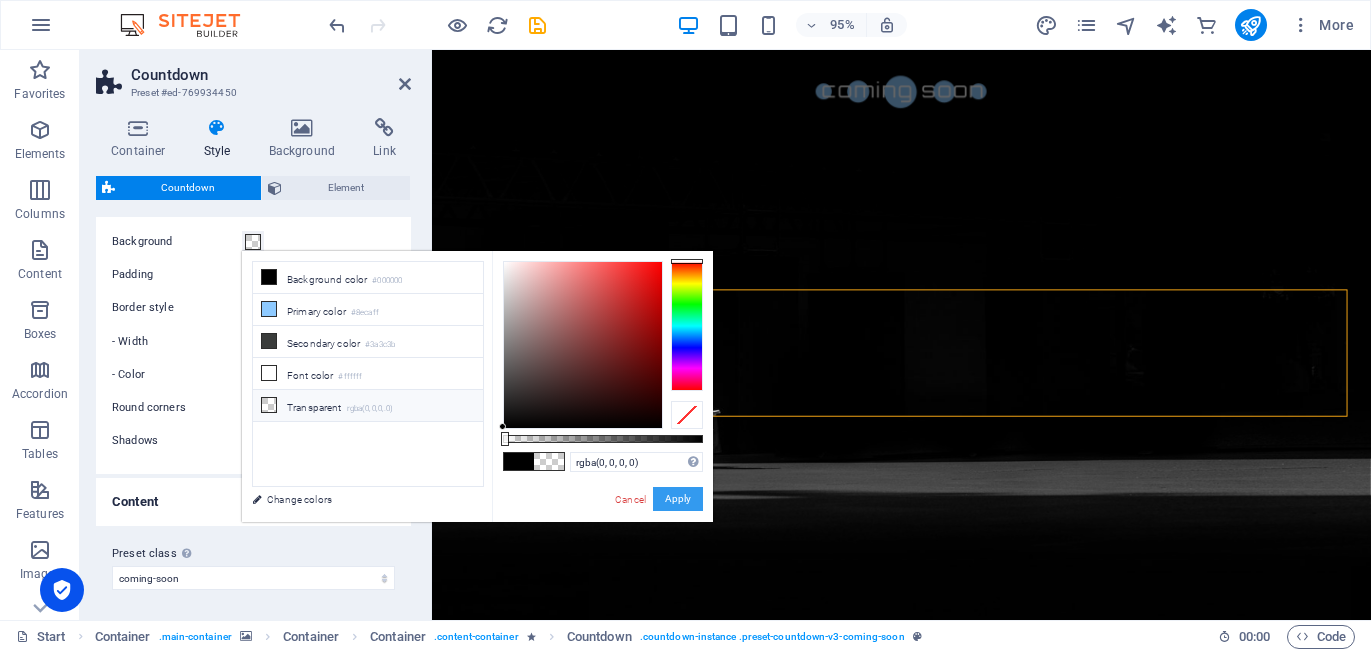 click on "Apply" at bounding box center (678, 499) 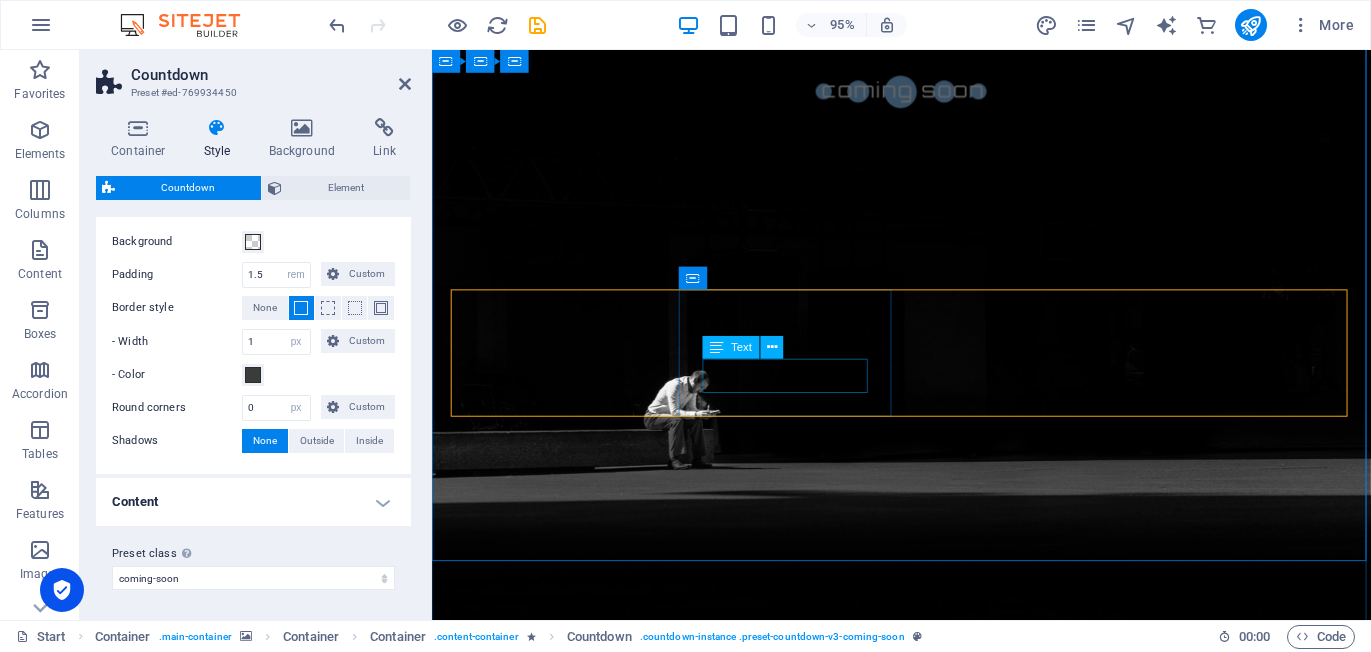 click on "Hours" at bounding box center [566, 1439] 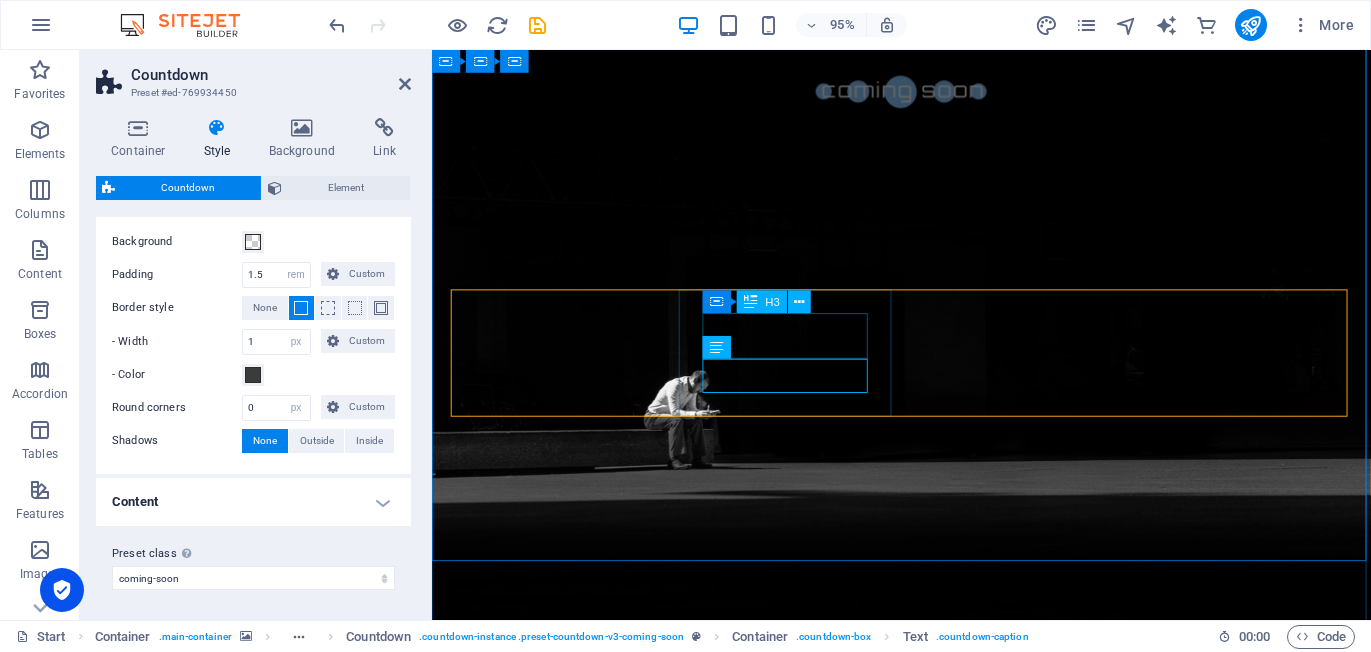 click on "1440" at bounding box center [566, 1389] 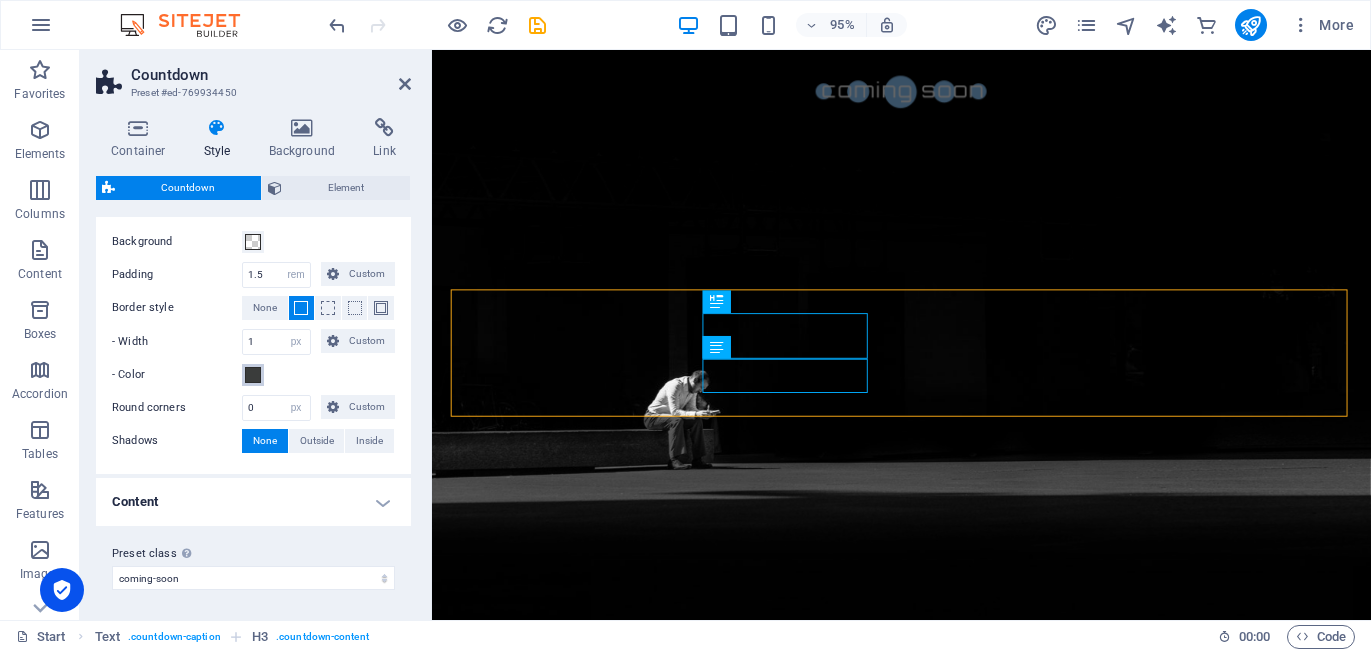 click at bounding box center [253, 375] 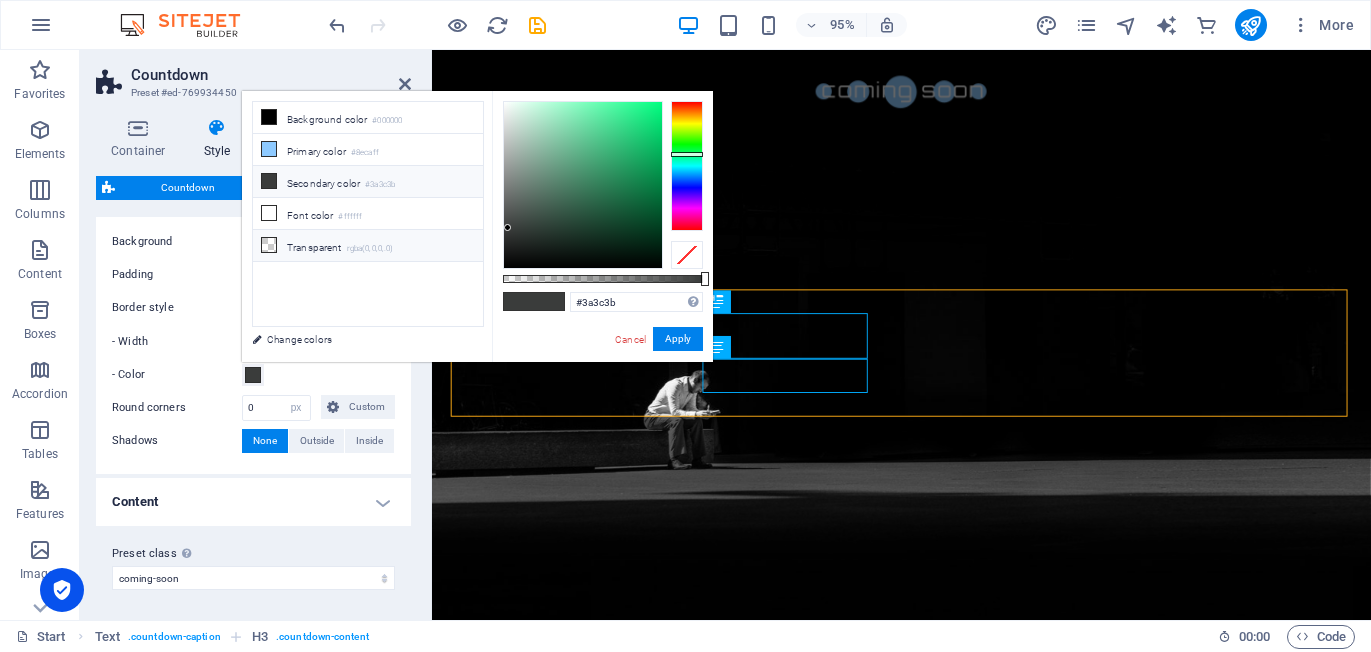 click on "Transparent
rgba(0,0,0,.0)" at bounding box center [368, 246] 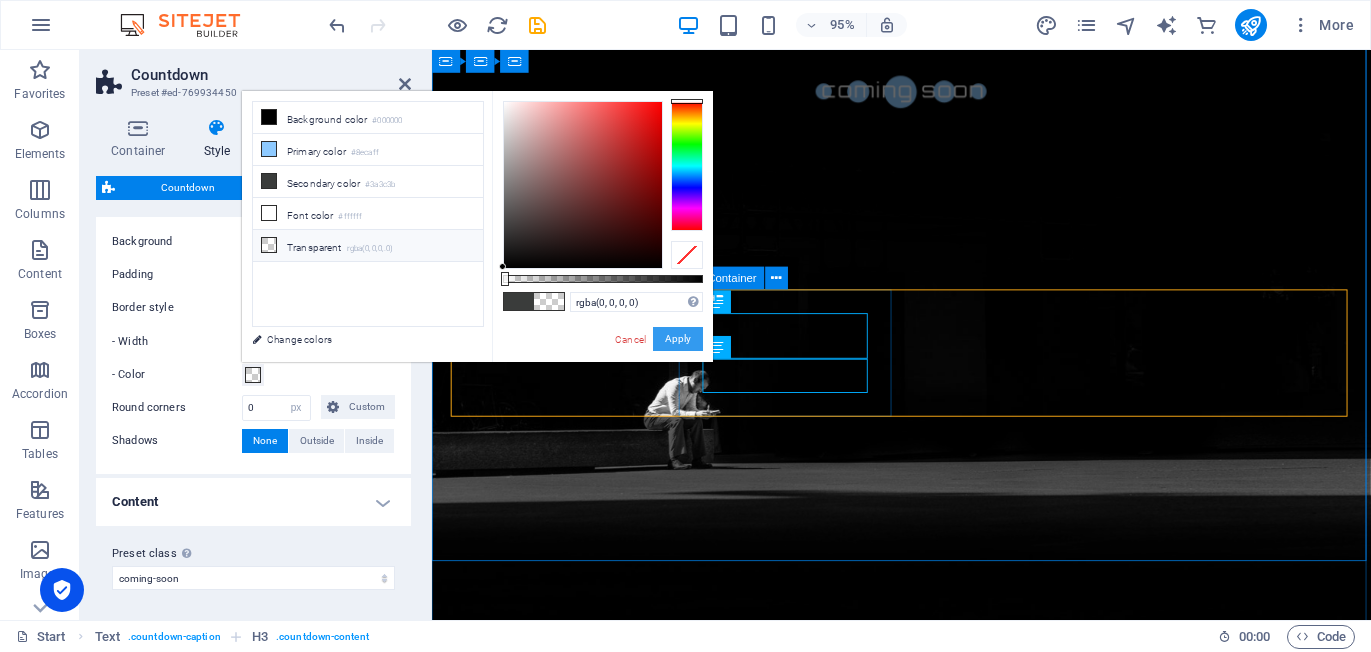 click on "Apply" at bounding box center [678, 339] 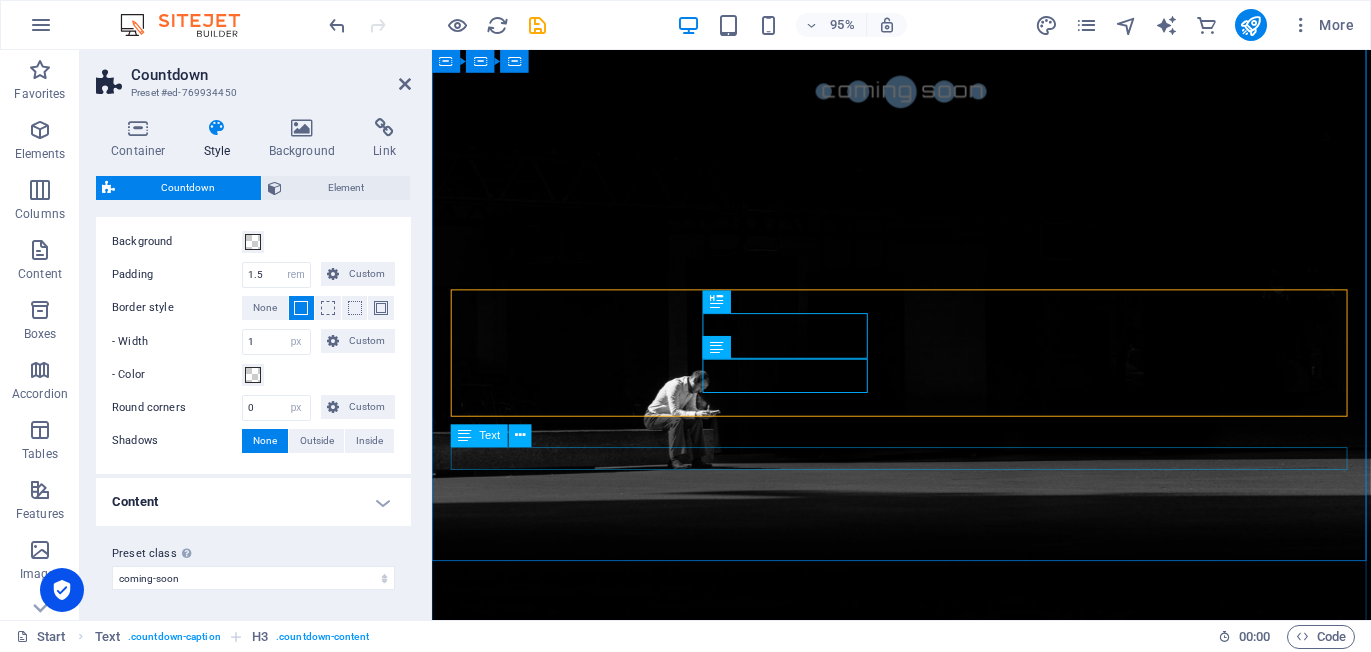 click on "Our website is under construction. We`ll be here soon with our new awesome site." at bounding box center [926, 1810] 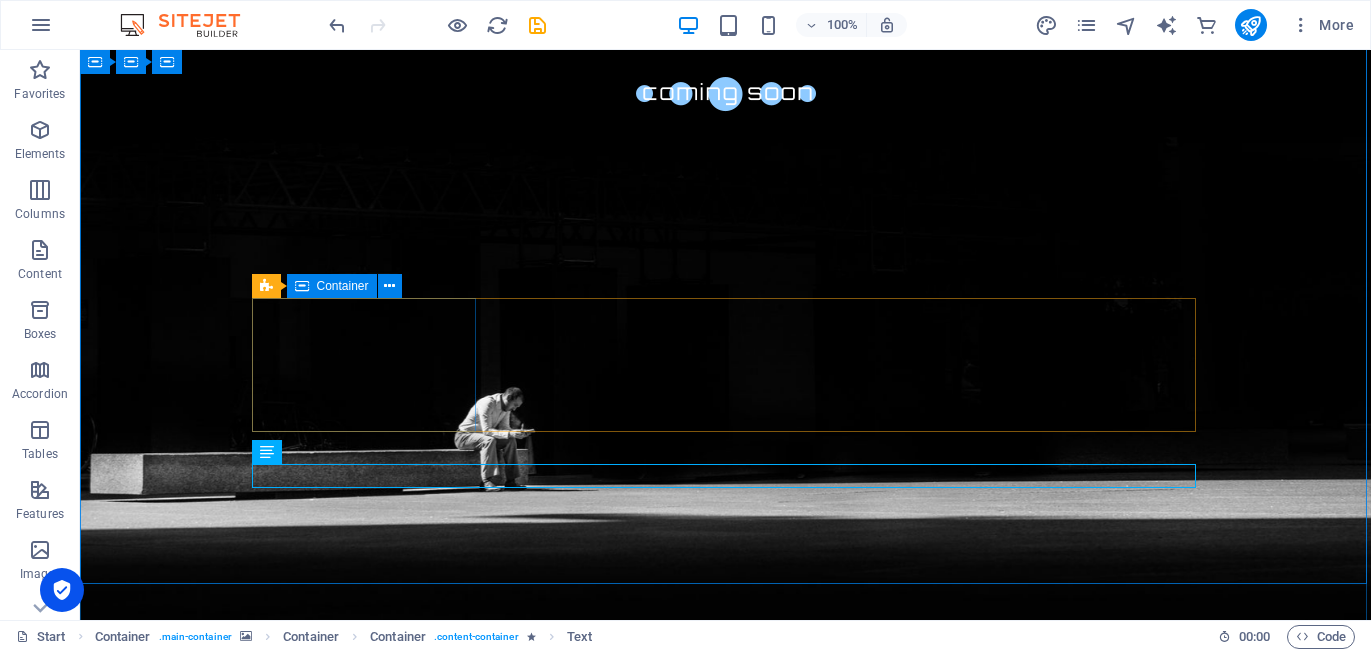 scroll, scrollTop: 305, scrollLeft: 0, axis: vertical 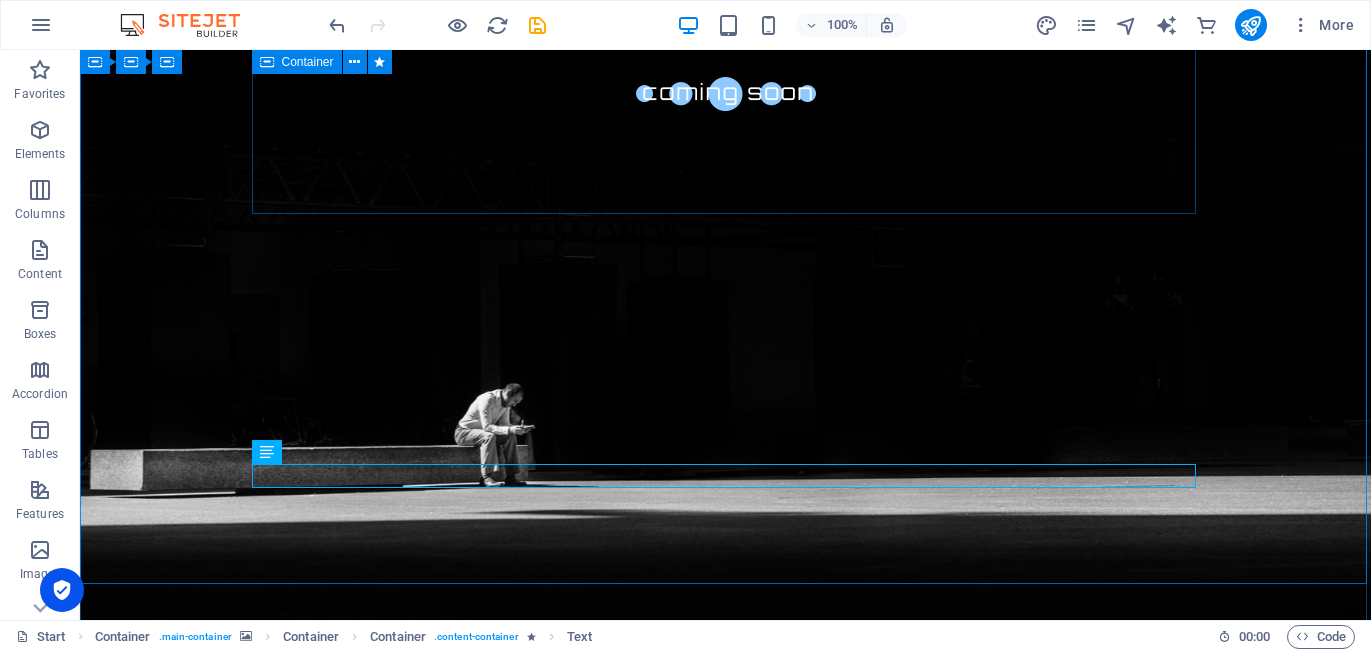click on "Drop content here or  Add elements  Paste clipboard" at bounding box center [726, 966] 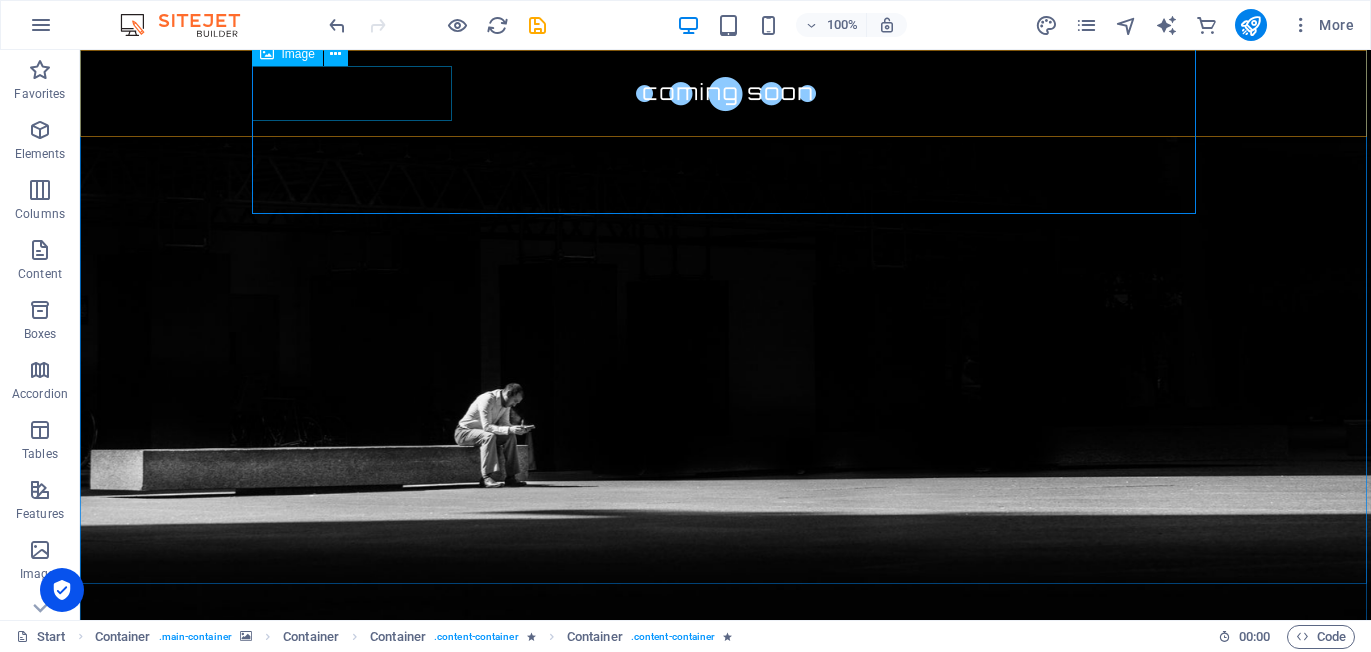 click at bounding box center [726, 93] 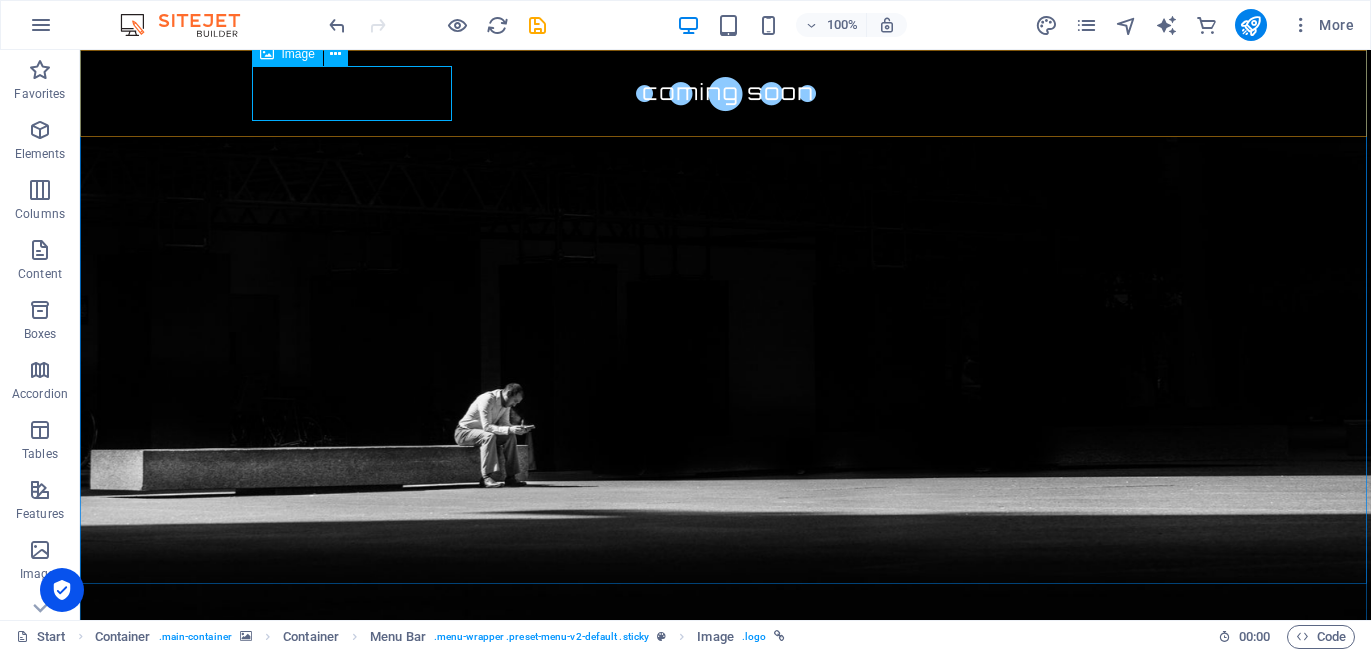 click at bounding box center [726, 93] 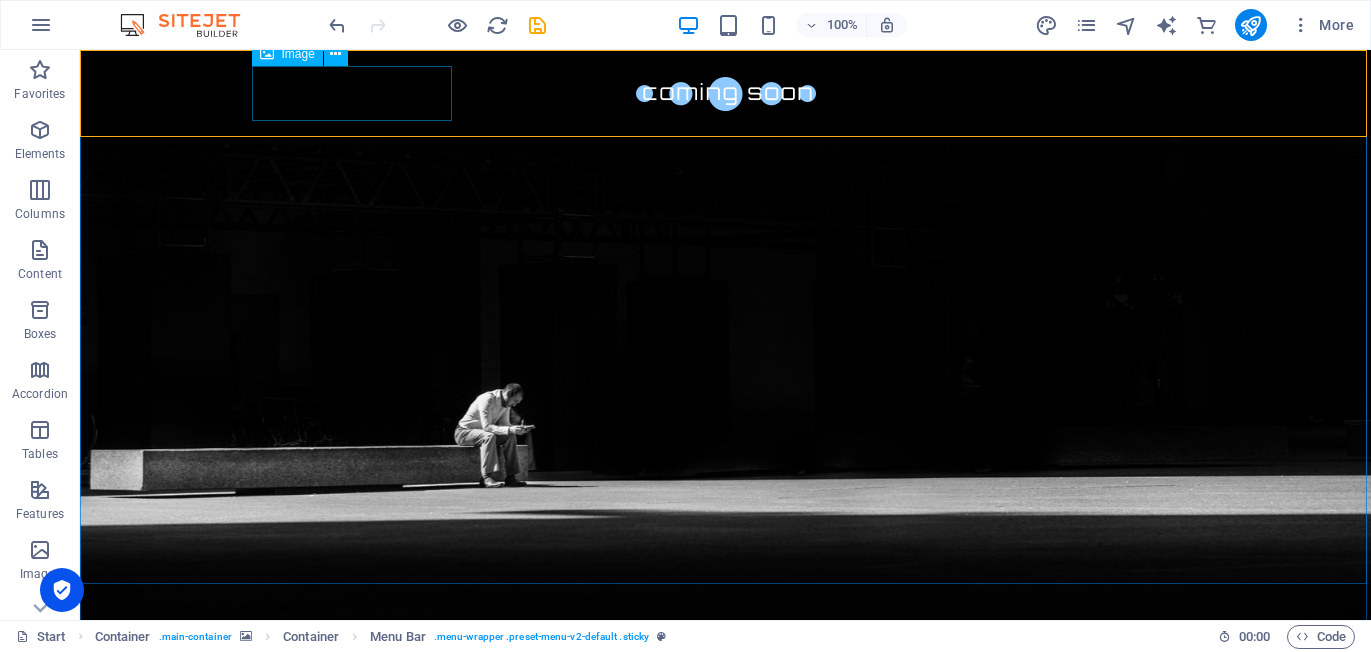 click at bounding box center (726, 93) 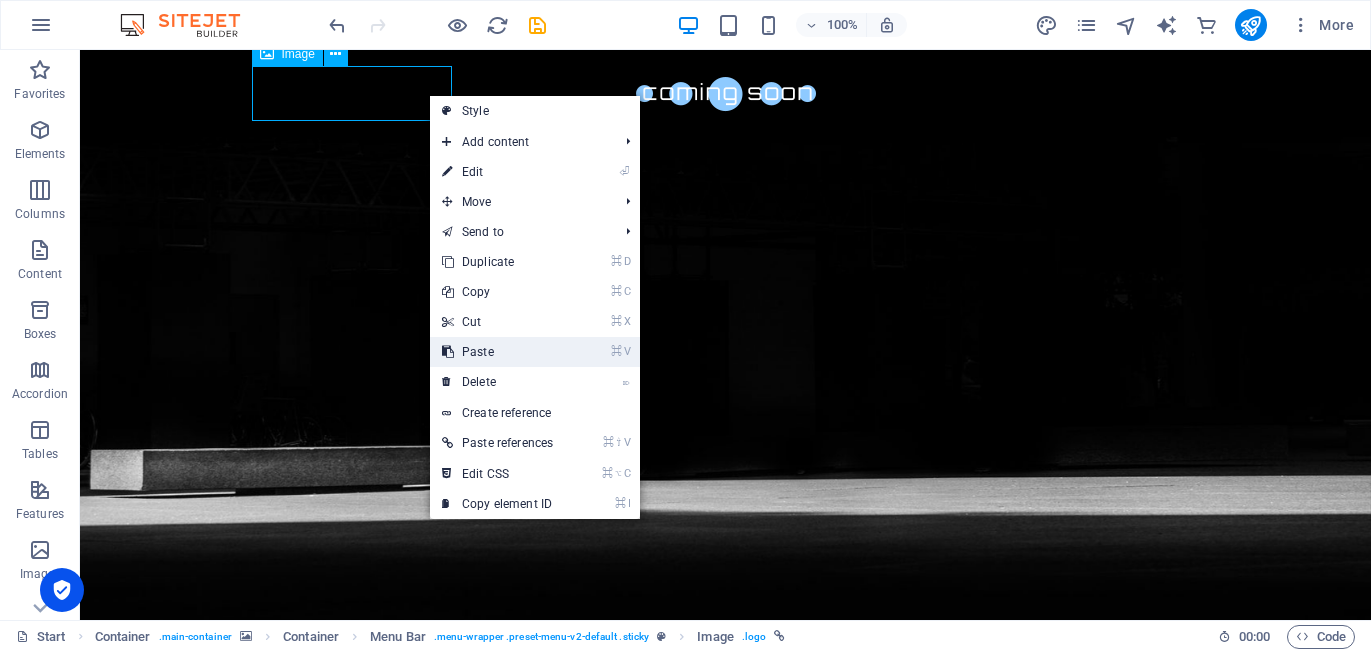 click on "⌘ V  Paste" at bounding box center (497, 352) 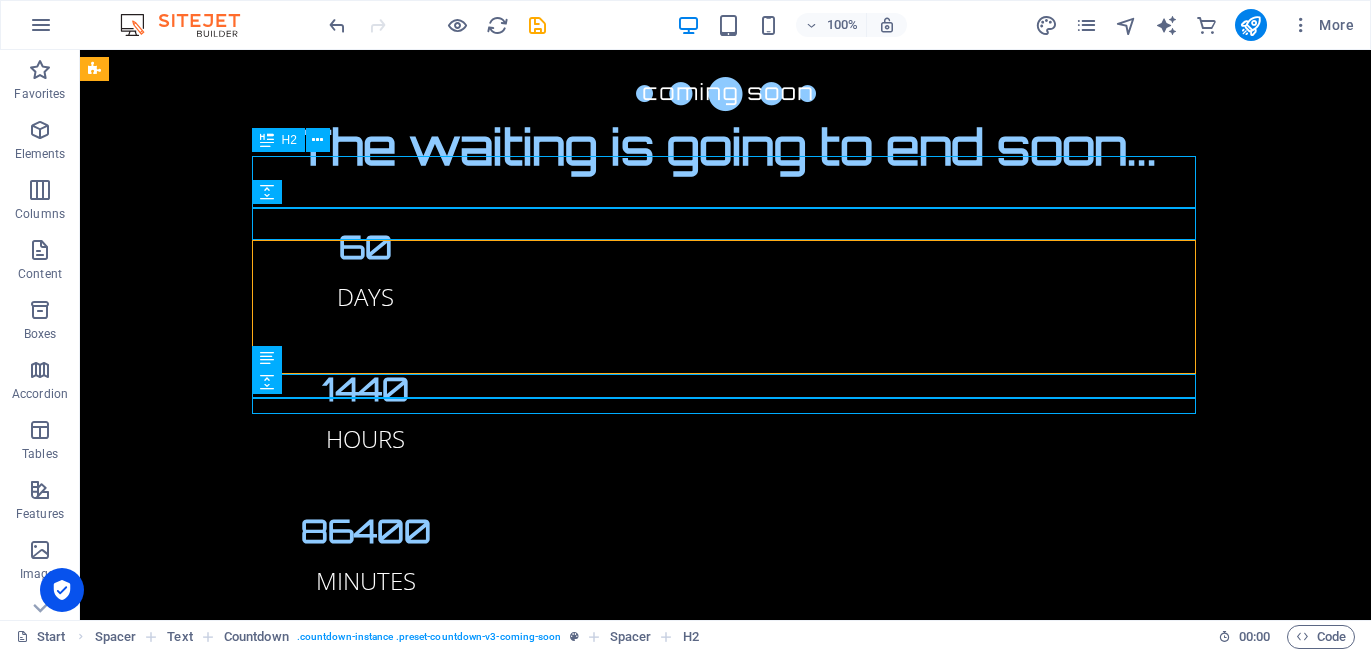 click on "The waiting is going to end soon..." at bounding box center [726, 147] 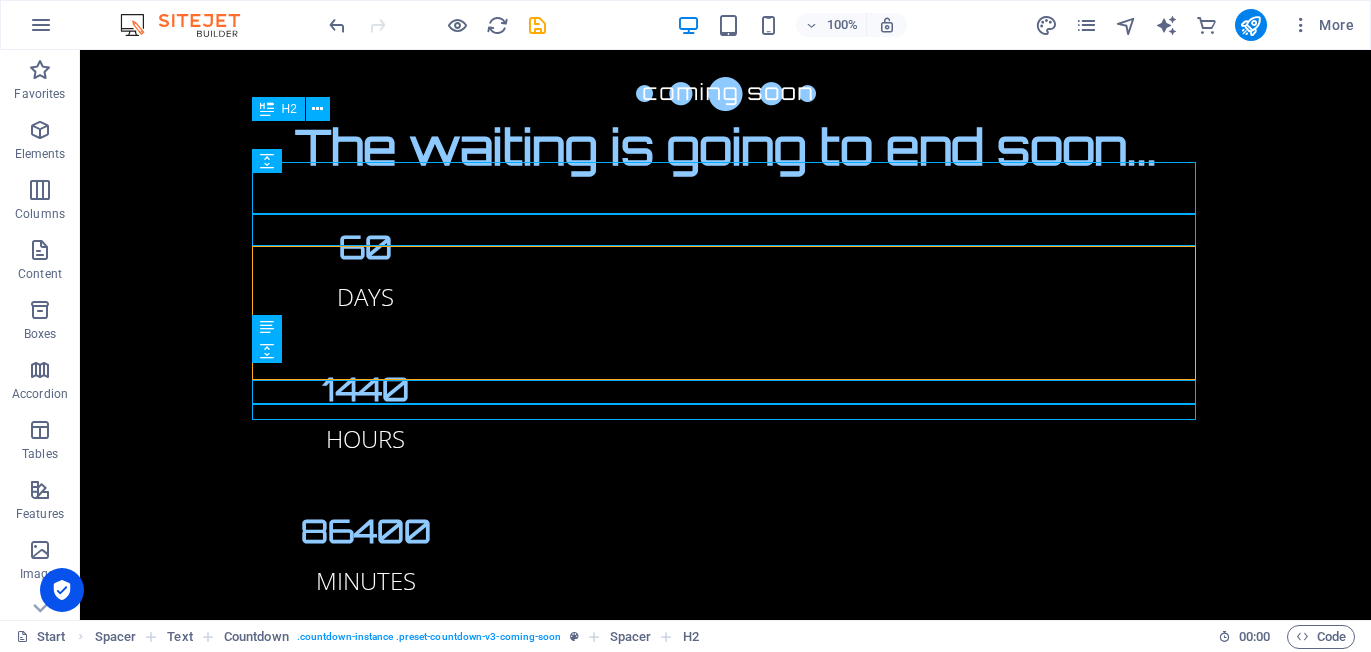 click on "The waiting is going to end soon..." at bounding box center (726, 147) 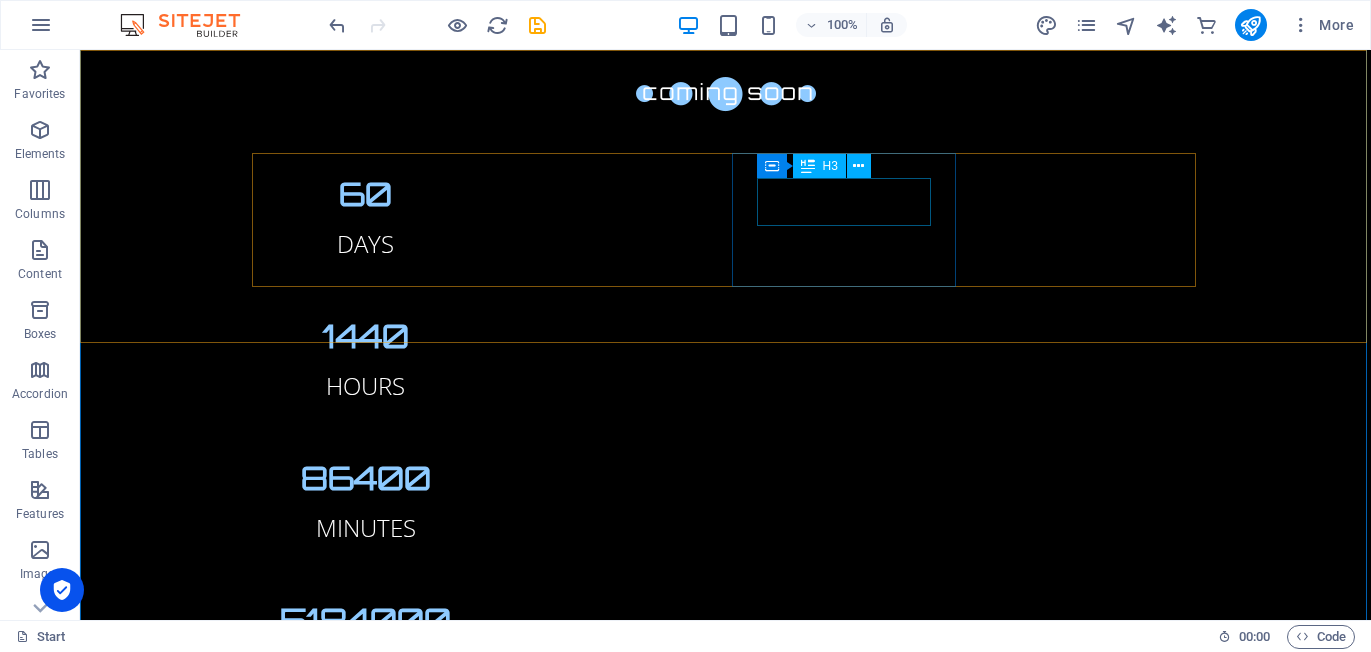 click on "86400" at bounding box center (366, 478) 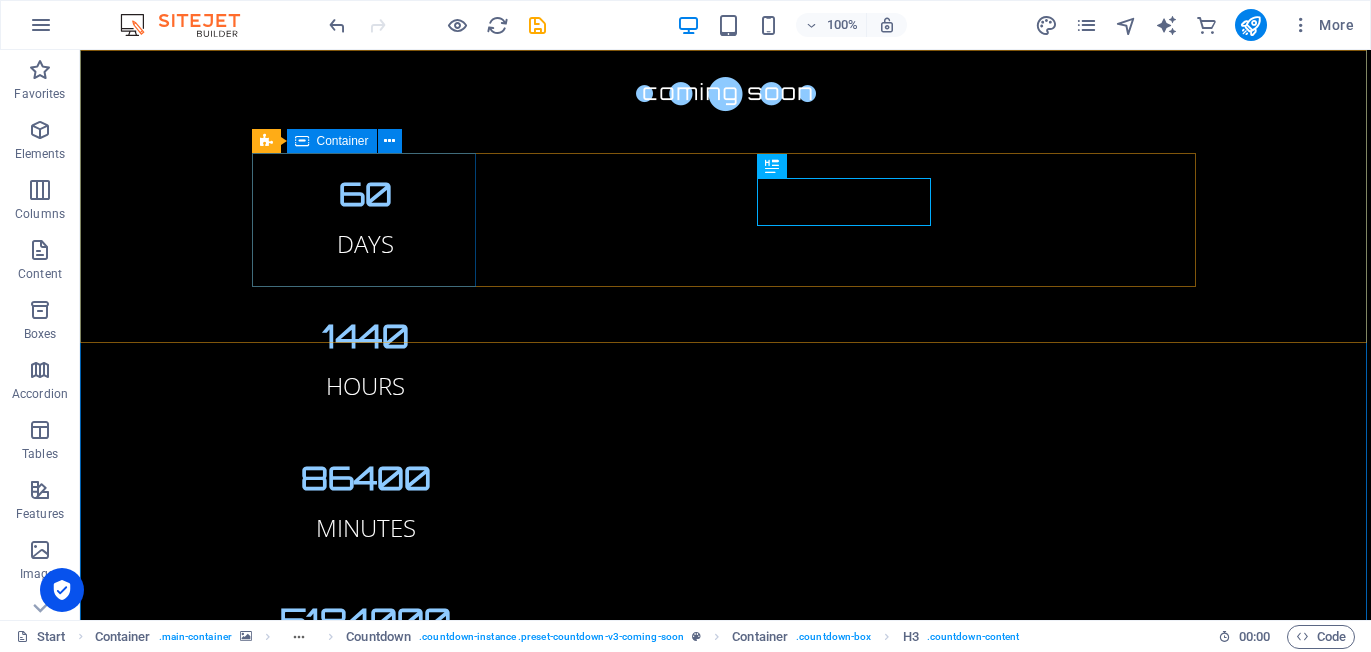 click on "60 Days" at bounding box center [366, 220] 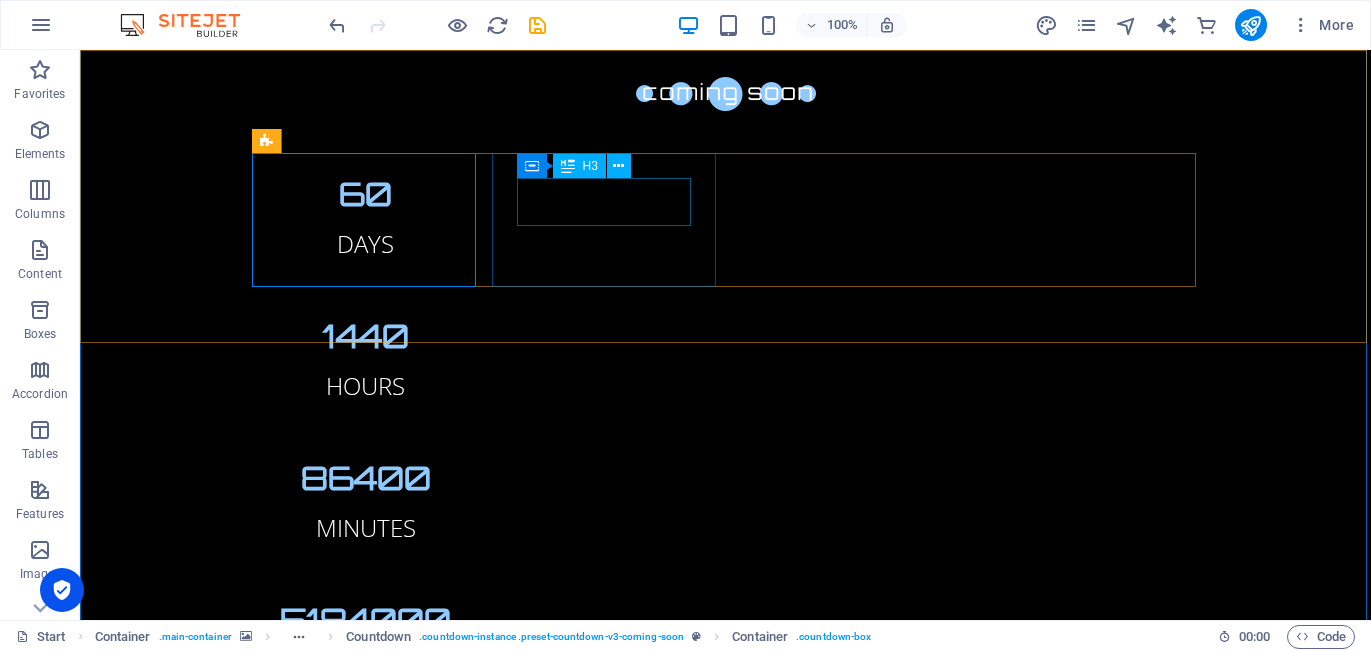 click on "1440" at bounding box center [366, 336] 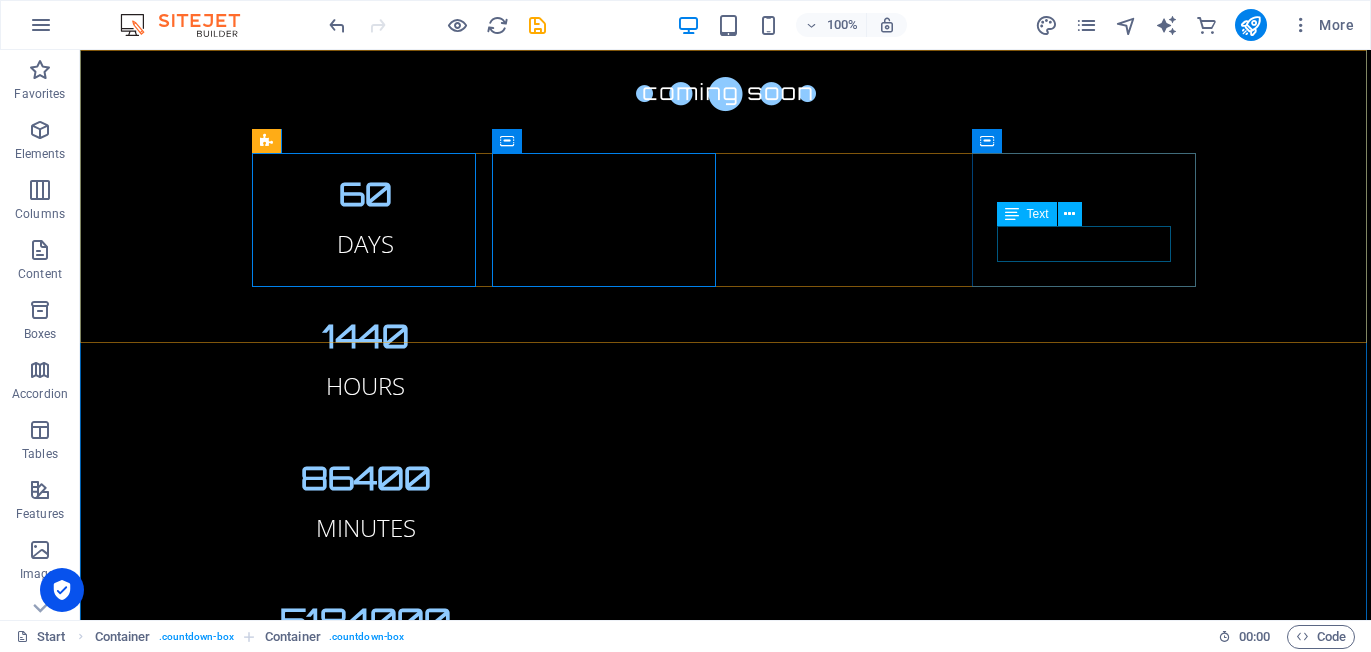 click at bounding box center (1012, 214) 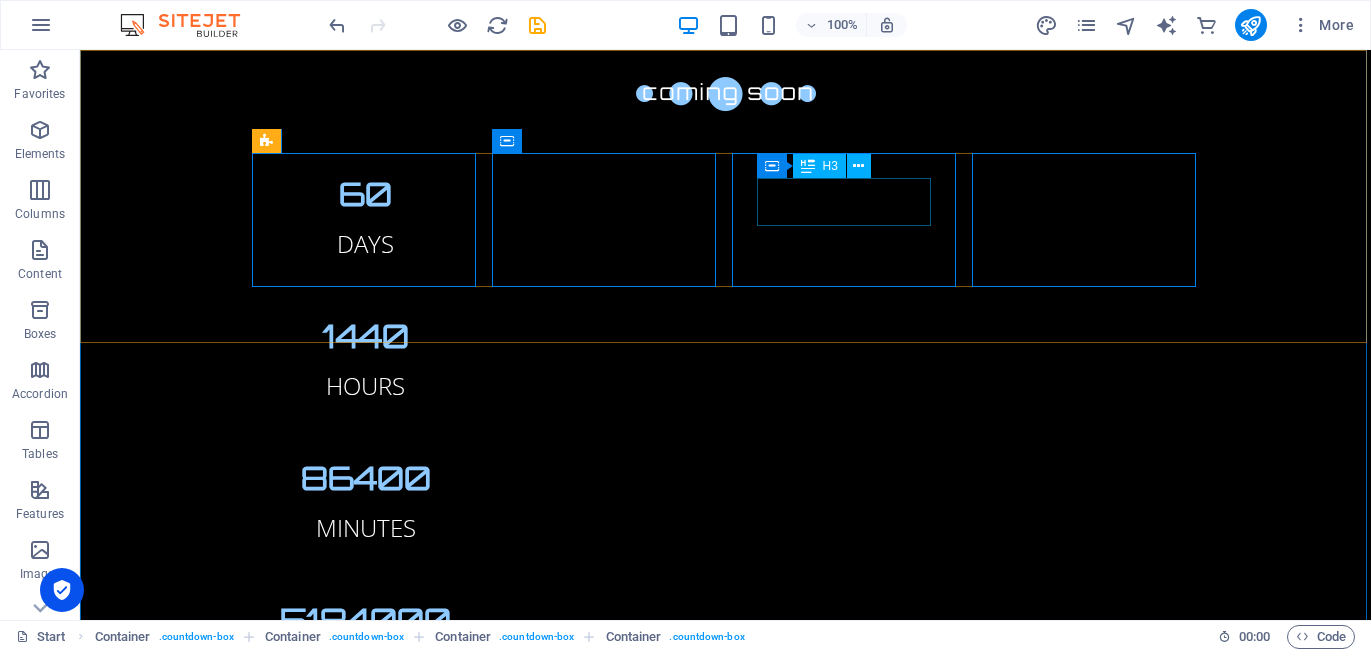 click on "86400" at bounding box center (366, 478) 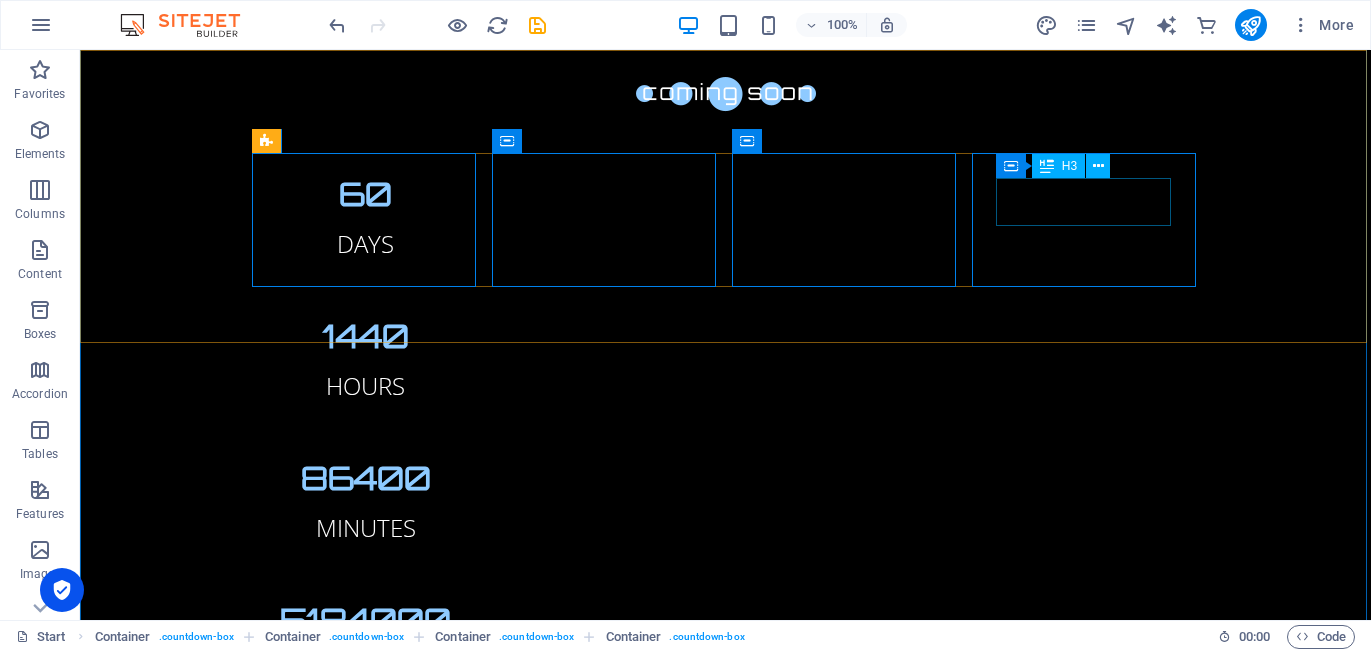 click on "5184000" at bounding box center (366, 620) 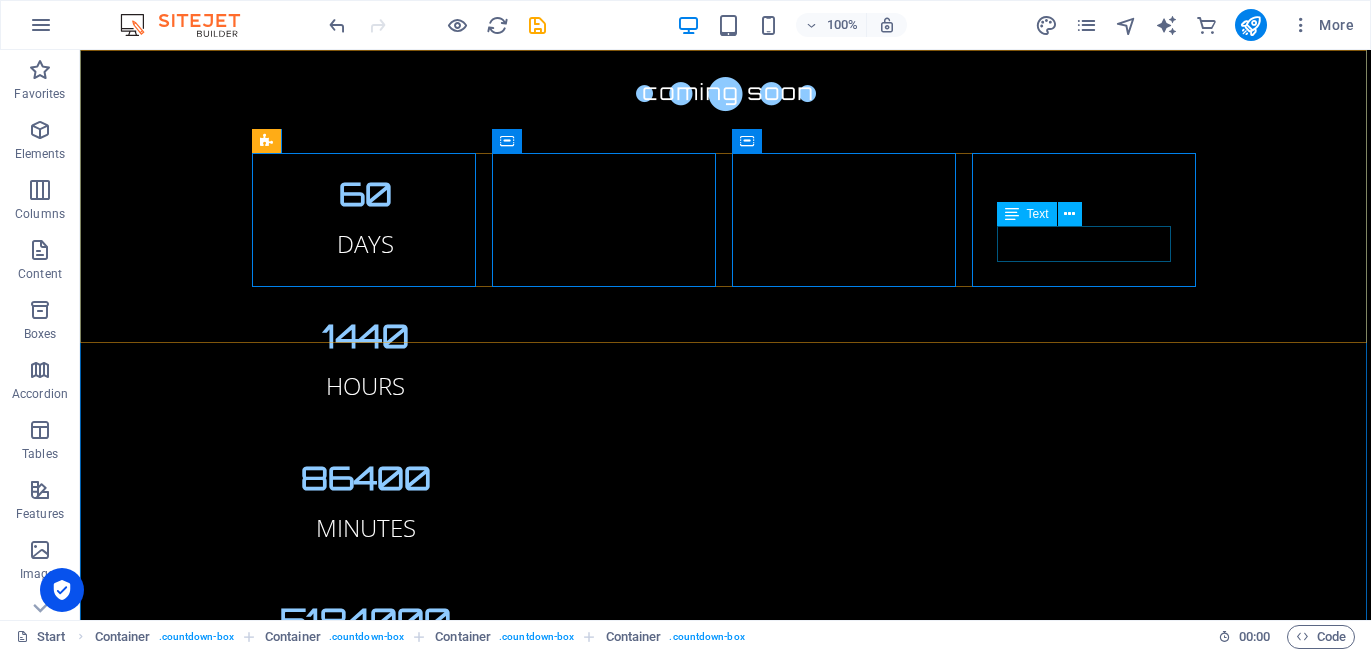 click on "Seconds" at bounding box center [366, 670] 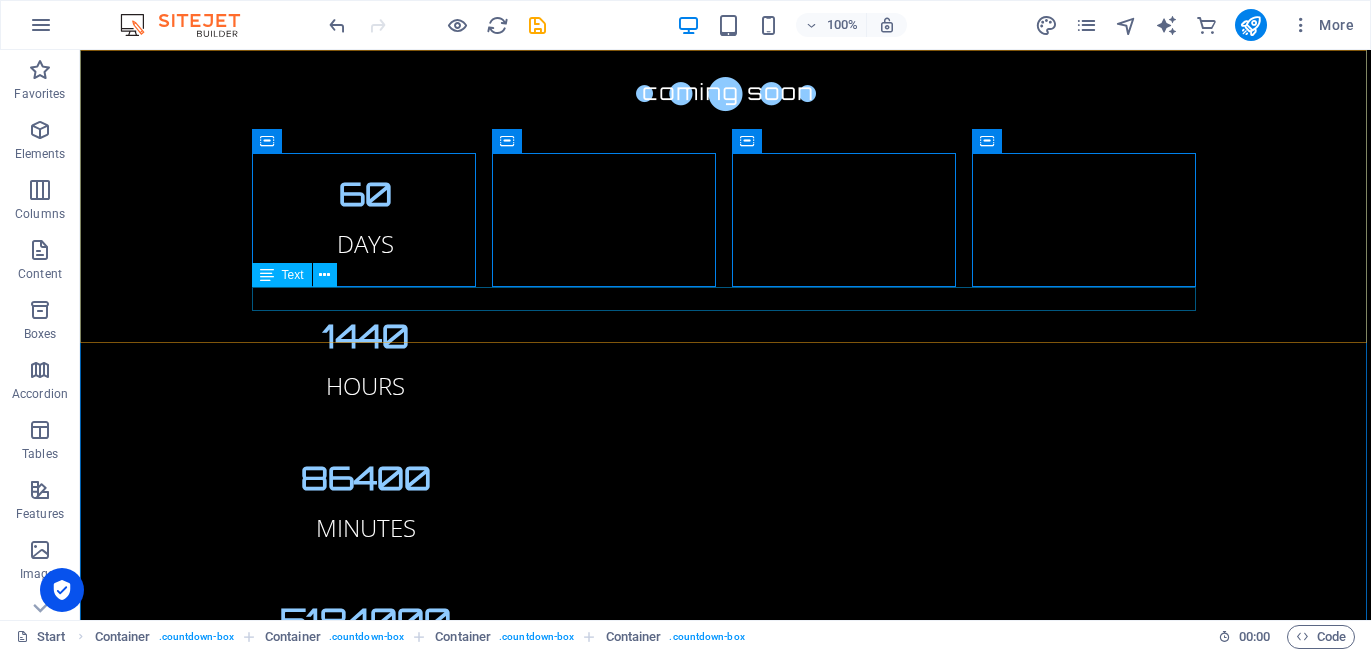 click on "Our website is under construction. We`ll be here soon with our new awesome site." at bounding box center [726, 725] 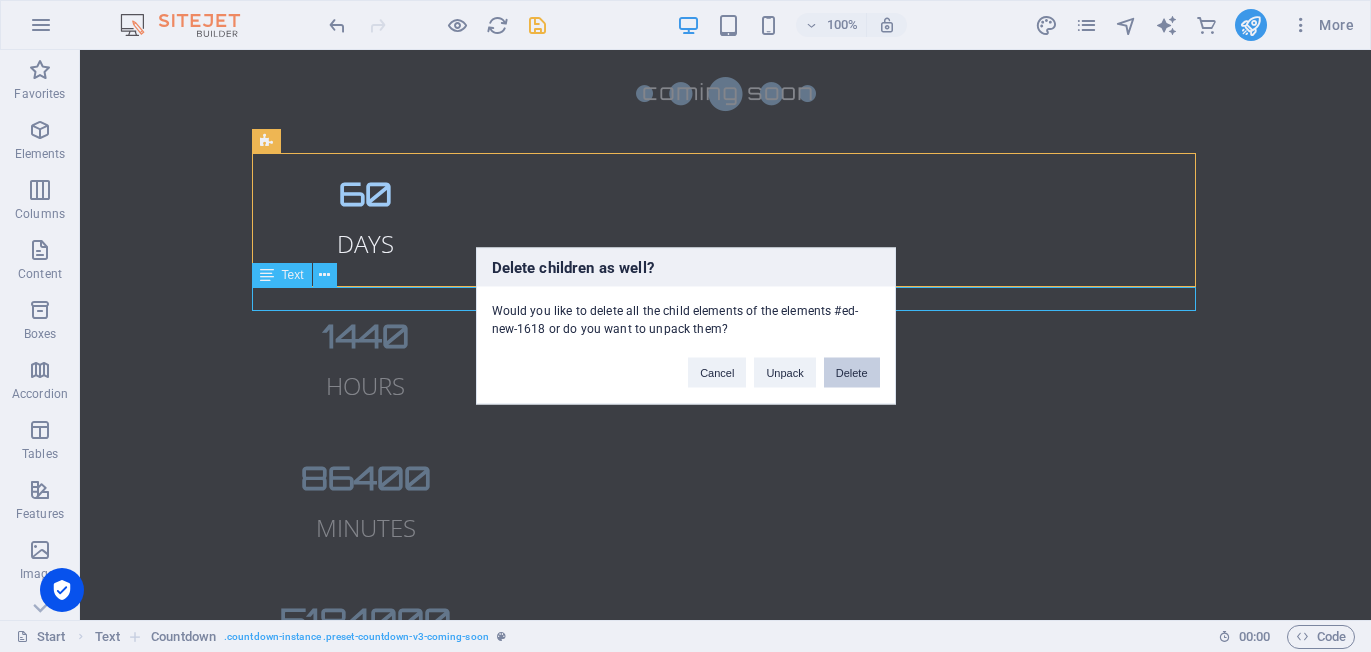 click on "Delete" at bounding box center (852, 373) 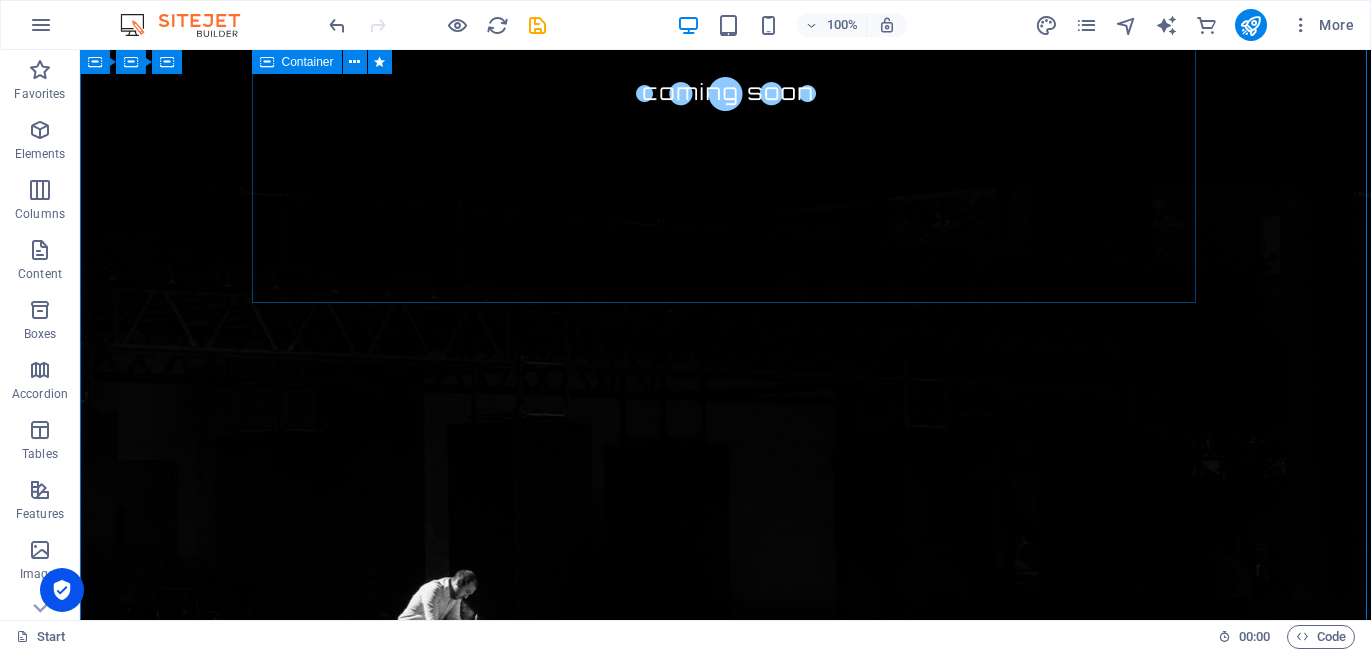 click on "Drop content here or  Add elements  Paste clipboard" at bounding box center (726, 1261) 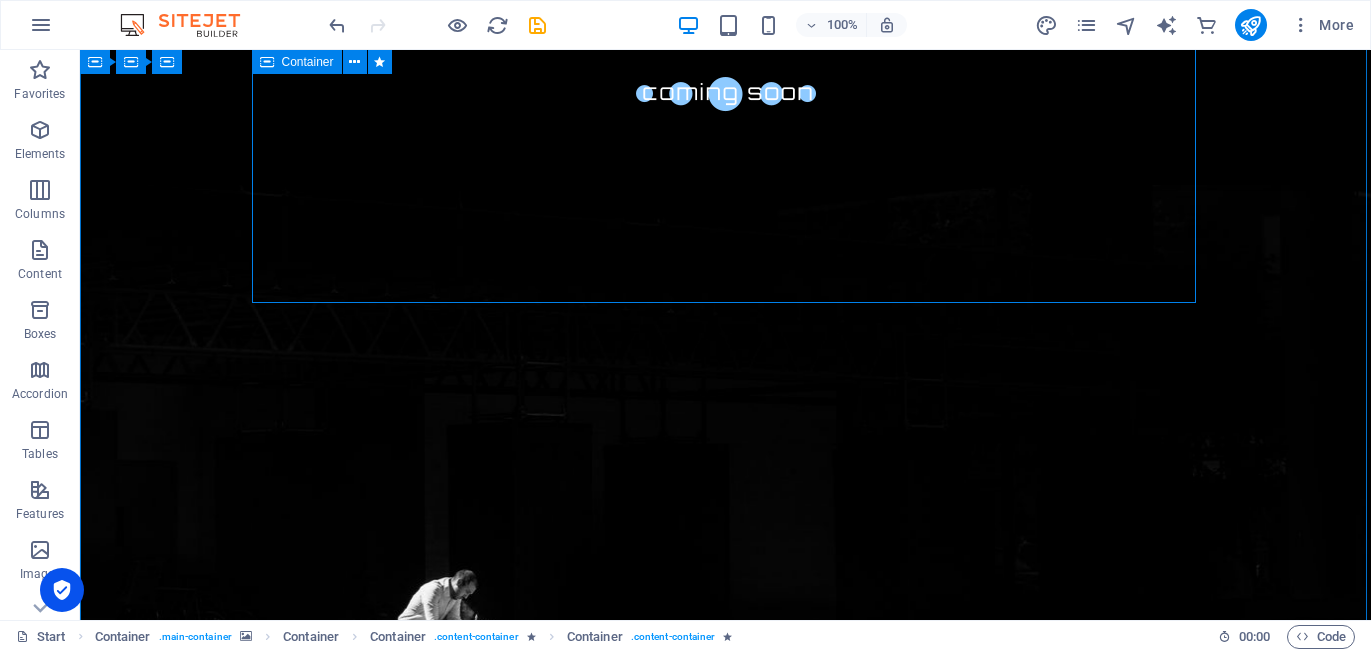 click on "Drop content here or  Add elements  Paste clipboard" at bounding box center [726, 1261] 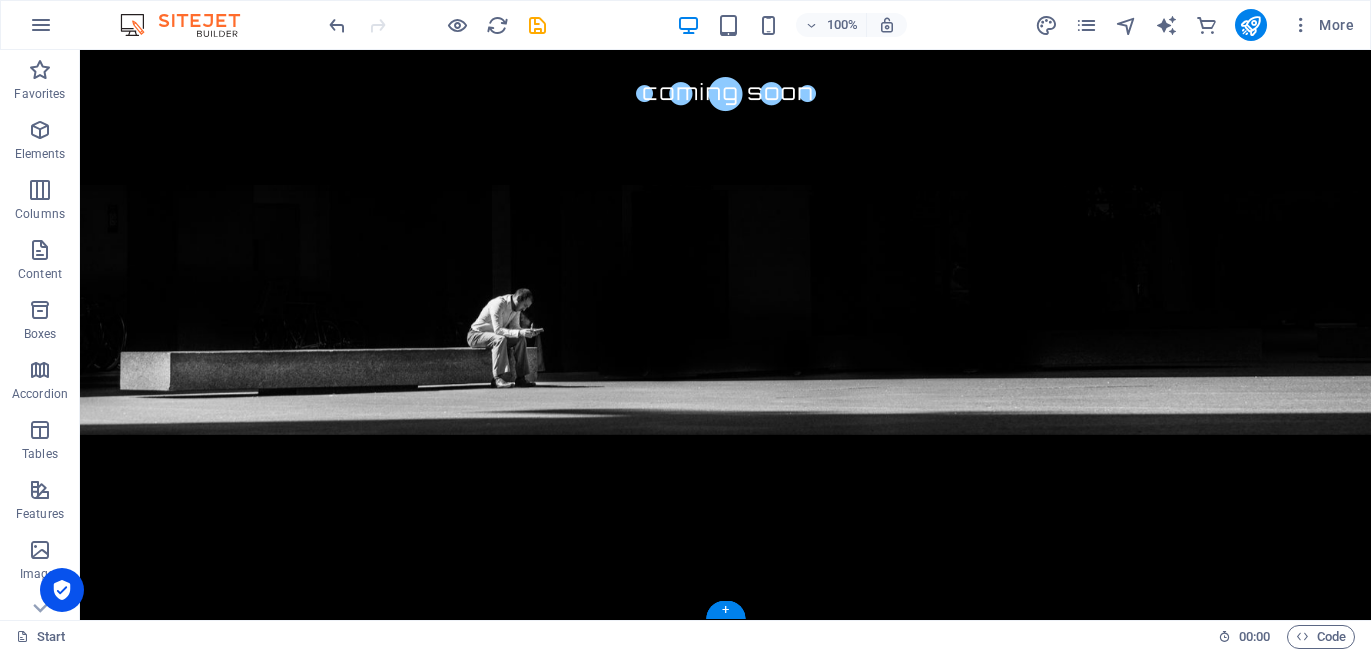 scroll, scrollTop: 79, scrollLeft: 0, axis: vertical 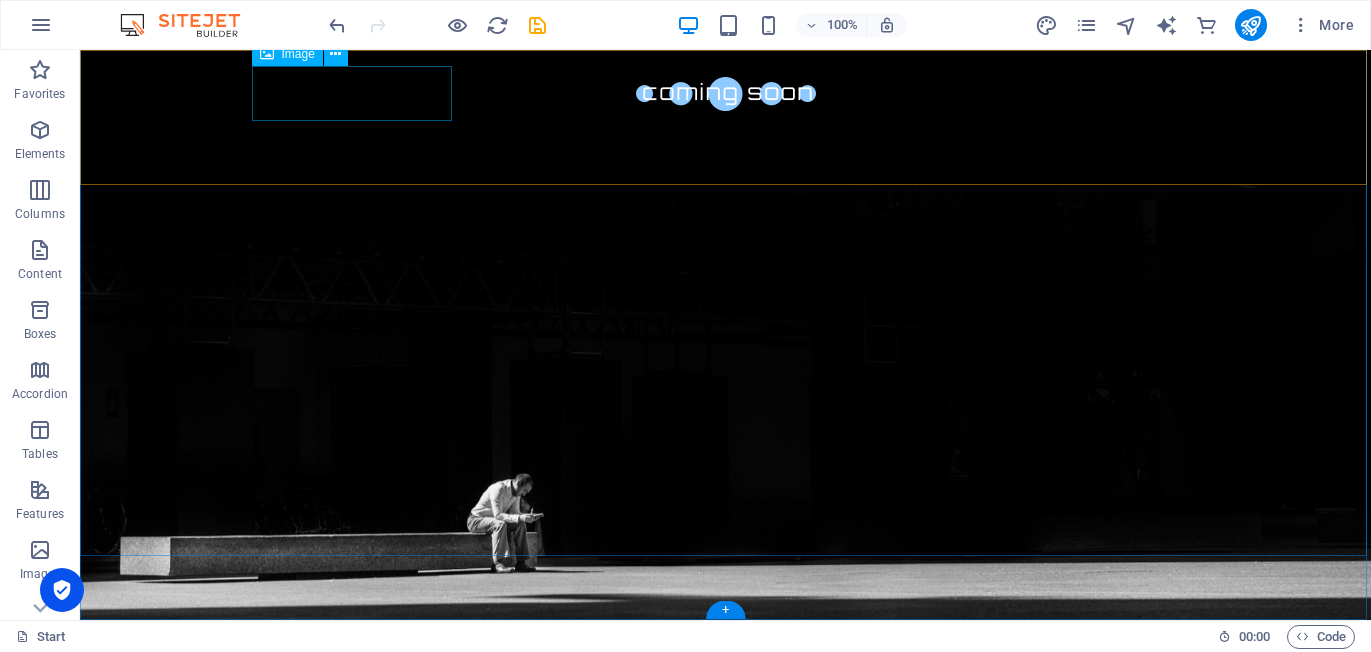 click at bounding box center (726, 93) 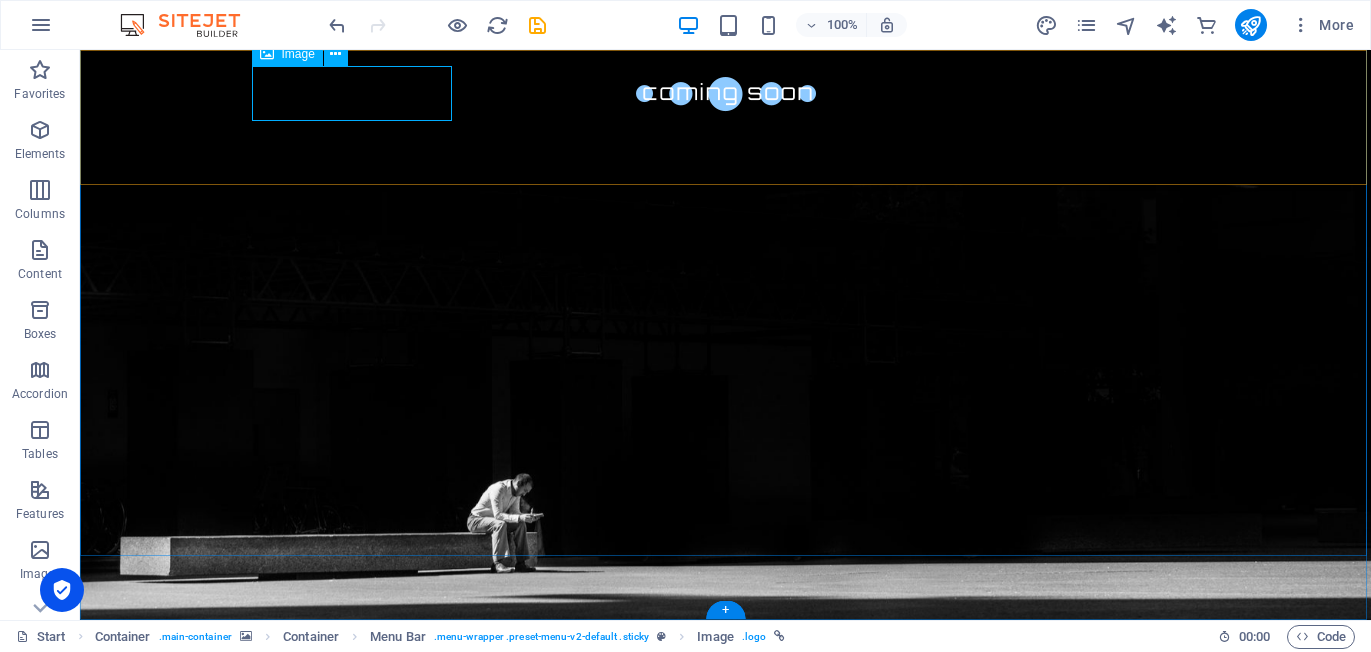 click at bounding box center (726, 93) 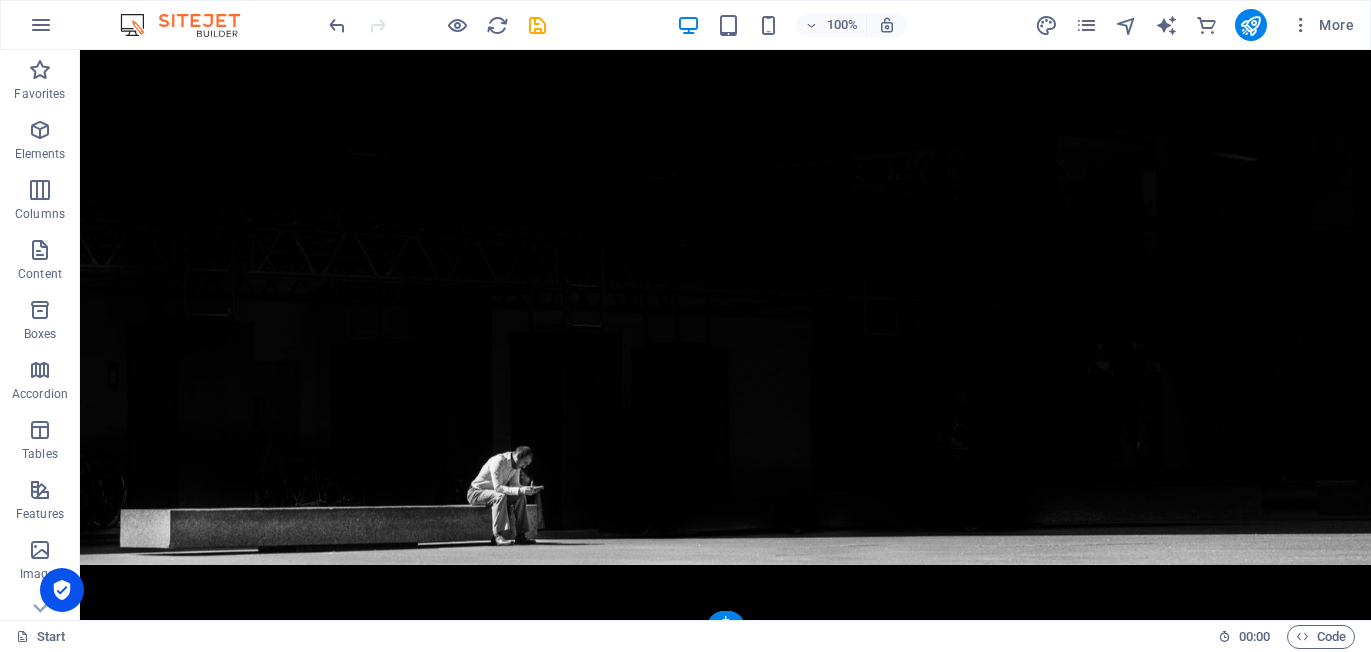 scroll, scrollTop: 24, scrollLeft: 0, axis: vertical 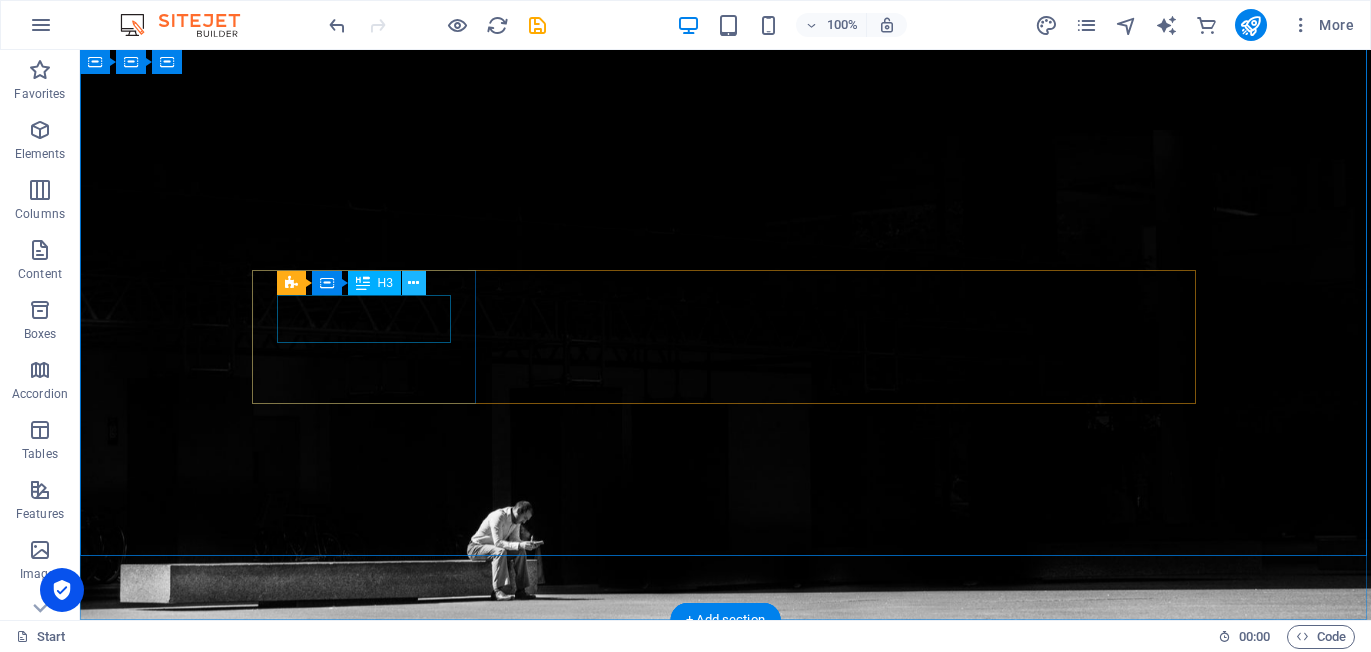 click at bounding box center (413, 283) 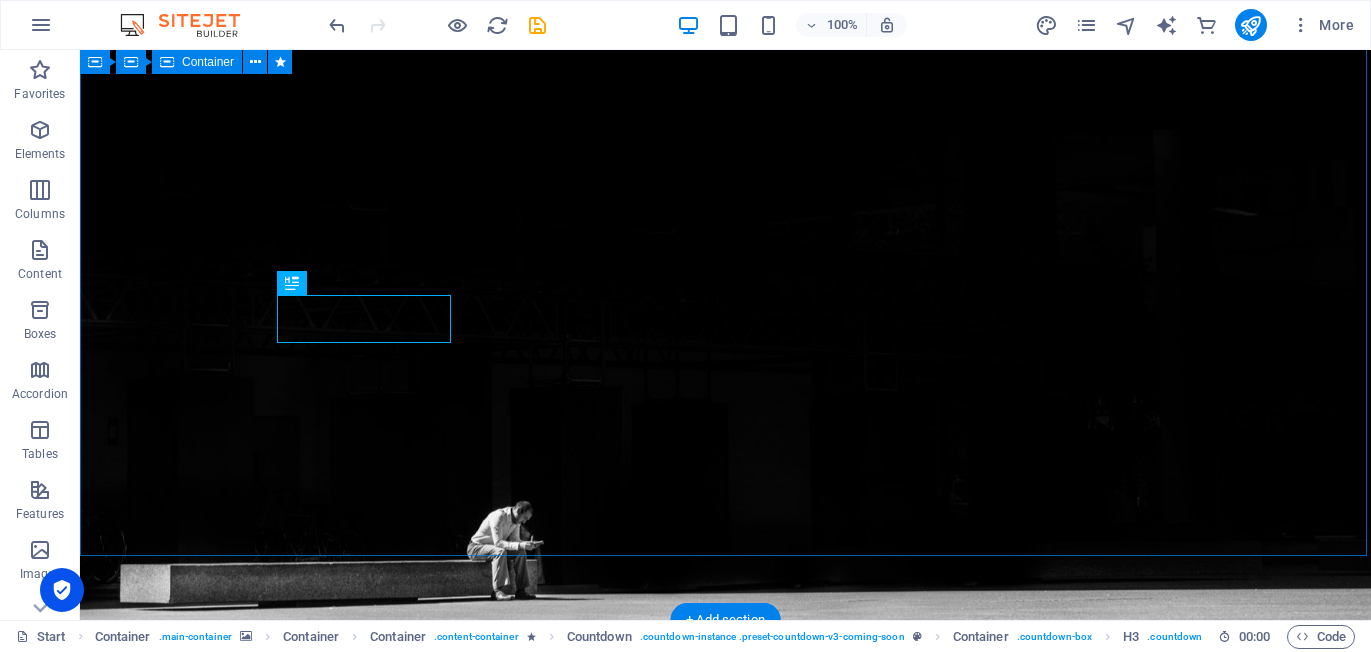 click on "The waiting is going to end soon... 60 Days 1440 Hours 86400 Minutes 5184000 Seconds Our website is under construction. We`ll be here soon with our new awesome site." at bounding box center (725, 1098) 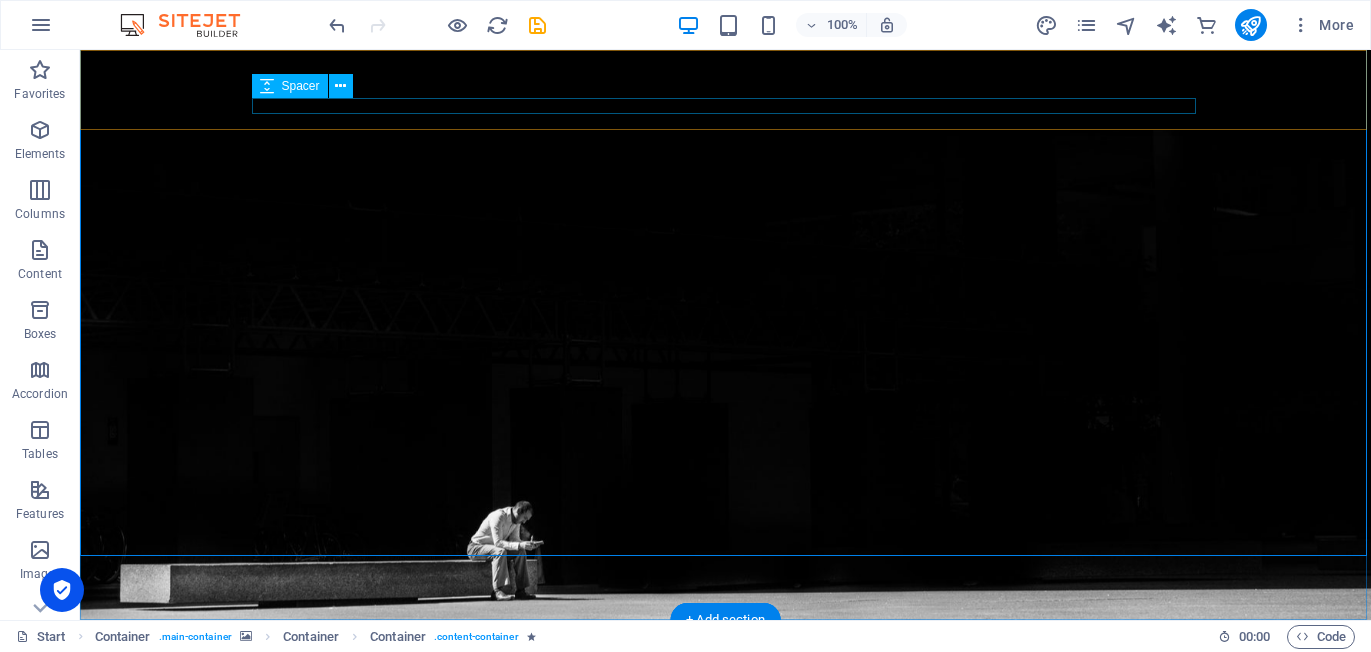 click at bounding box center (726, 106) 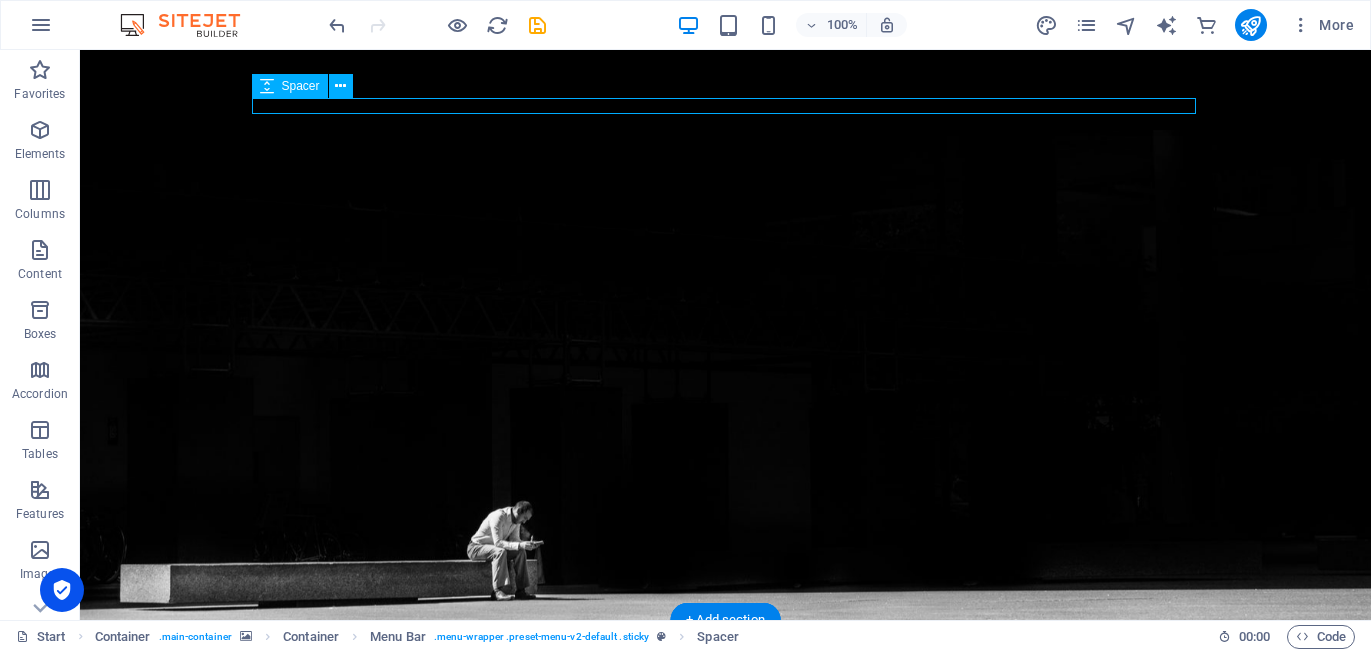 click at bounding box center [726, 106] 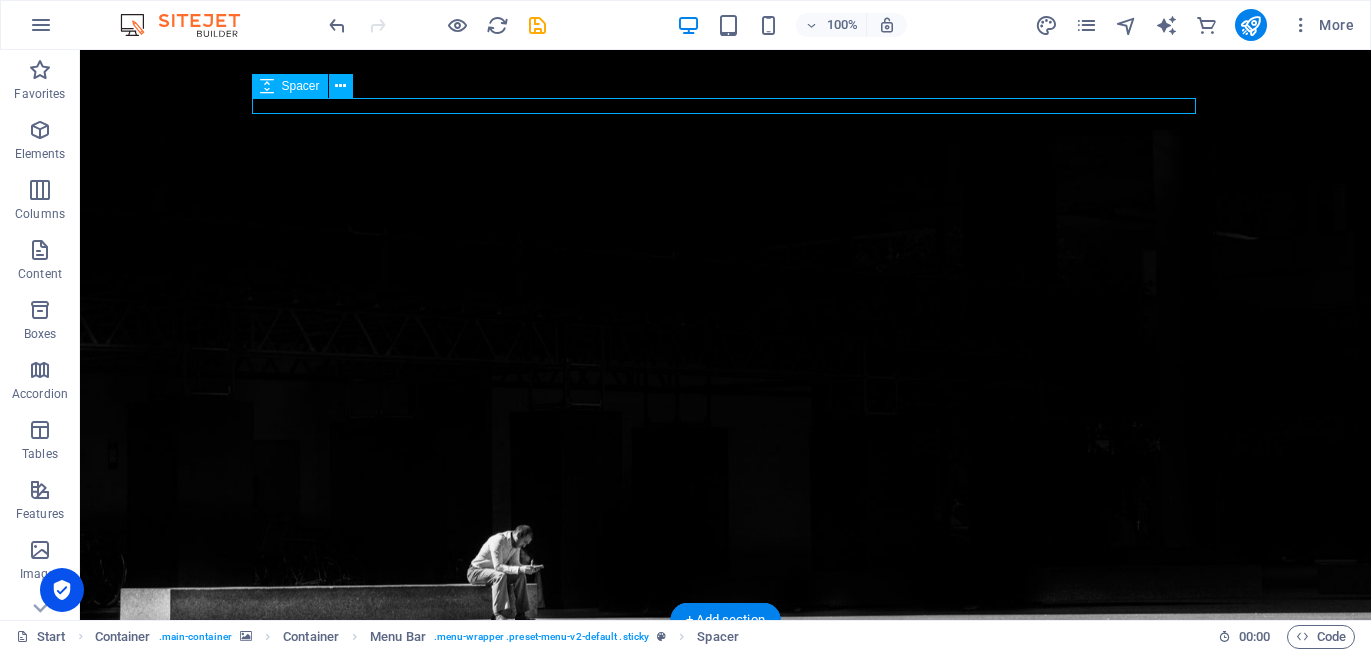 select on "px" 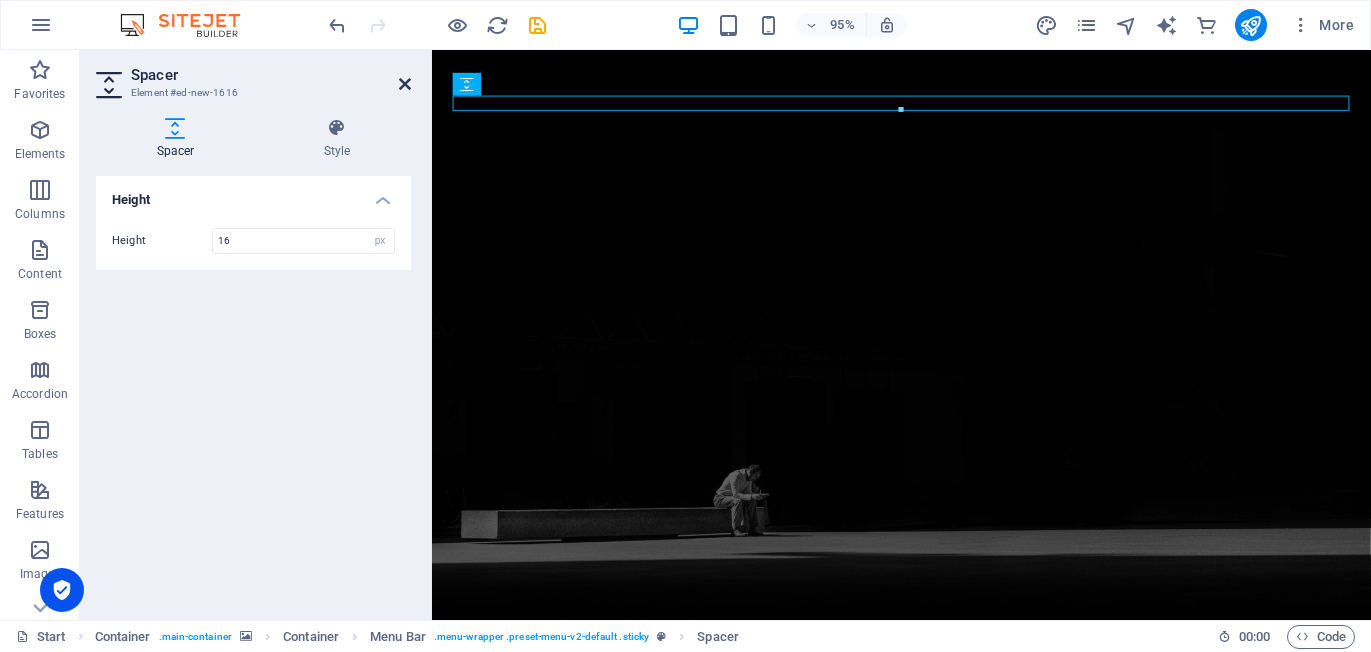 click at bounding box center (405, 84) 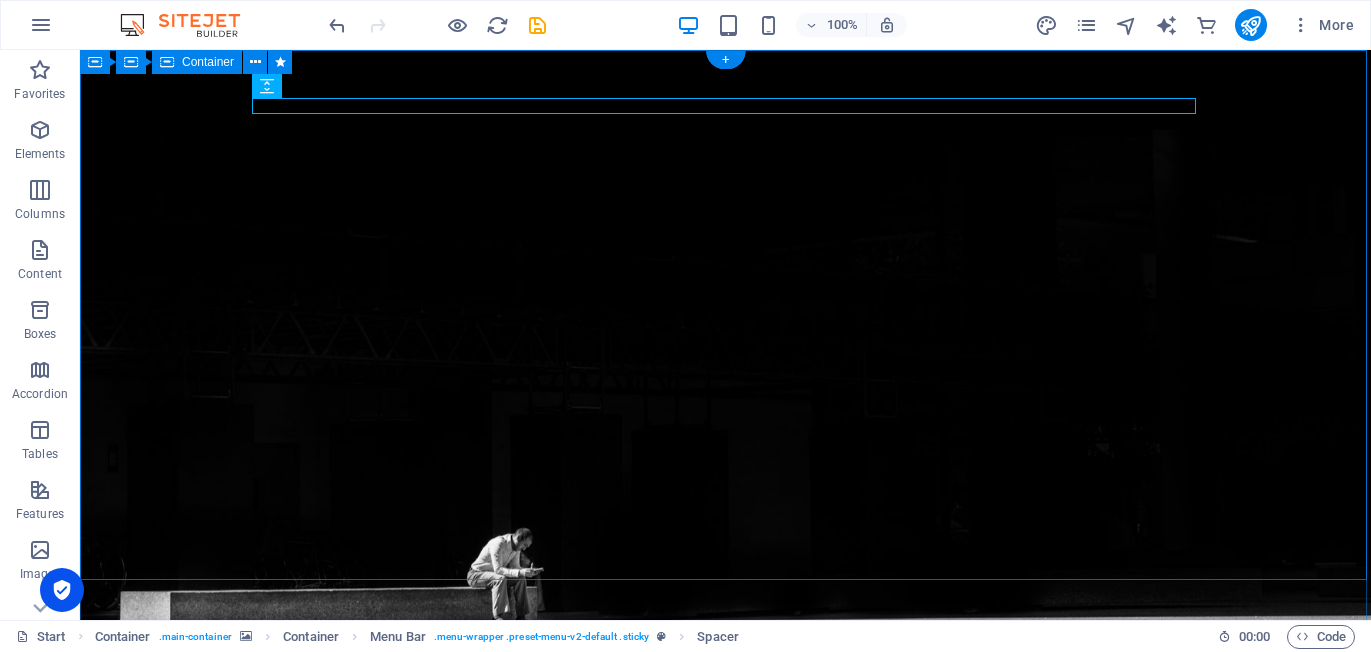 click on "The waiting is going to end soon... 60 Days 1440 Hours 86400 Minutes 5184000 Seconds Our website is under construction. We`ll be here soon with our new awesome site." at bounding box center [725, 1128] 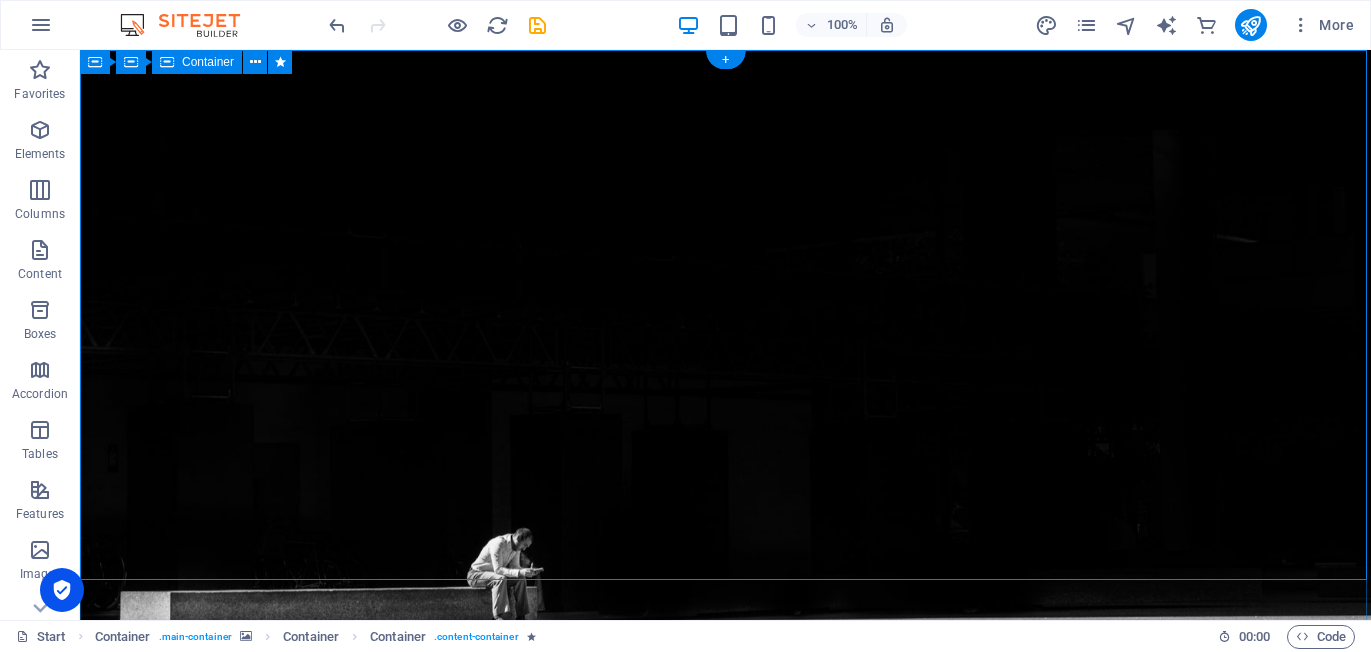 click on "The waiting is going to end soon... 60 Days 1440 Hours 86400 Minutes 5184000 Seconds Our website is under construction. We`ll be here soon with our new awesome site." at bounding box center [725, 1128] 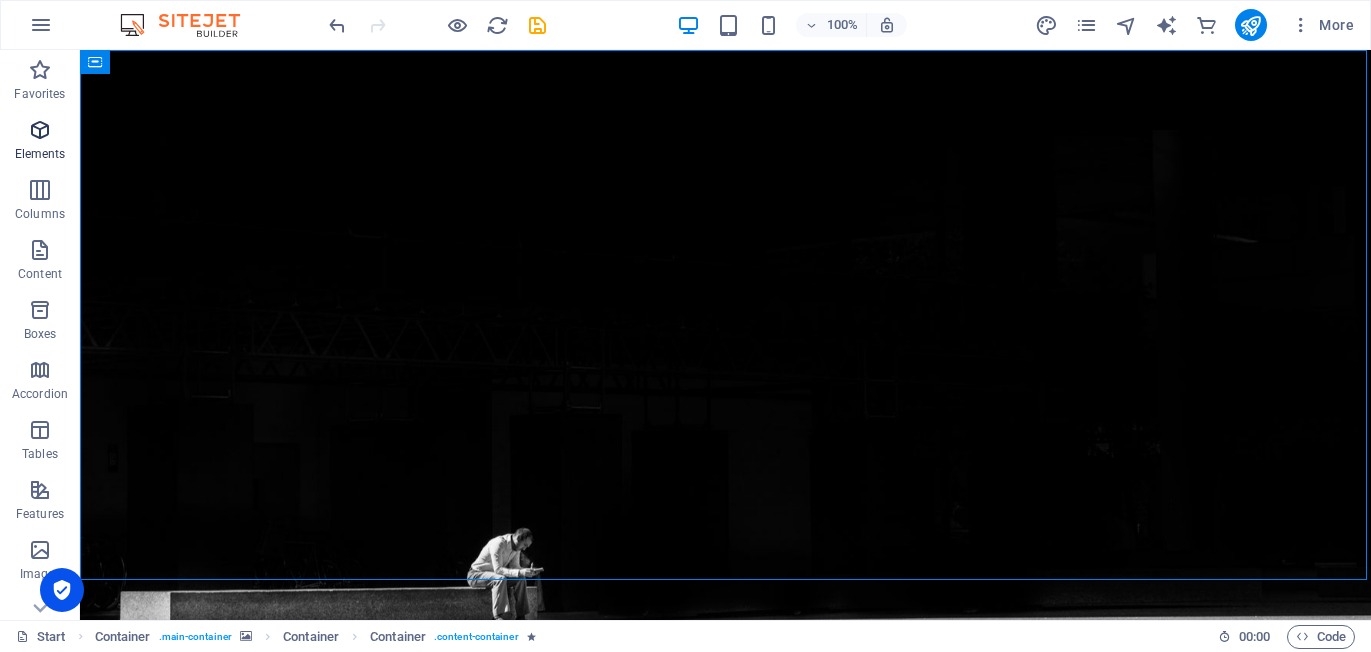 click at bounding box center [40, 130] 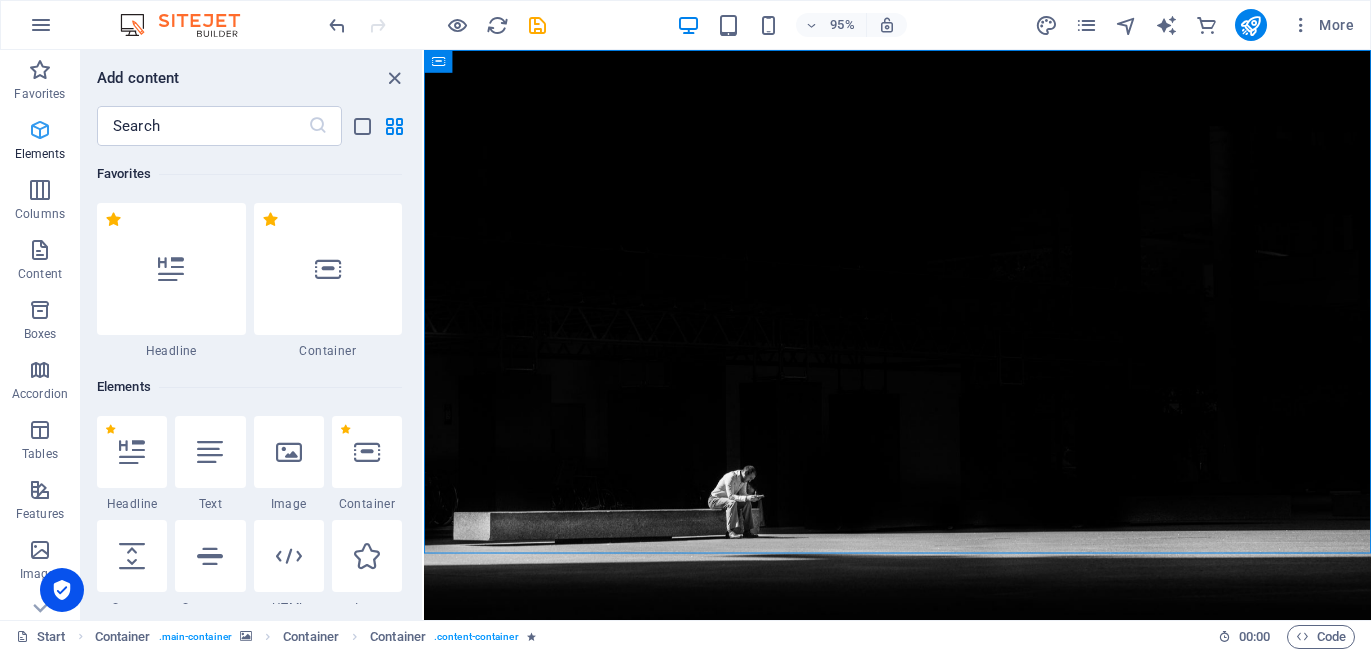 scroll, scrollTop: 213, scrollLeft: 0, axis: vertical 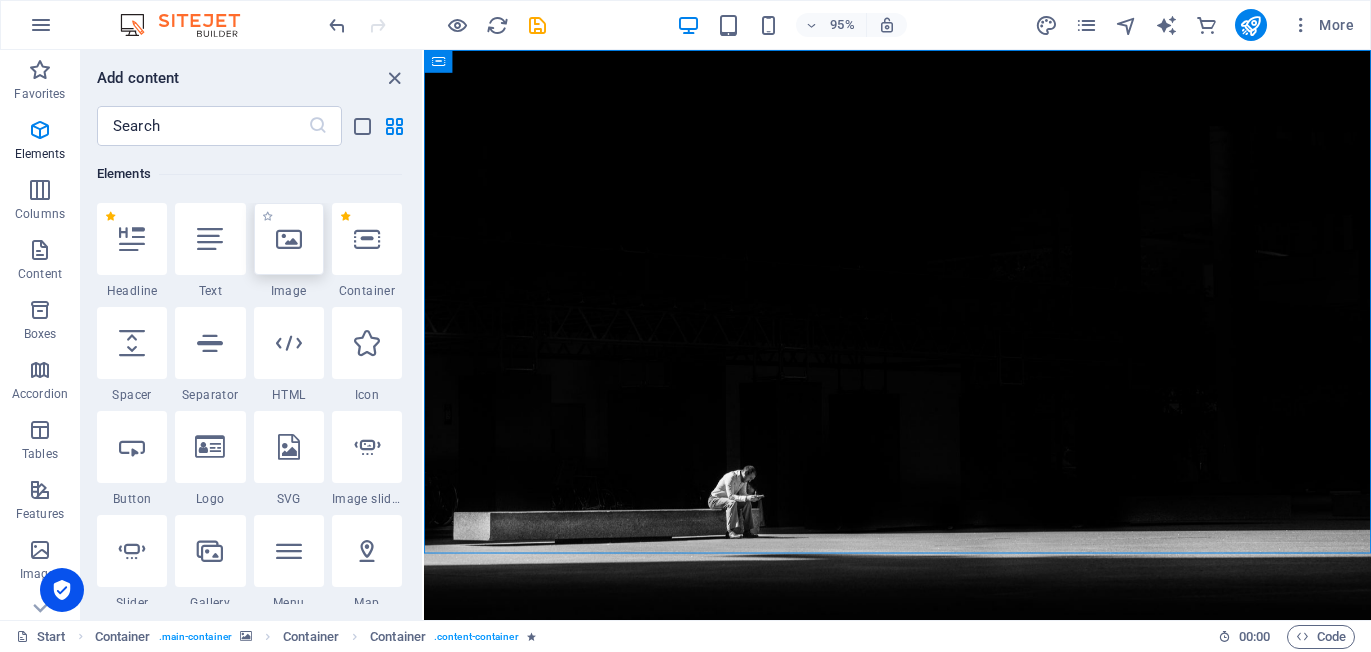 click at bounding box center [289, 239] 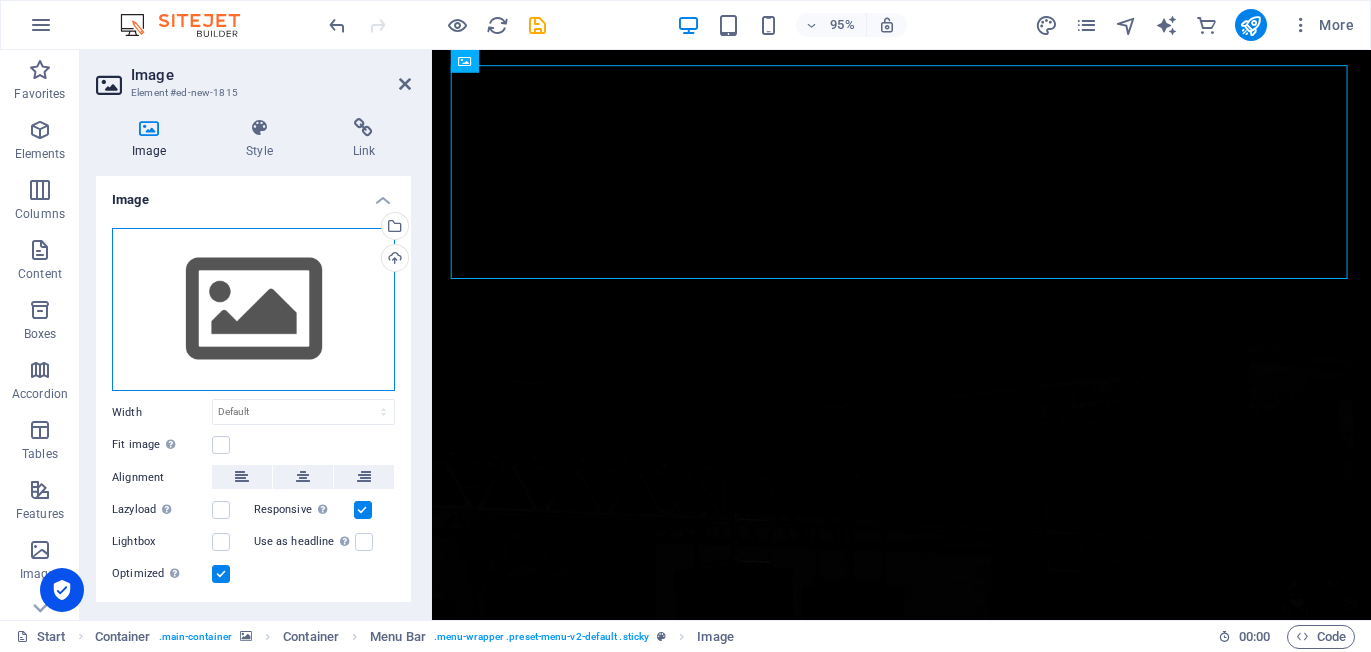 click on "Drag files here, click to choose files or select files from Files or our free stock photos & videos" at bounding box center (253, 310) 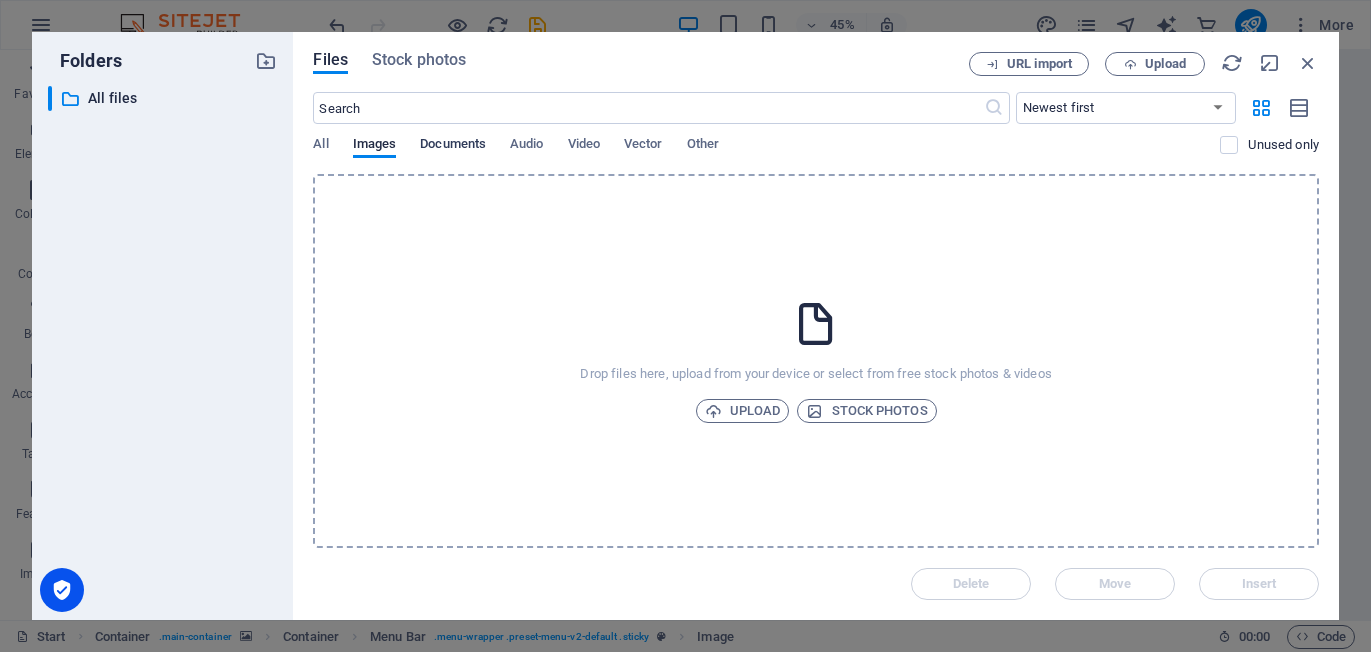 click on "Documents" at bounding box center [453, 146] 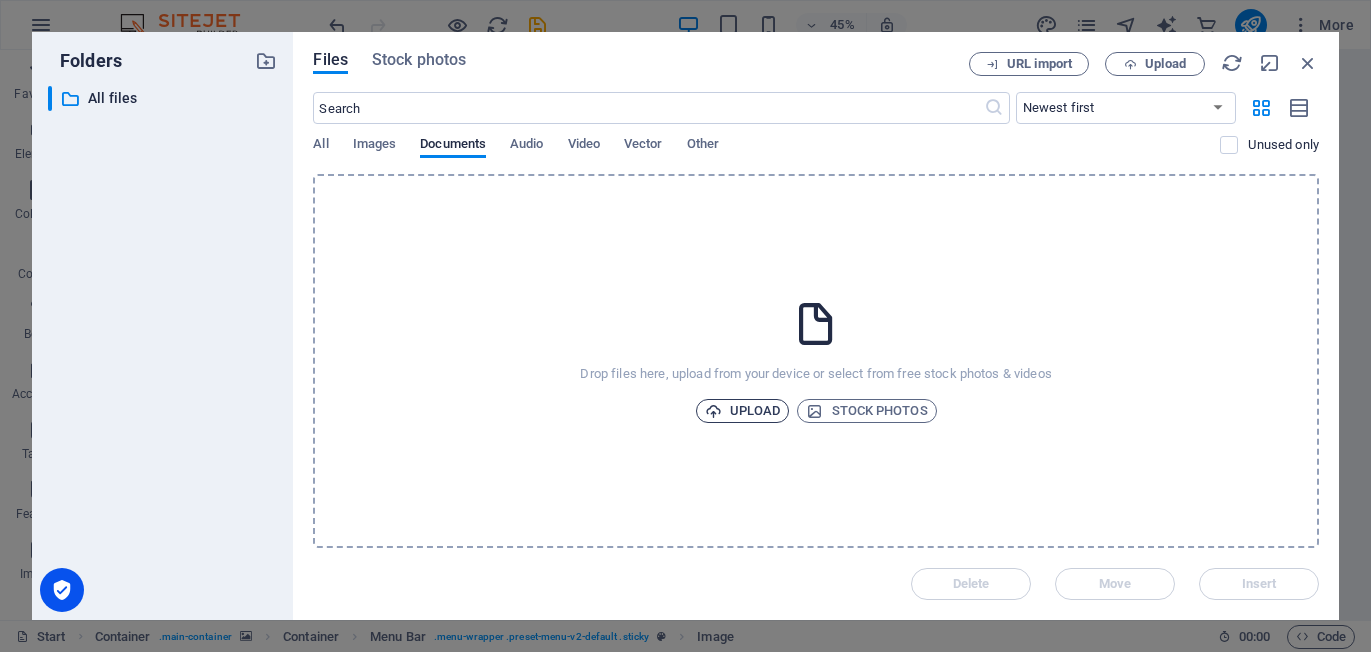 click on "Upload" at bounding box center (743, 411) 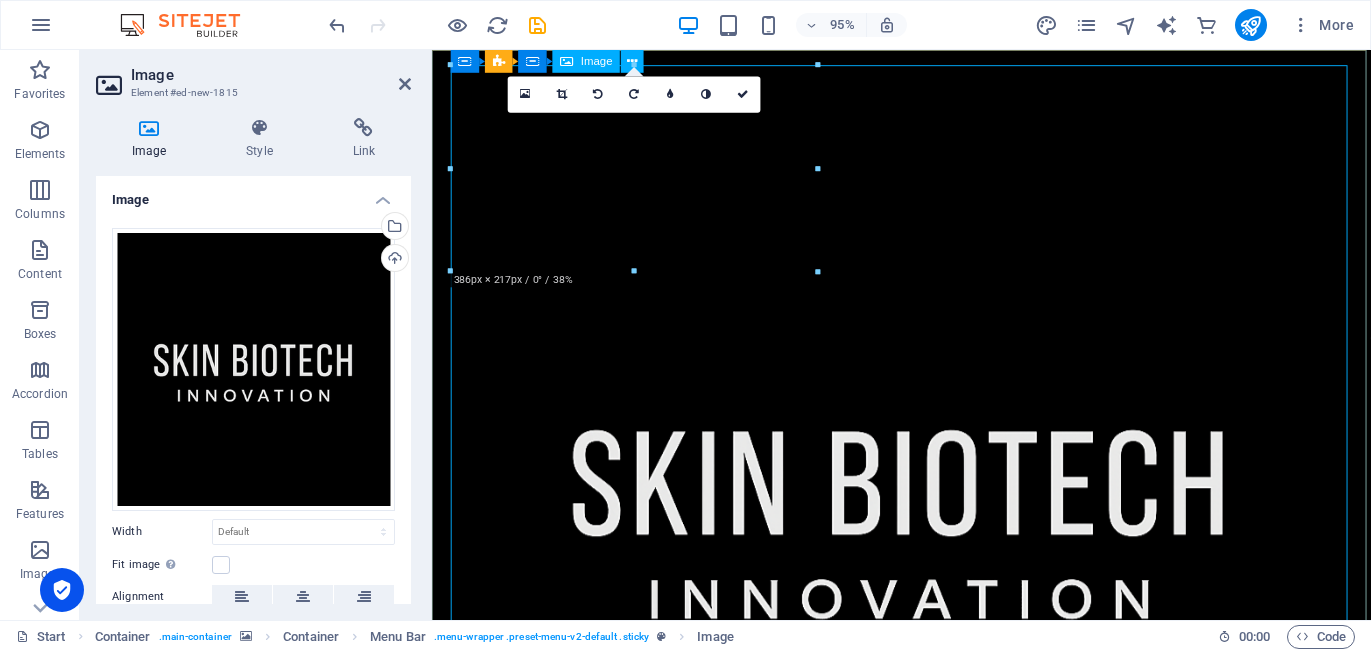 click at bounding box center [926, 538] 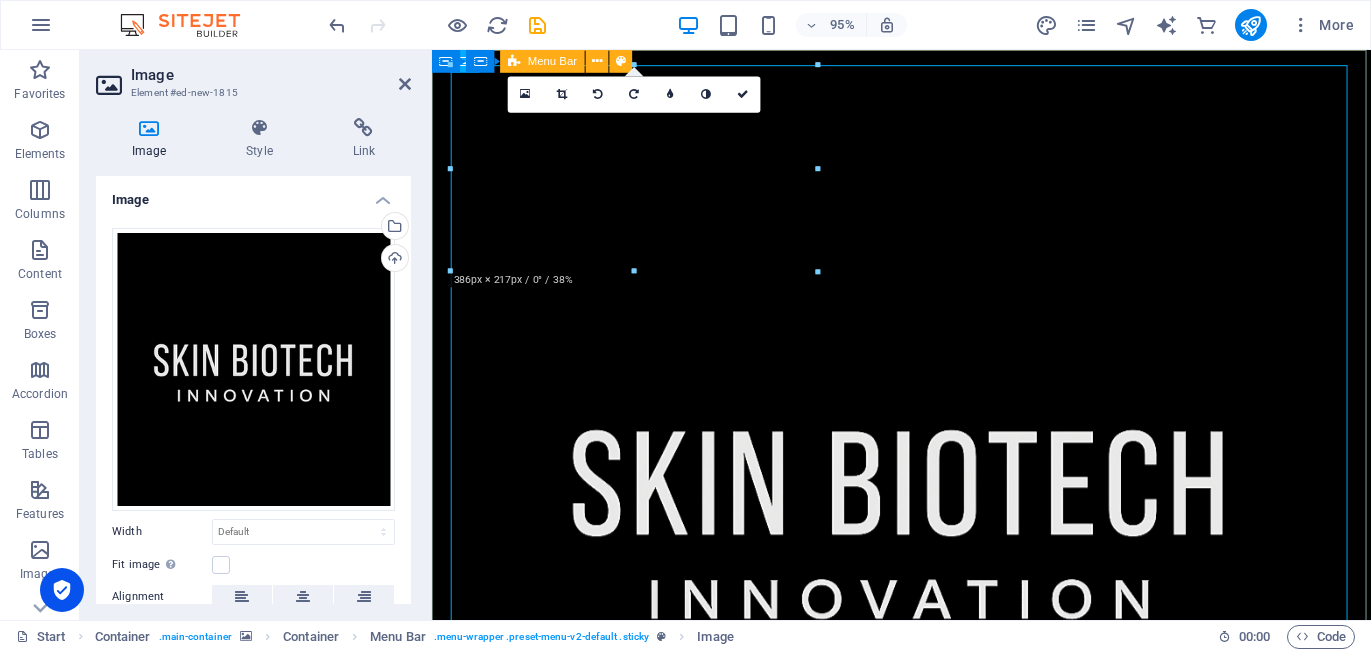 click at bounding box center (926, 562) 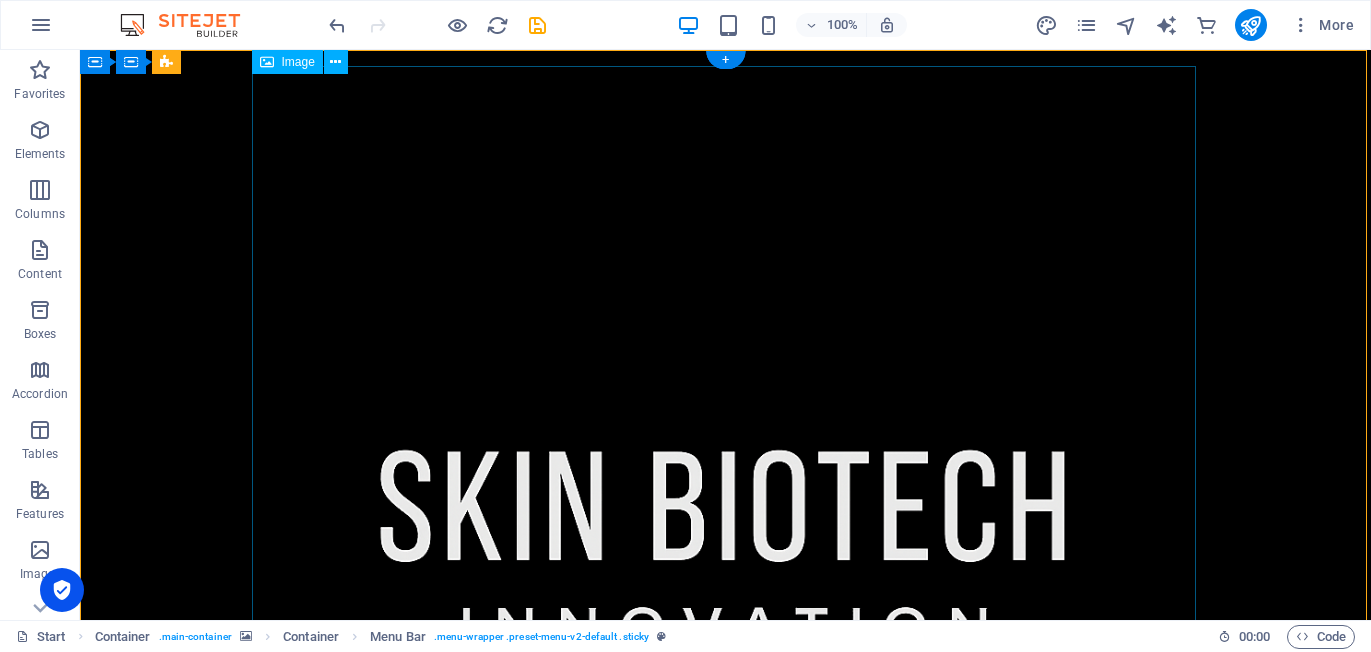 click at bounding box center [726, 538] 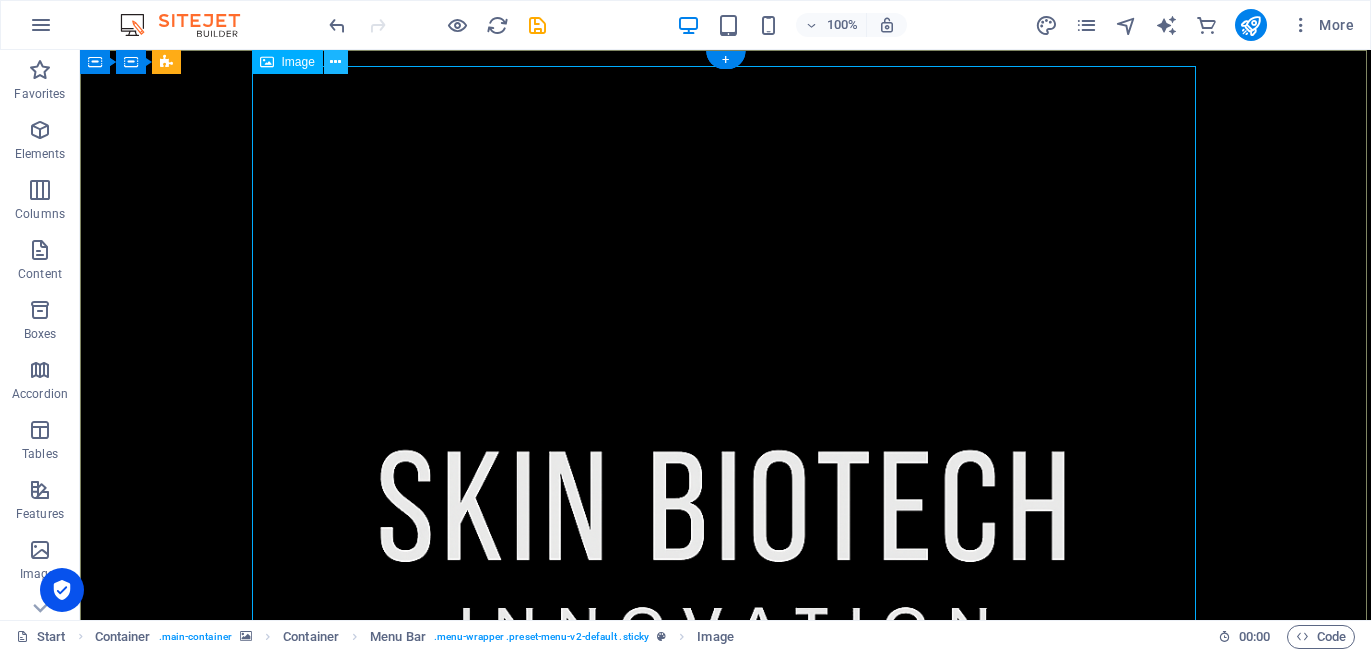 click at bounding box center (335, 62) 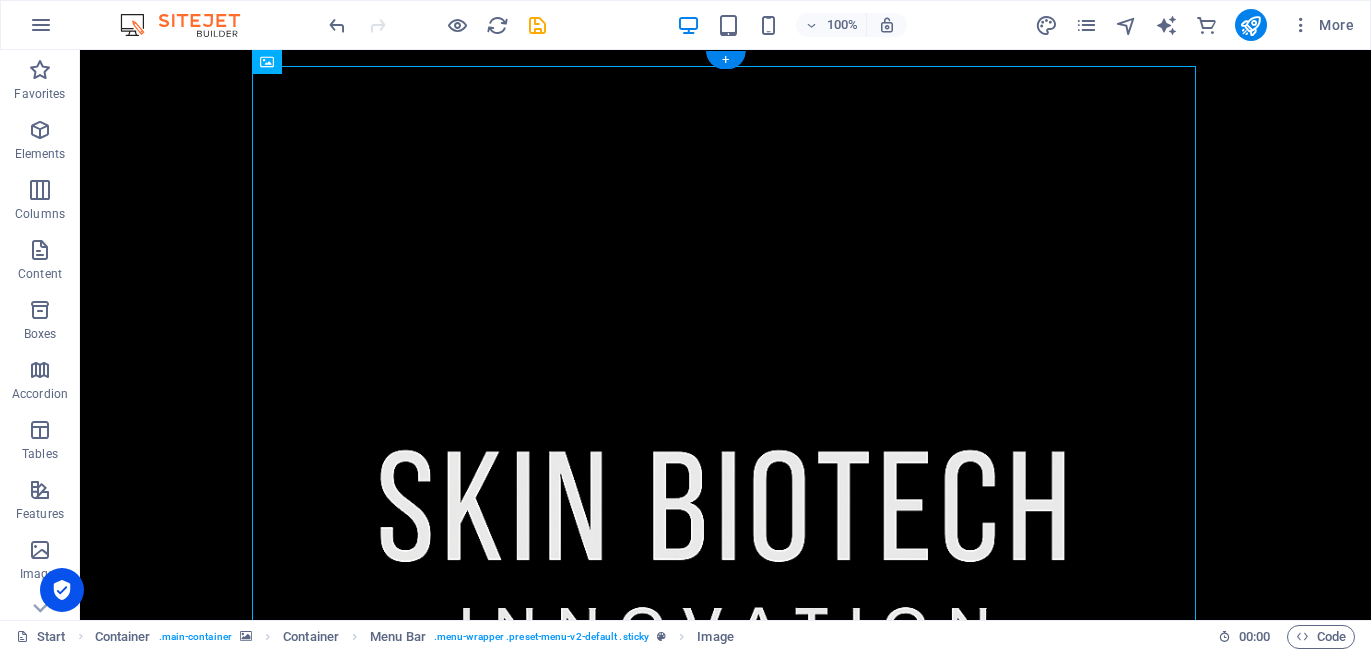 click at bounding box center [726, 538] 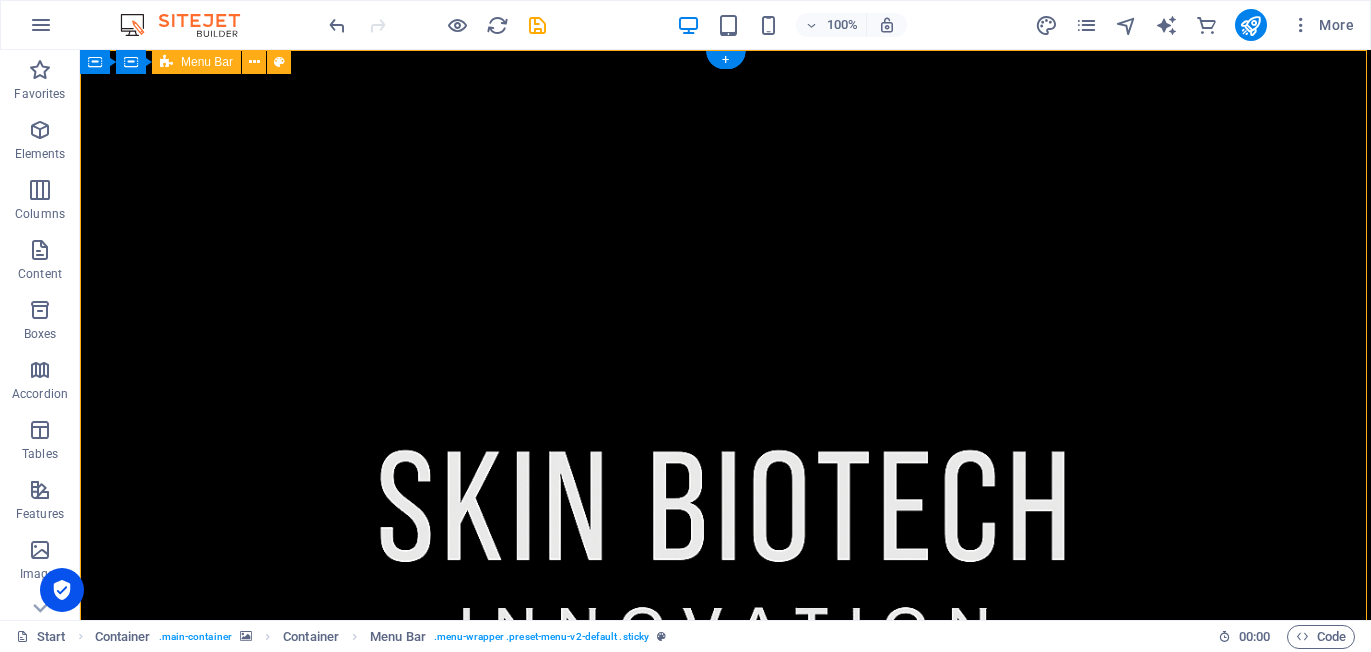 drag, startPoint x: 1197, startPoint y: 68, endPoint x: 1186, endPoint y: 85, distance: 20.248457 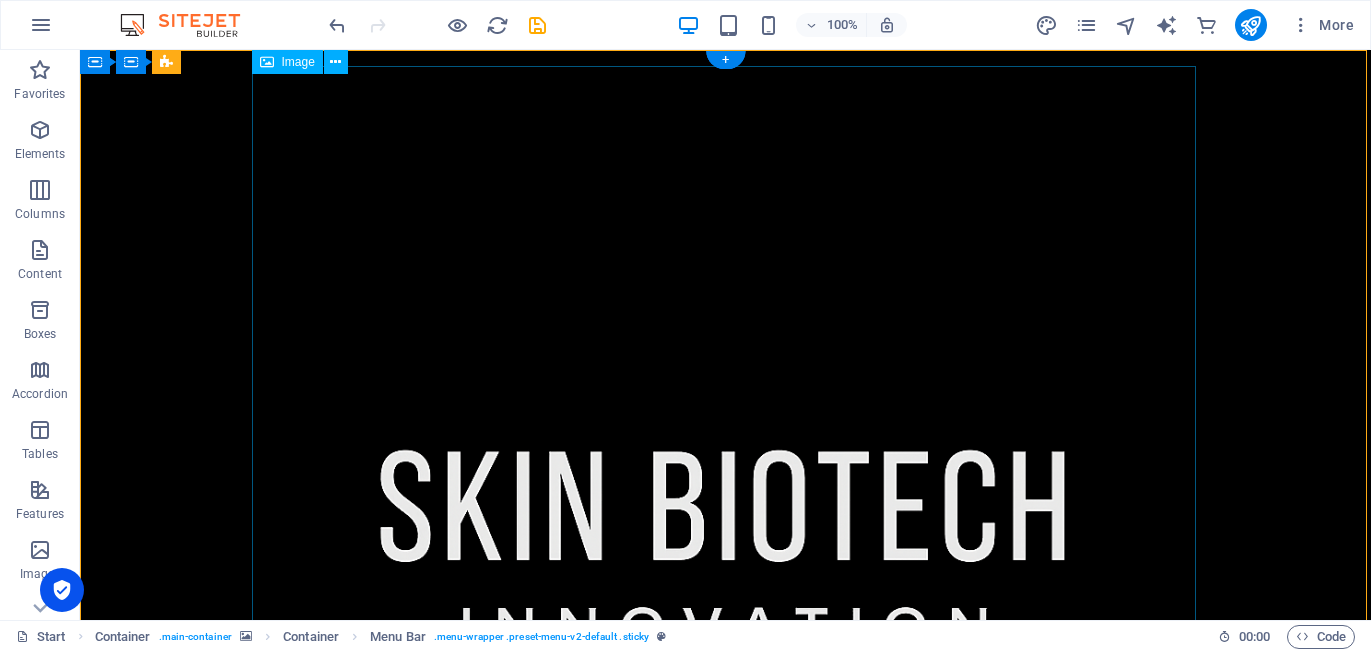 click at bounding box center [726, 538] 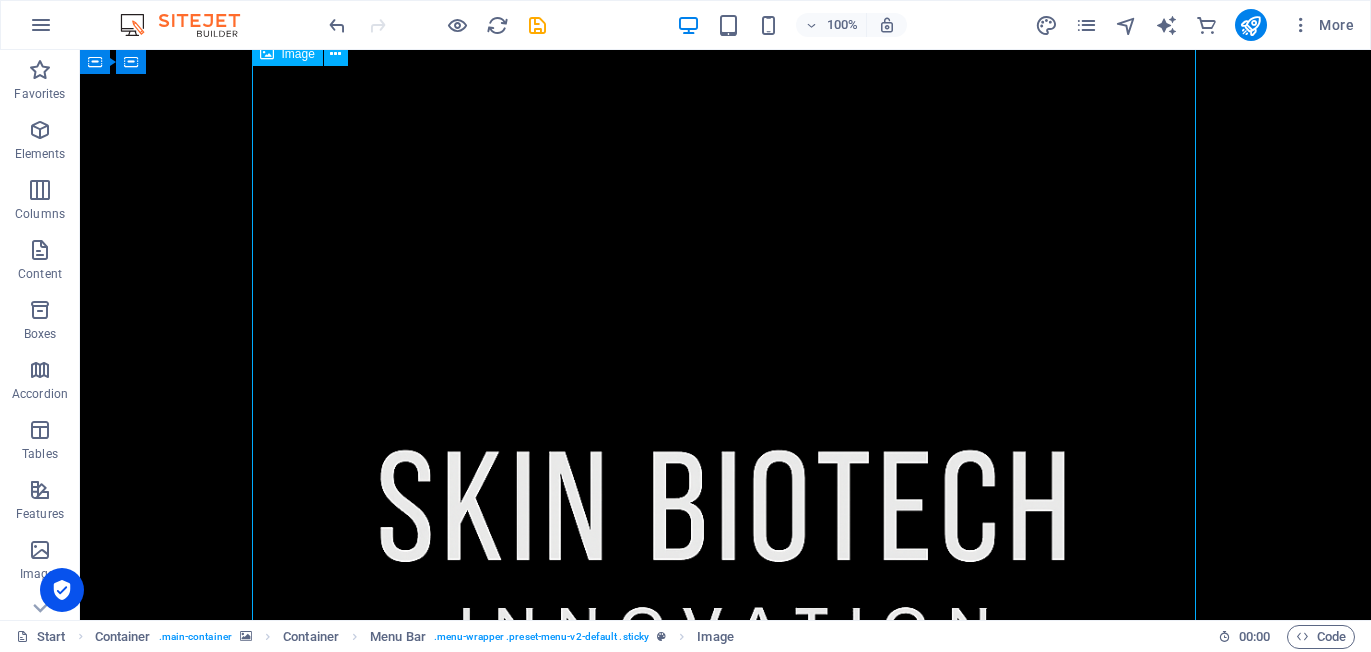 scroll, scrollTop: 101, scrollLeft: 0, axis: vertical 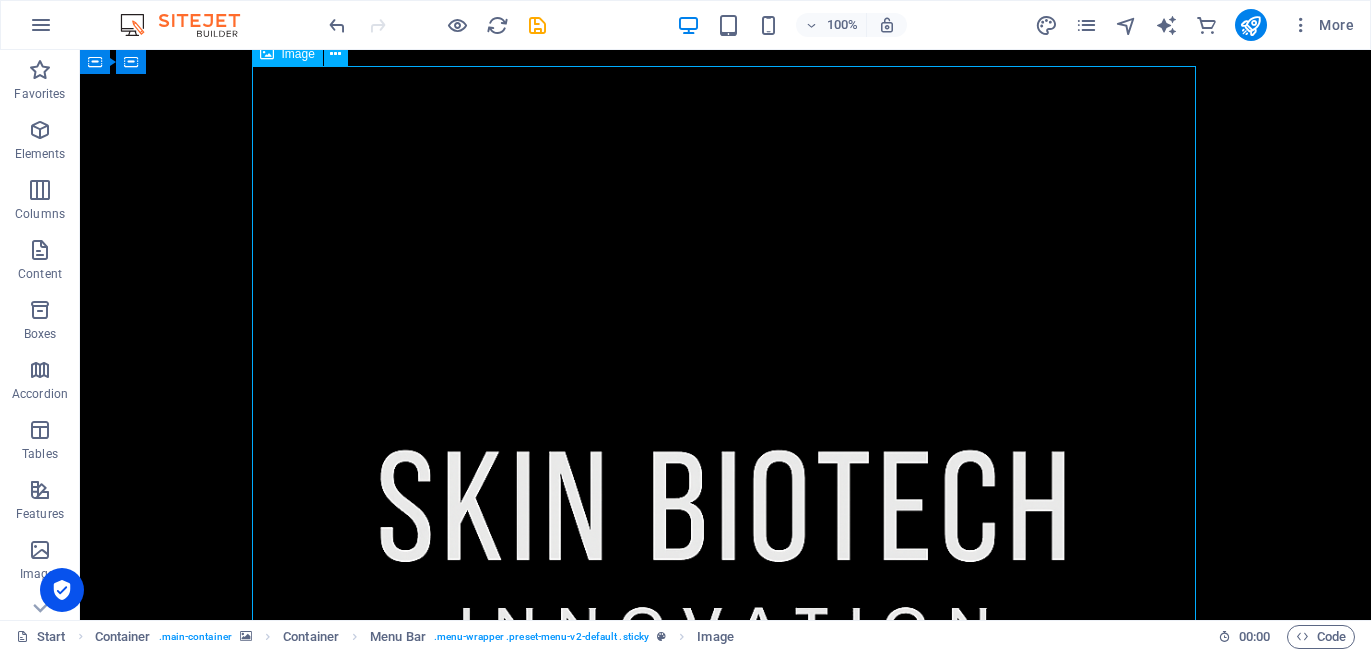 drag, startPoint x: 931, startPoint y: 520, endPoint x: 930, endPoint y: 478, distance: 42.0119 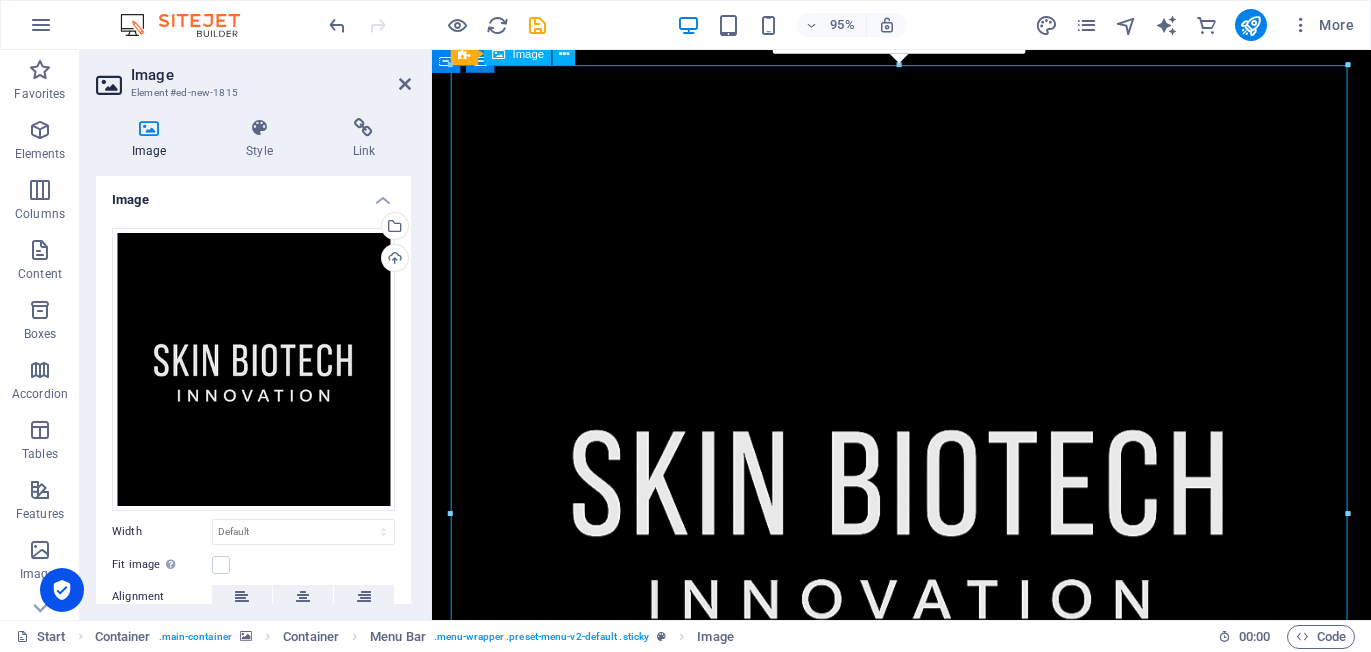 drag, startPoint x: 1282, startPoint y: 478, endPoint x: 820, endPoint y: 486, distance: 462.06924 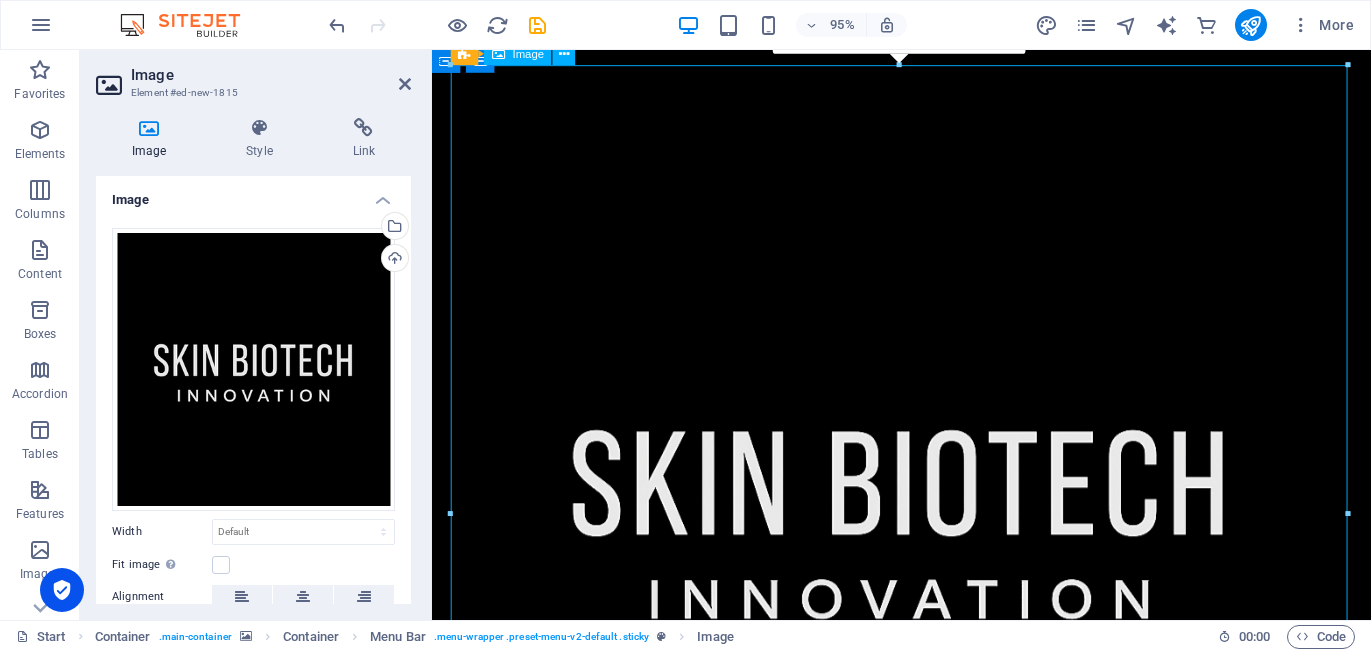 click at bounding box center [926, 538] 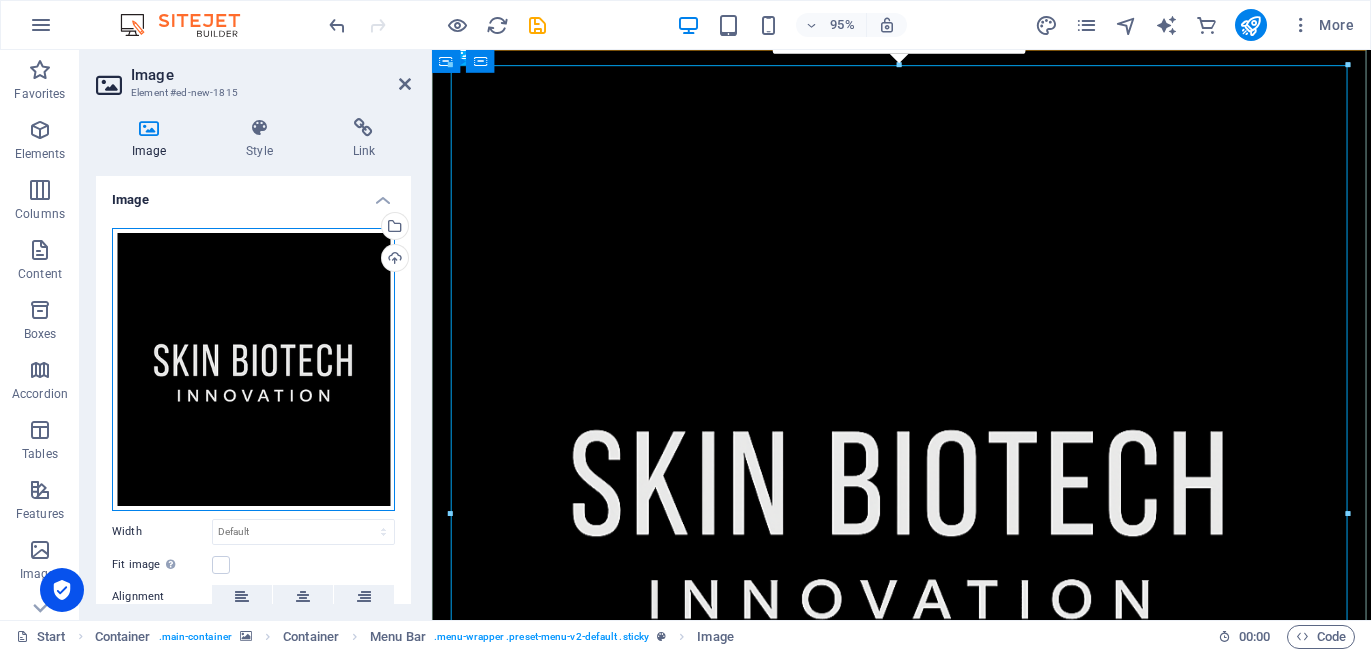 click on "Drag files here, click to choose files or select files from Files or our free stock photos & videos" at bounding box center (253, 369) 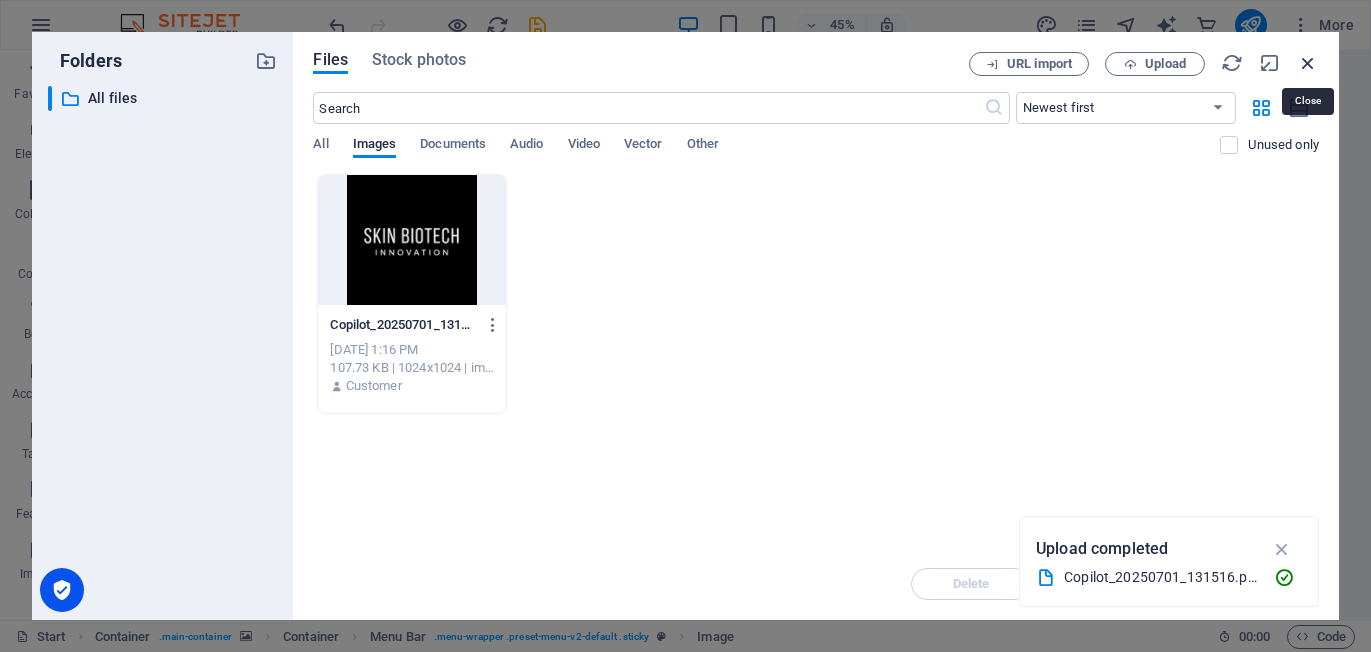 drag, startPoint x: 1307, startPoint y: 61, endPoint x: 185, endPoint y: 305, distance: 1148.2247 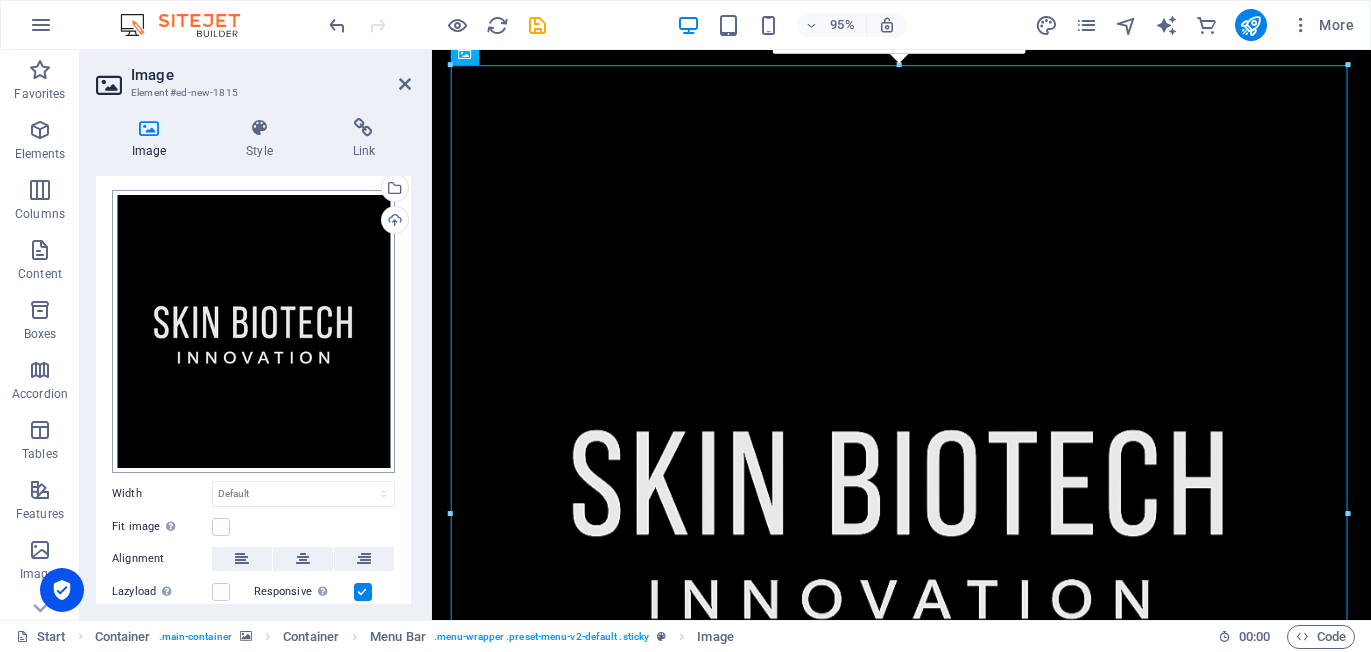 scroll, scrollTop: 165, scrollLeft: 0, axis: vertical 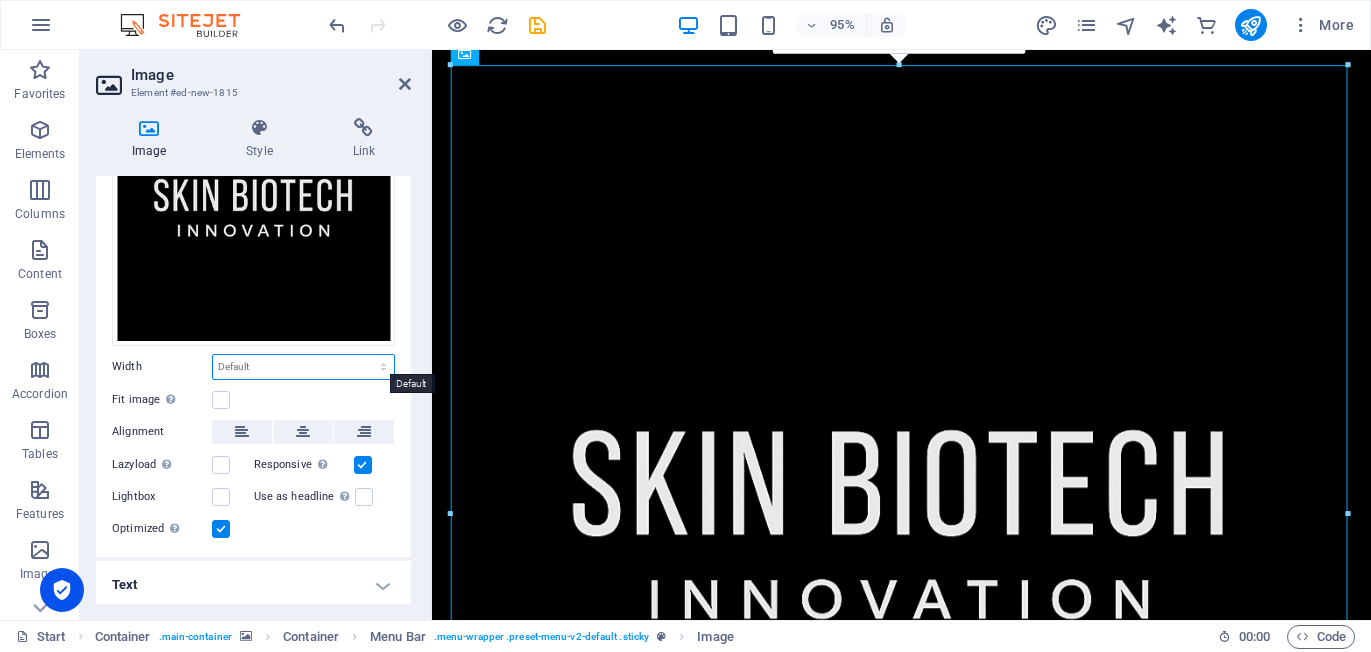 select on "%" 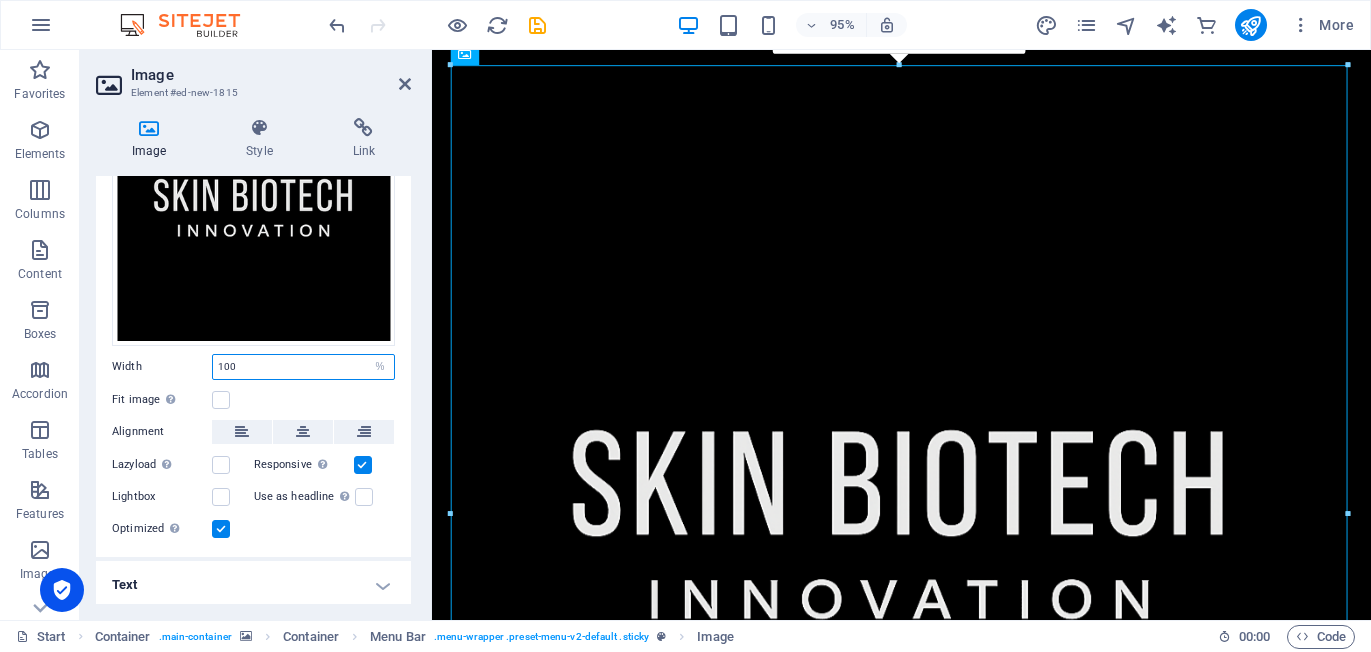 drag, startPoint x: 264, startPoint y: 367, endPoint x: 214, endPoint y: 360, distance: 50.48762 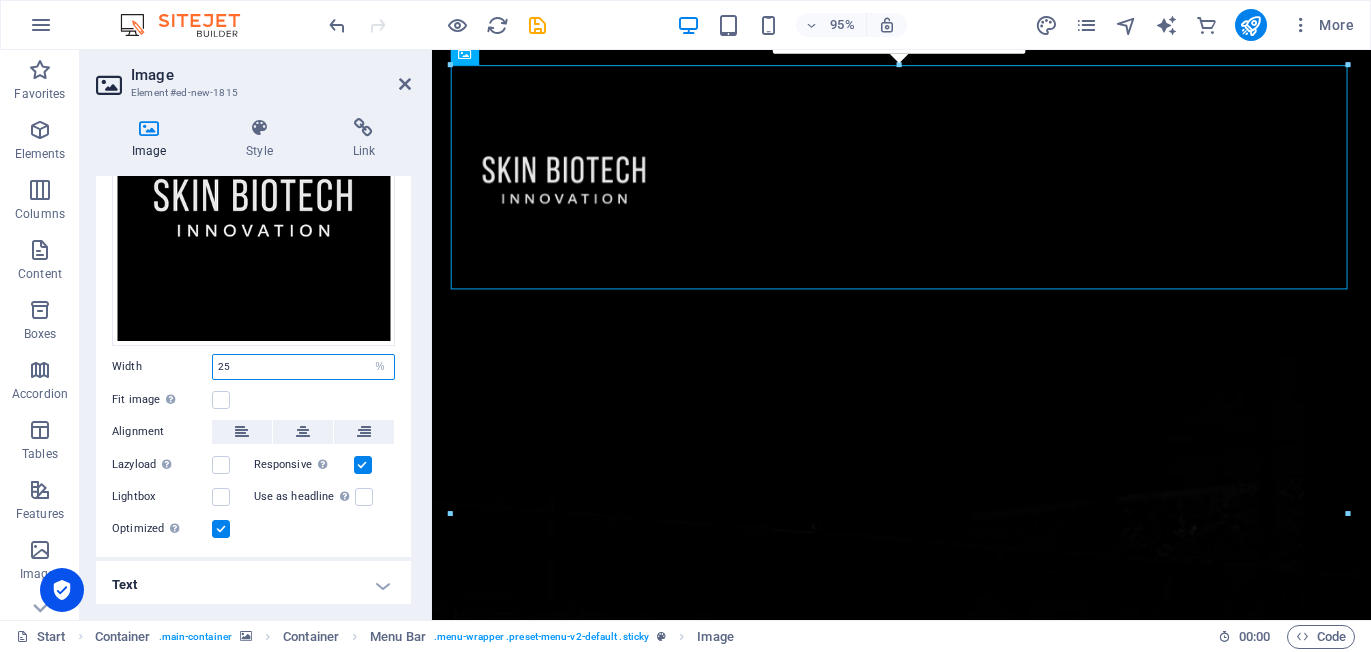 drag, startPoint x: 232, startPoint y: 360, endPoint x: 211, endPoint y: 360, distance: 21 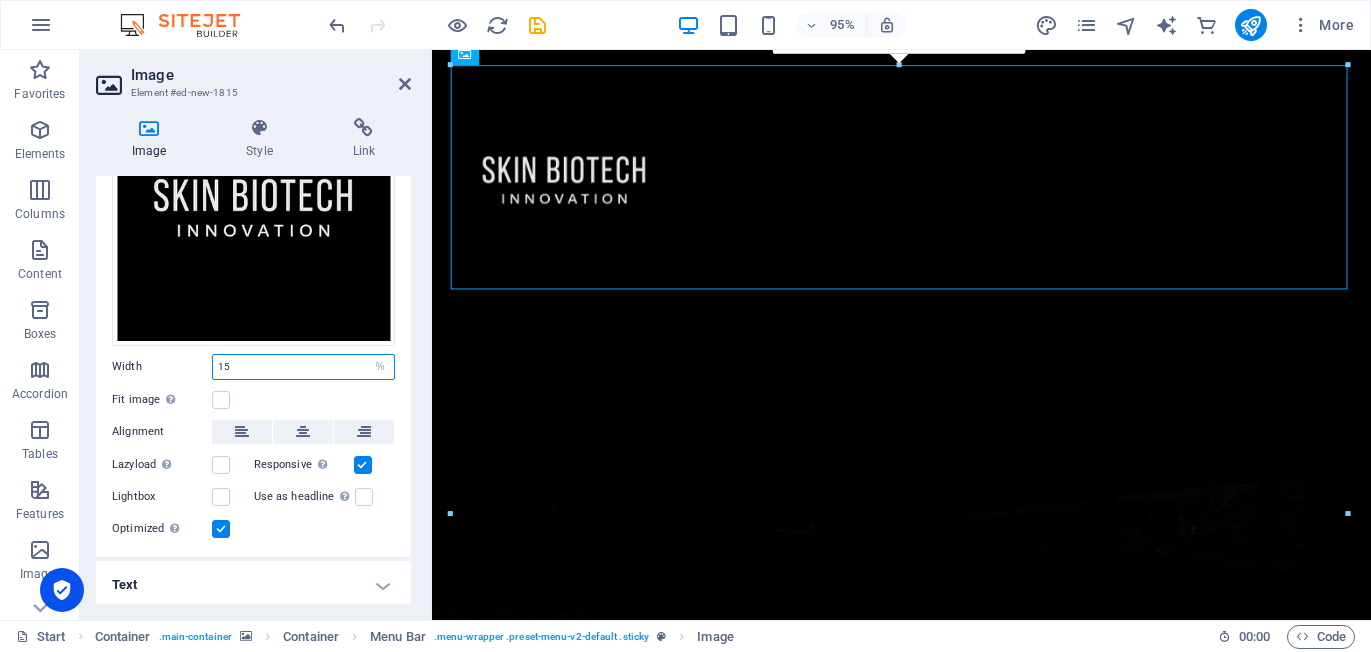 type on "15" 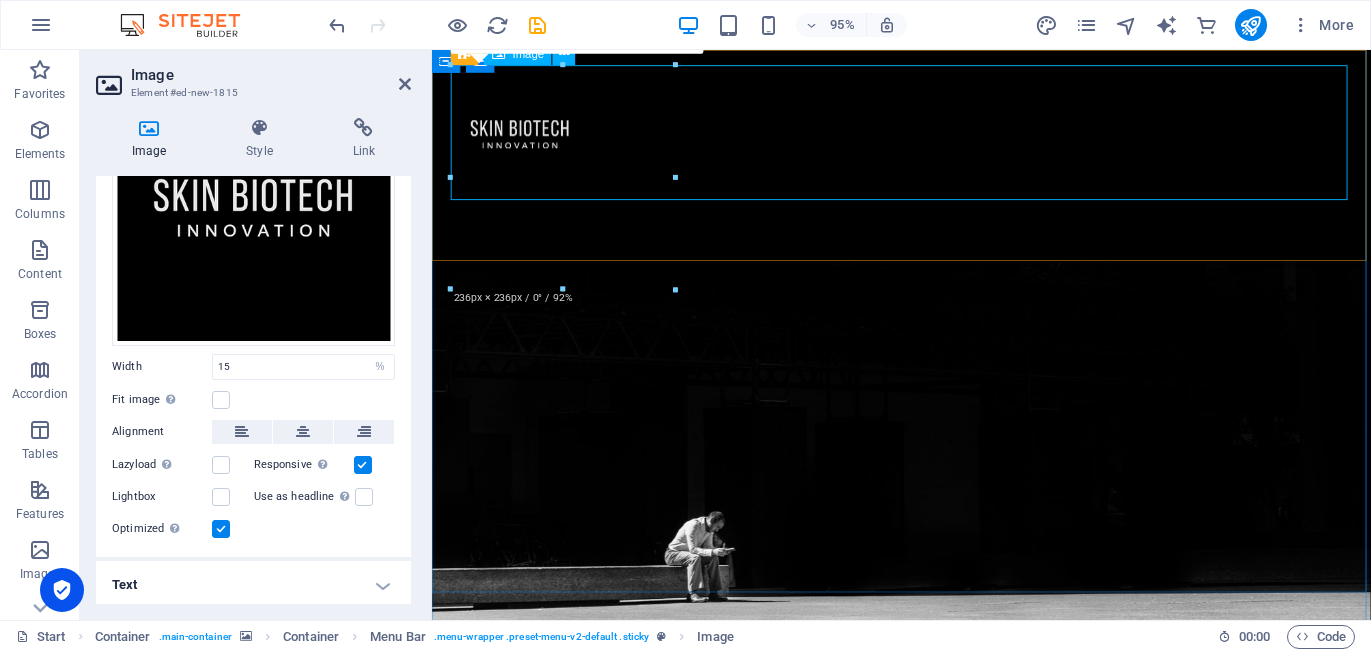 click at bounding box center (926, 137) 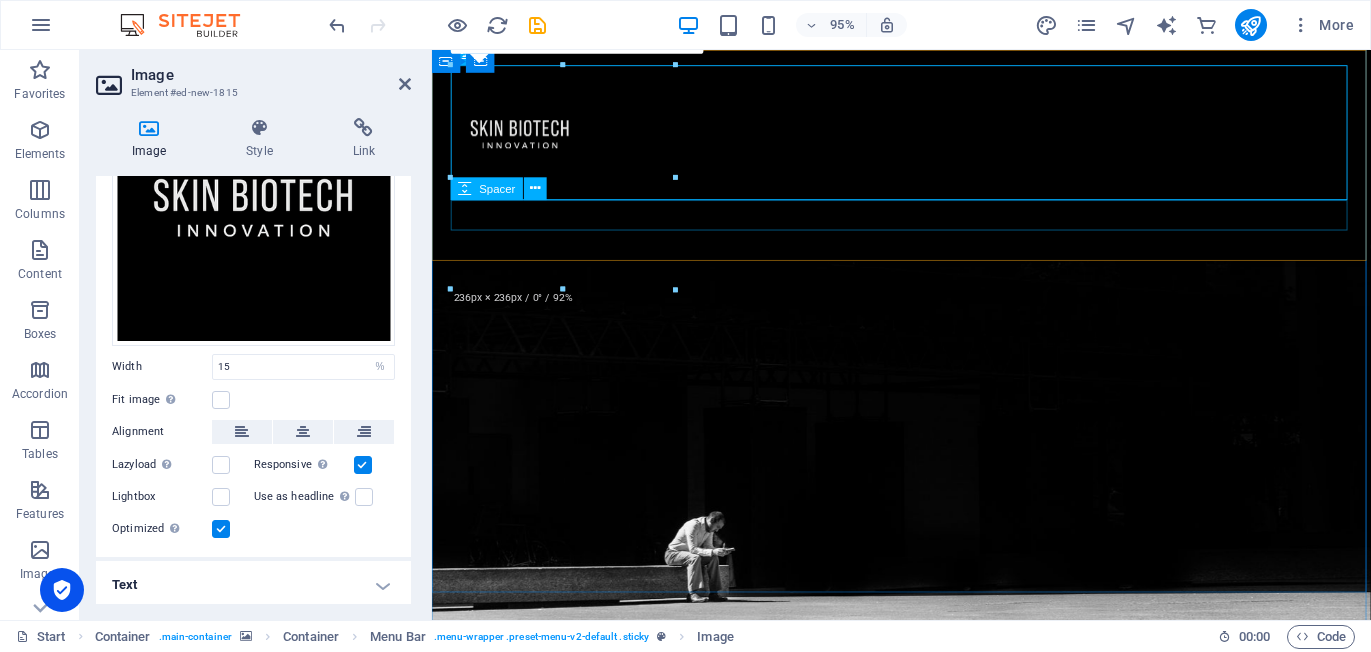 click at bounding box center [926, 224] 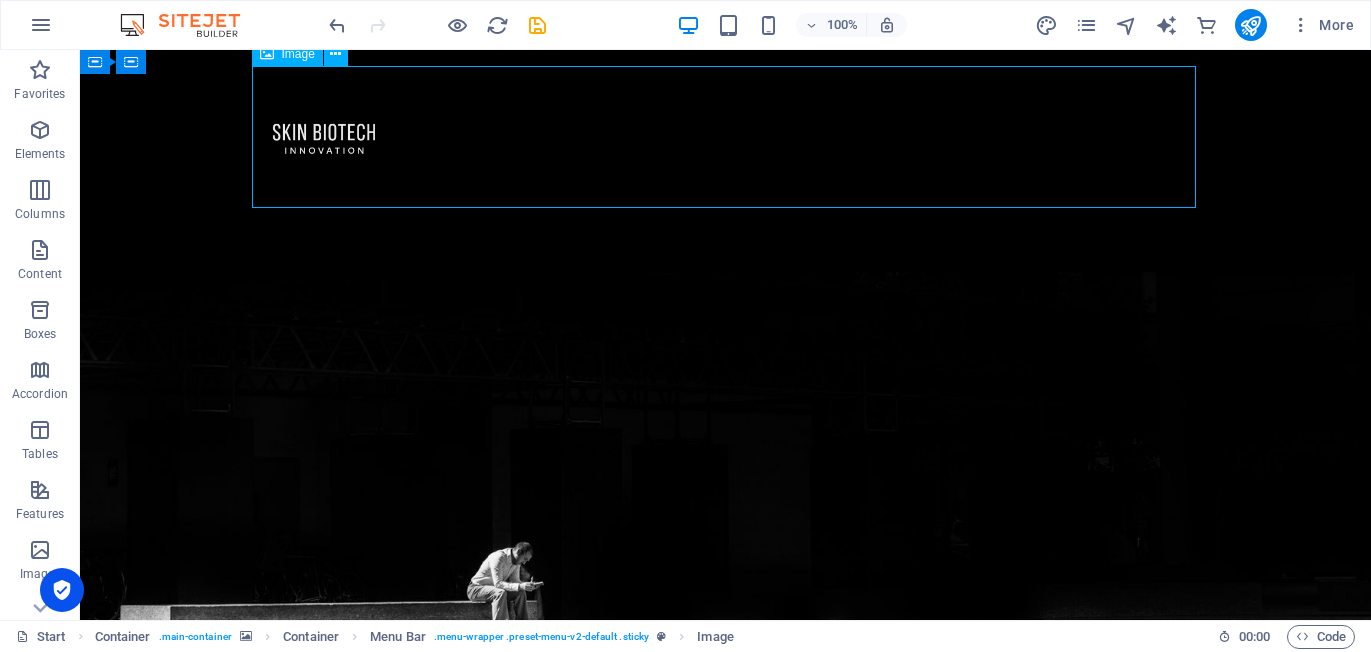 drag, startPoint x: 686, startPoint y: 173, endPoint x: 491, endPoint y: 179, distance: 195.09229 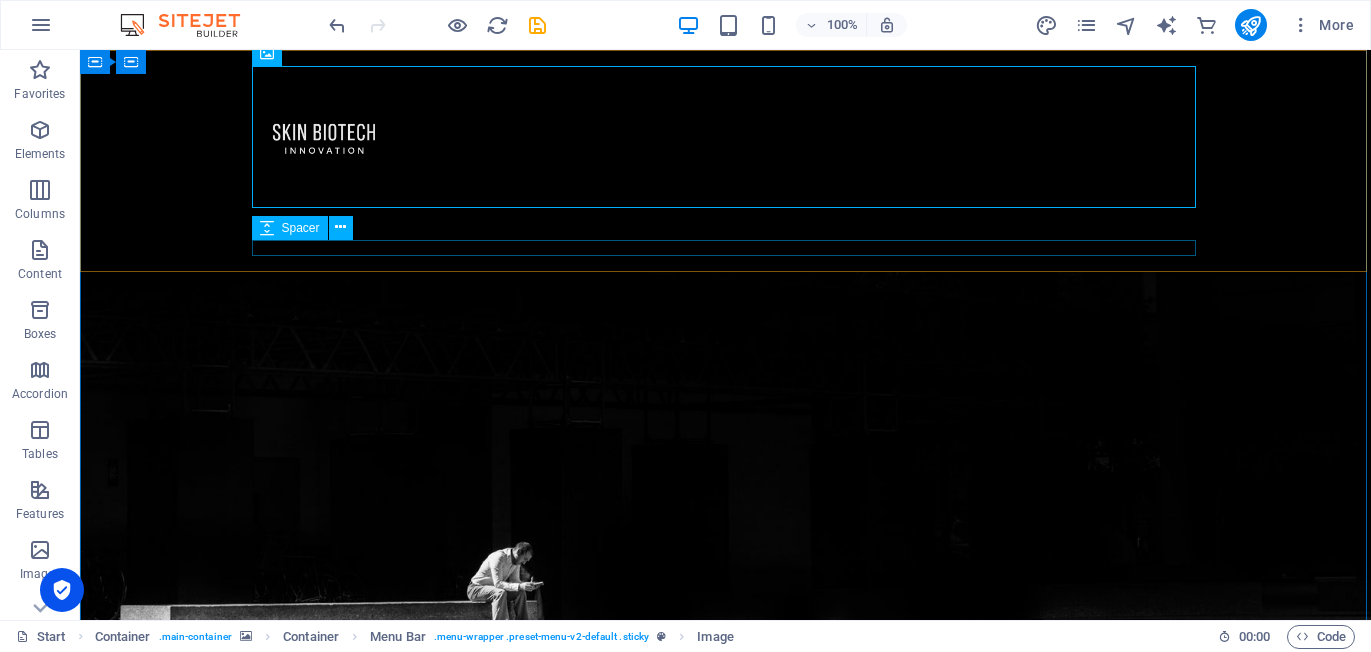 click at bounding box center (726, 248) 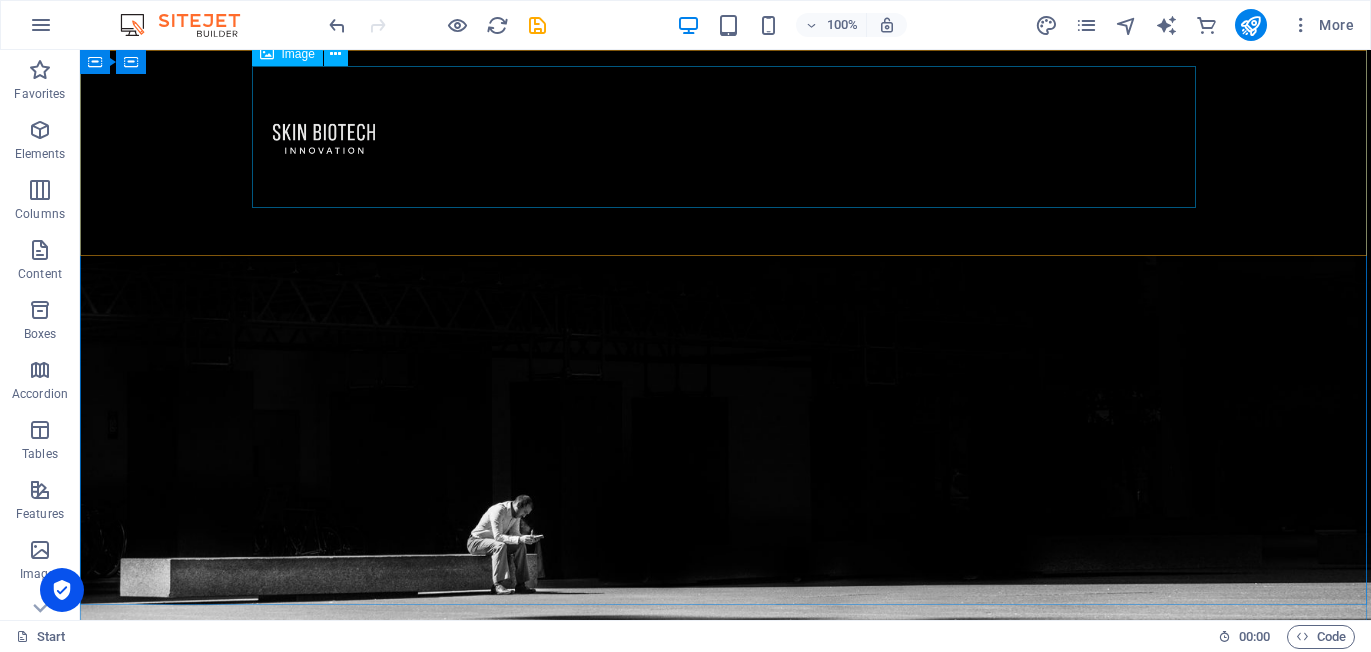 click at bounding box center (726, 137) 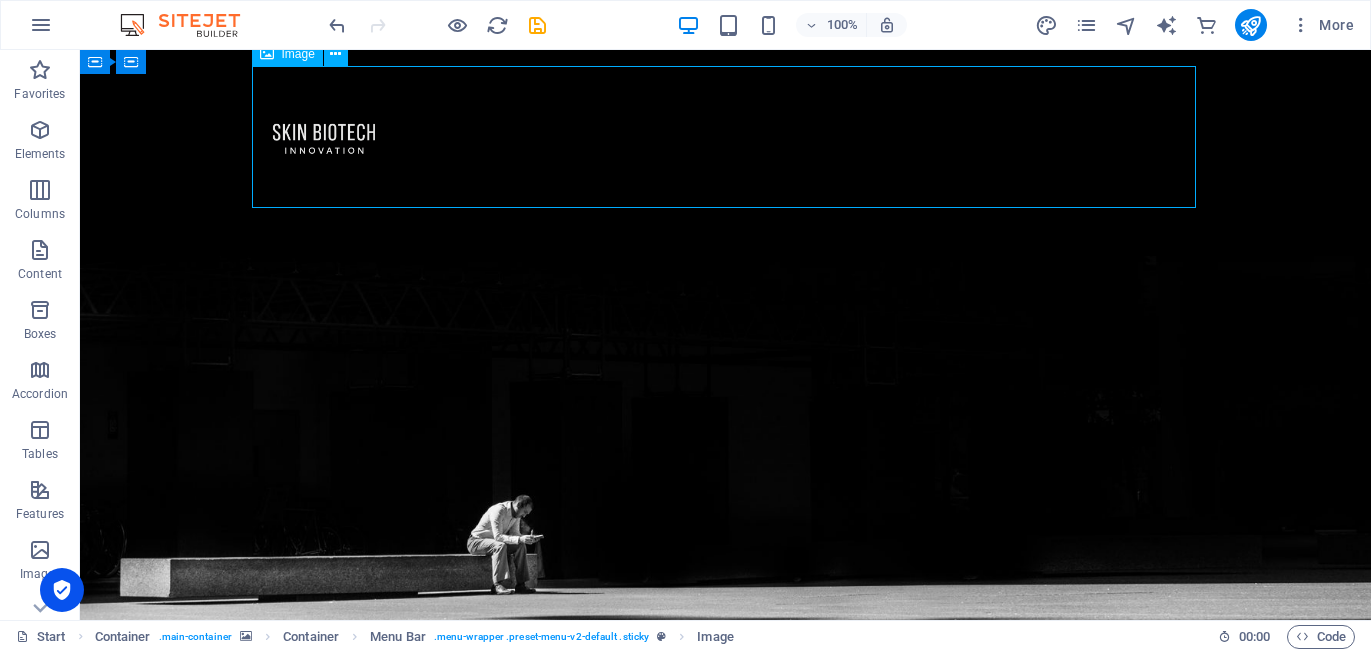 drag, startPoint x: 468, startPoint y: 152, endPoint x: 254, endPoint y: 147, distance: 214.05841 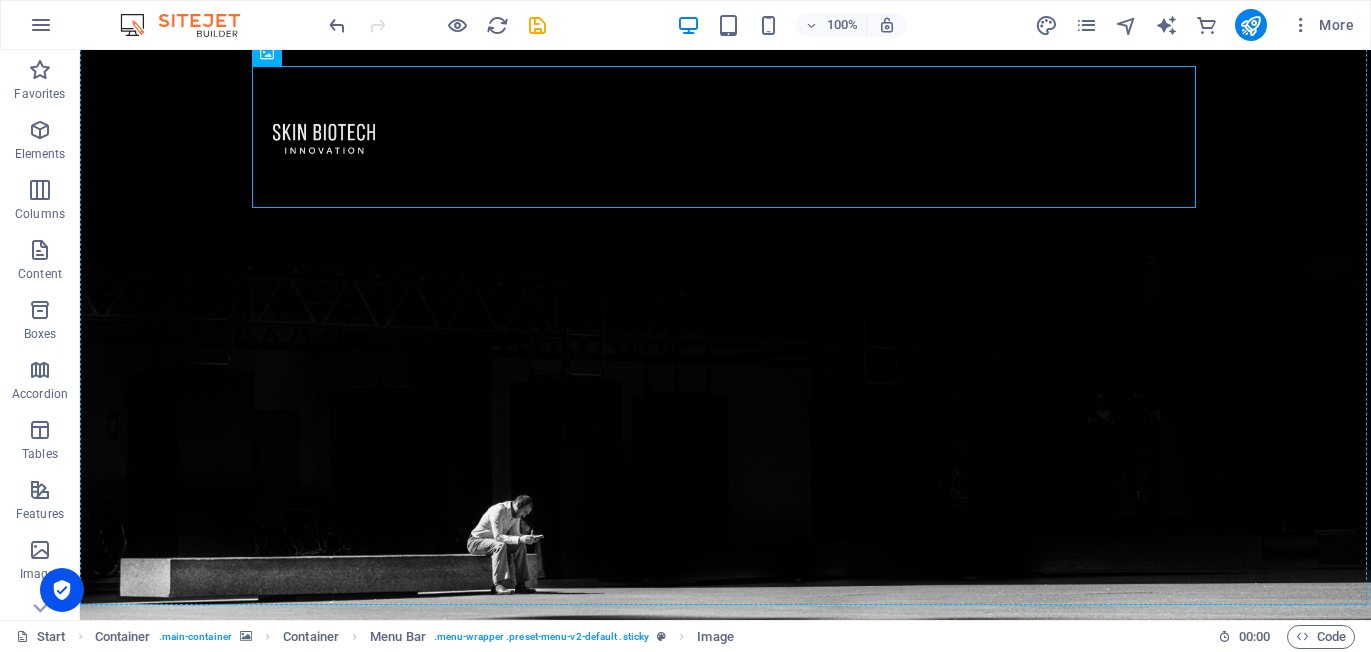 drag, startPoint x: 255, startPoint y: 153, endPoint x: 243, endPoint y: 151, distance: 12.165525 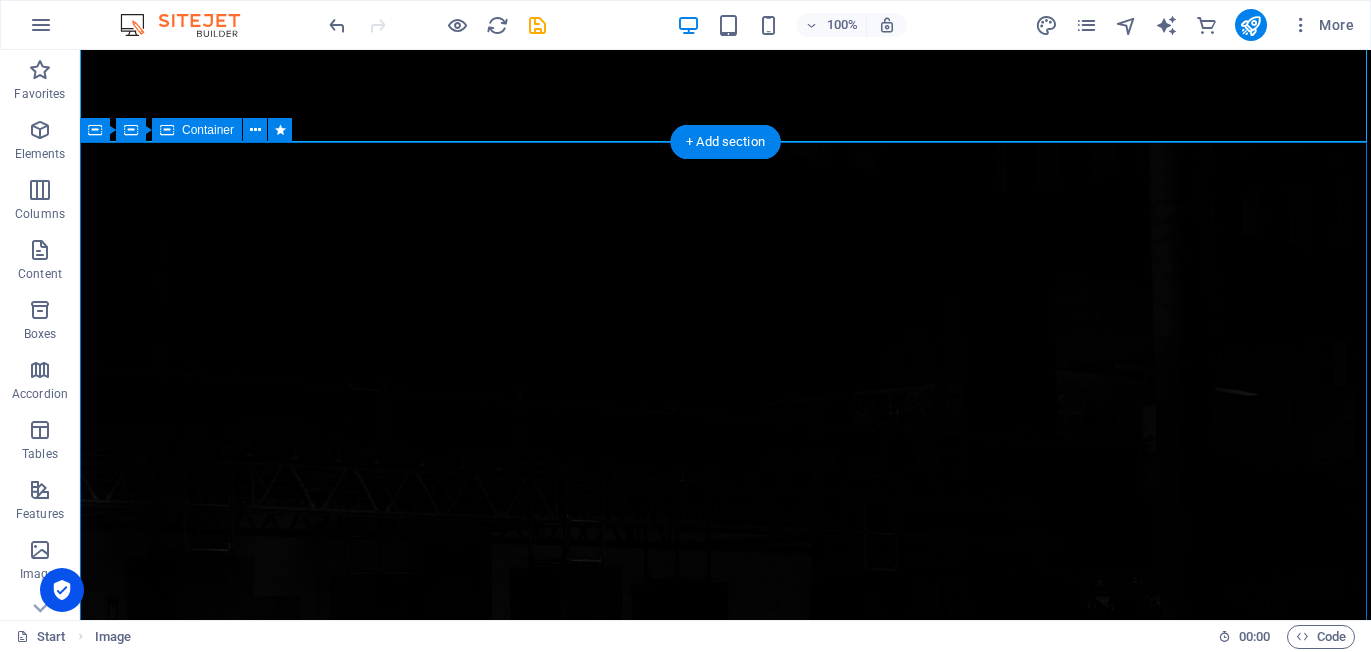 scroll, scrollTop: 0, scrollLeft: 0, axis: both 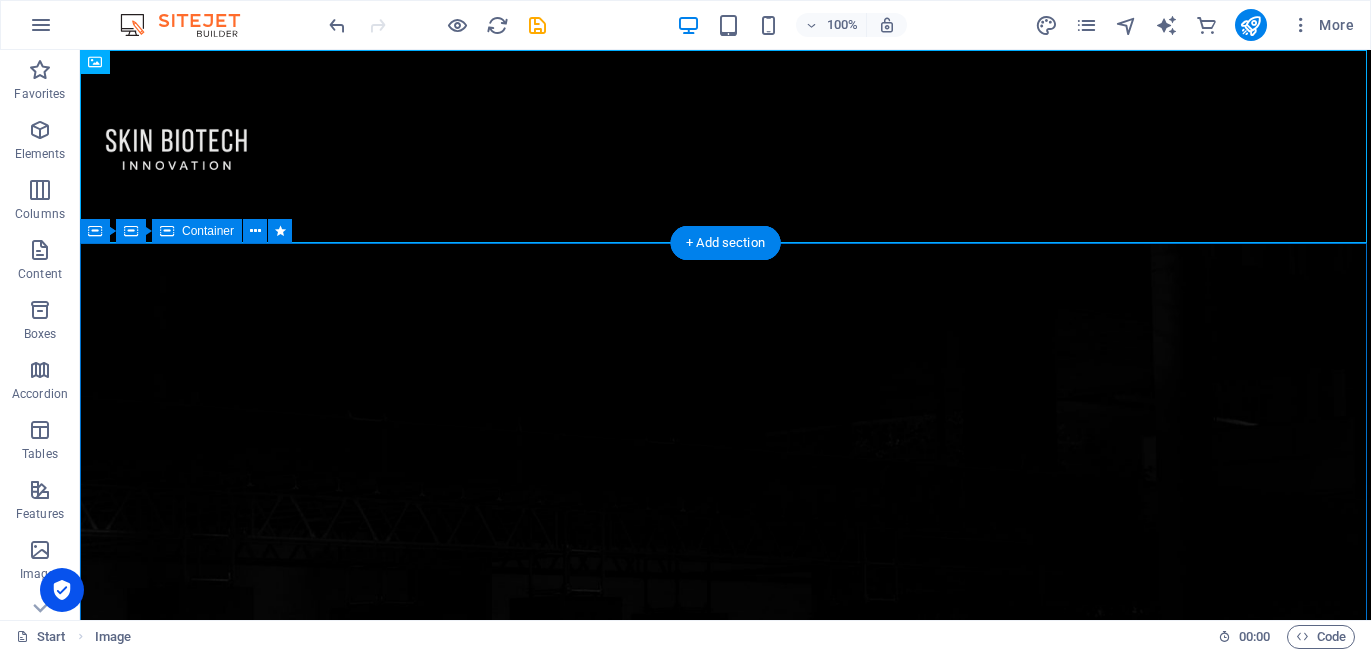 click on "The waiting is going to end soon... 60 Days 1440 Hours 86400 Minutes 5184000 Seconds Our website is under construction. We`ll be here soon with our new awesome site." at bounding box center [725, 1292] 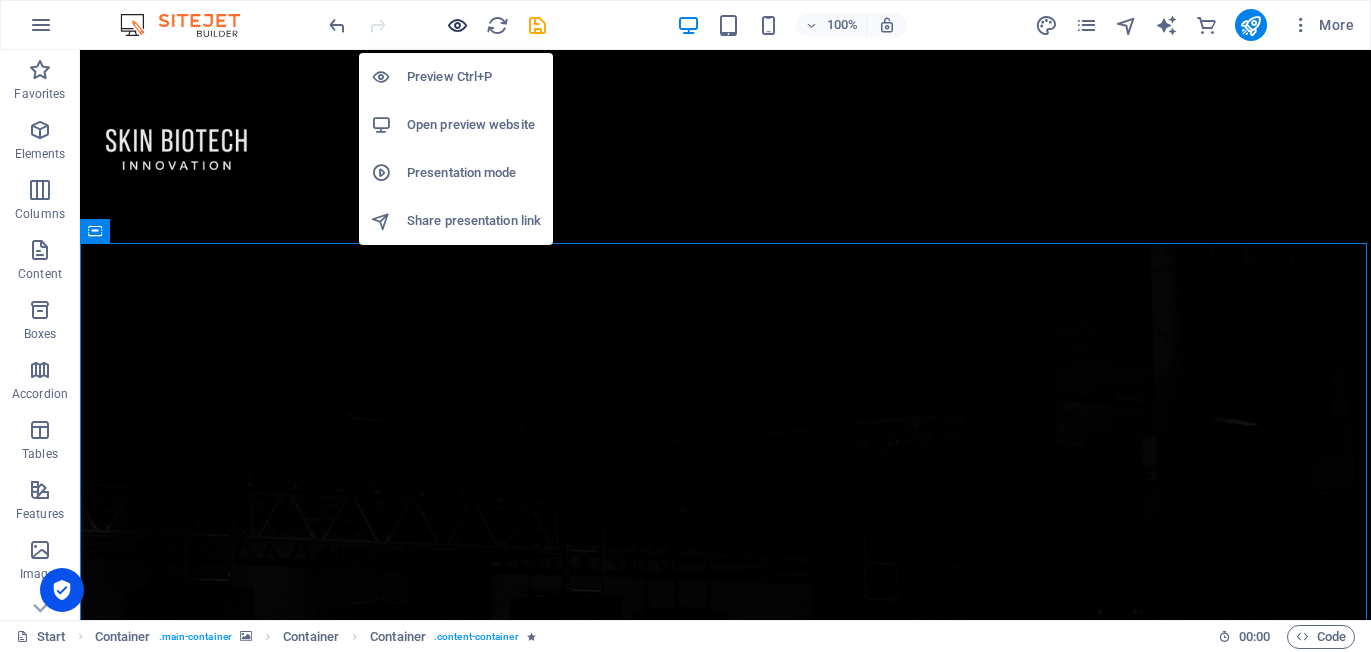 drag, startPoint x: 451, startPoint y: 23, endPoint x: 564, endPoint y: 85, distance: 128.89143 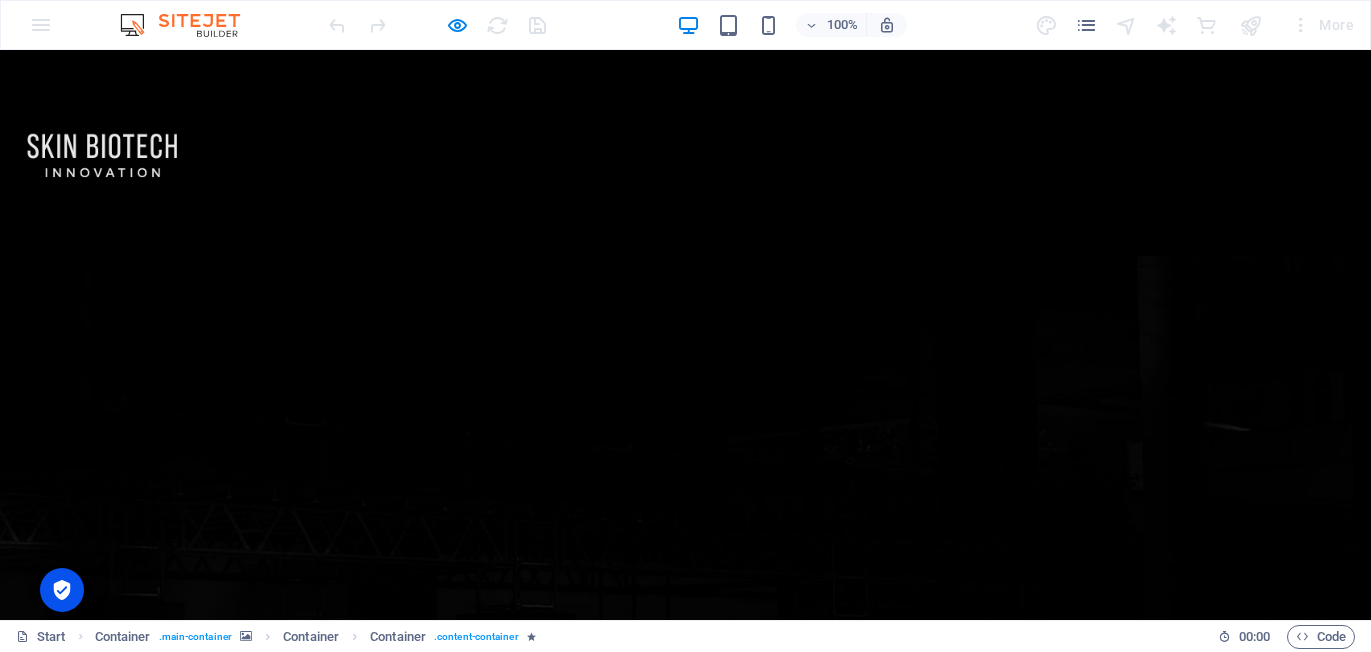 scroll, scrollTop: 213, scrollLeft: 0, axis: vertical 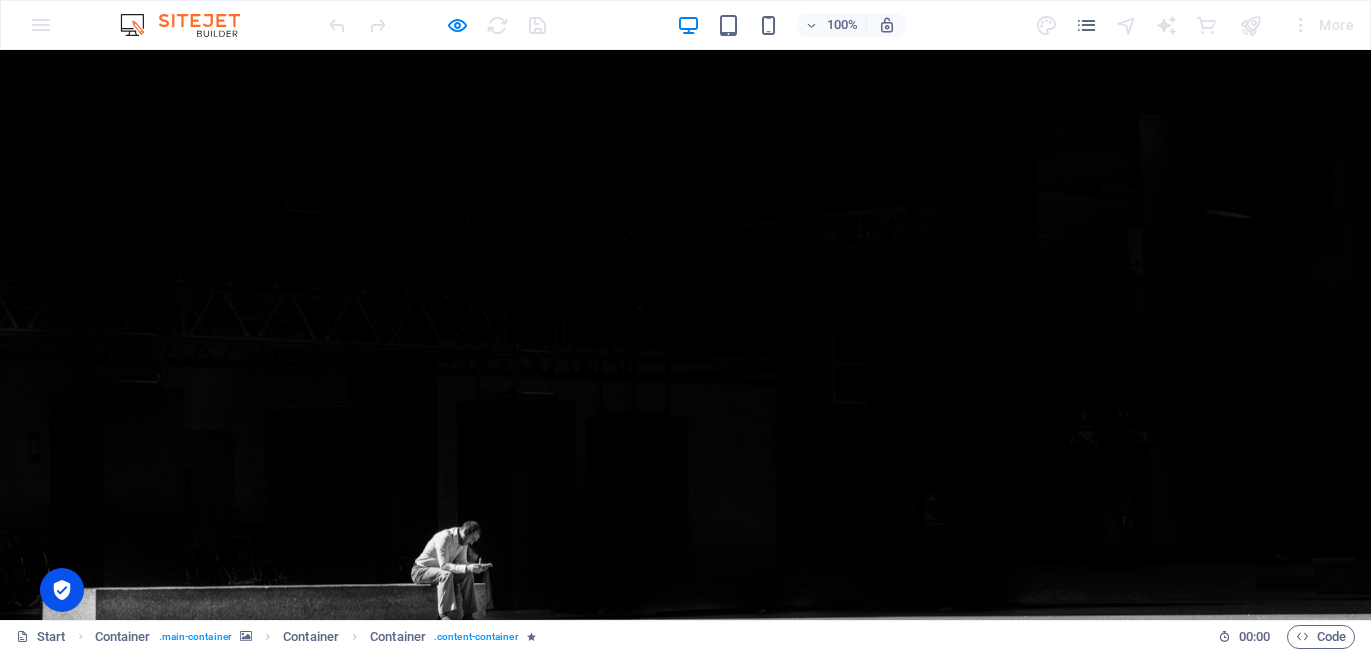 click on "558" at bounding box center (326, 890) 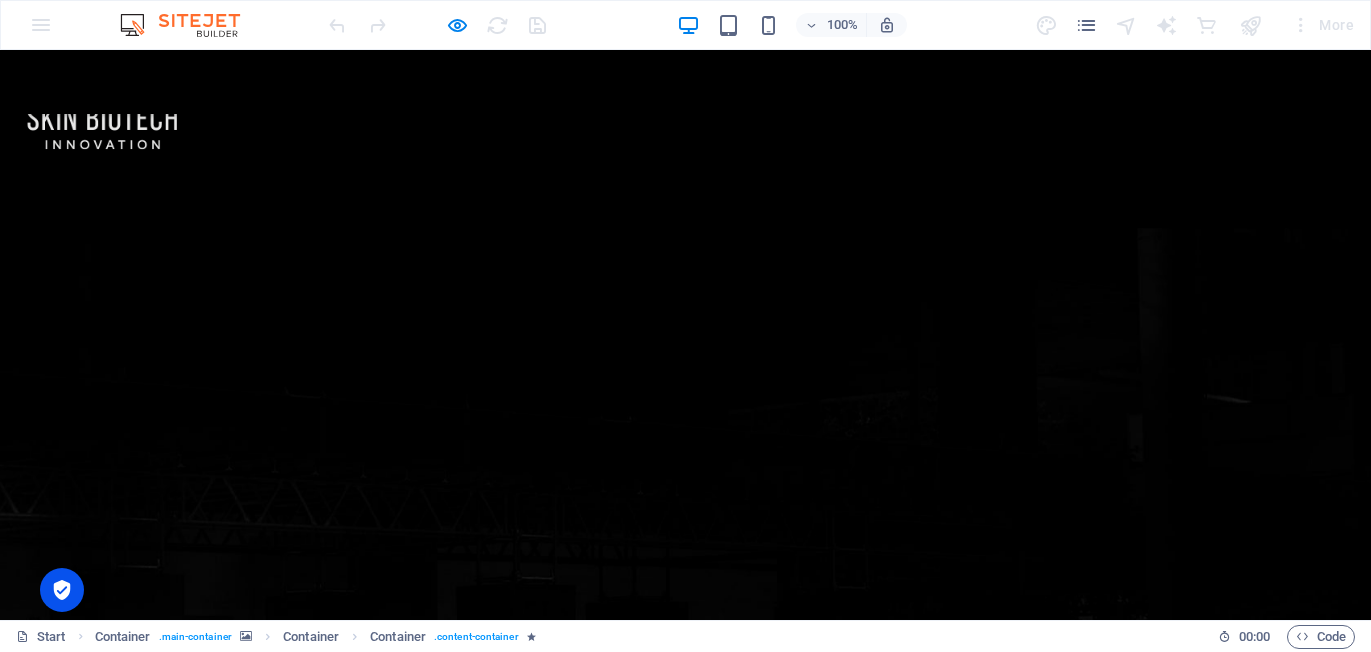 scroll, scrollTop: 0, scrollLeft: 0, axis: both 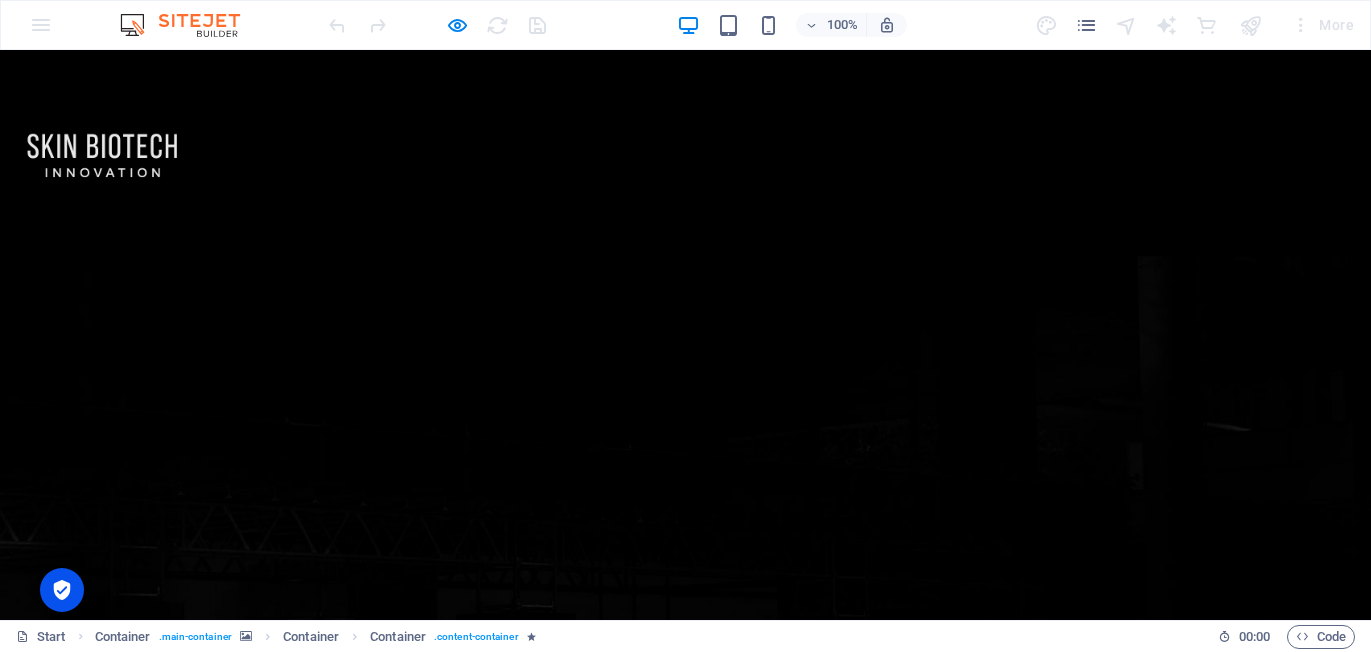 click at bounding box center (685, 153) 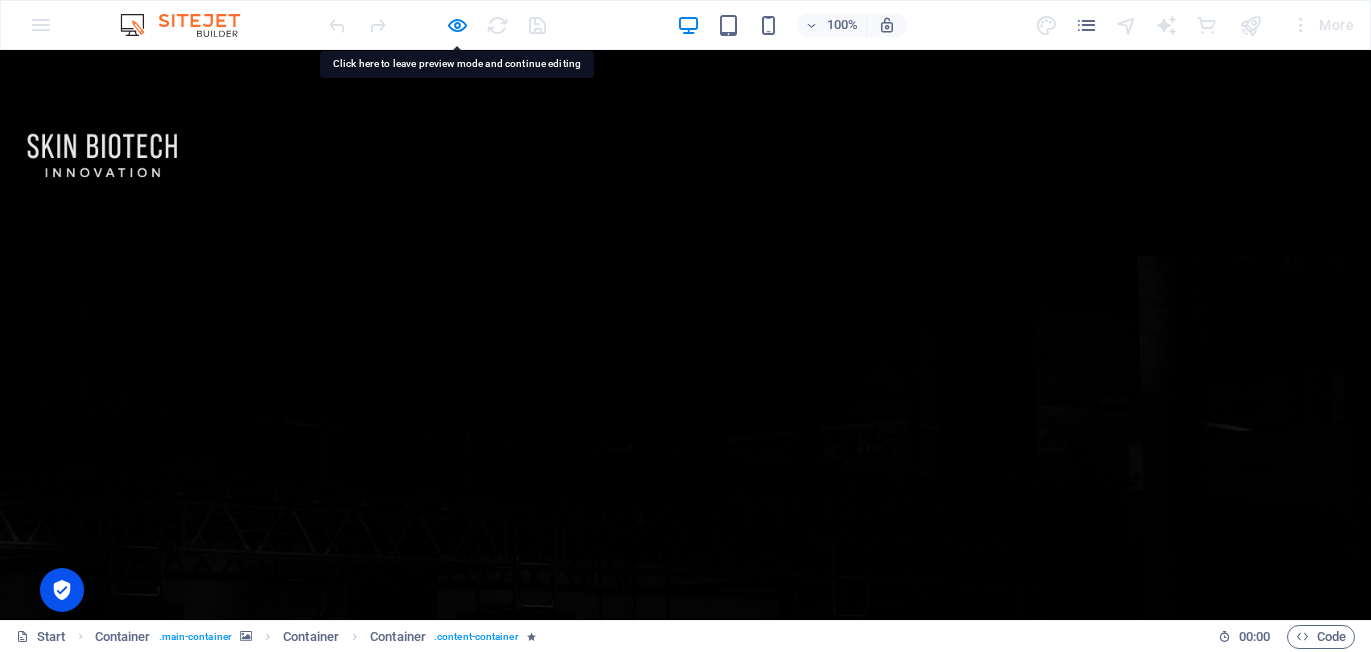 click on "558" at bounding box center (326, 1103) 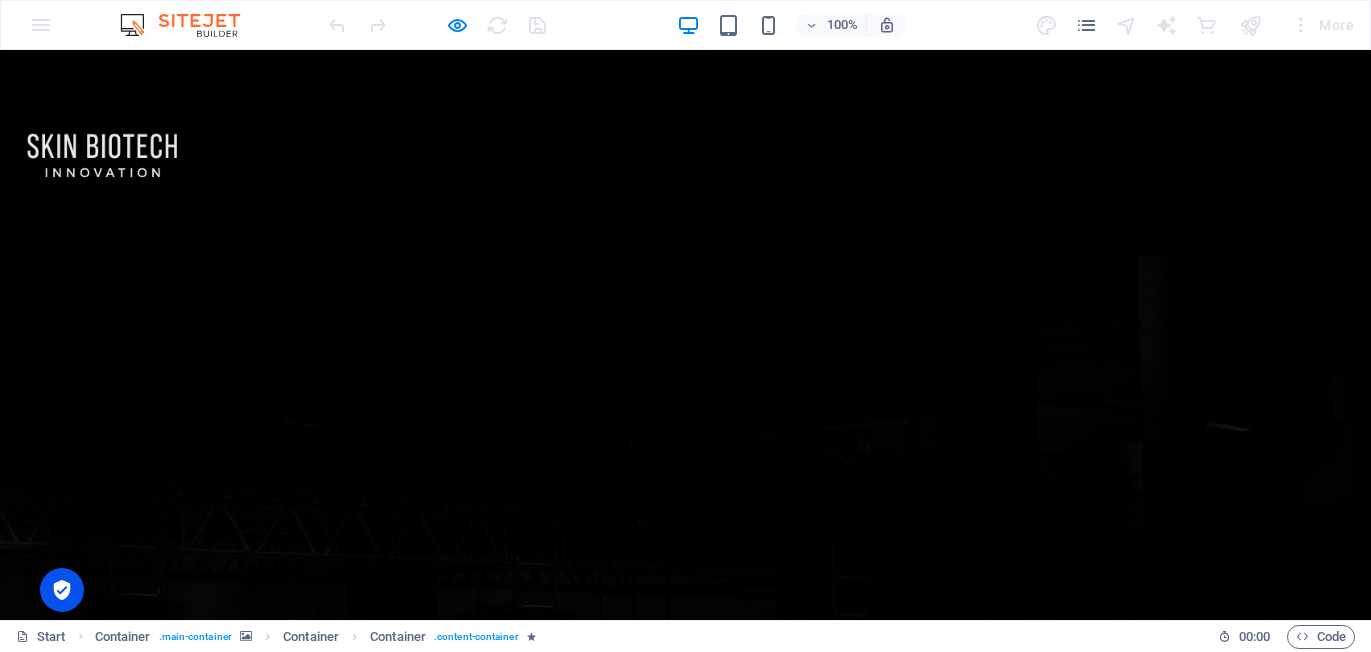 click on "558" at bounding box center [326, 1103] 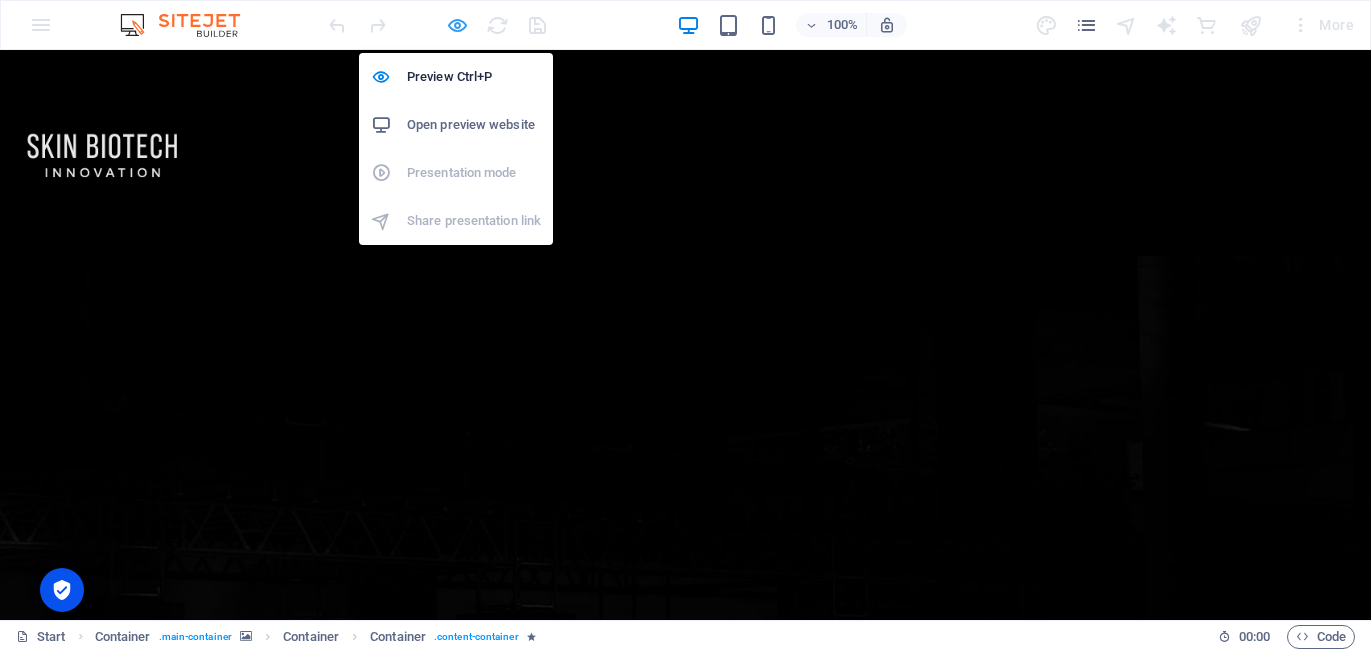 click at bounding box center (457, 25) 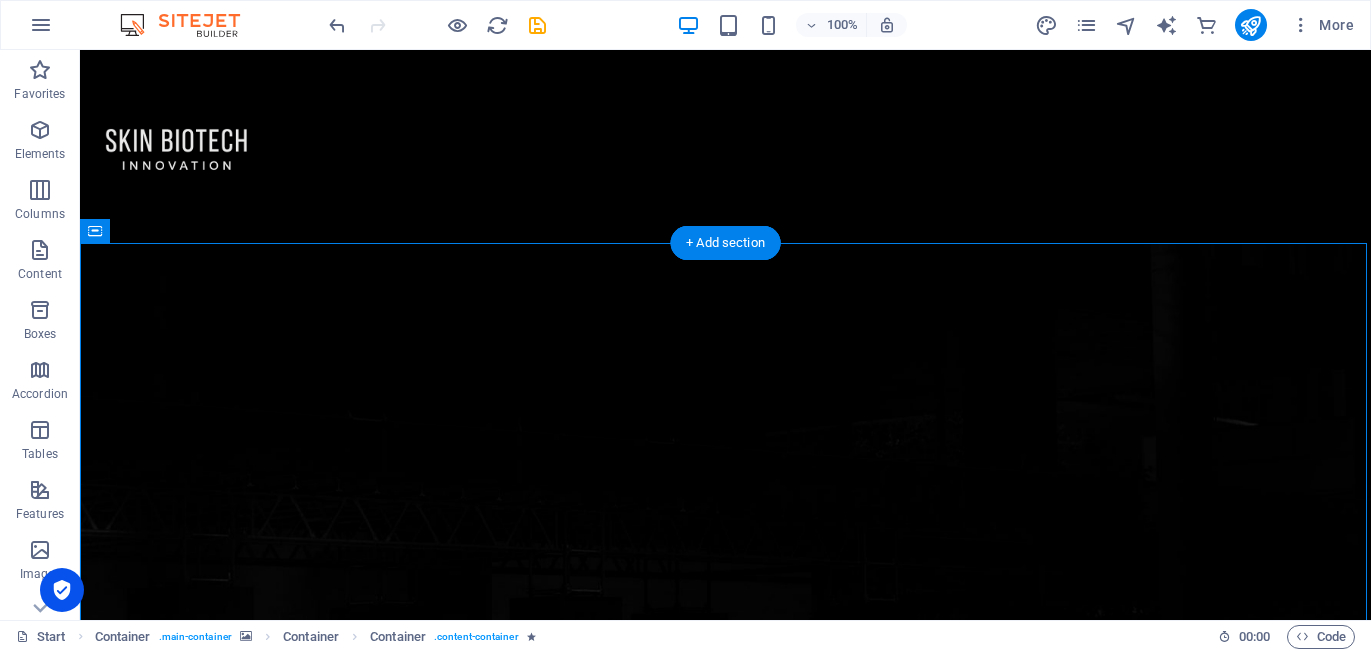 click on "558" at bounding box center (366, 1091) 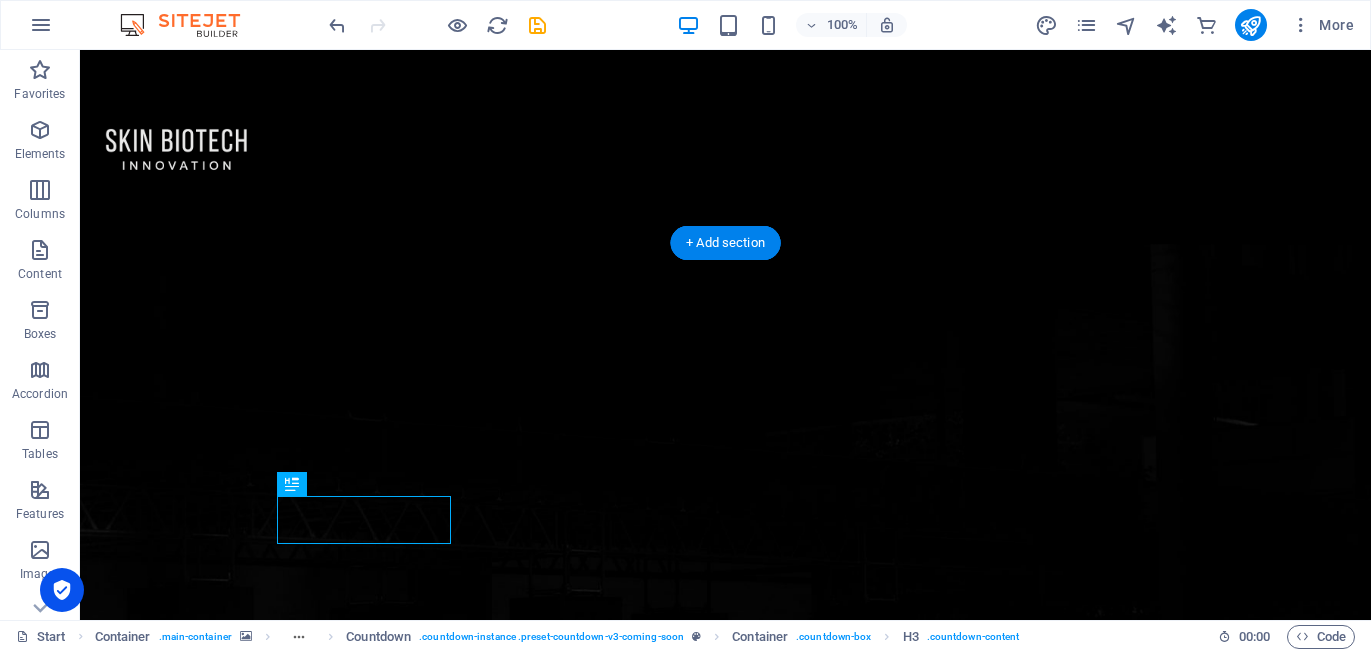click on "558" at bounding box center (366, 1091) 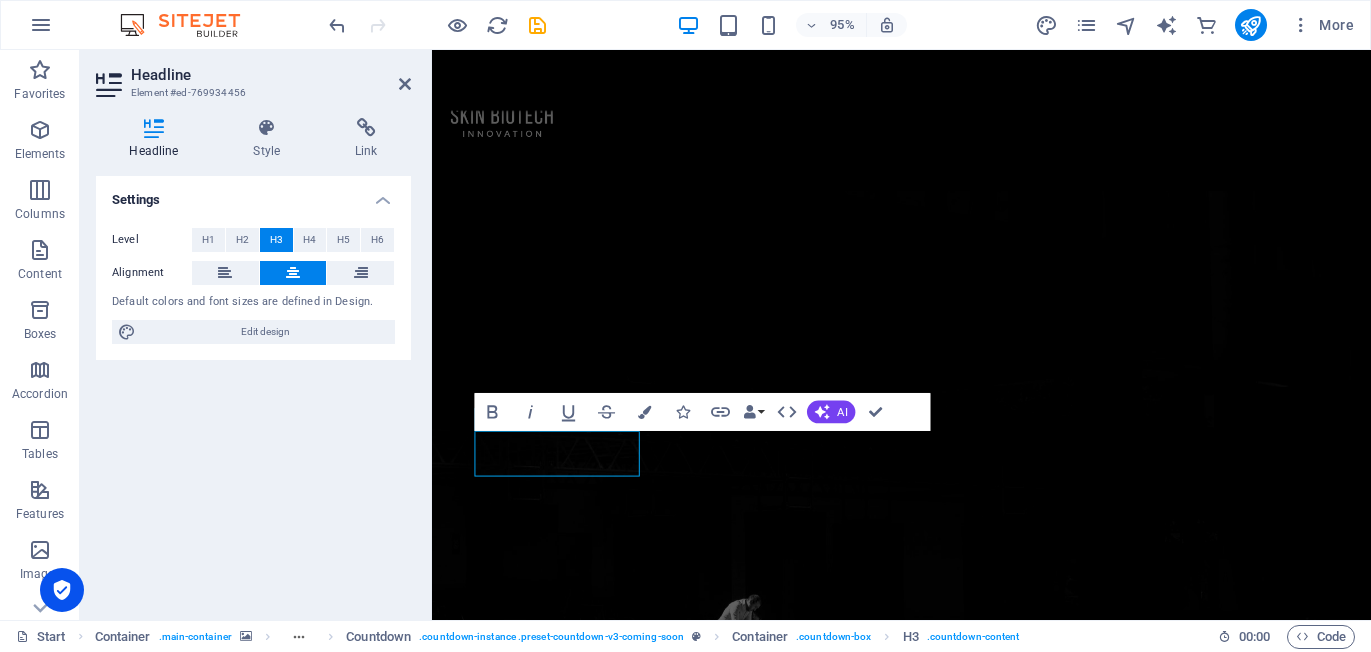 drag, startPoint x: 530, startPoint y: 467, endPoint x: 609, endPoint y: 466, distance: 79.00633 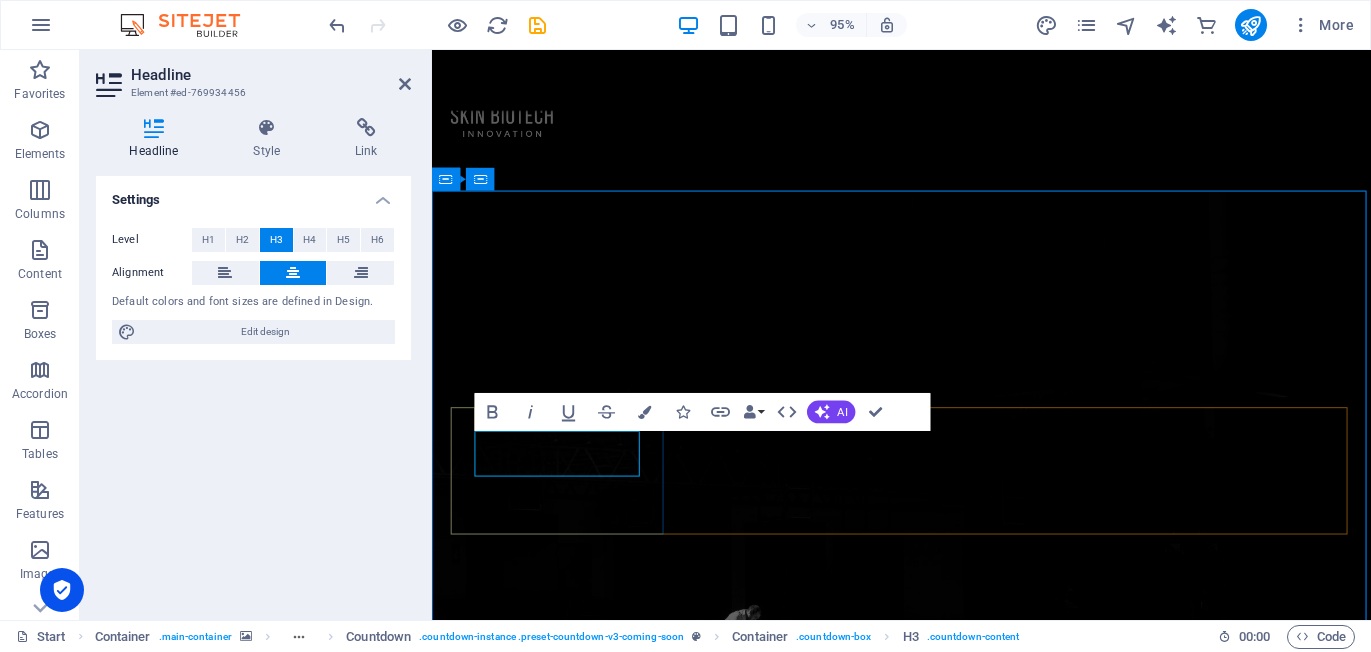 drag, startPoint x: 532, startPoint y: 468, endPoint x: 637, endPoint y: 469, distance: 105.00476 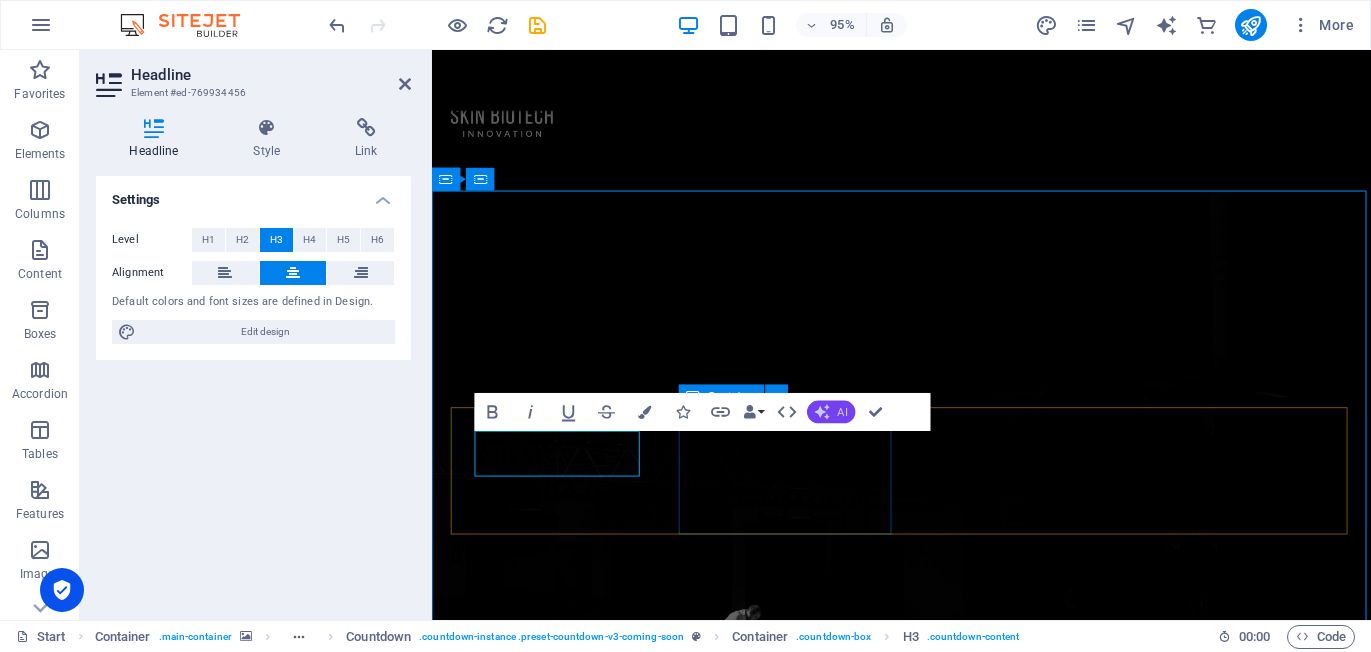 click on "AI" at bounding box center [843, 411] 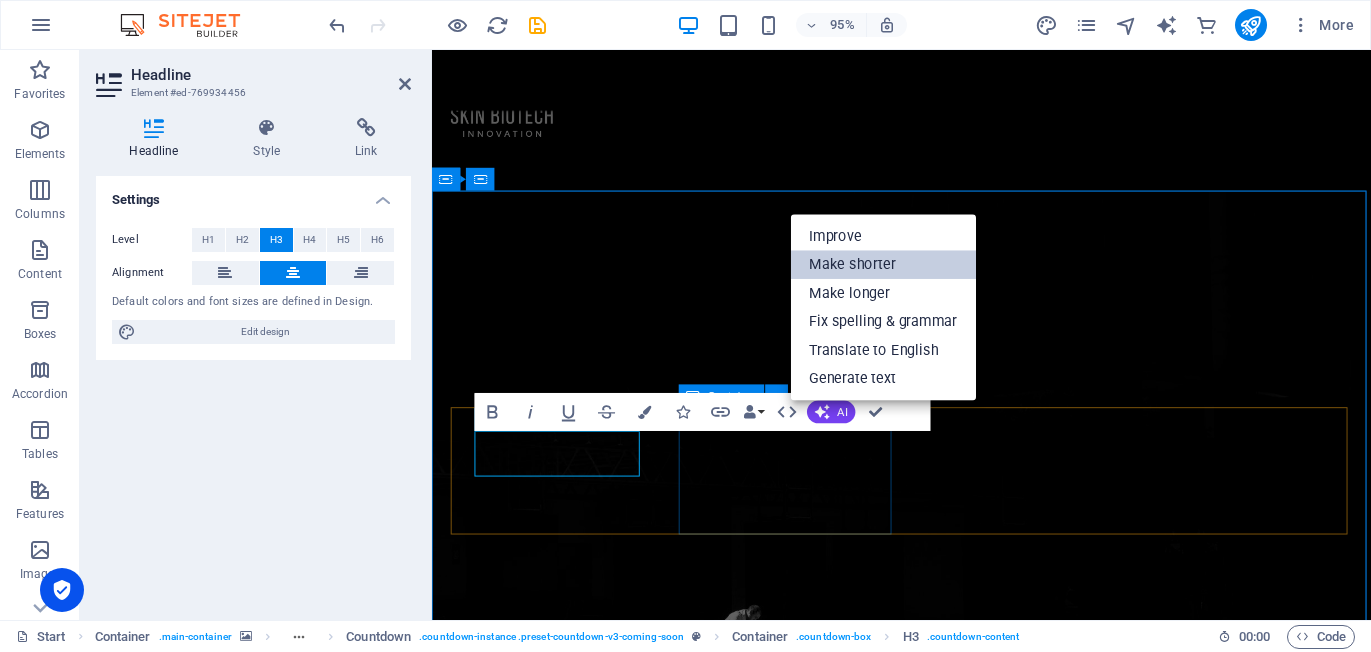 drag, startPoint x: 868, startPoint y: 268, endPoint x: 458, endPoint y: 229, distance: 411.8507 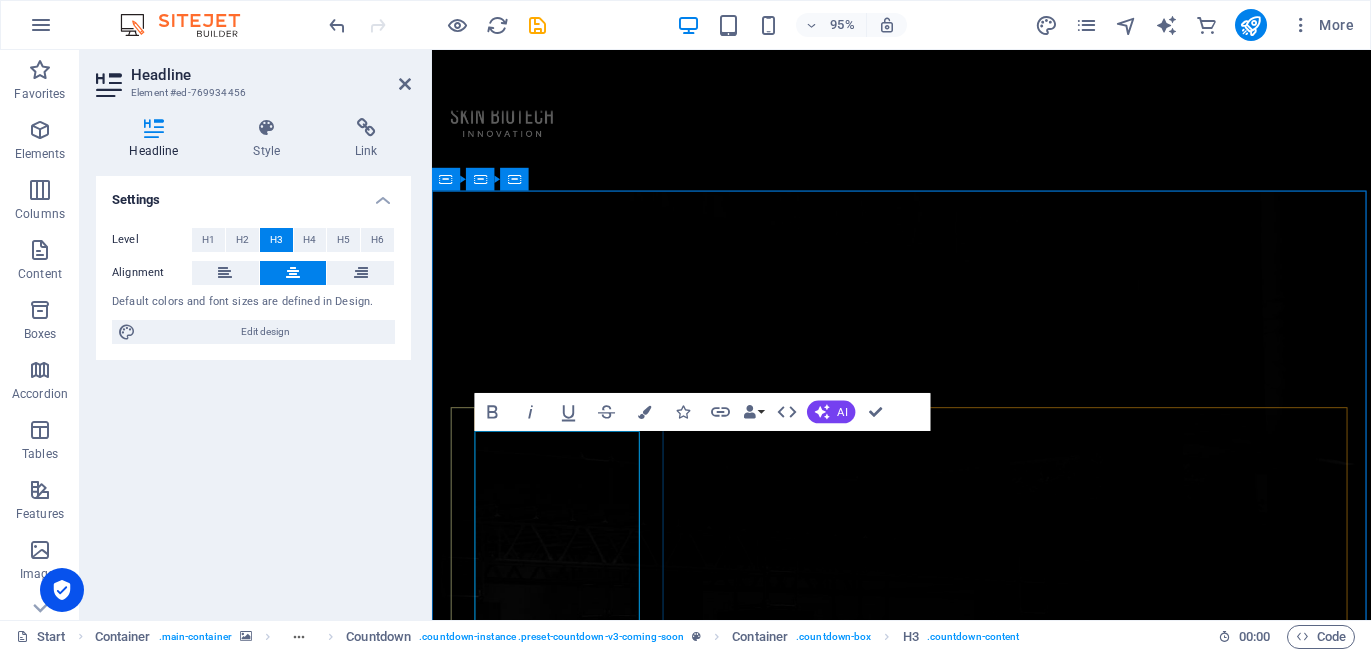 drag, startPoint x: 613, startPoint y: 464, endPoint x: 524, endPoint y: 462, distance: 89.02247 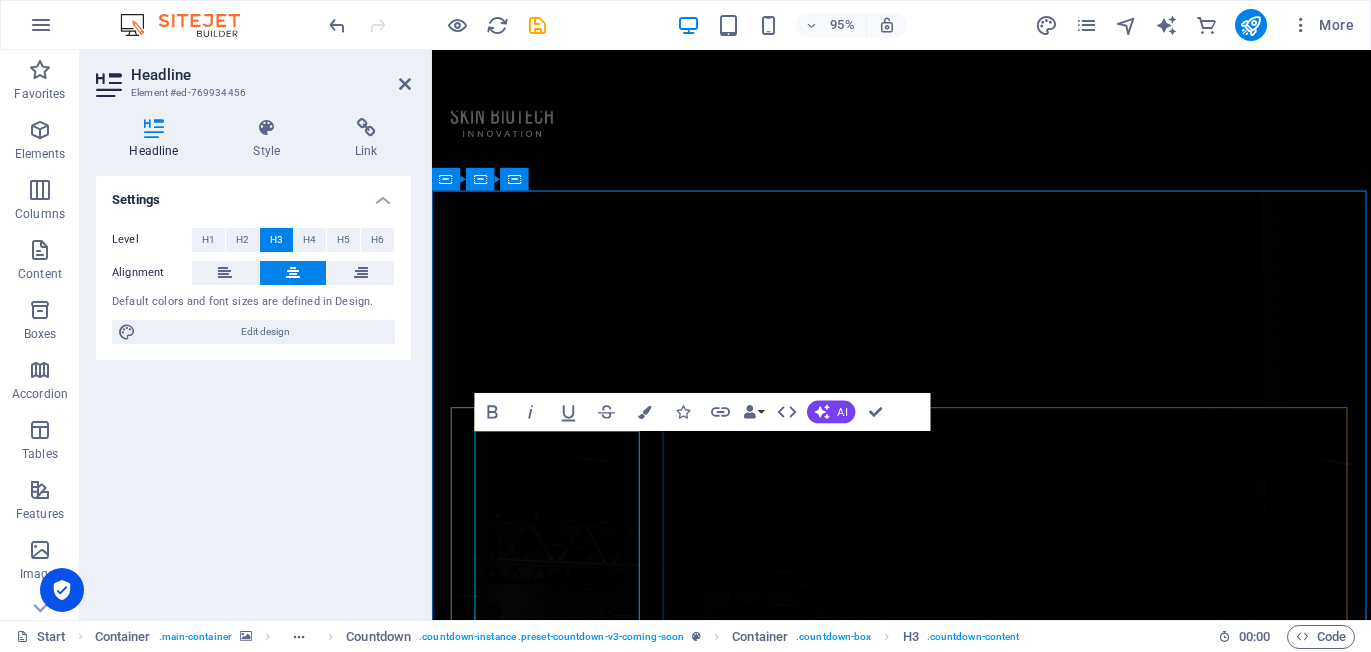 click on "558" at bounding box center (566, 1238) 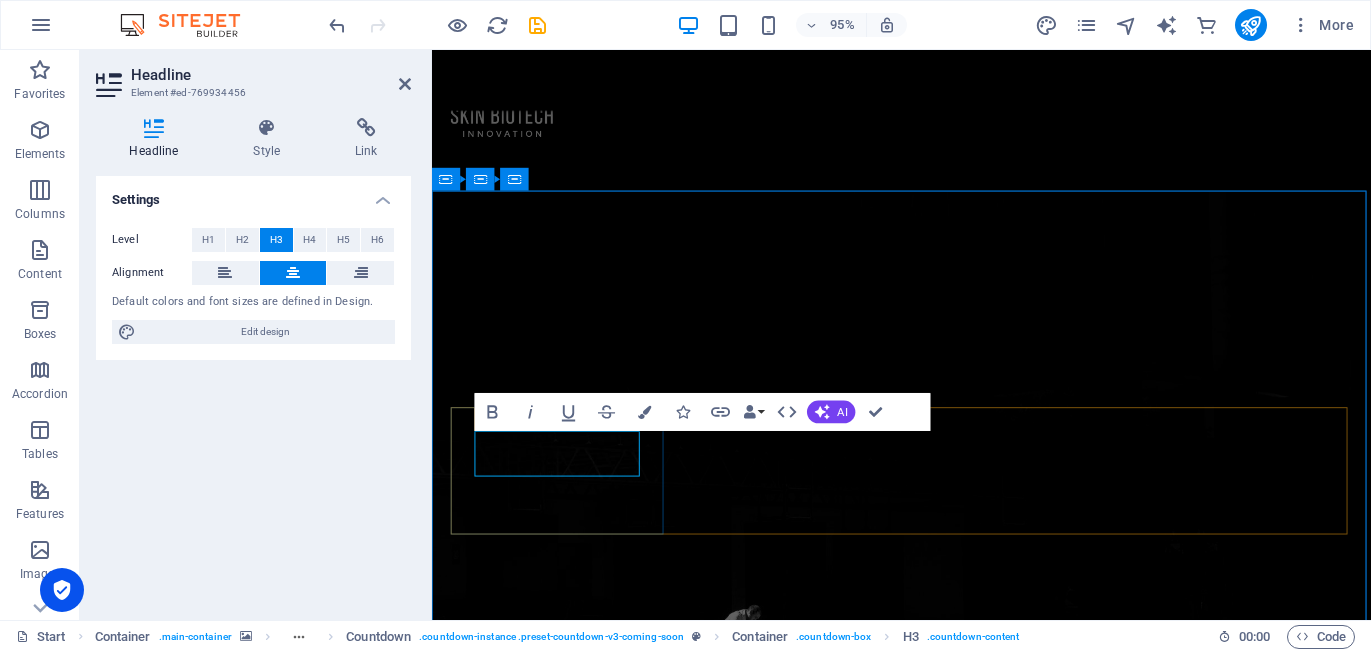 click on "558" at bounding box center (566, 1068) 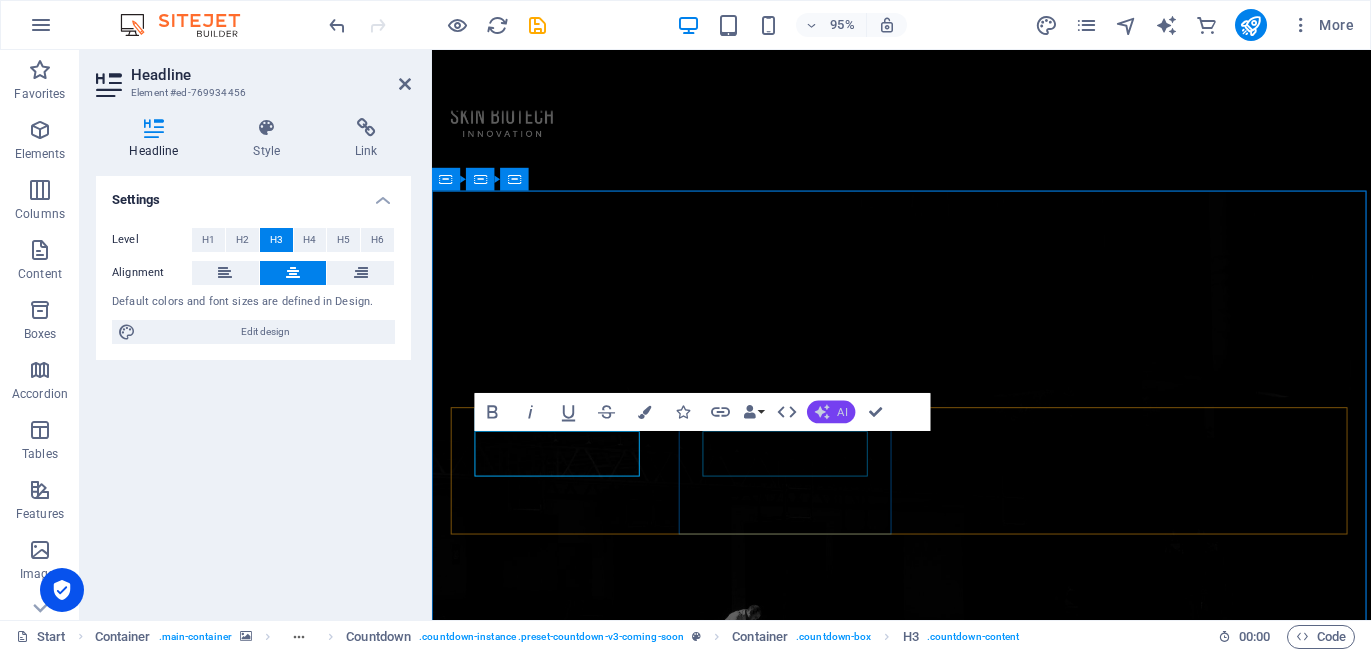 click on "AI" at bounding box center (831, 411) 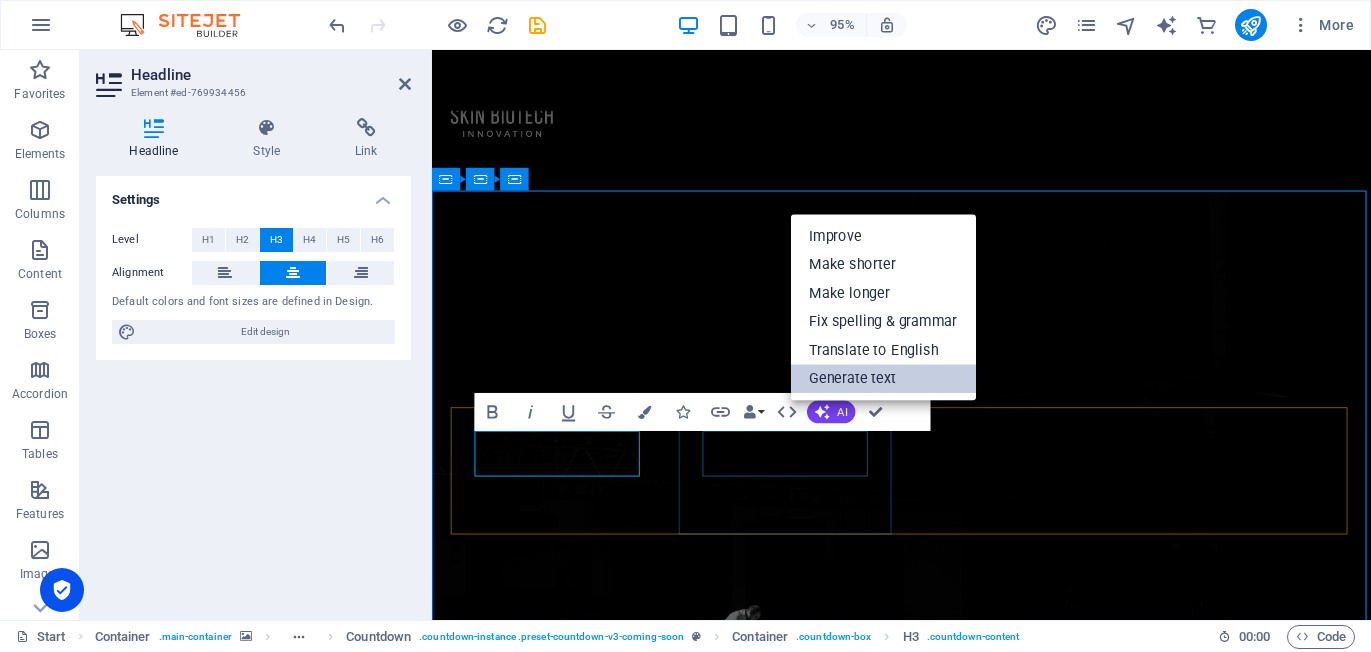click on "Generate text" at bounding box center [883, 378] 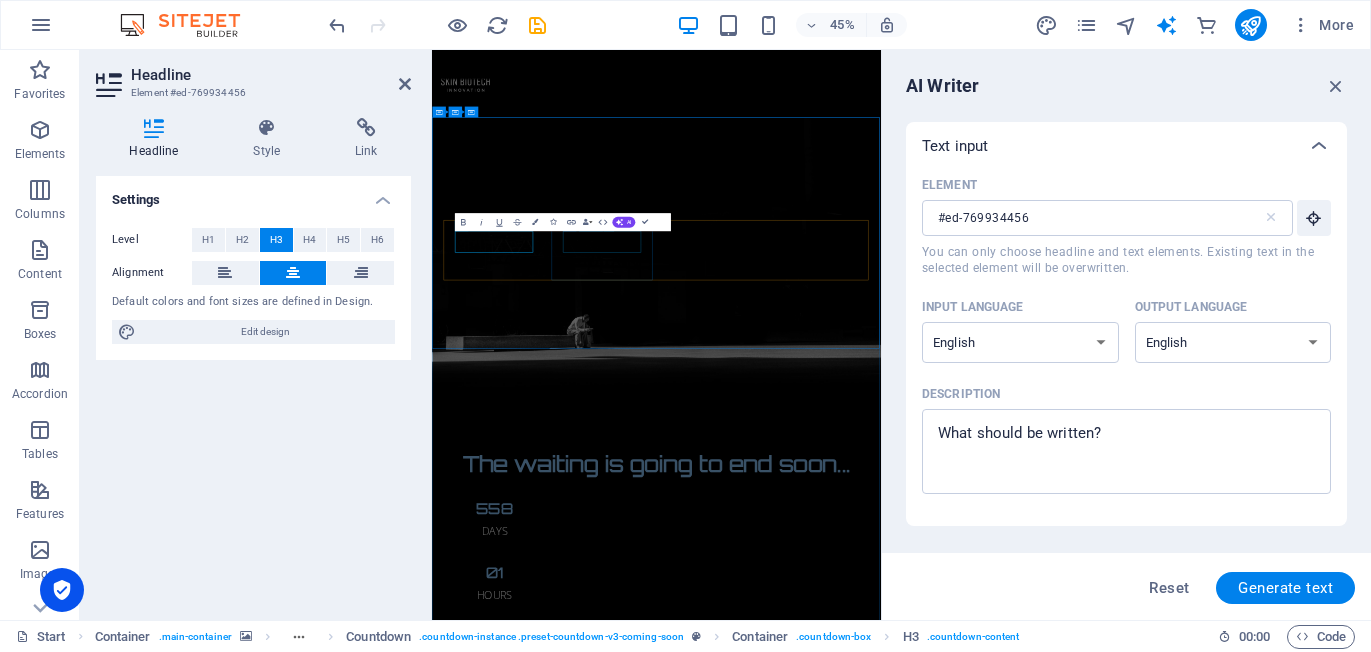 scroll, scrollTop: 0, scrollLeft: 0, axis: both 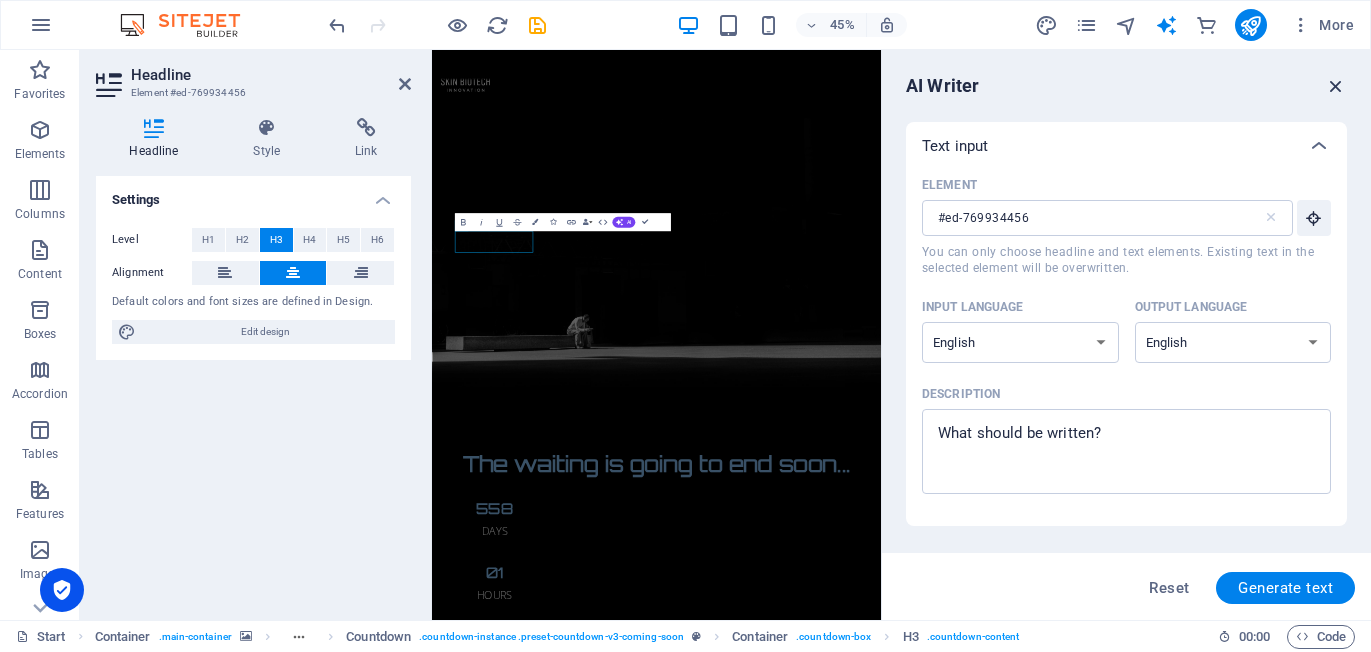 click at bounding box center (1336, 86) 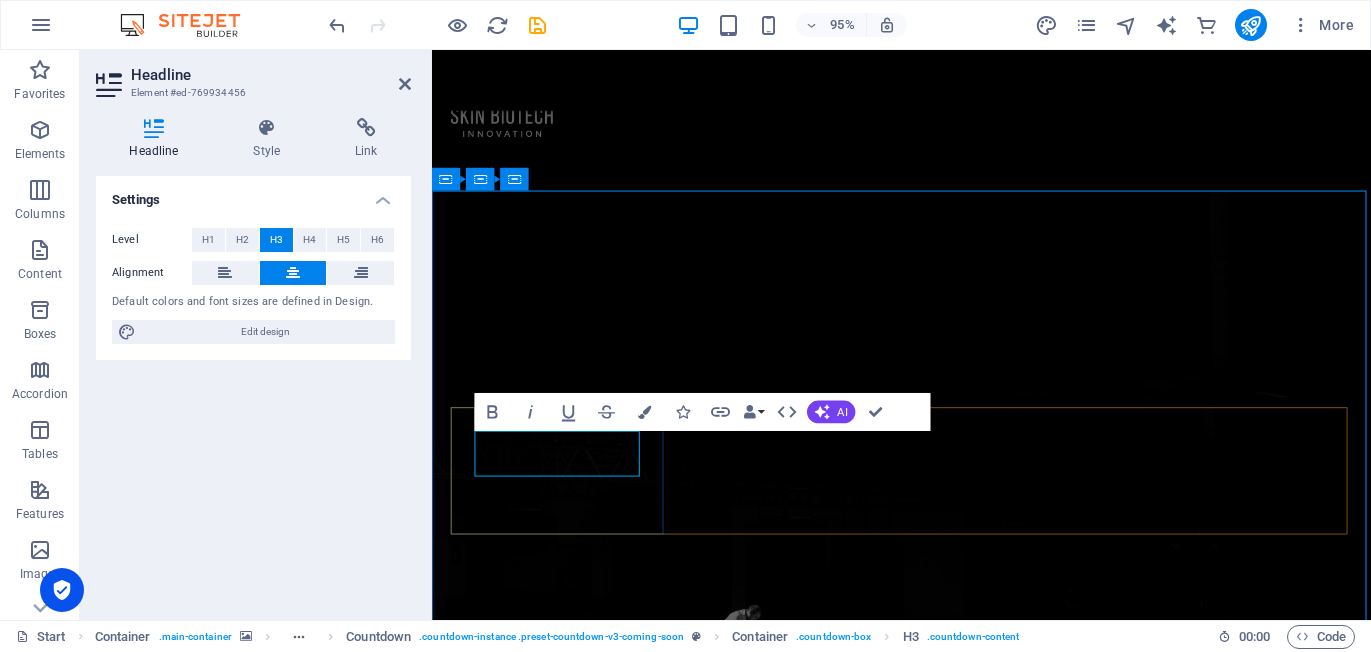 click on "558" at bounding box center [566, 1068] 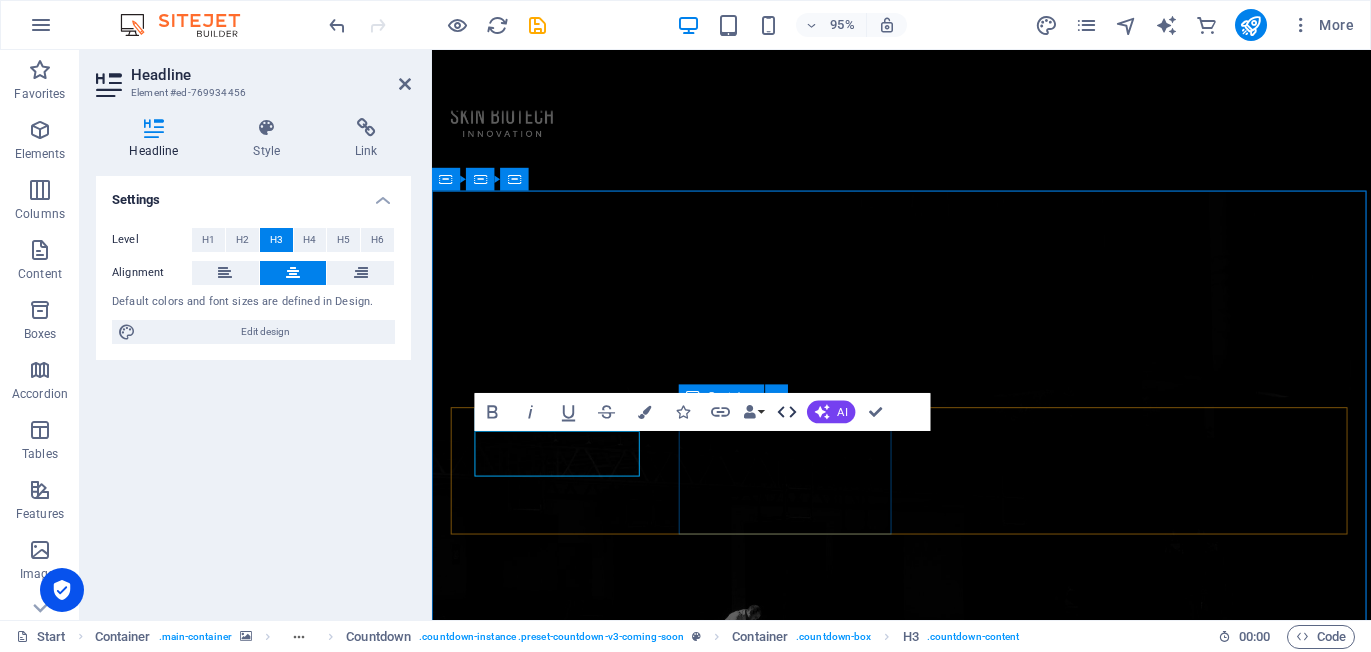 drag, startPoint x: 779, startPoint y: 411, endPoint x: 365, endPoint y: 380, distance: 415.159 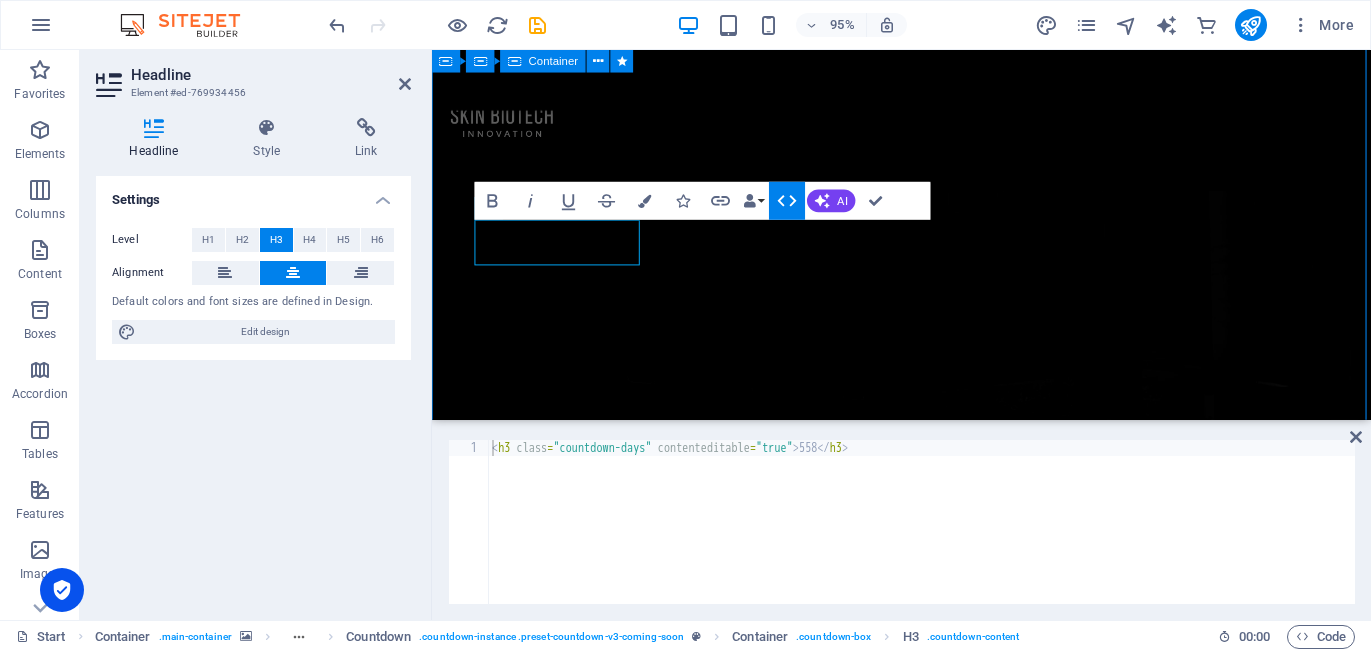scroll, scrollTop: 222, scrollLeft: 0, axis: vertical 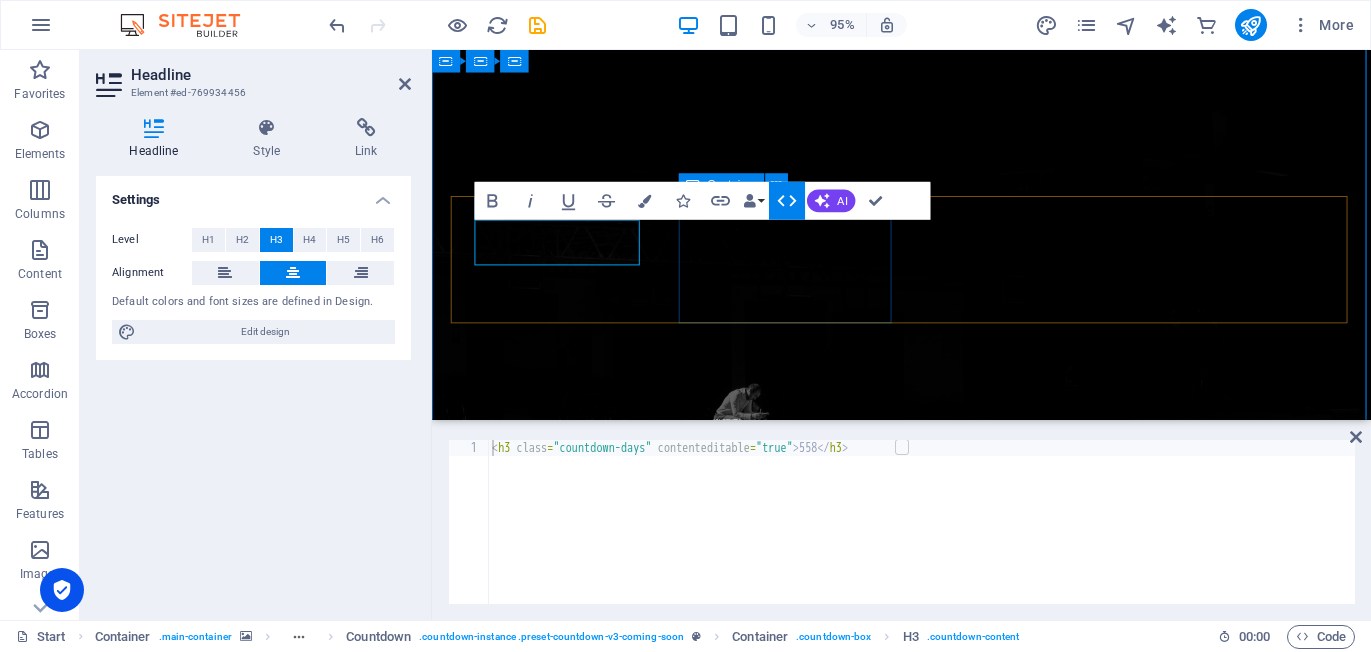 click 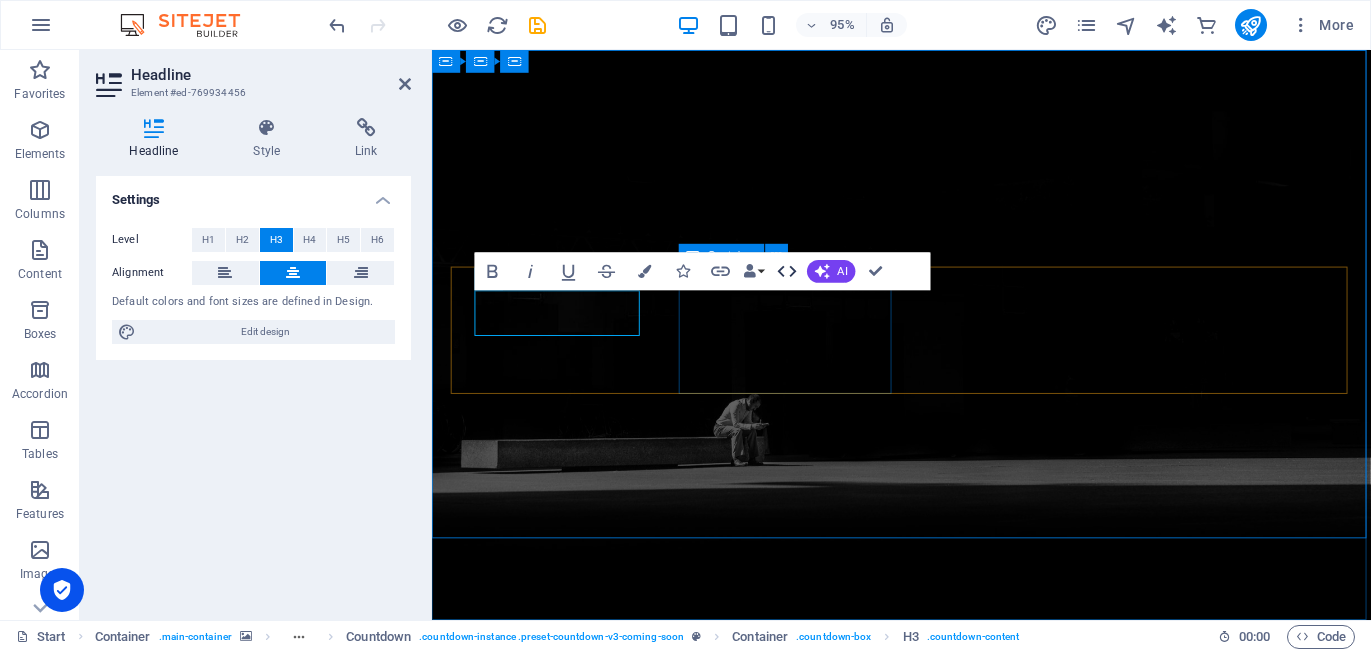 scroll, scrollTop: 148, scrollLeft: 0, axis: vertical 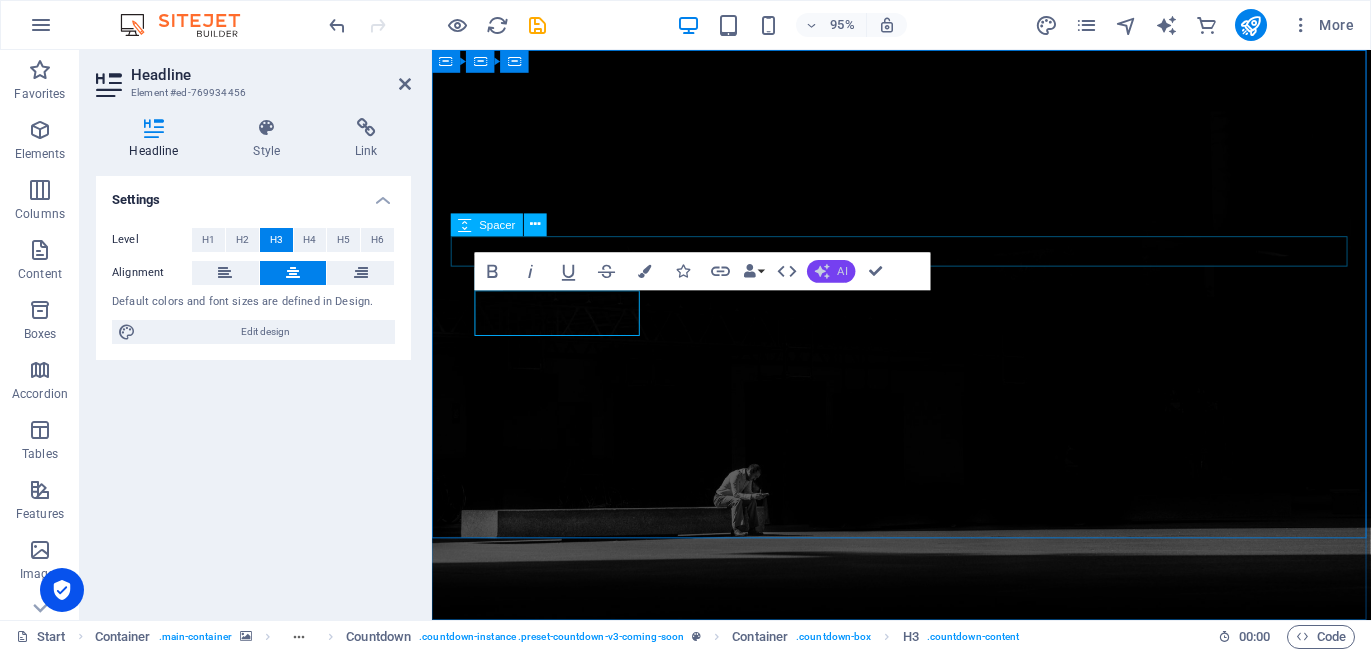 click 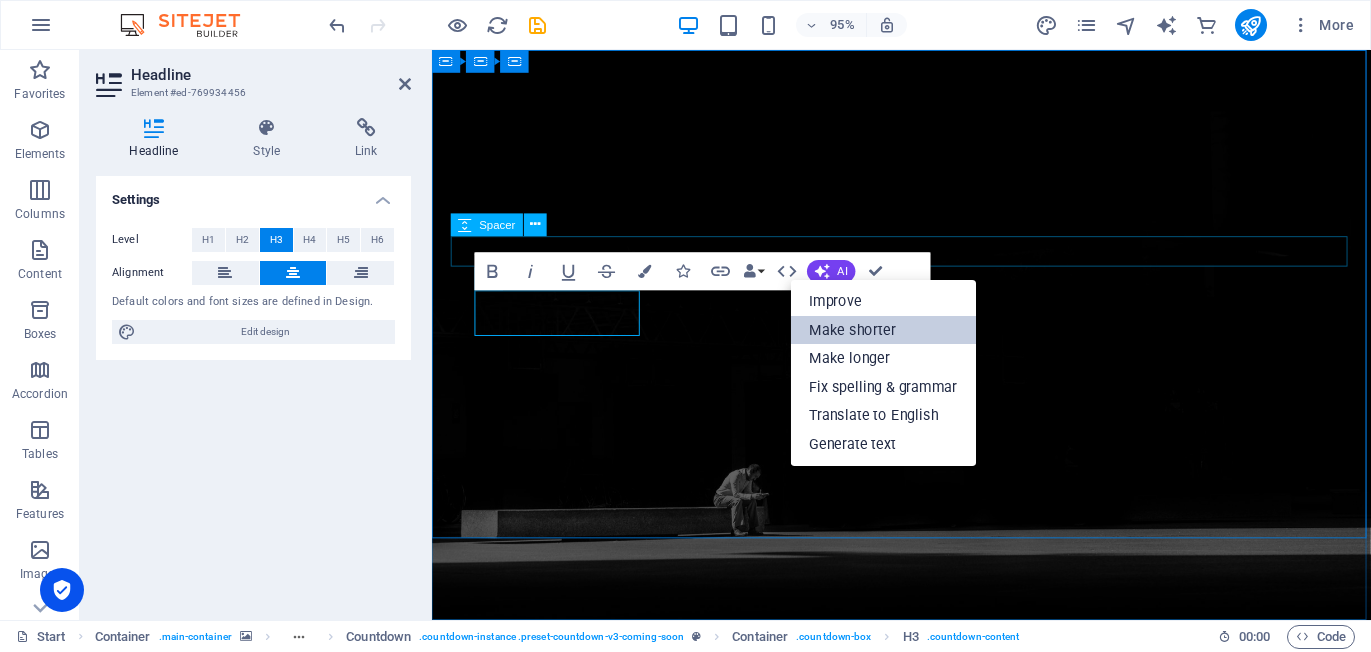 click on "Make shorter" at bounding box center (883, 330) 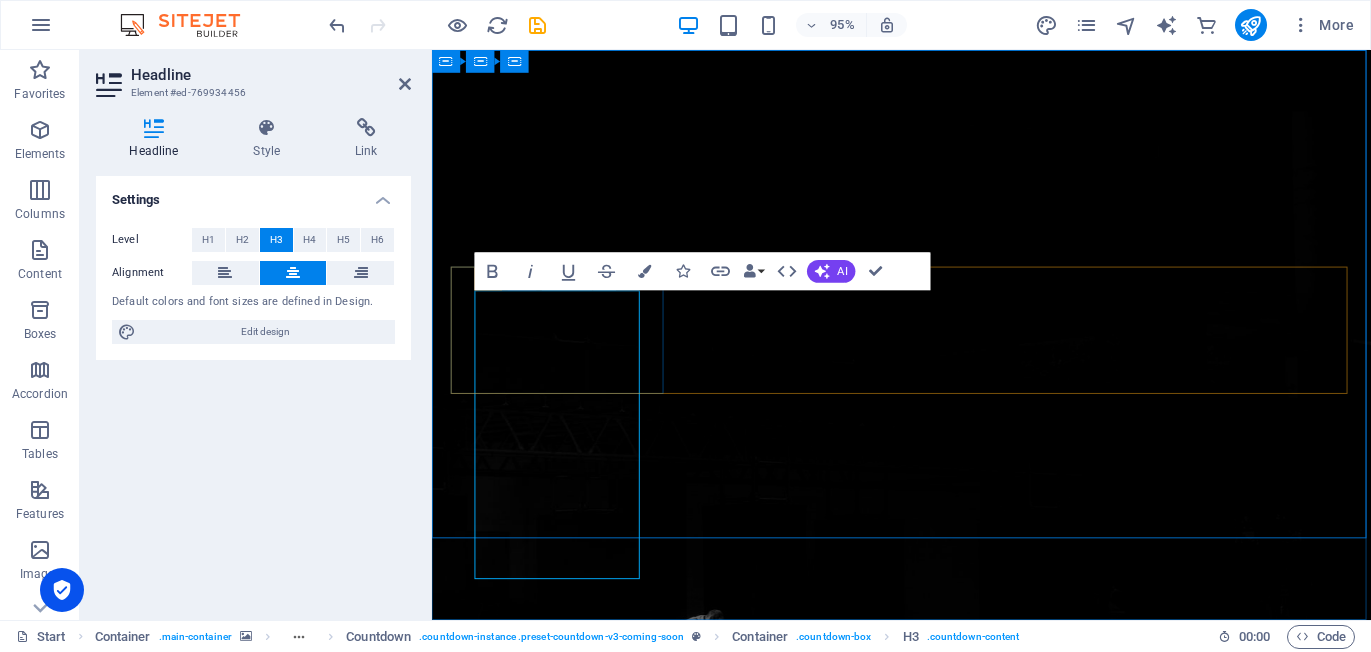 drag, startPoint x: 615, startPoint y: 319, endPoint x: 555, endPoint y: 317, distance: 60.033325 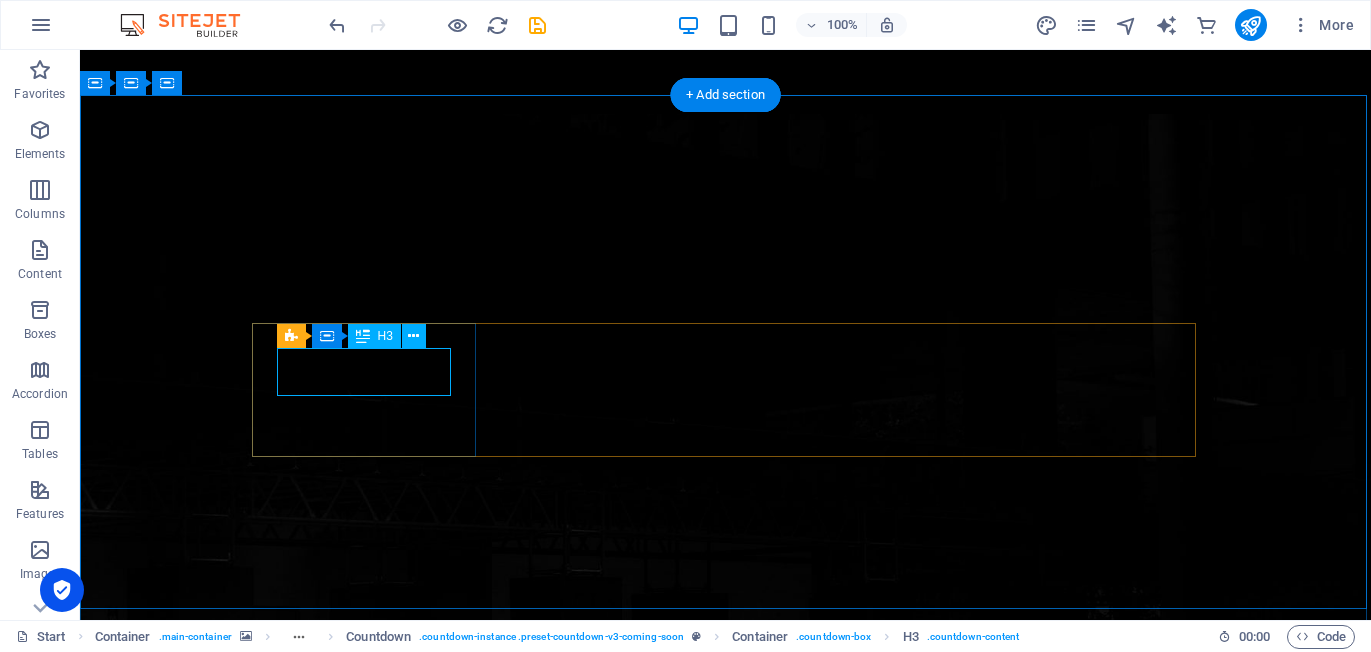 click on "558" at bounding box center [366, 1199] 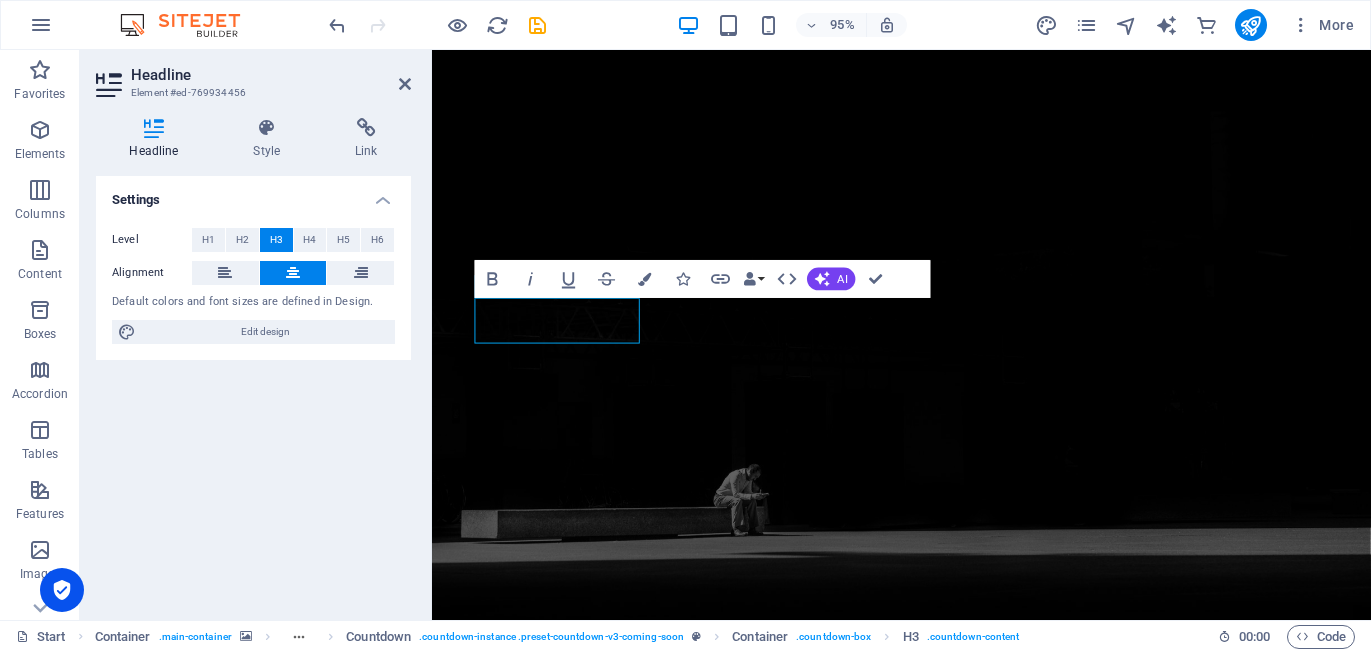scroll, scrollTop: 140, scrollLeft: 0, axis: vertical 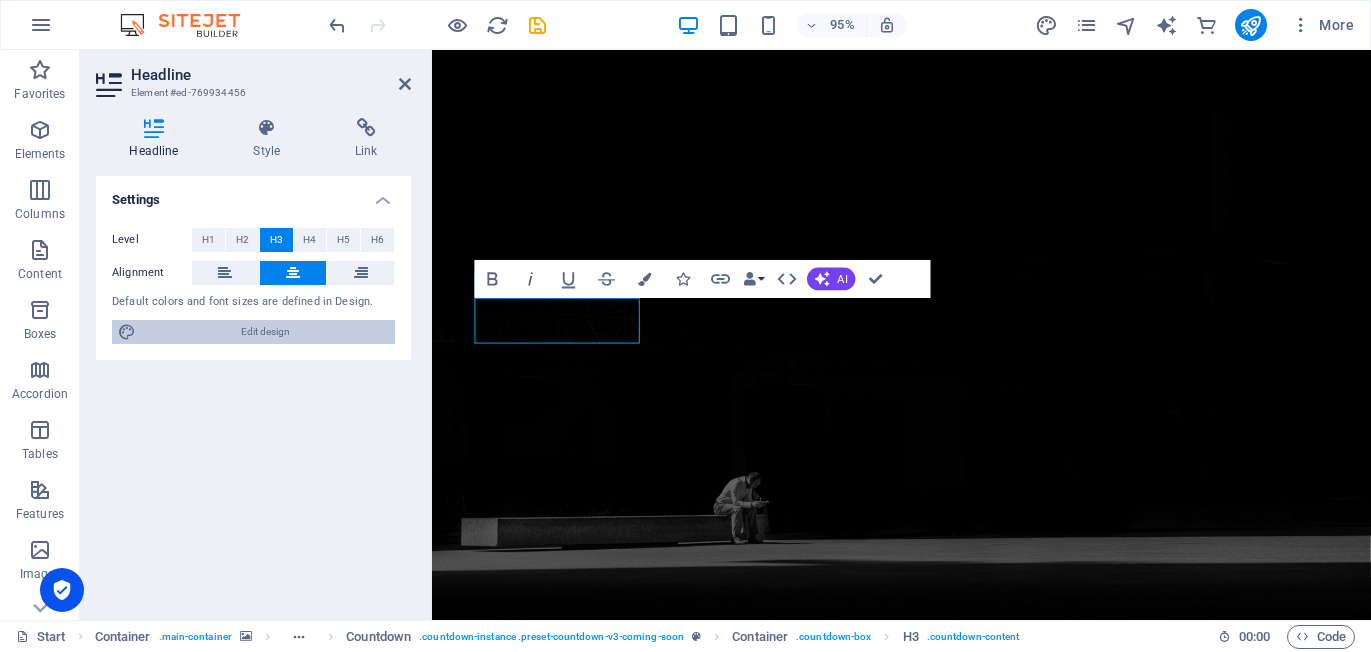 click on "Edit design" at bounding box center [265, 332] 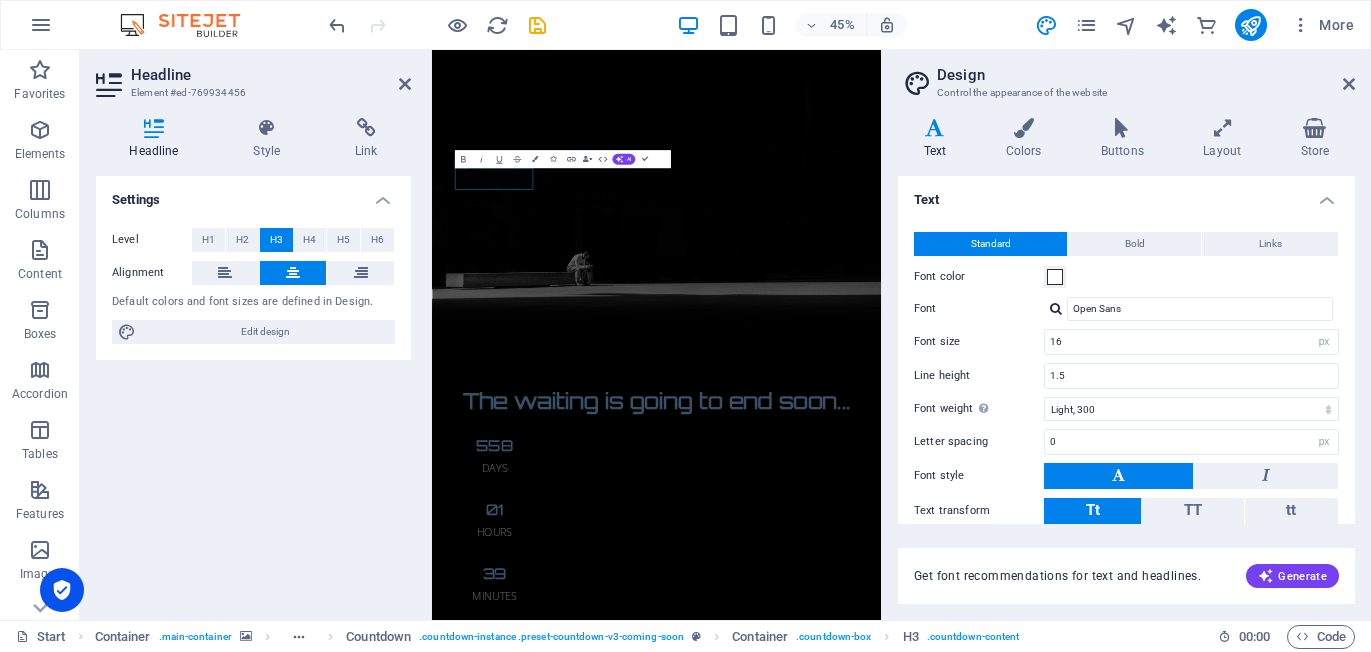 scroll, scrollTop: 107, scrollLeft: 0, axis: vertical 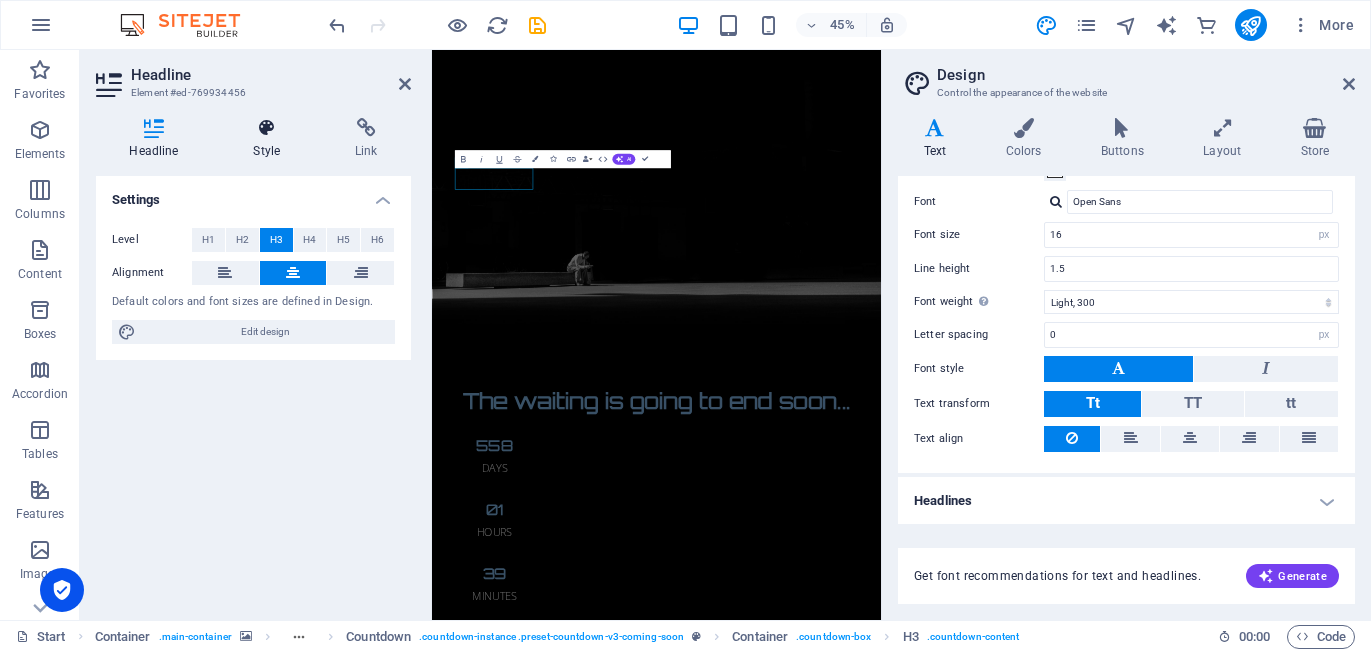 click at bounding box center [267, 128] 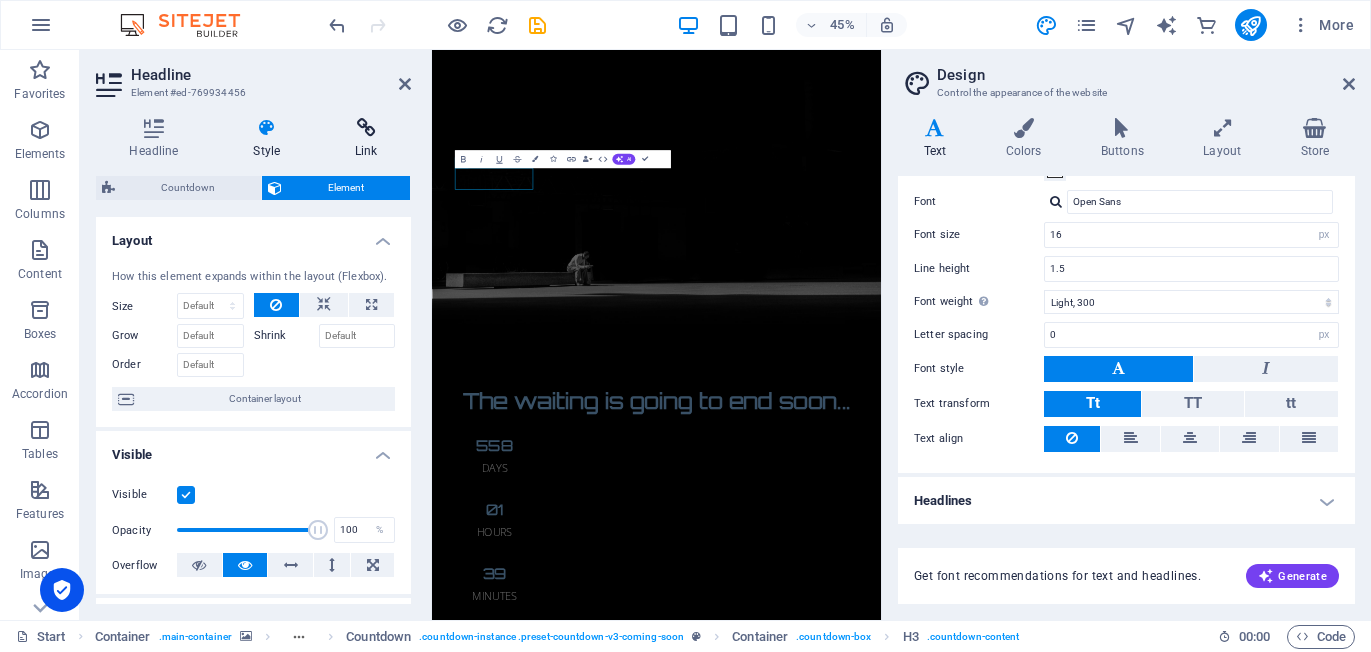 click at bounding box center (366, 128) 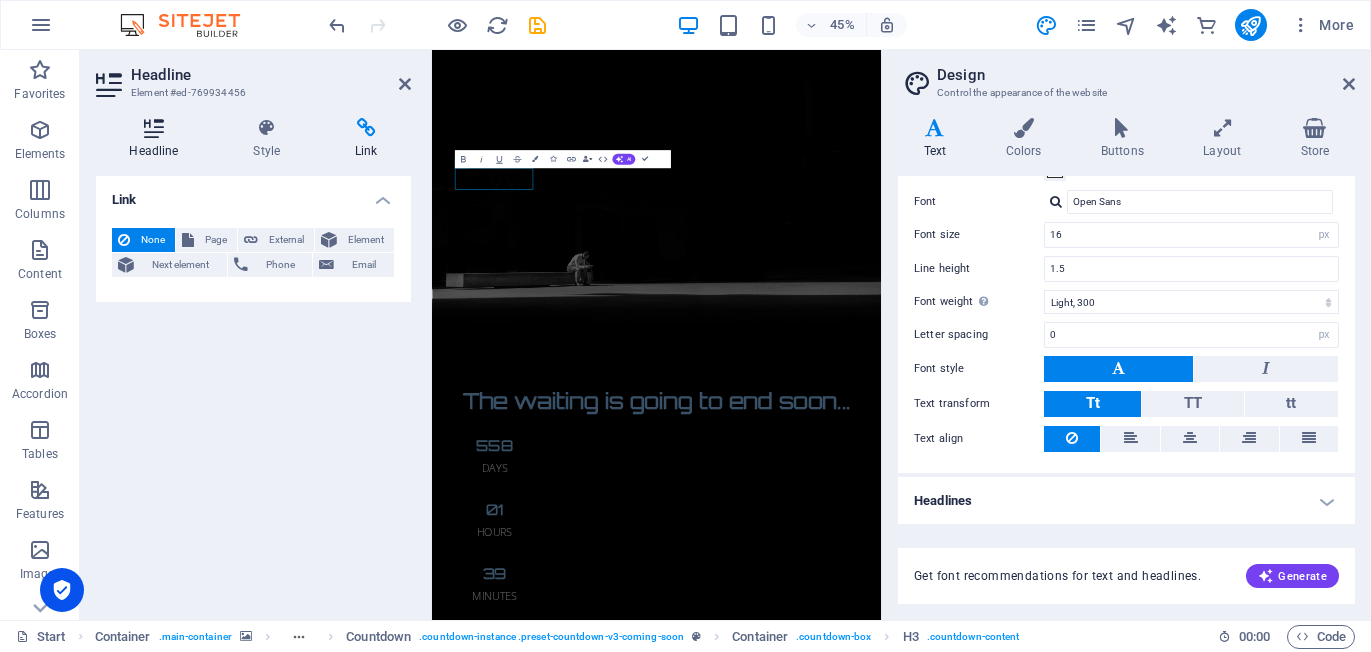 click at bounding box center (154, 128) 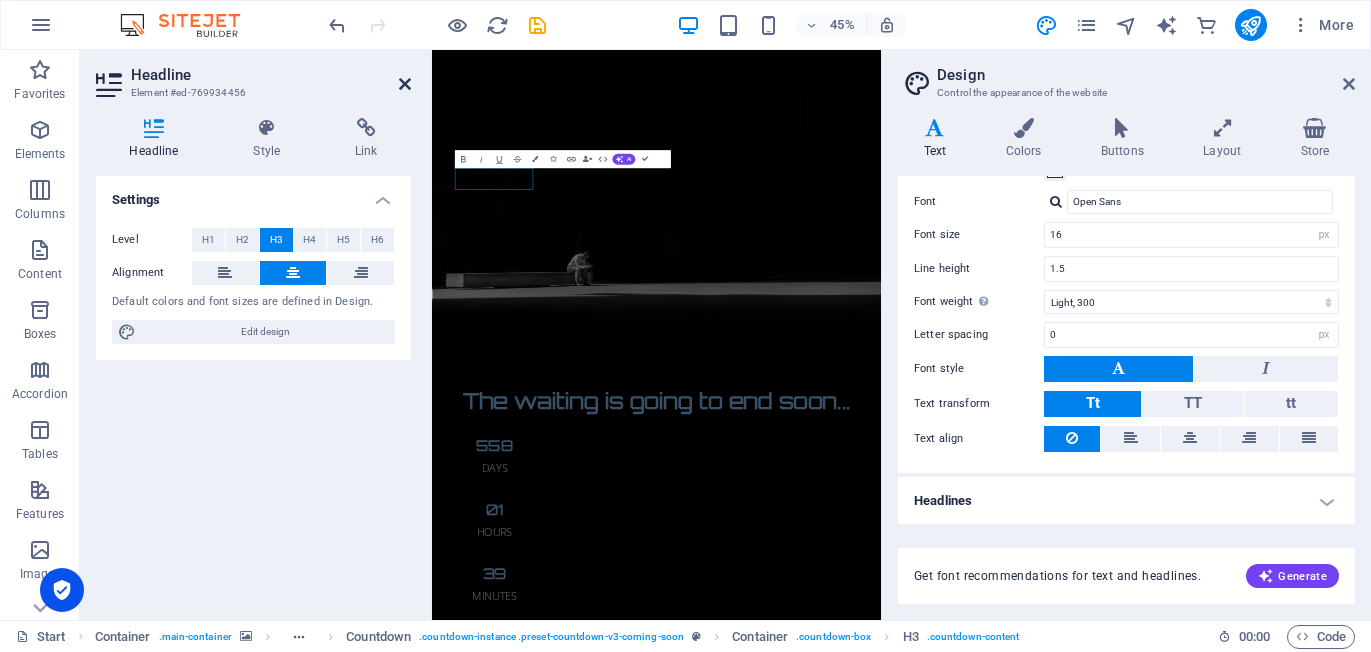 click at bounding box center [405, 84] 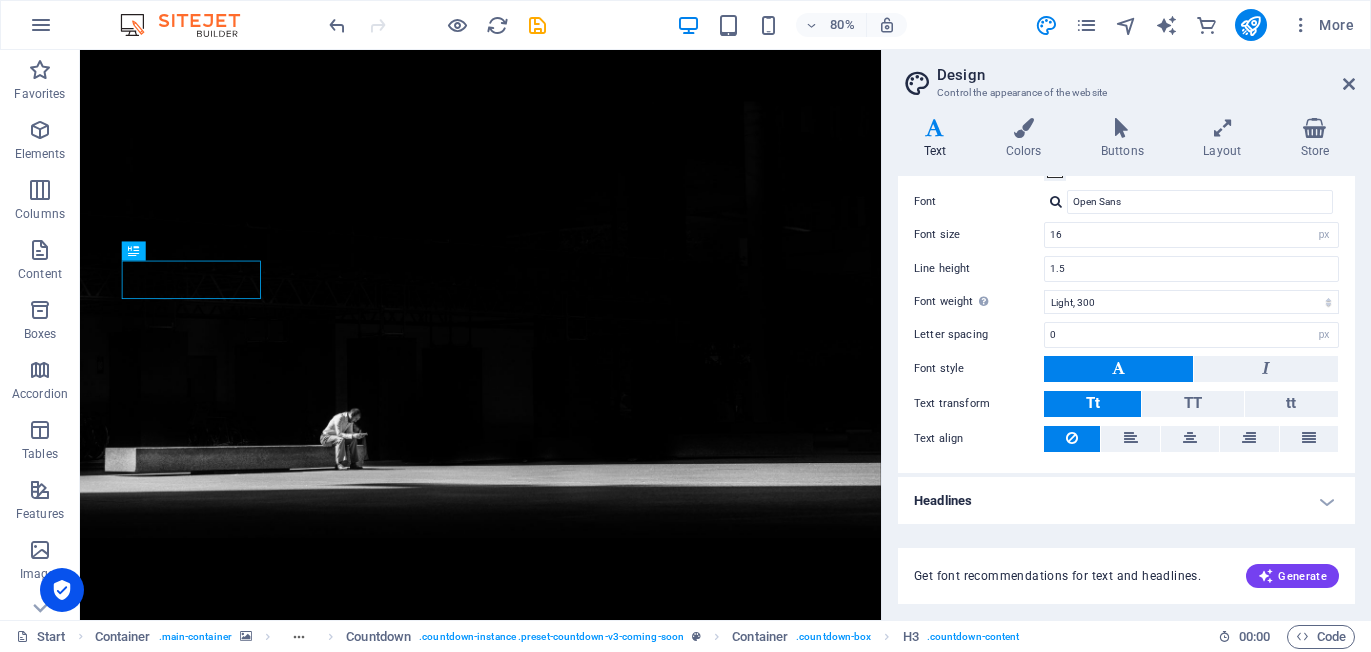 click at bounding box center [935, 128] 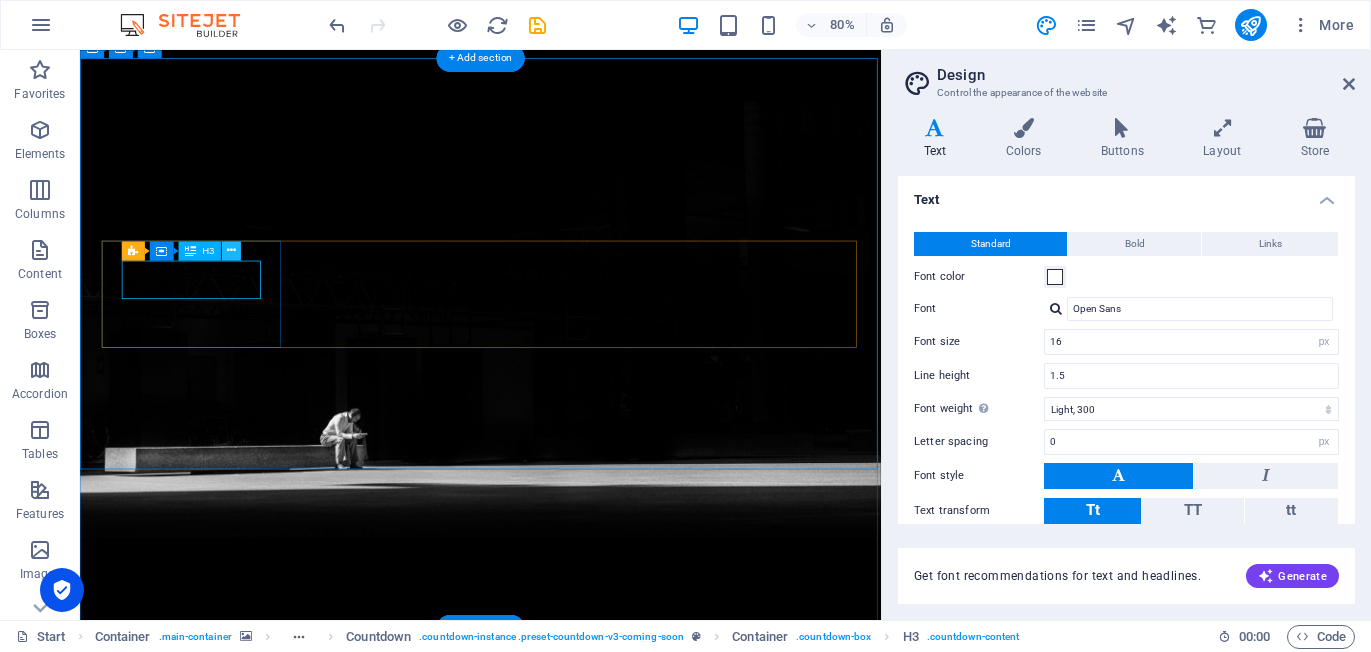 click at bounding box center [231, 250] 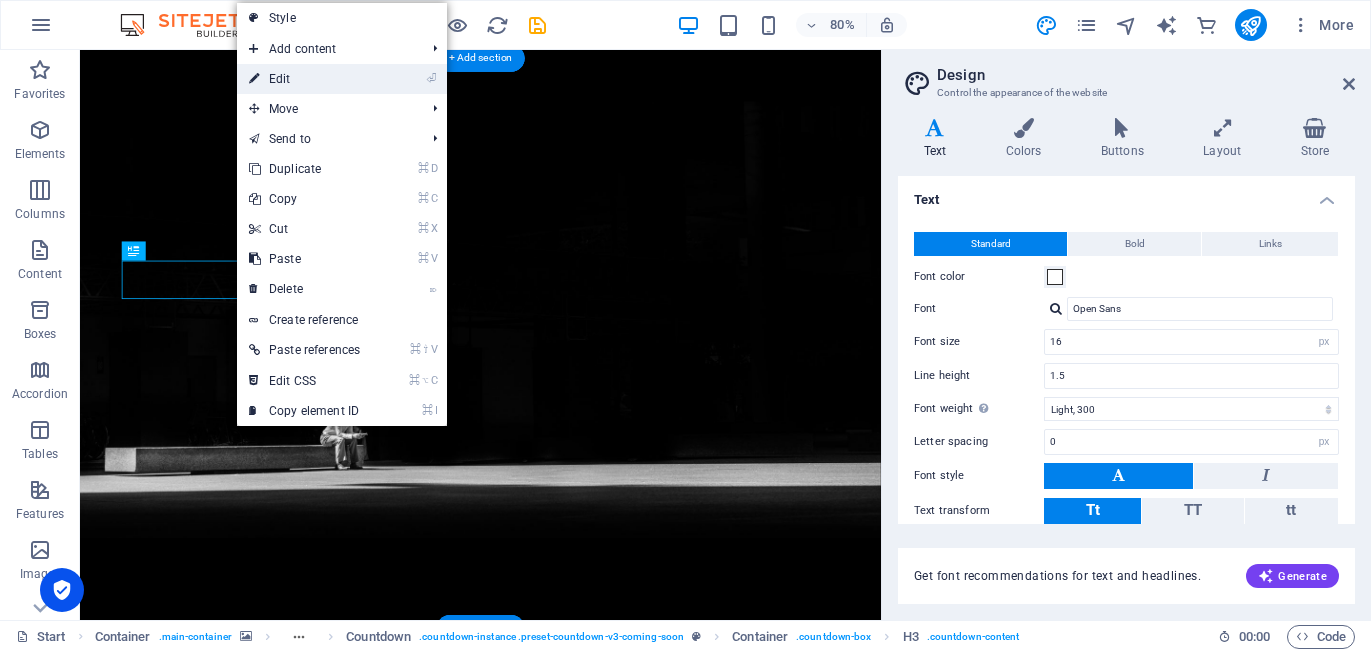 click on "⏎  Edit" at bounding box center (304, 79) 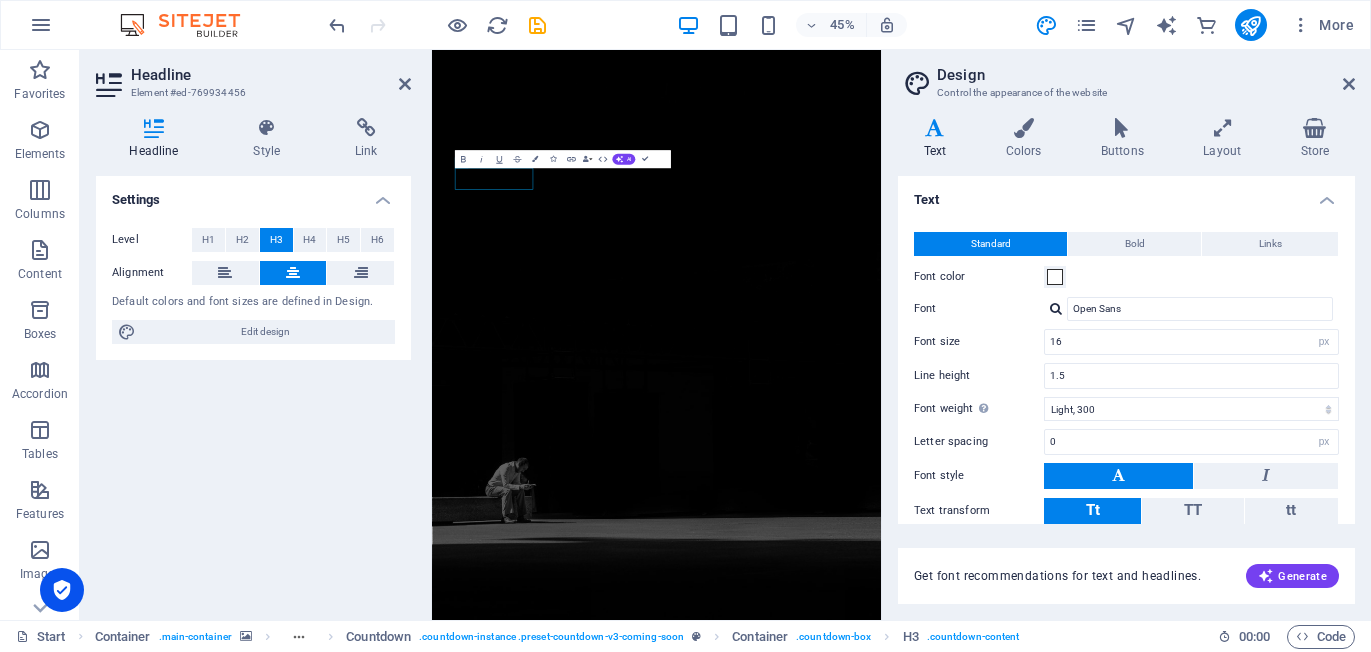 click at bounding box center (931, 693) 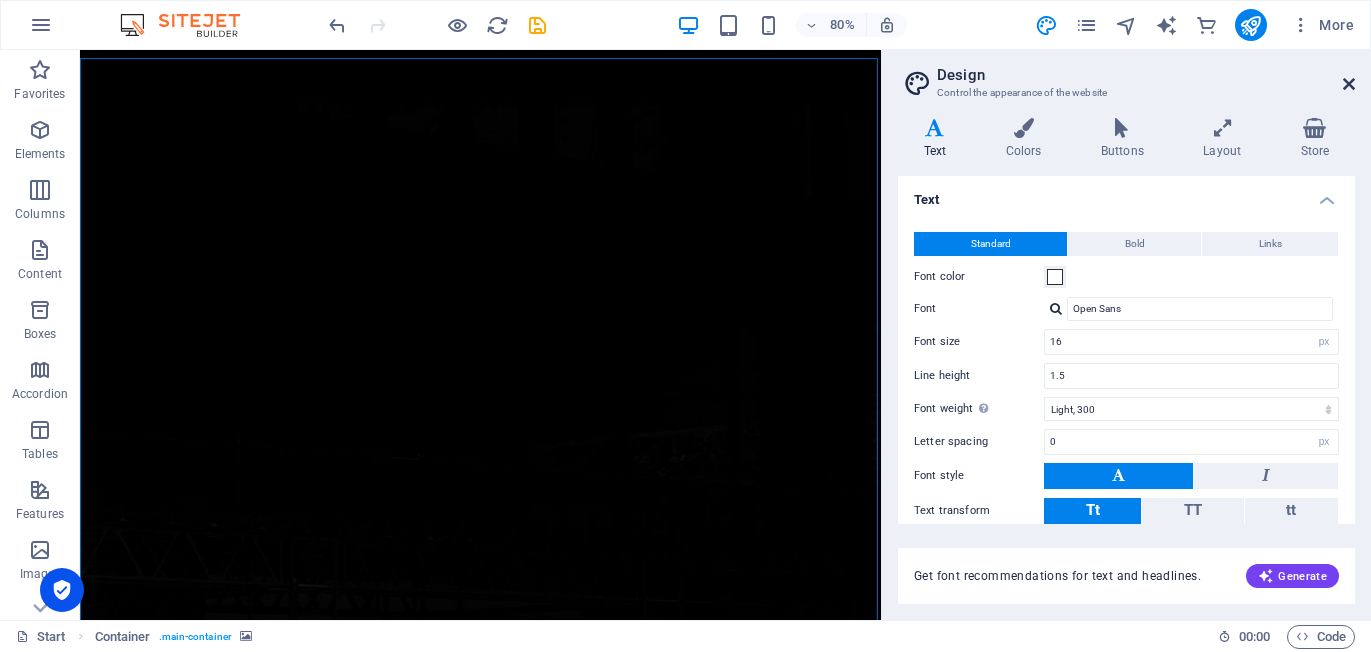 click at bounding box center [1349, 84] 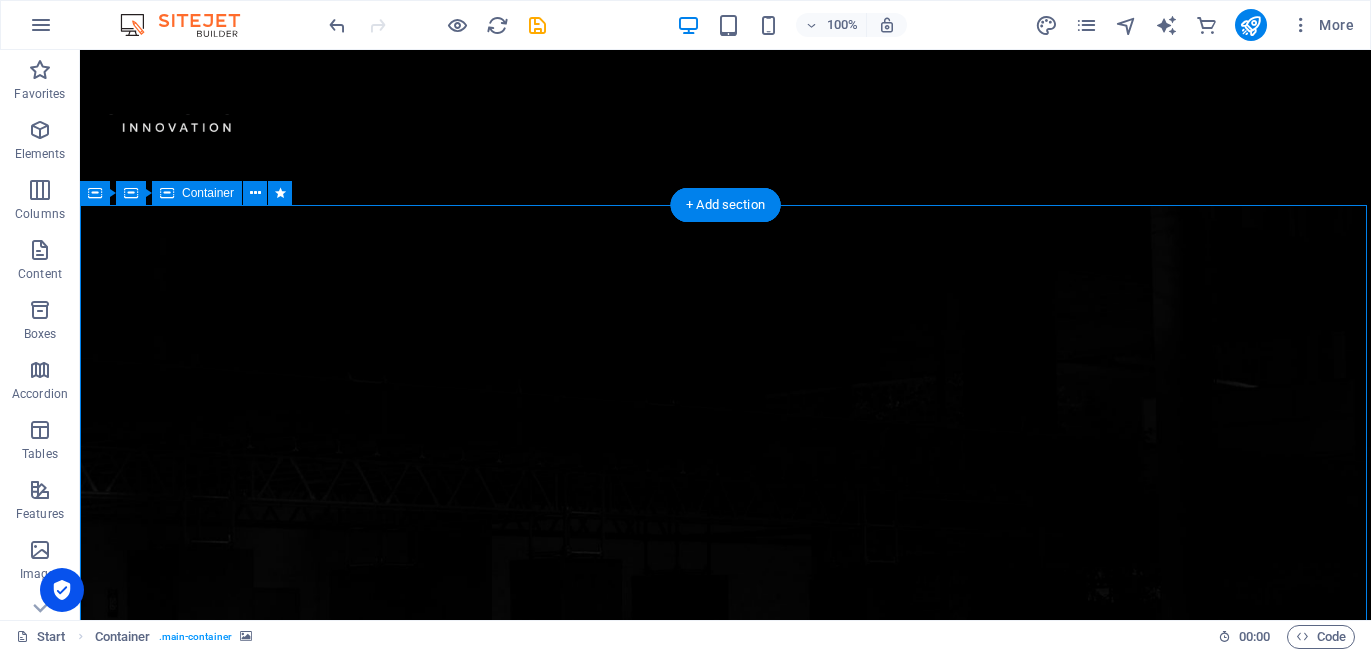 scroll, scrollTop: 0, scrollLeft: 0, axis: both 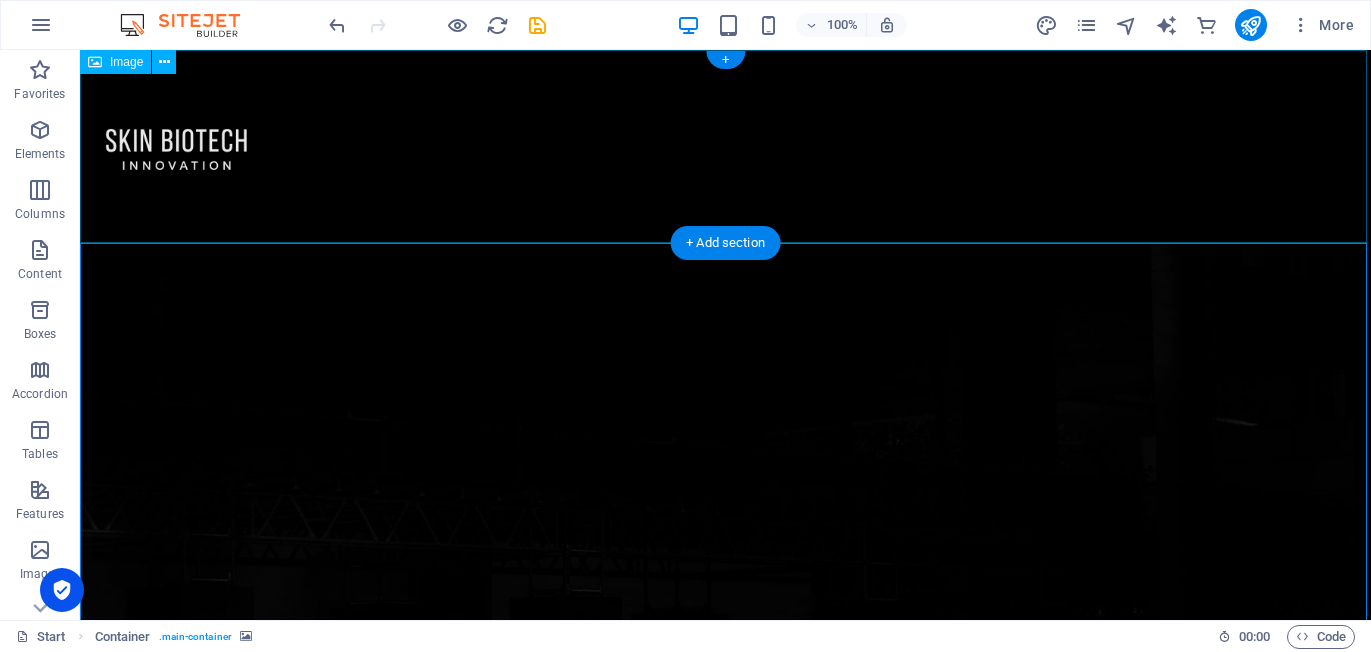 click at bounding box center (725, 147) 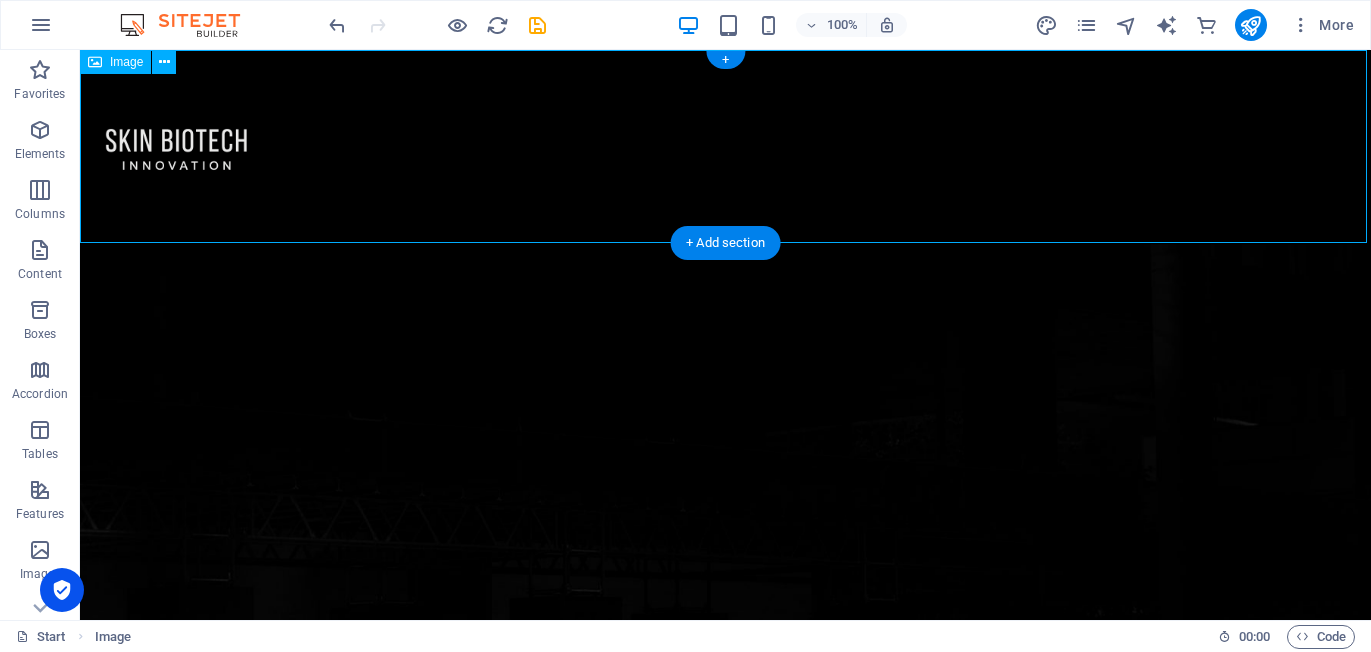click at bounding box center (725, 147) 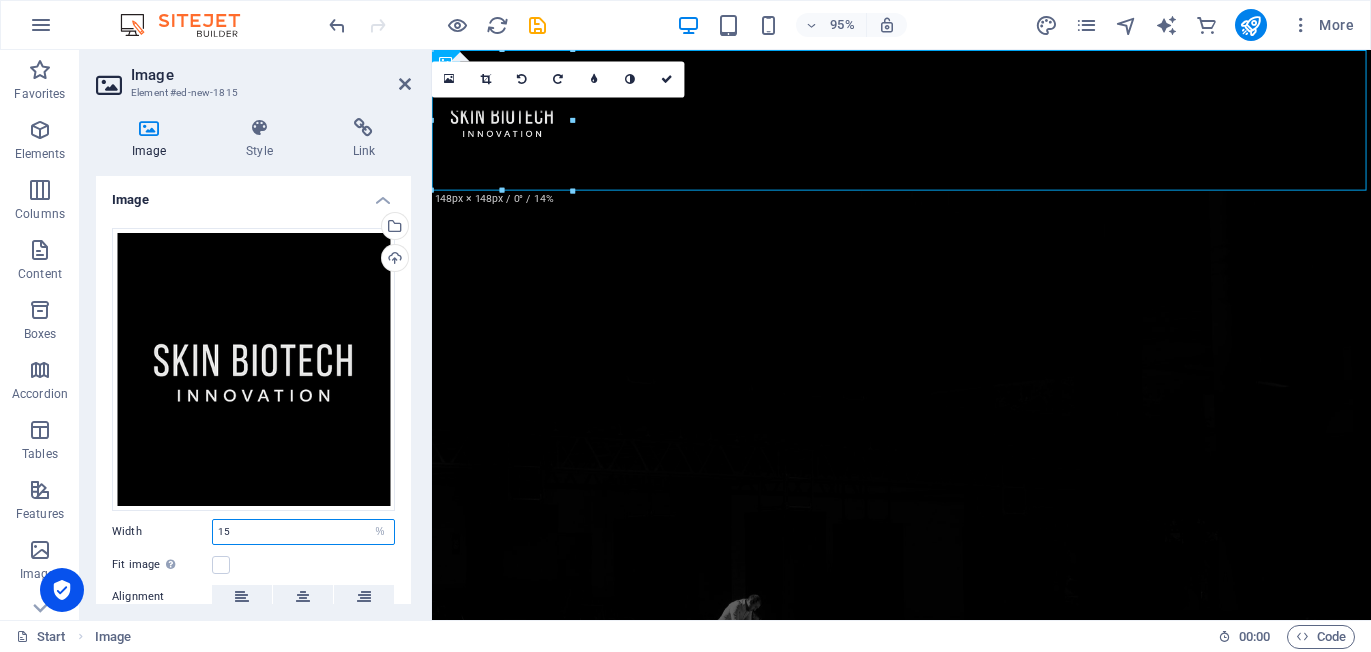 drag, startPoint x: 290, startPoint y: 525, endPoint x: 205, endPoint y: 525, distance: 85 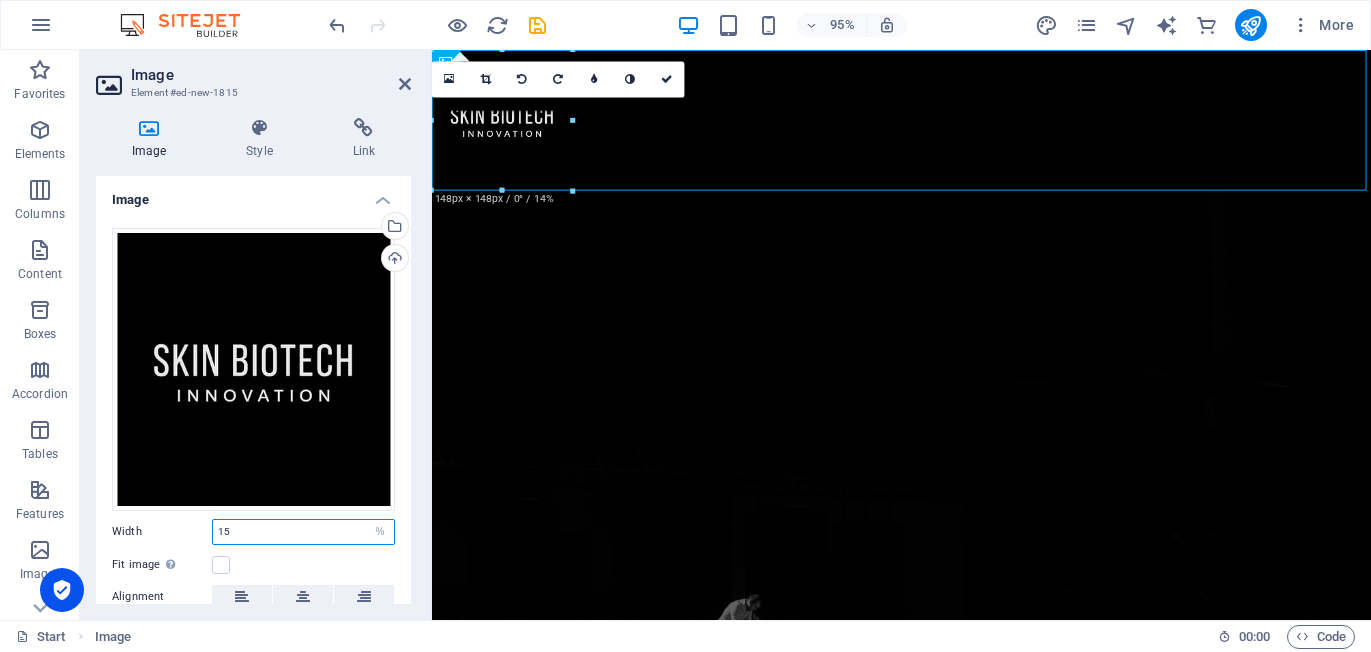 click on "Width 15 Default auto px rem % em vh vw" at bounding box center [253, 532] 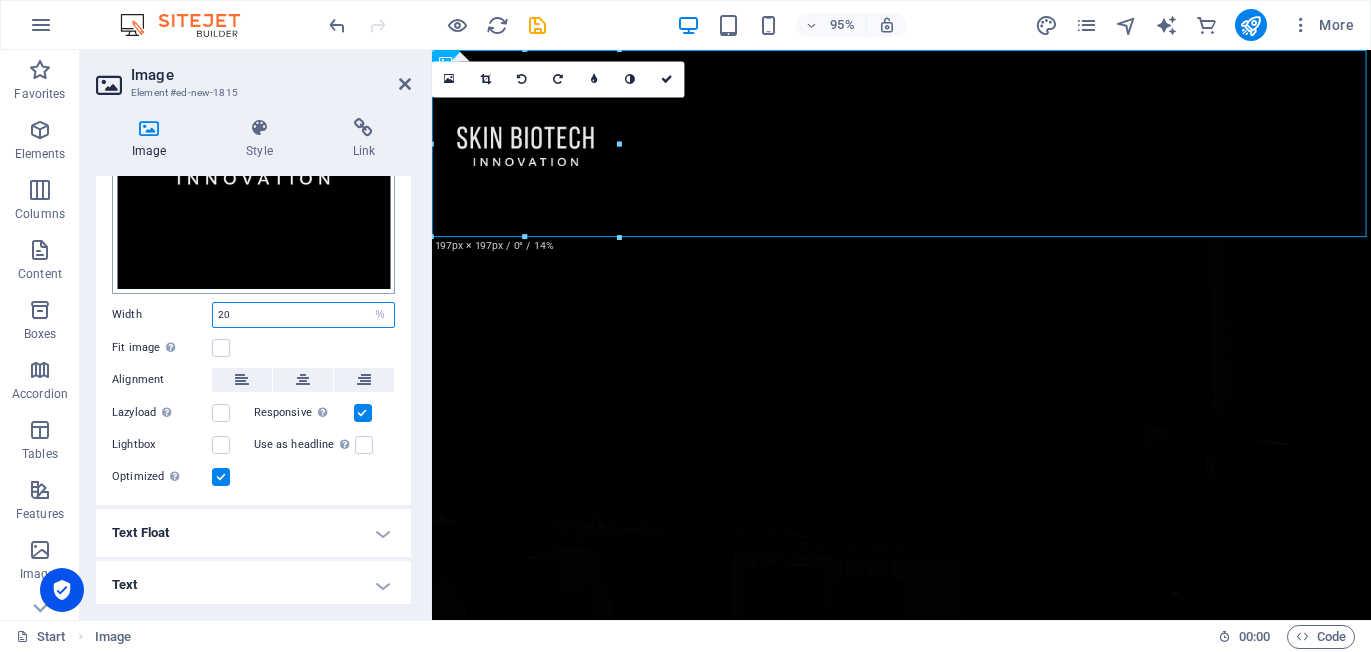 scroll, scrollTop: 0, scrollLeft: 0, axis: both 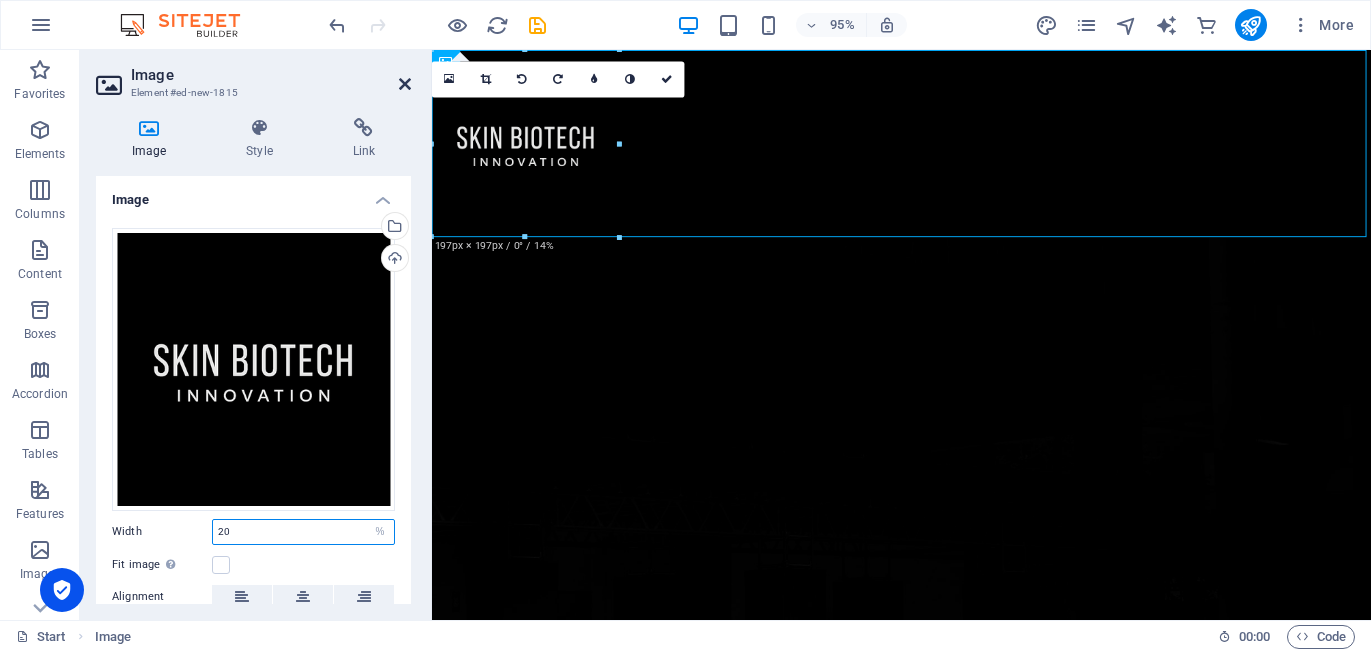 type on "20" 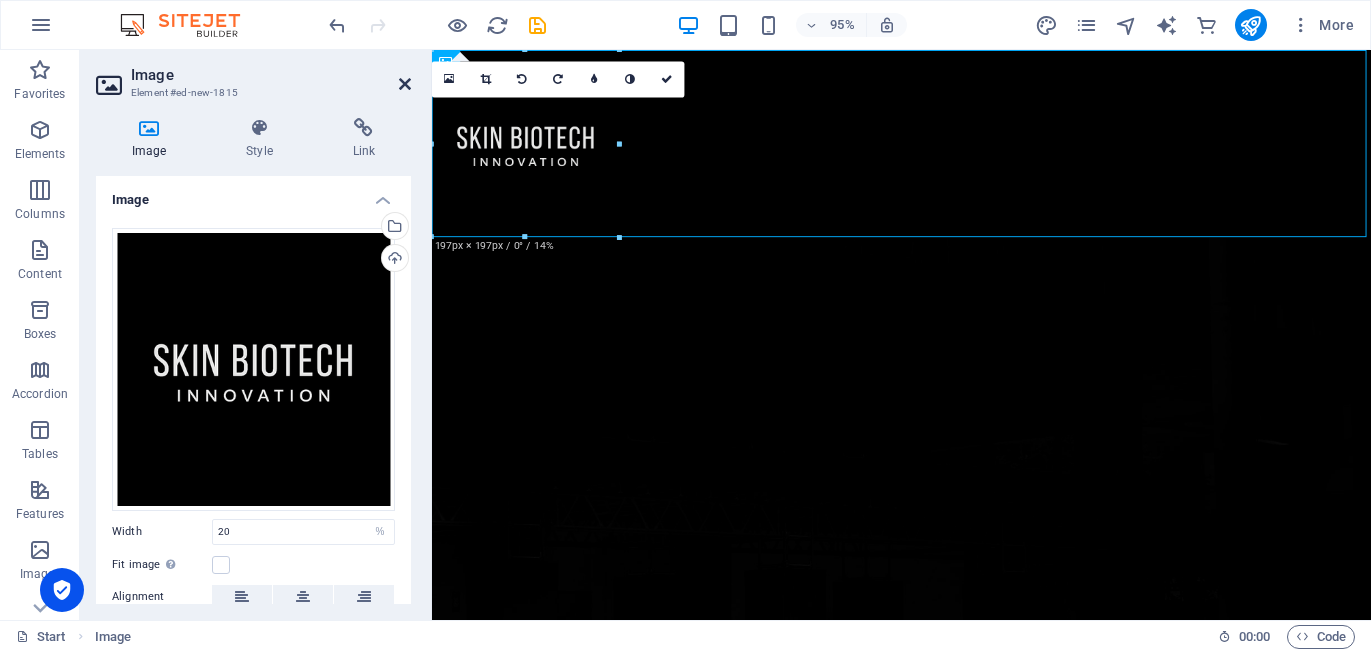 click at bounding box center (405, 84) 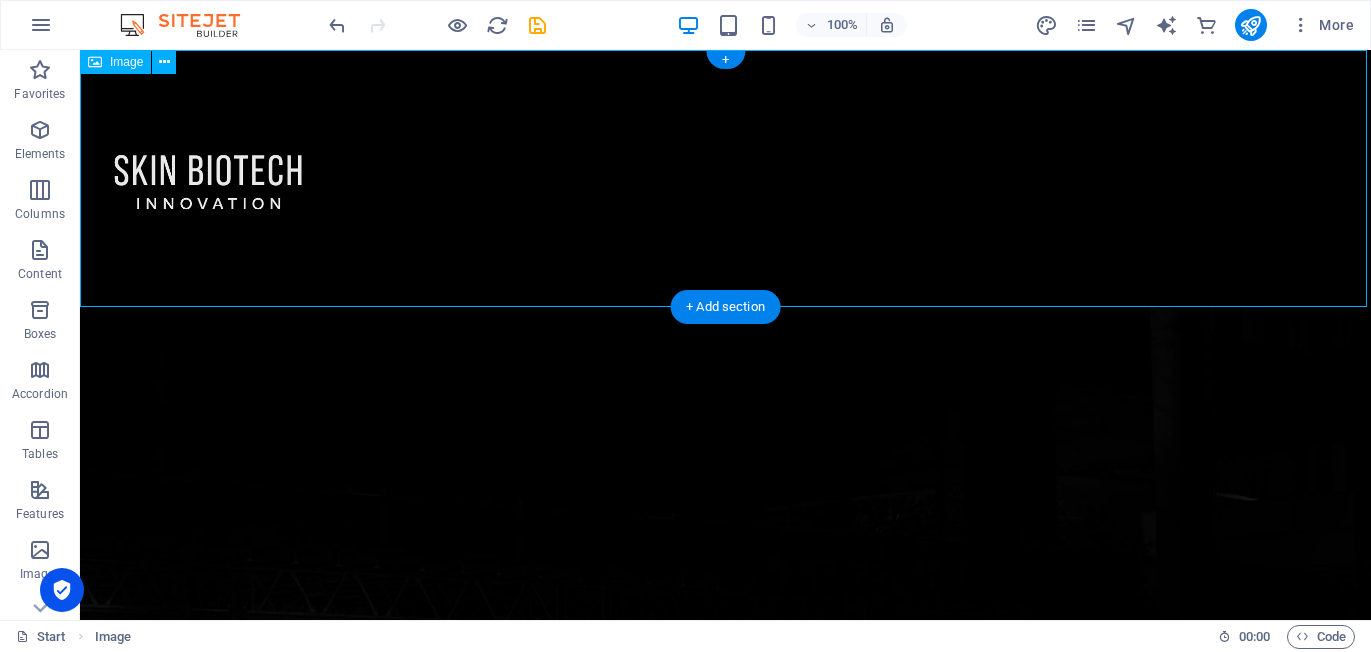 click at bounding box center [725, 179] 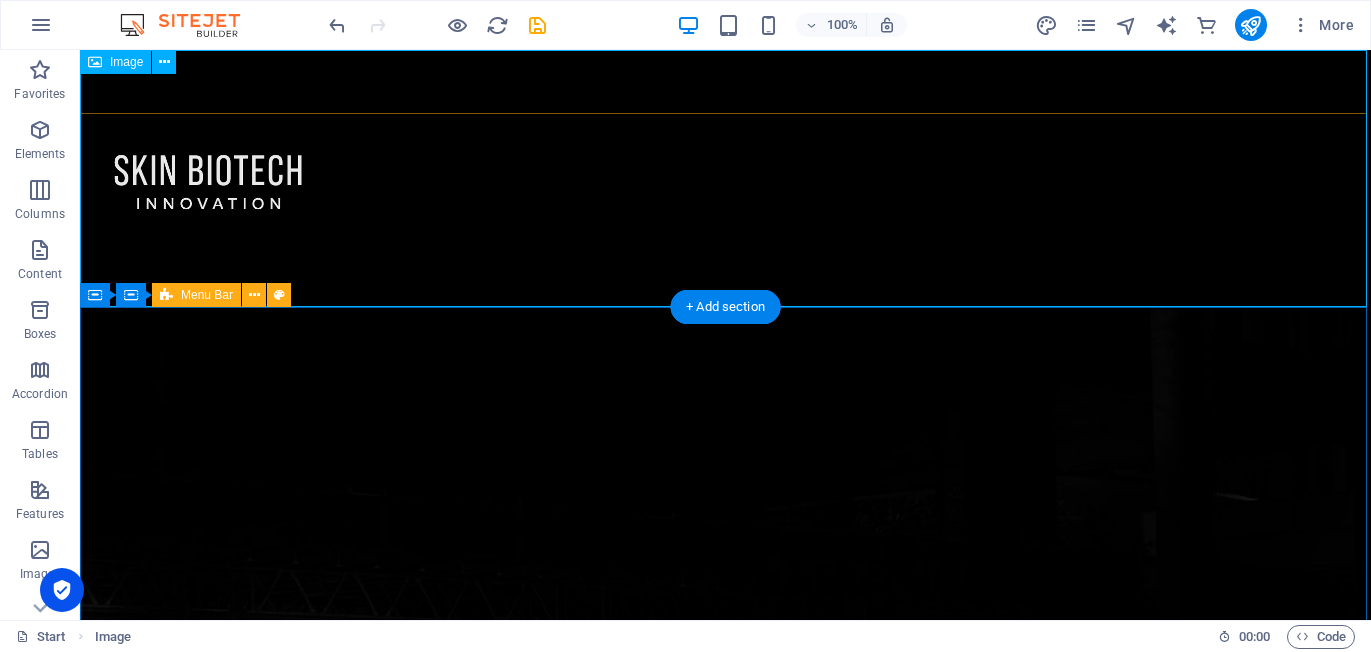 click on "Image" at bounding box center (126, 62) 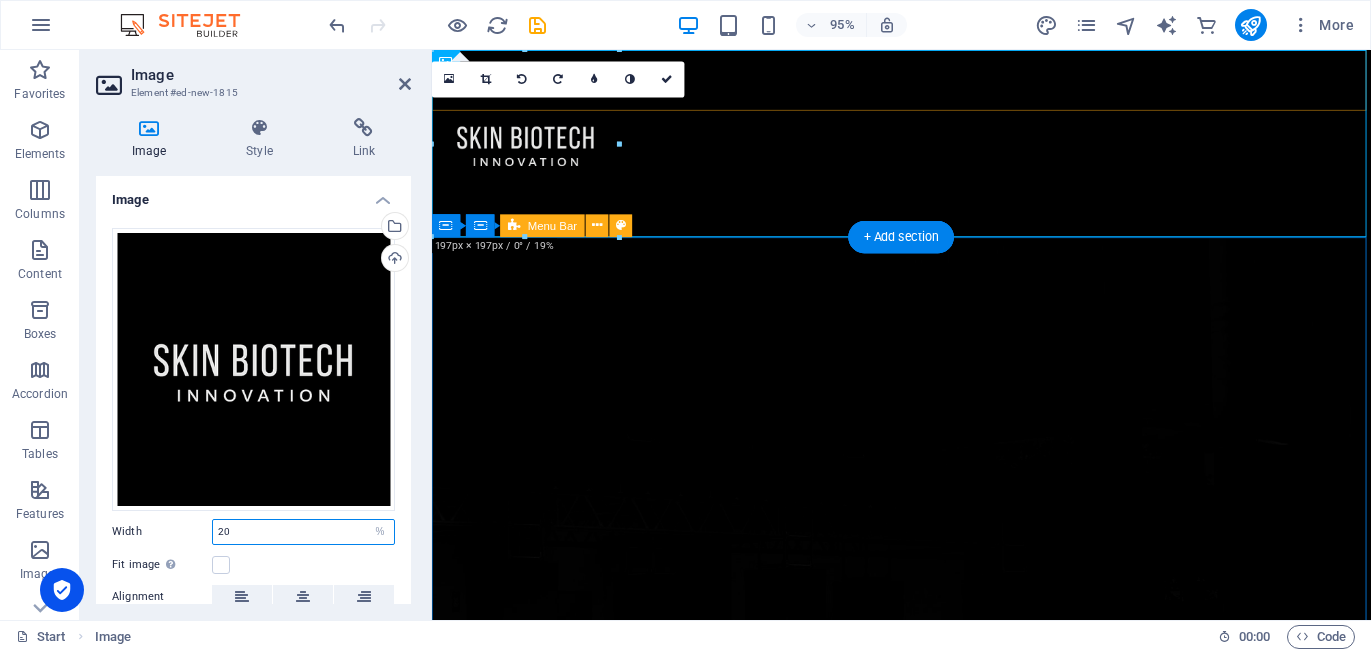 drag, startPoint x: 238, startPoint y: 524, endPoint x: 176, endPoint y: 508, distance: 64.03124 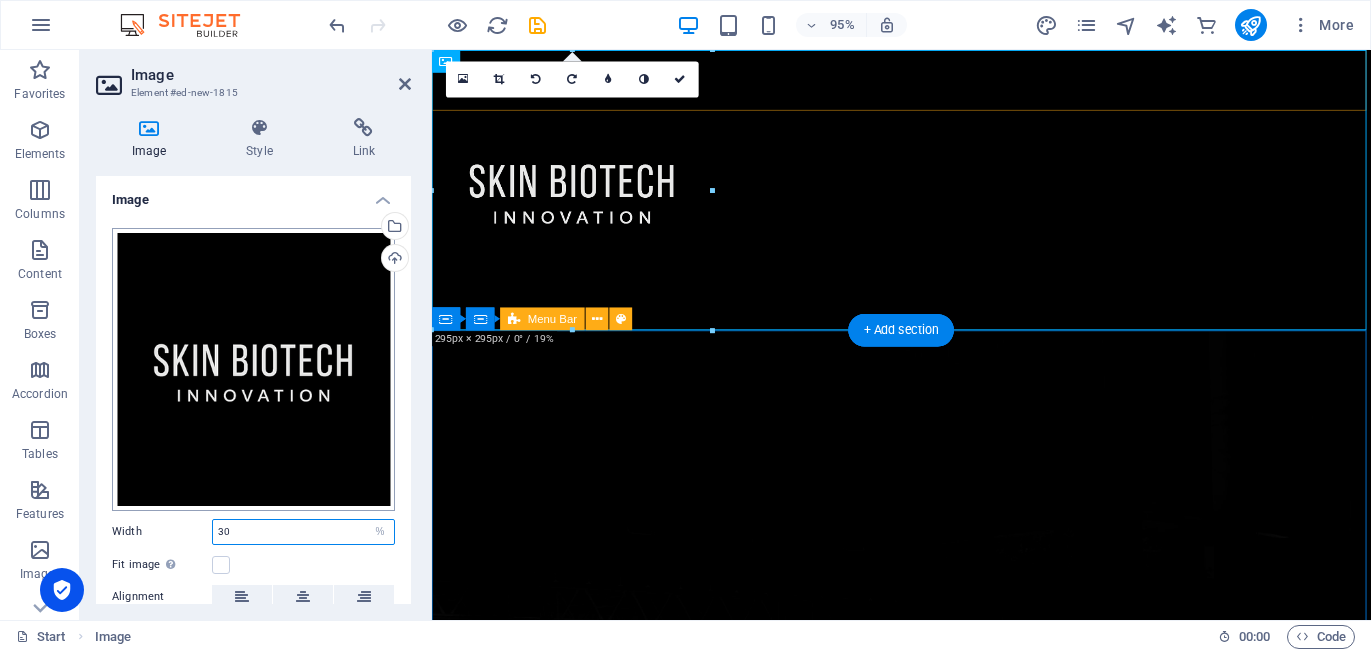 type on "30" 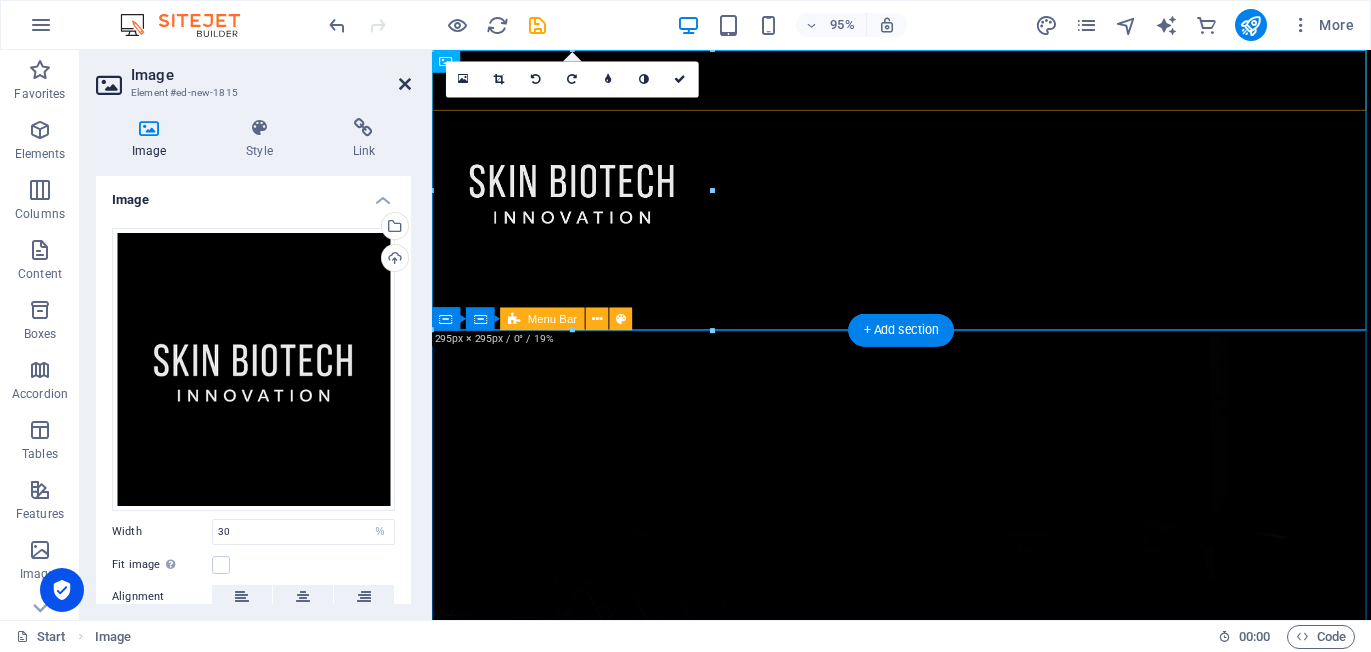 click at bounding box center [405, 84] 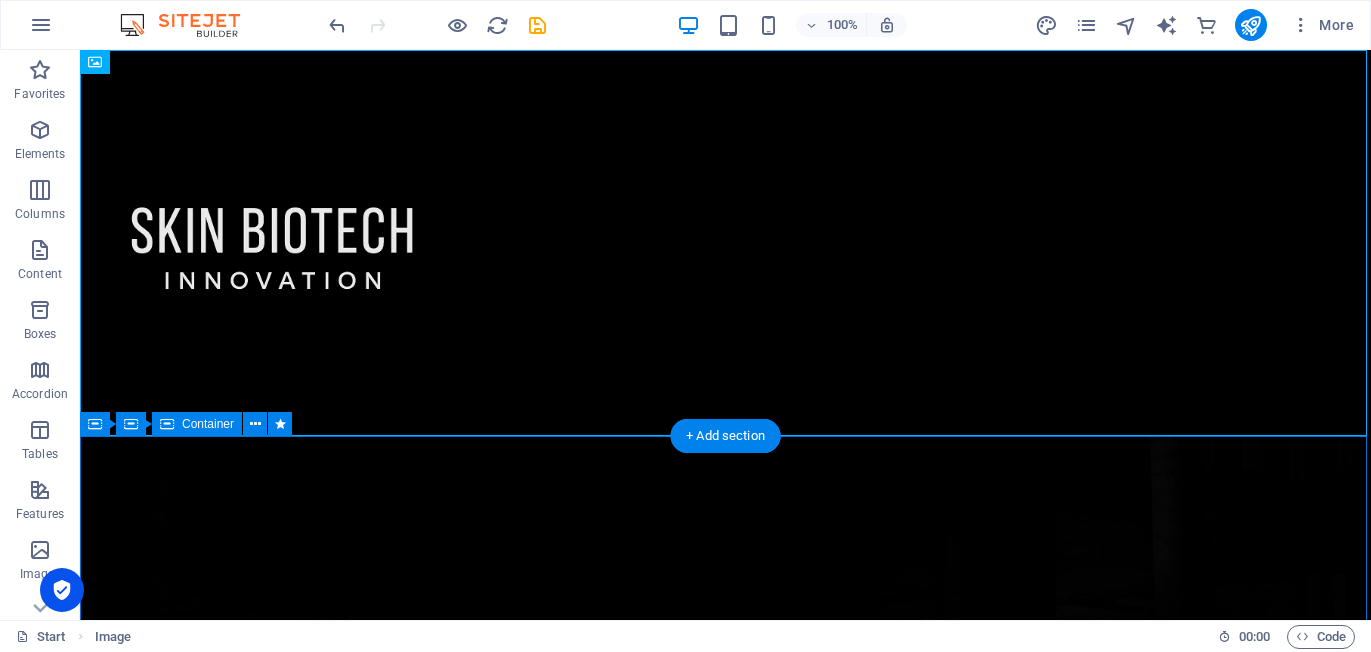 click on "The waiting is going to end soon... 558 Days 01 Hours 38 Minutes 40 Seconds Our website is under construction. We`ll be here soon with our new awesome site." at bounding box center [725, 1507] 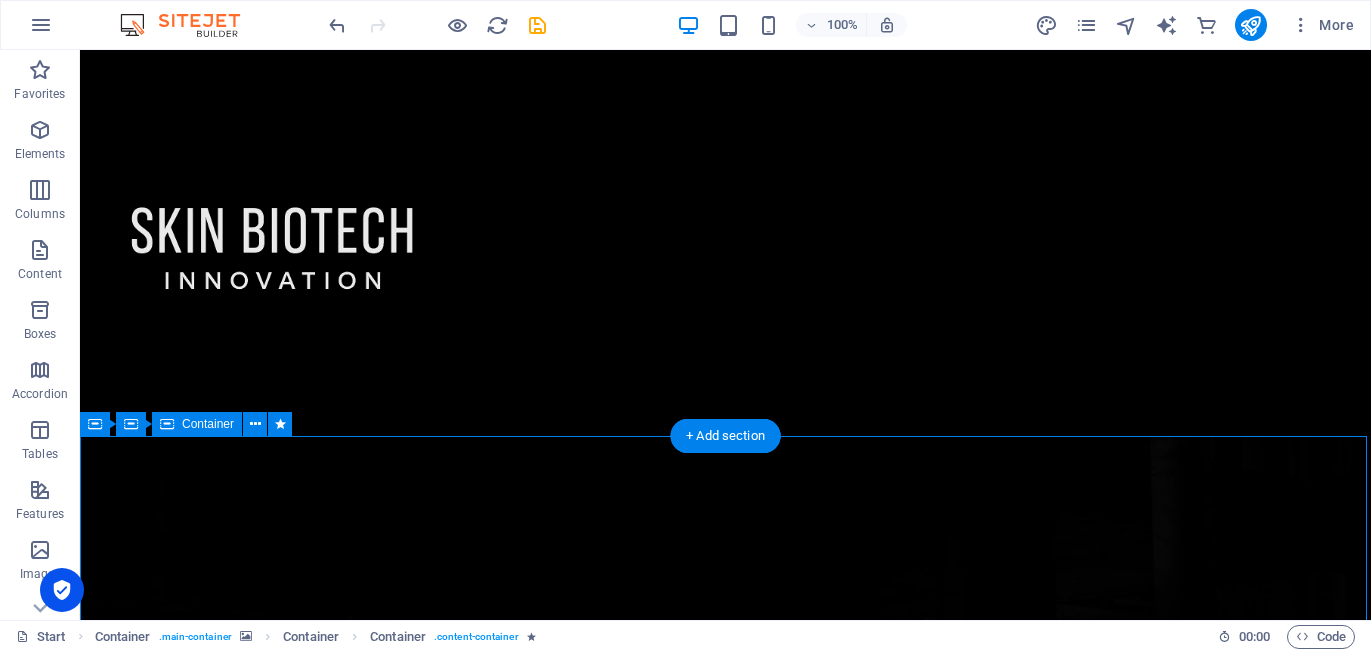 click on "The waiting is going to end soon... 558 Days 01 Hours 38 Minutes 40 Seconds Our website is under construction. We`ll be here soon with our new awesome site." at bounding box center [725, 1507] 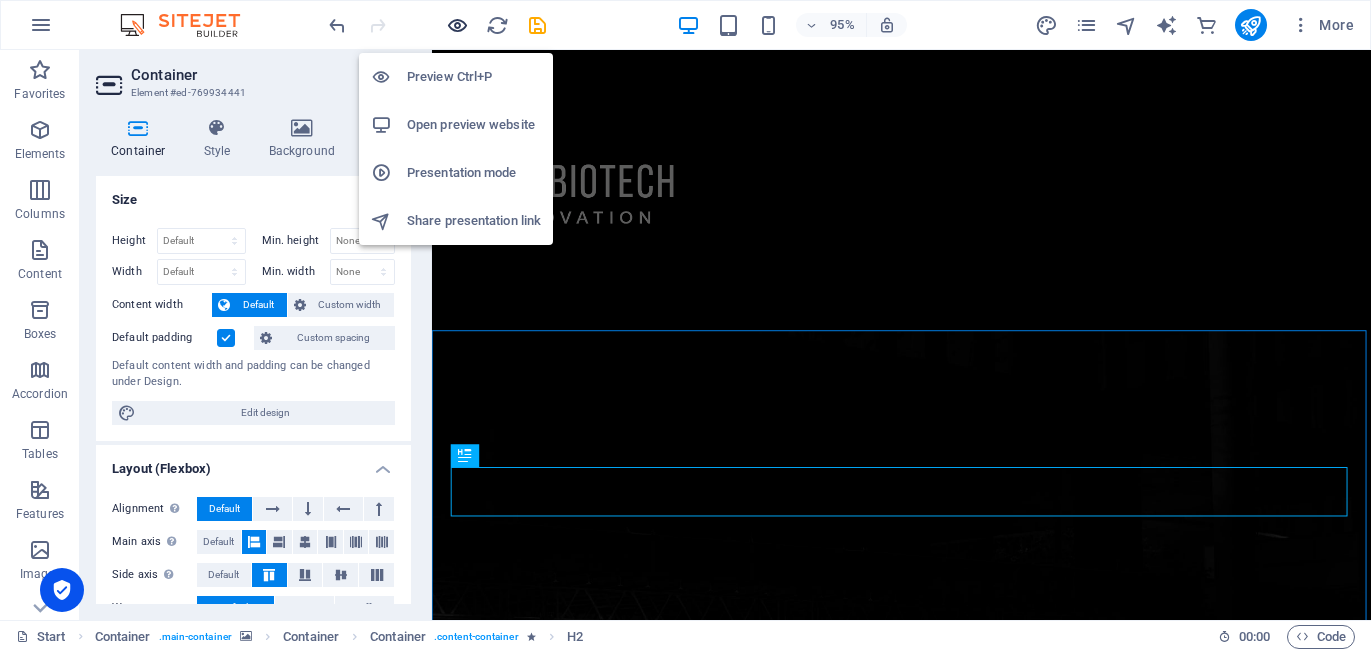 click at bounding box center [457, 25] 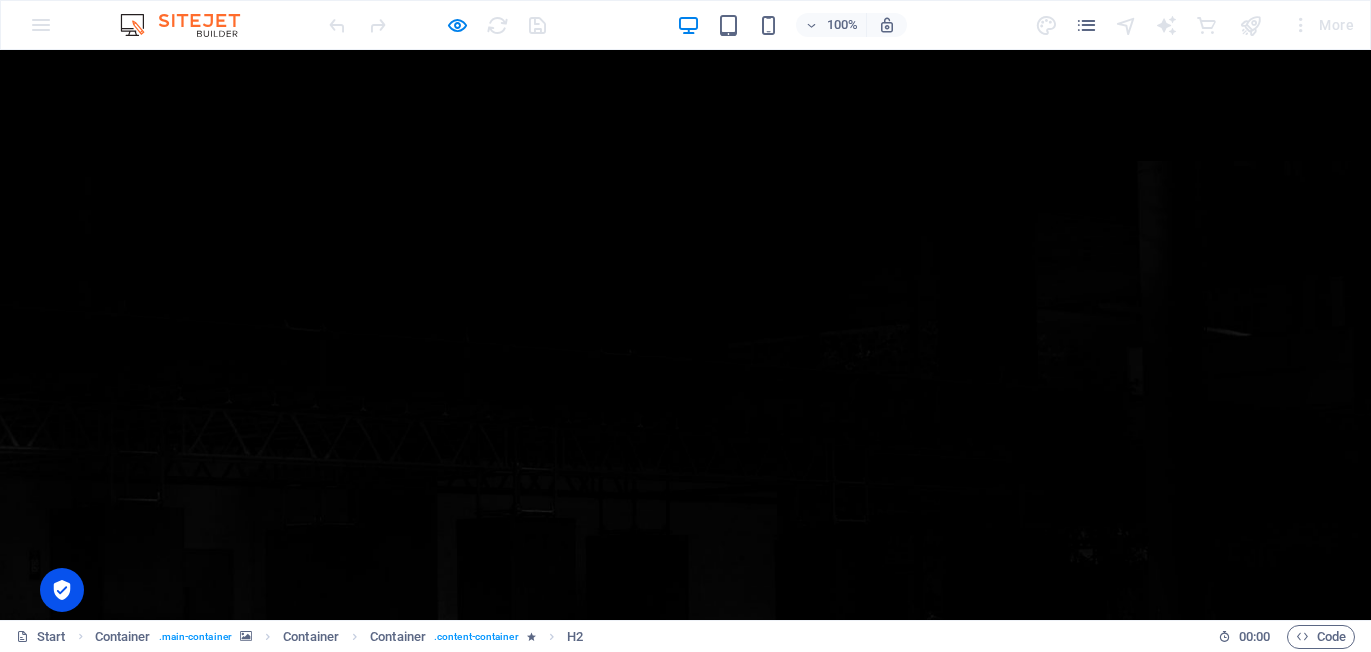 scroll, scrollTop: 178, scrollLeft: 0, axis: vertical 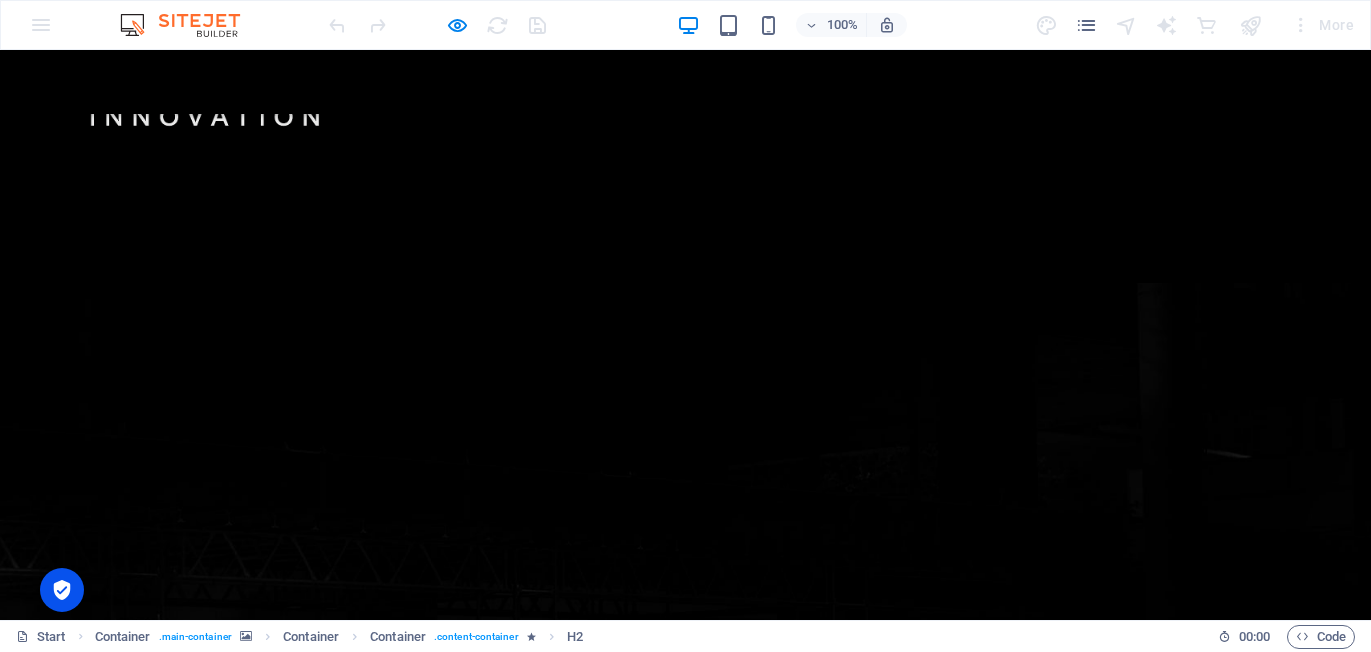 click at bounding box center (686, 1074) 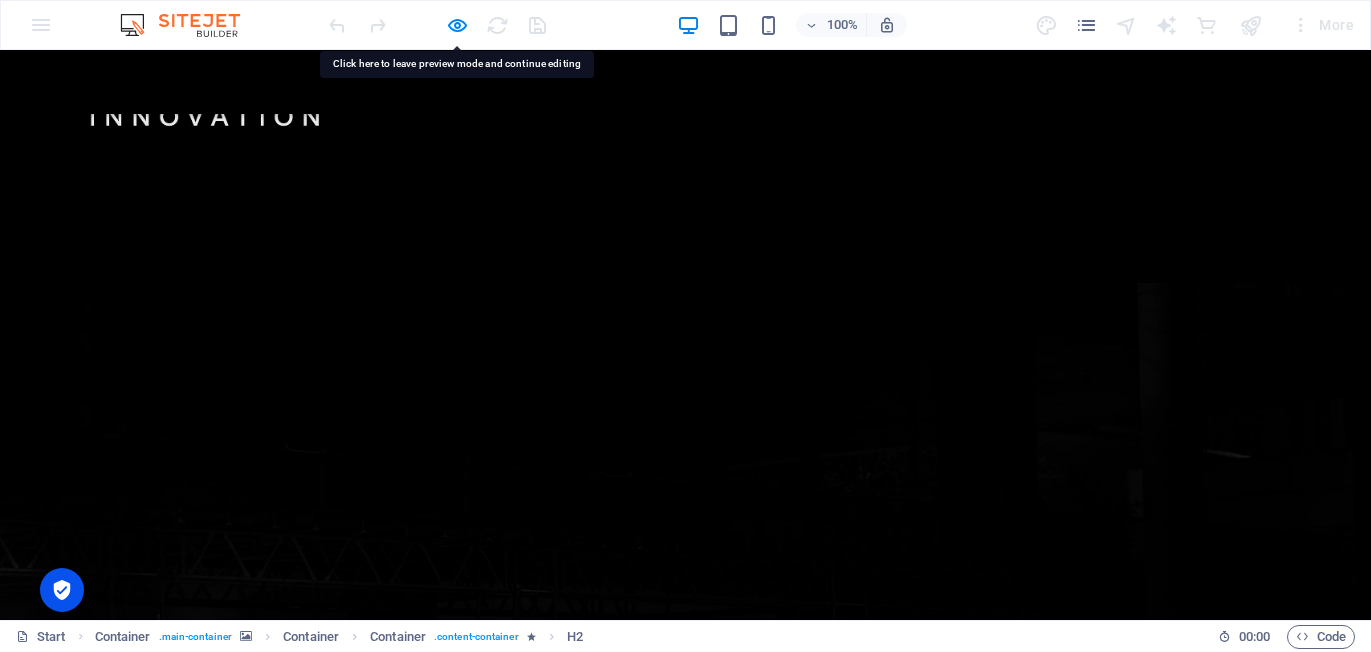 click on "The waiting is going to end soon..." at bounding box center [686, 1031] 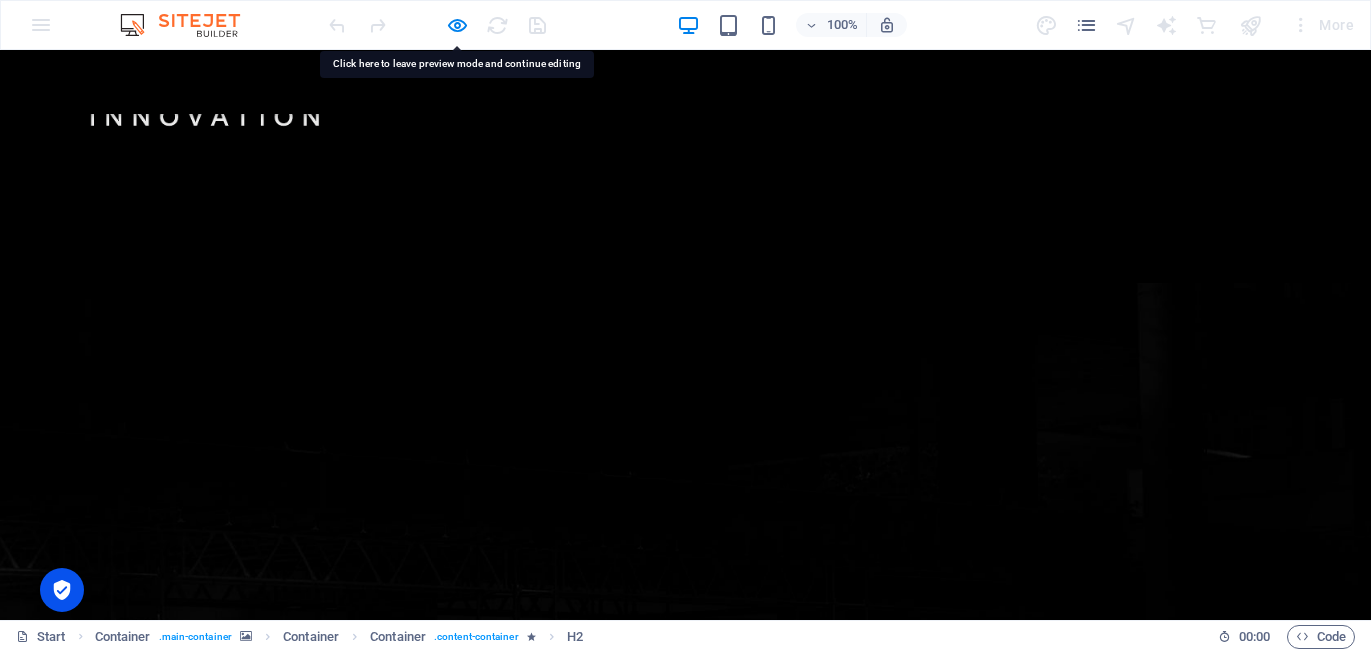 click on "The waiting is going to end soon..." at bounding box center (686, 1031) 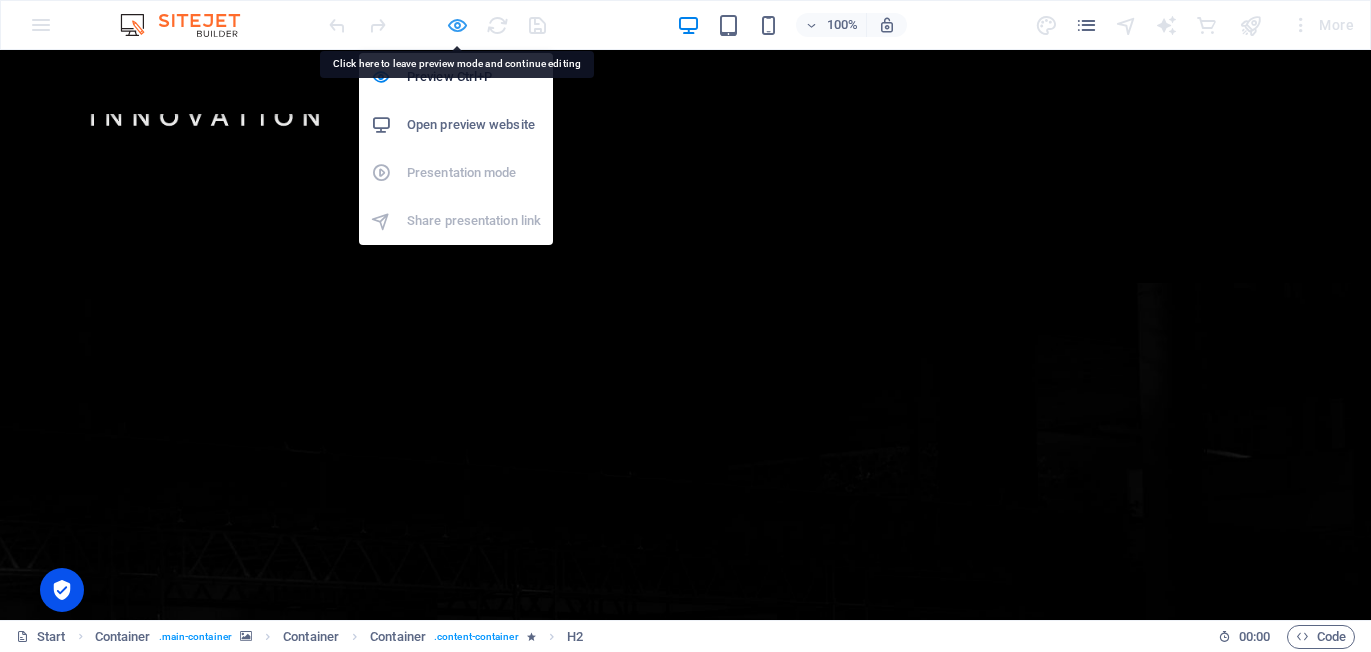 click at bounding box center [457, 25] 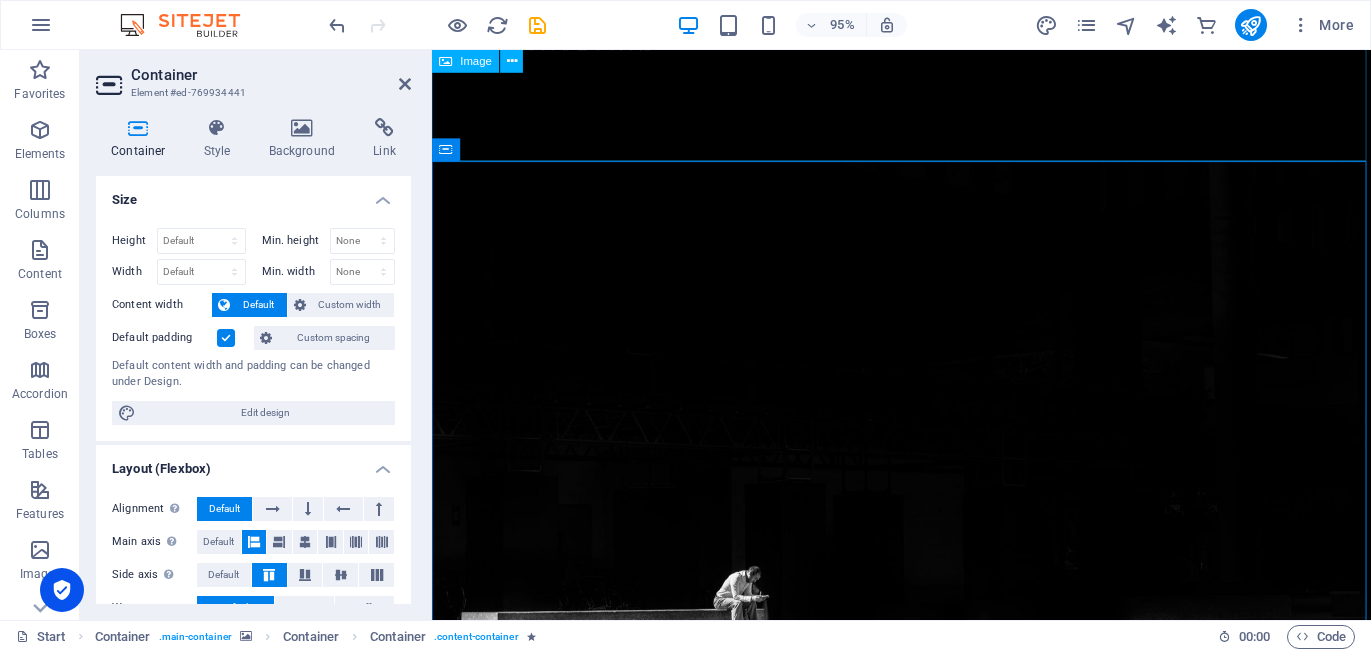 click at bounding box center (926, 20) 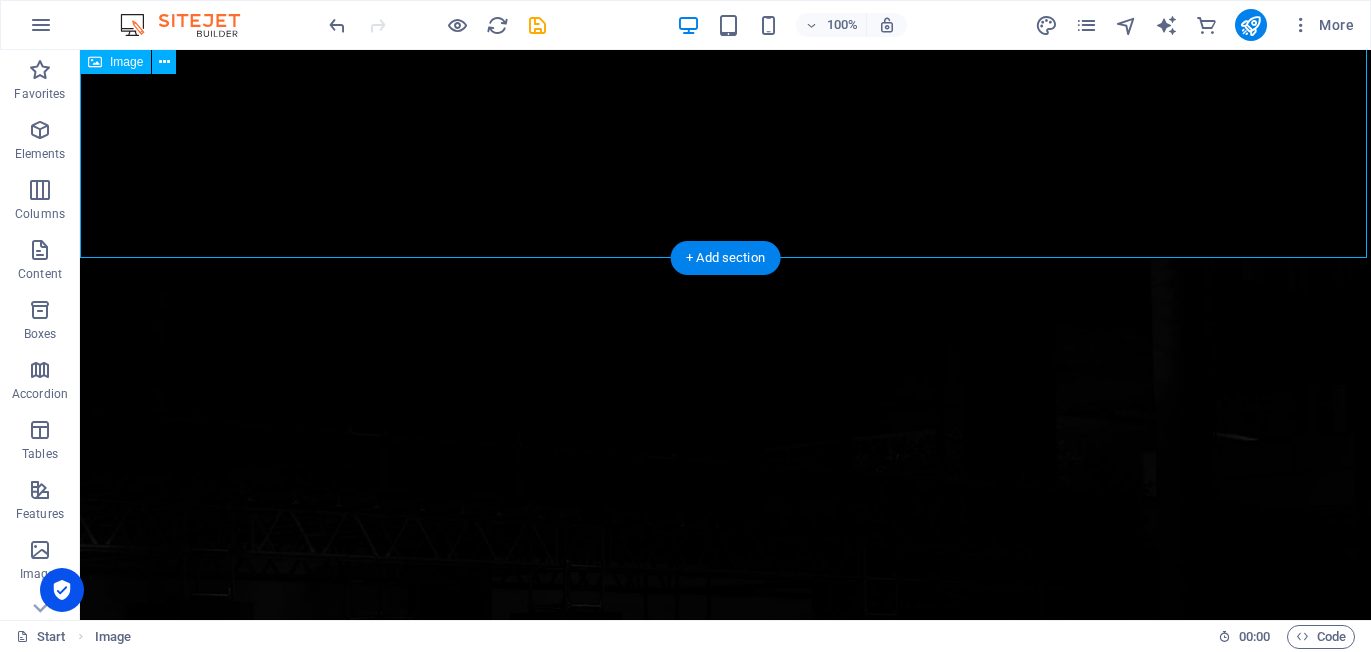 drag, startPoint x: 624, startPoint y: 259, endPoint x: 626, endPoint y: 157, distance: 102.01961 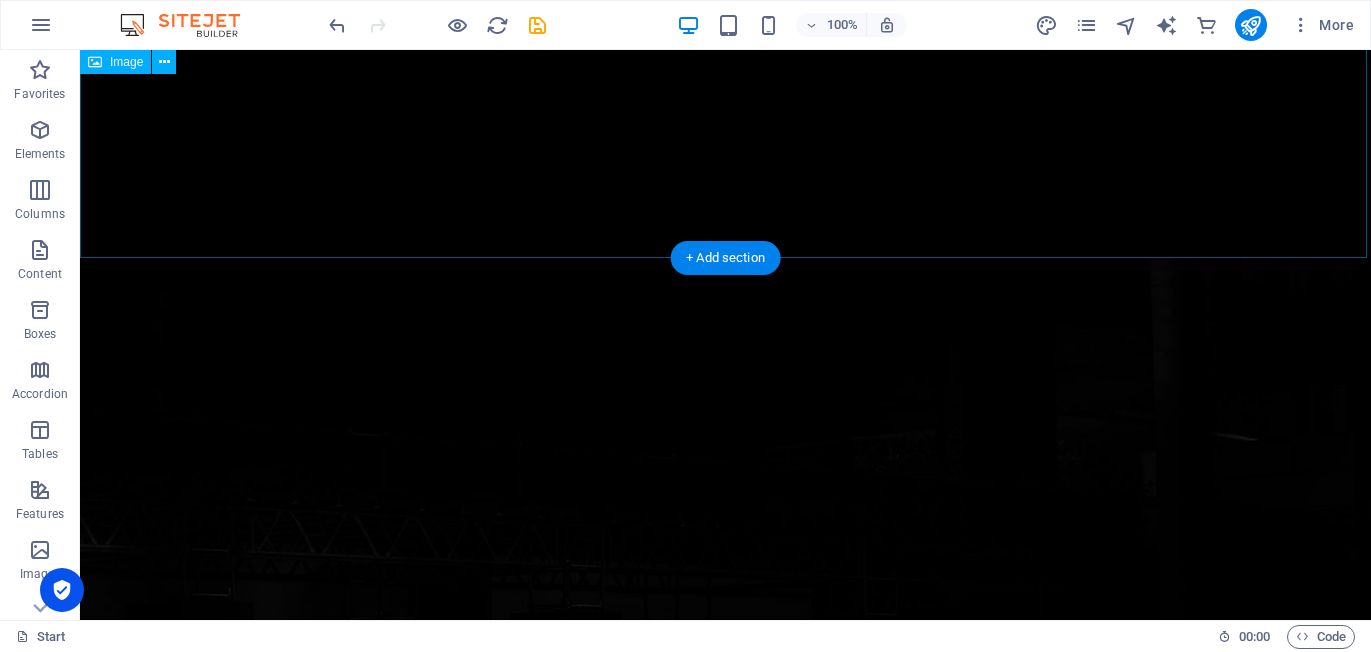 click at bounding box center [725, 65] 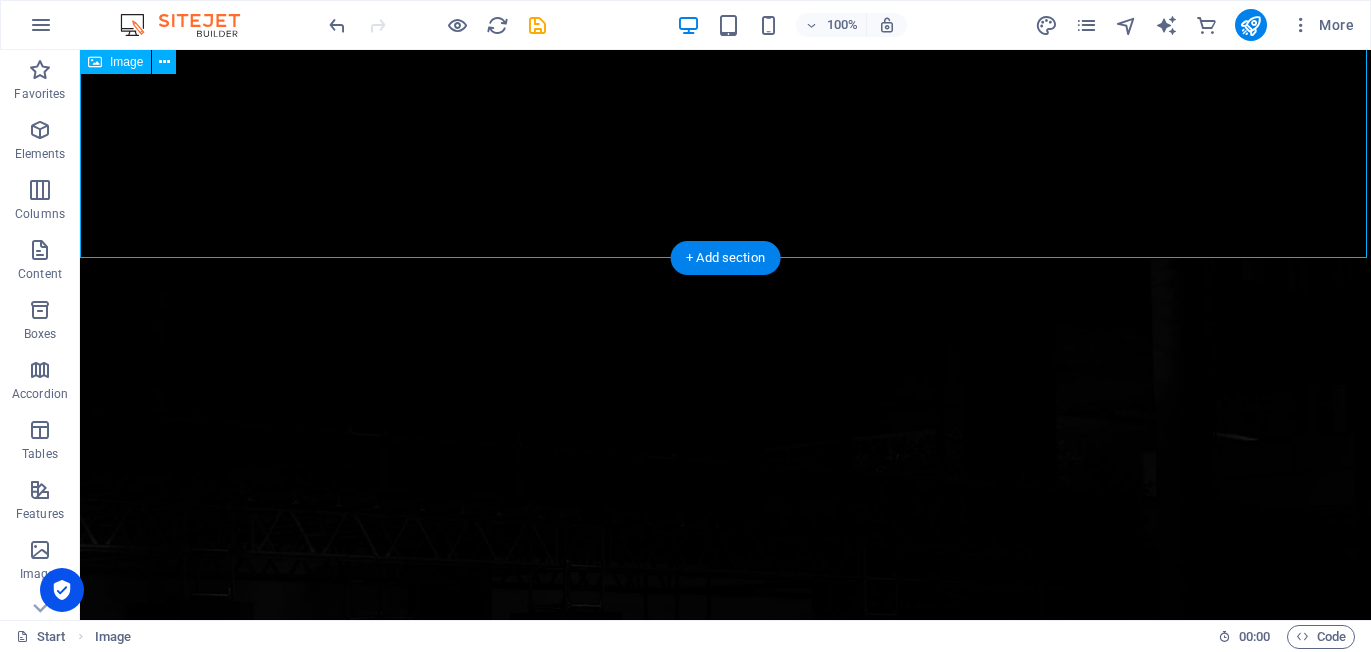 click at bounding box center (725, 65) 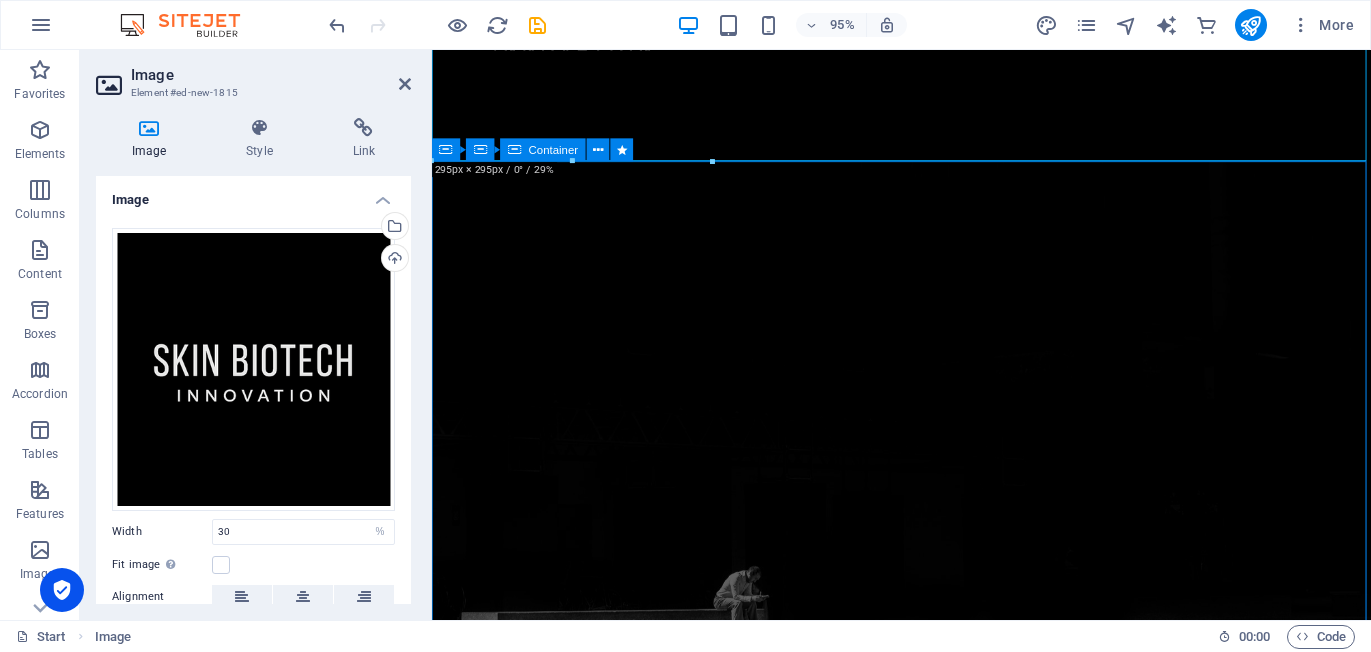 scroll, scrollTop: 0, scrollLeft: 0, axis: both 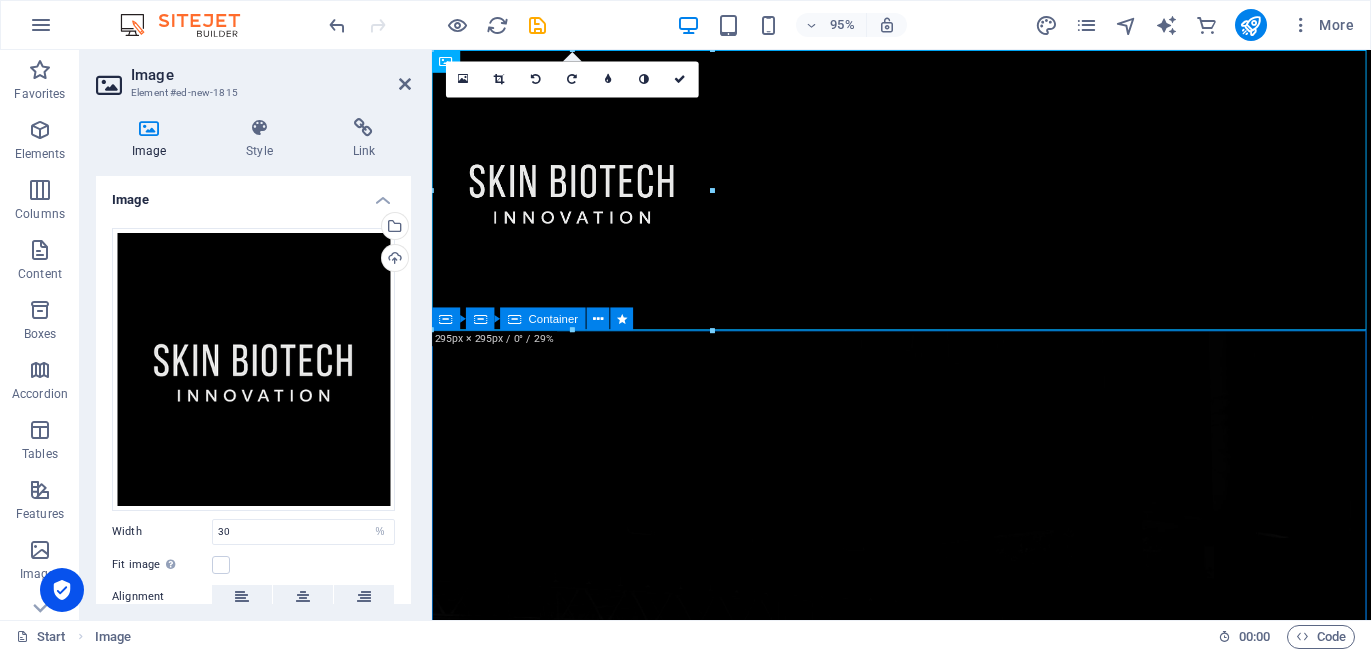 click on "The waiting is going to end soon... 558 Days 01 Hours 38 Minutes 10 Seconds Our website is under construction. We`ll be here soon with our new awesome site." at bounding box center [926, 1416] 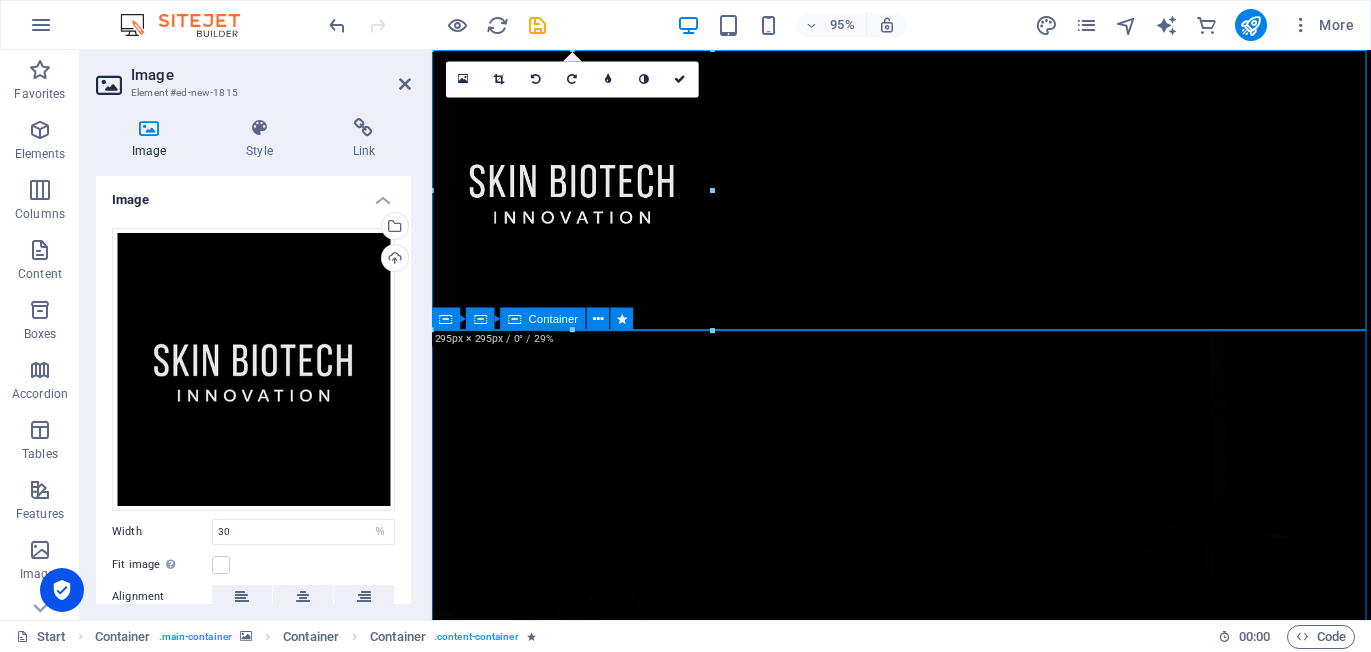 click on "The waiting is going to end soon... 558 Days 01 Hours 38 Minutes 09 Seconds Our website is under construction. We`ll be here soon with our new awesome site." at bounding box center (926, 1416) 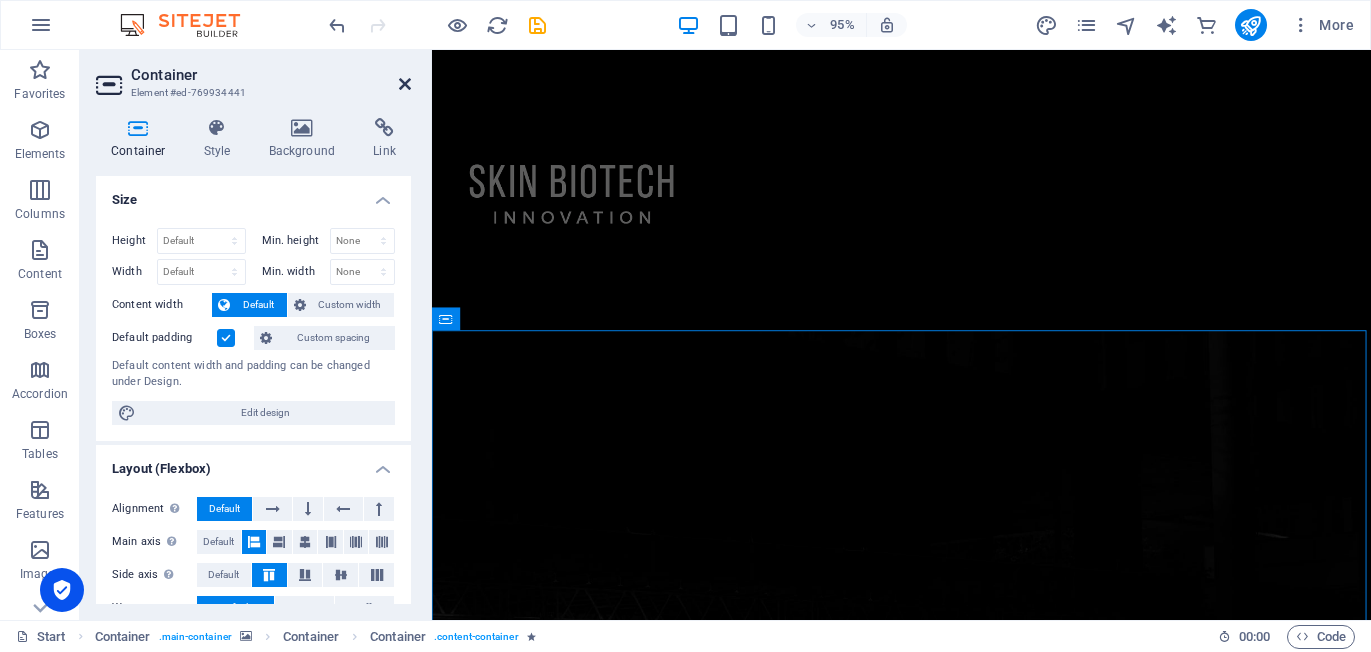 click at bounding box center [405, 84] 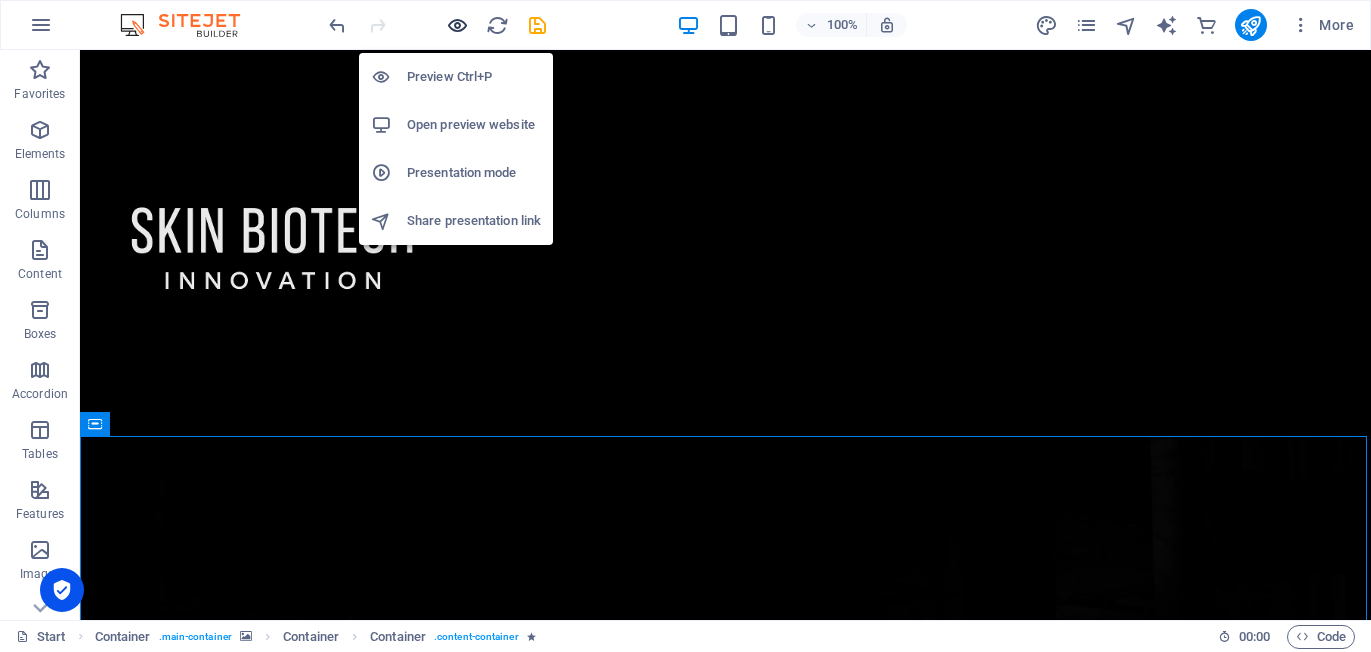 click at bounding box center (457, 25) 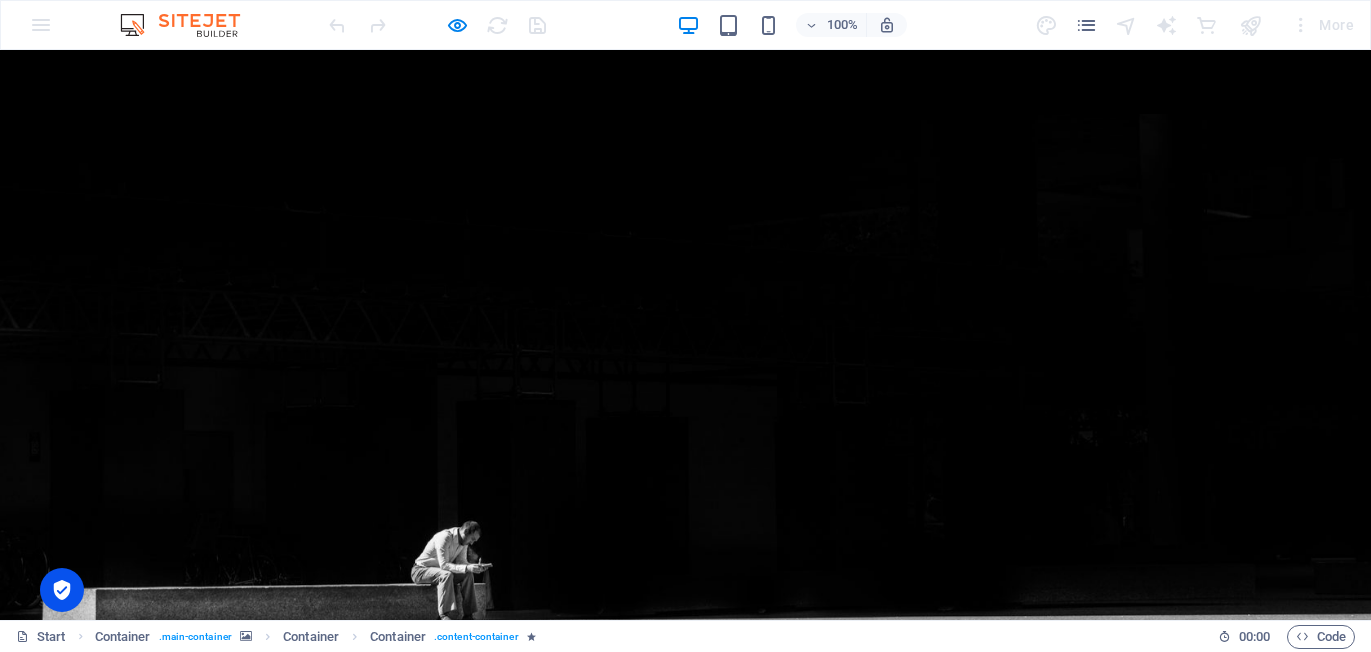 scroll, scrollTop: 0, scrollLeft: 0, axis: both 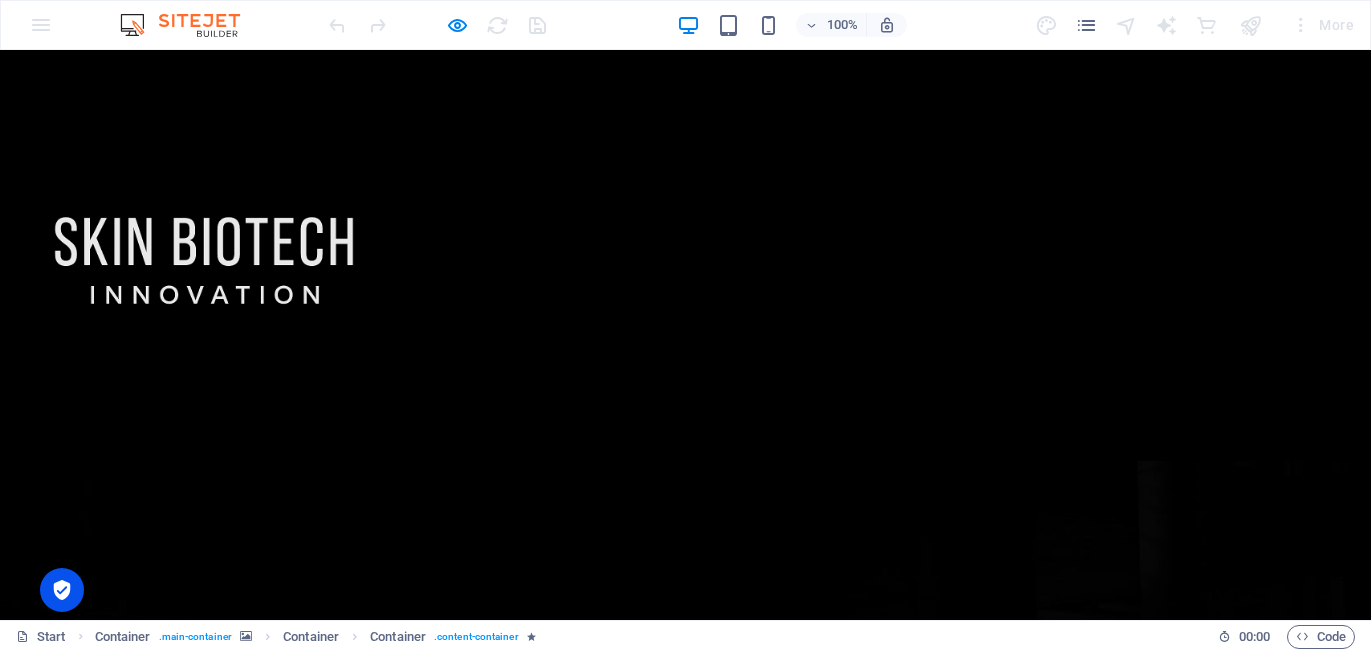 click at bounding box center (685, 255) 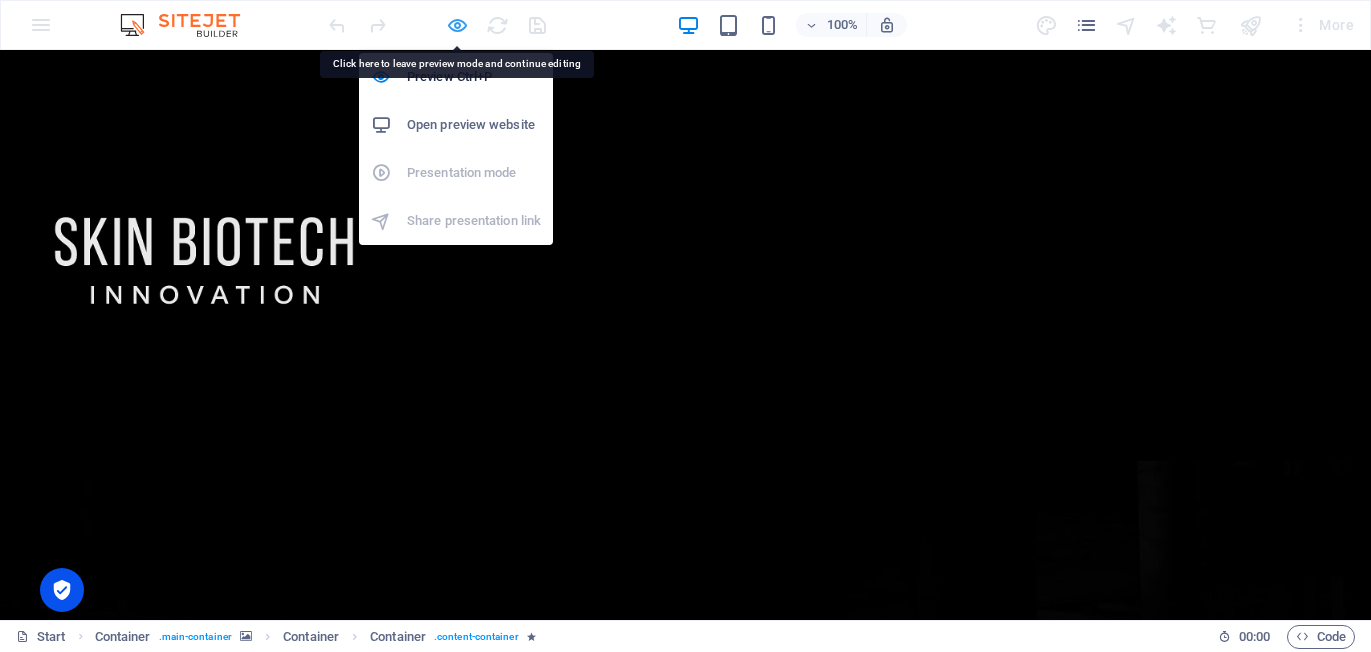 click at bounding box center (457, 25) 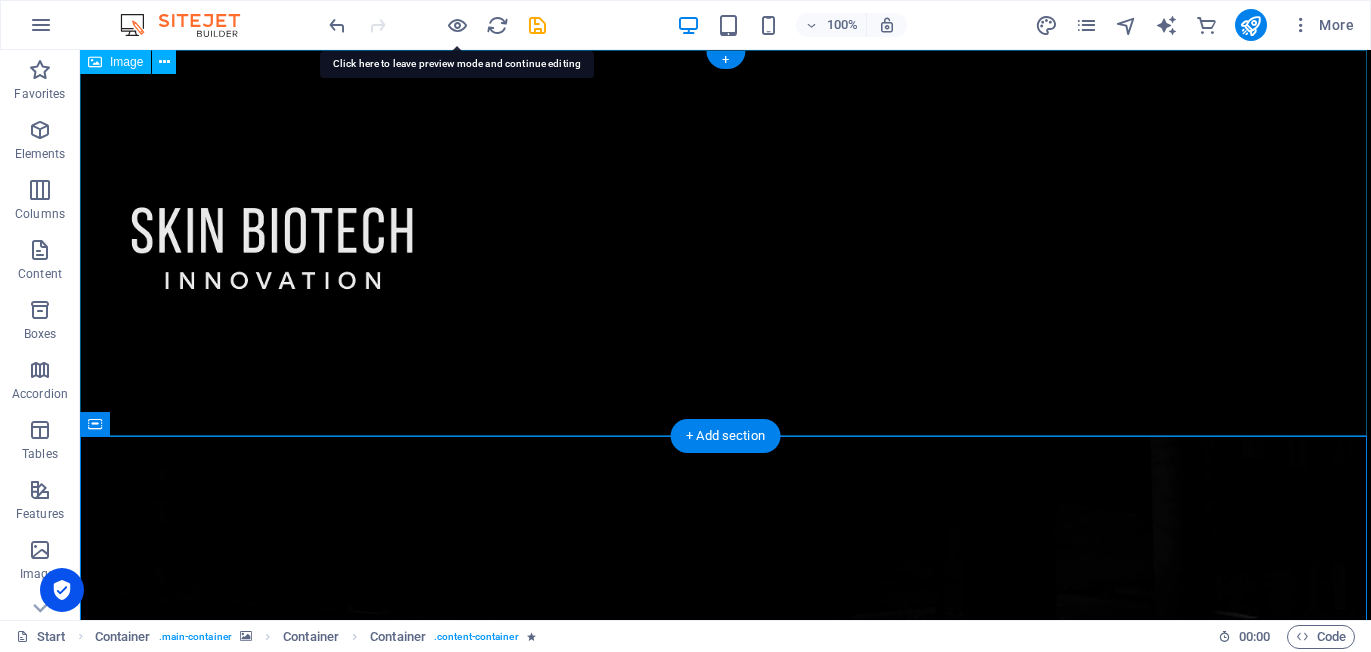 click at bounding box center (725, 243) 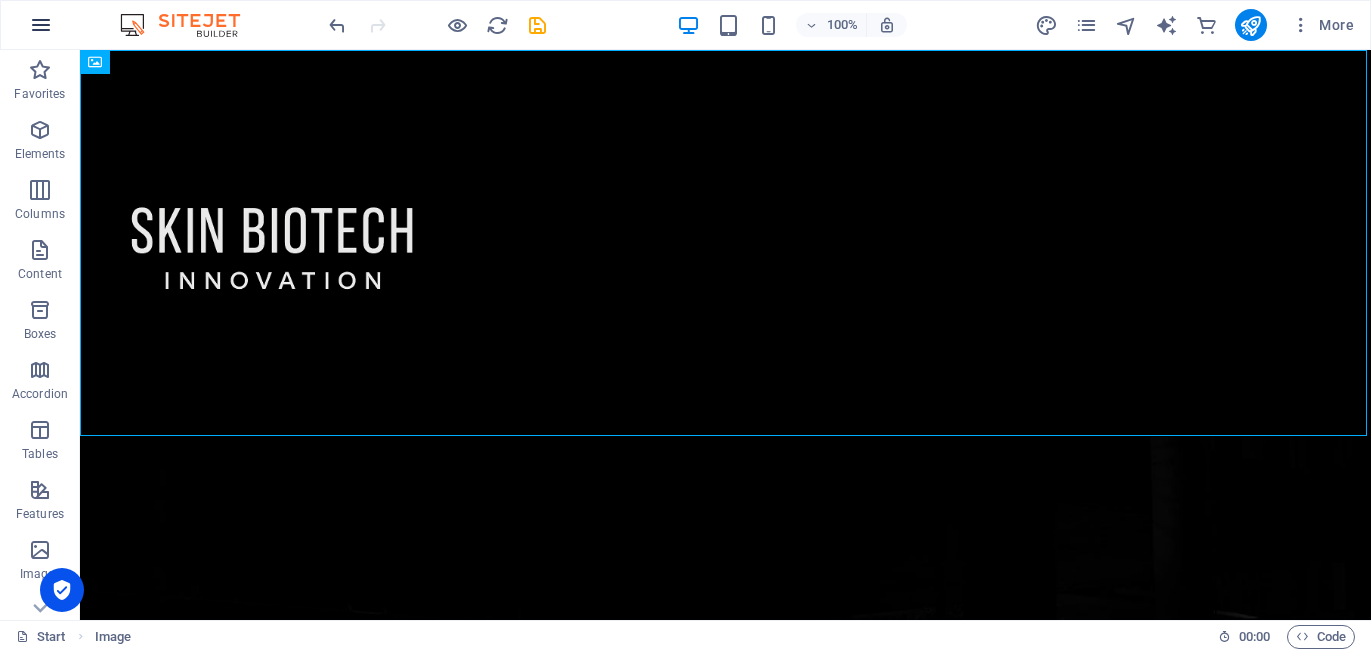 click at bounding box center [41, 25] 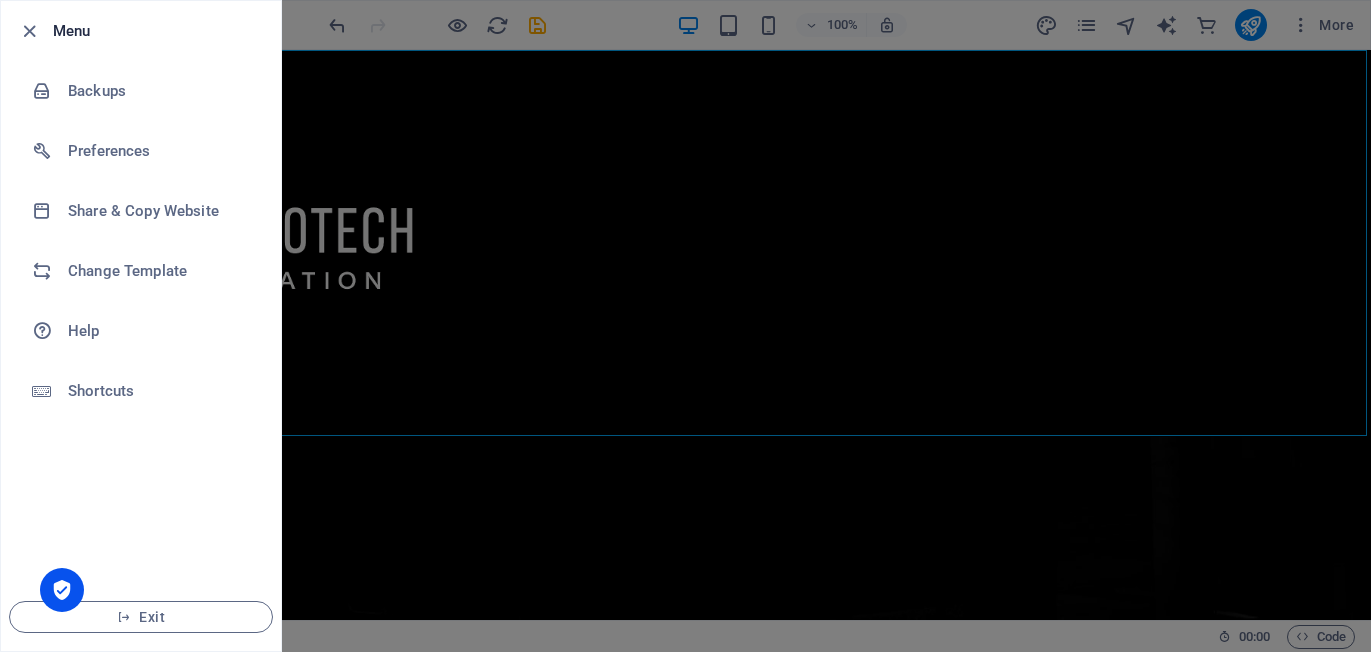 click at bounding box center (685, 326) 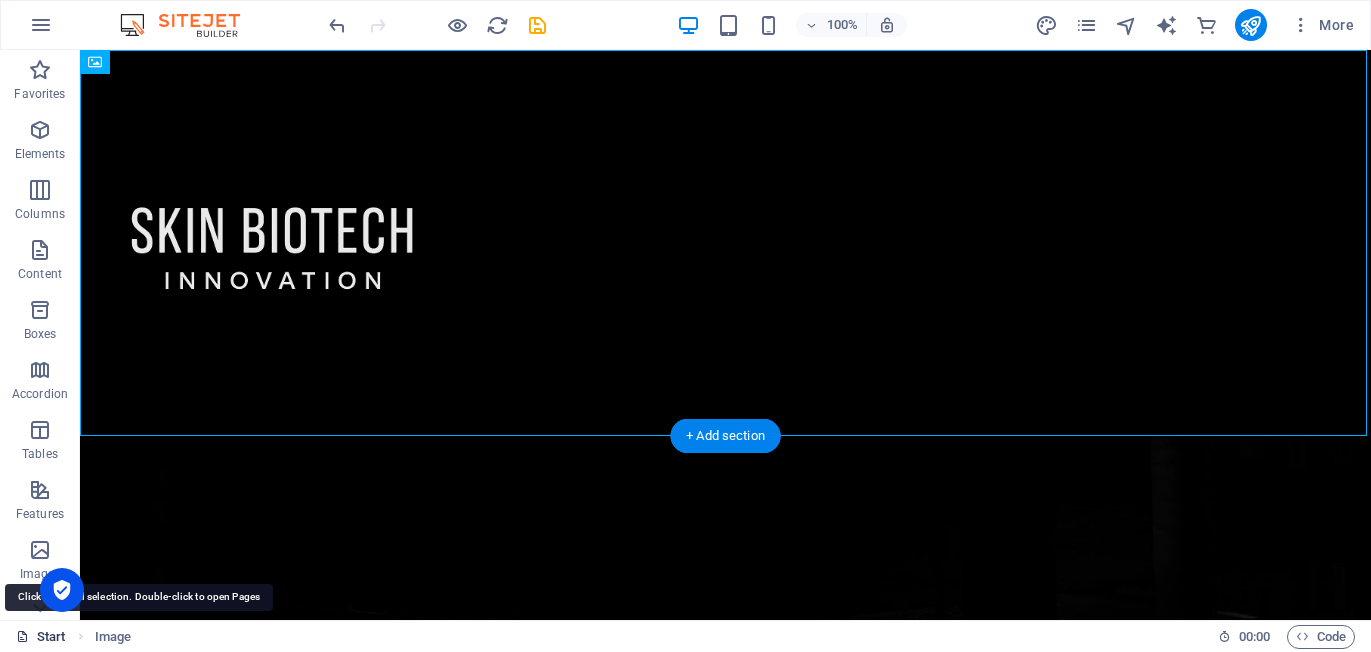 click on "Start" at bounding box center [41, 637] 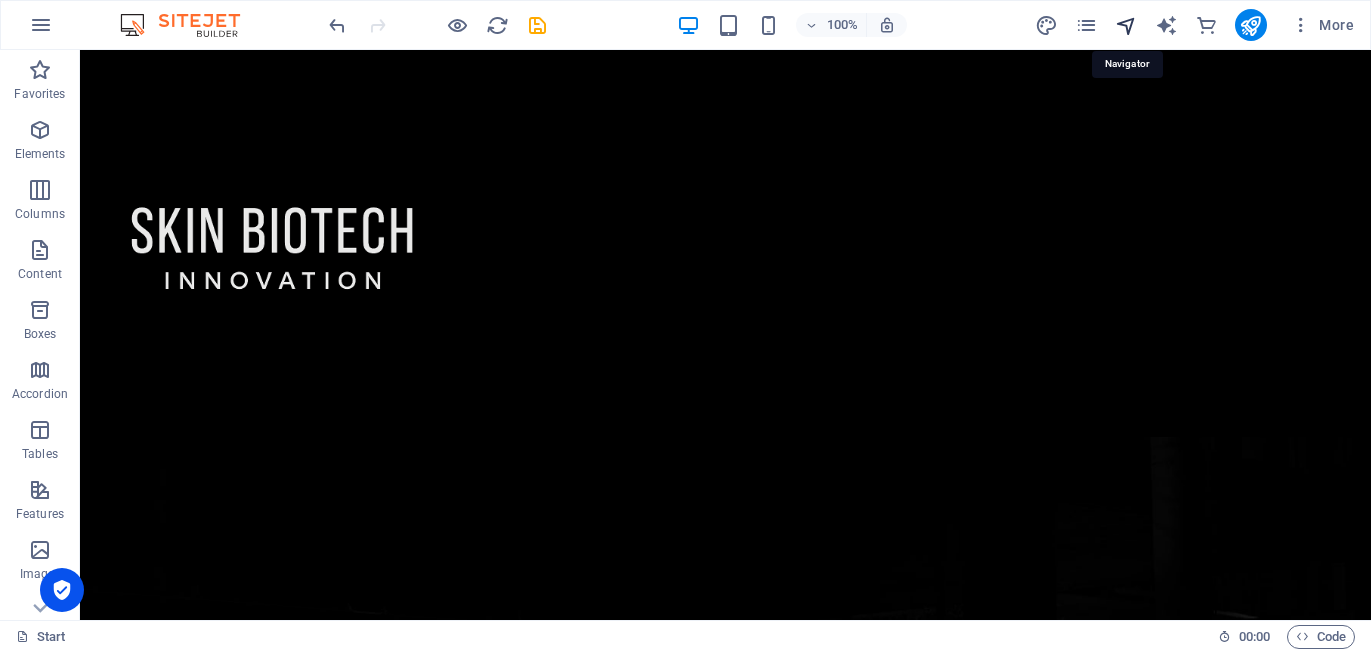 click at bounding box center (1126, 25) 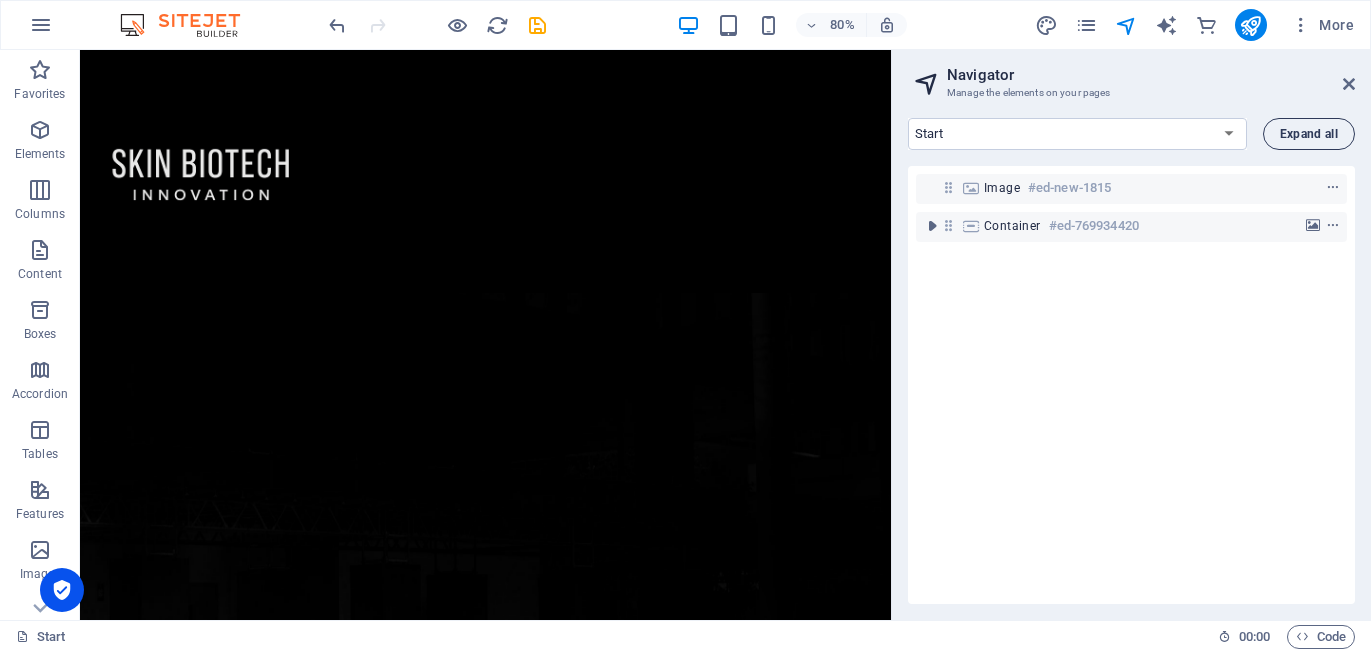 click on "Expand all" at bounding box center (1309, 134) 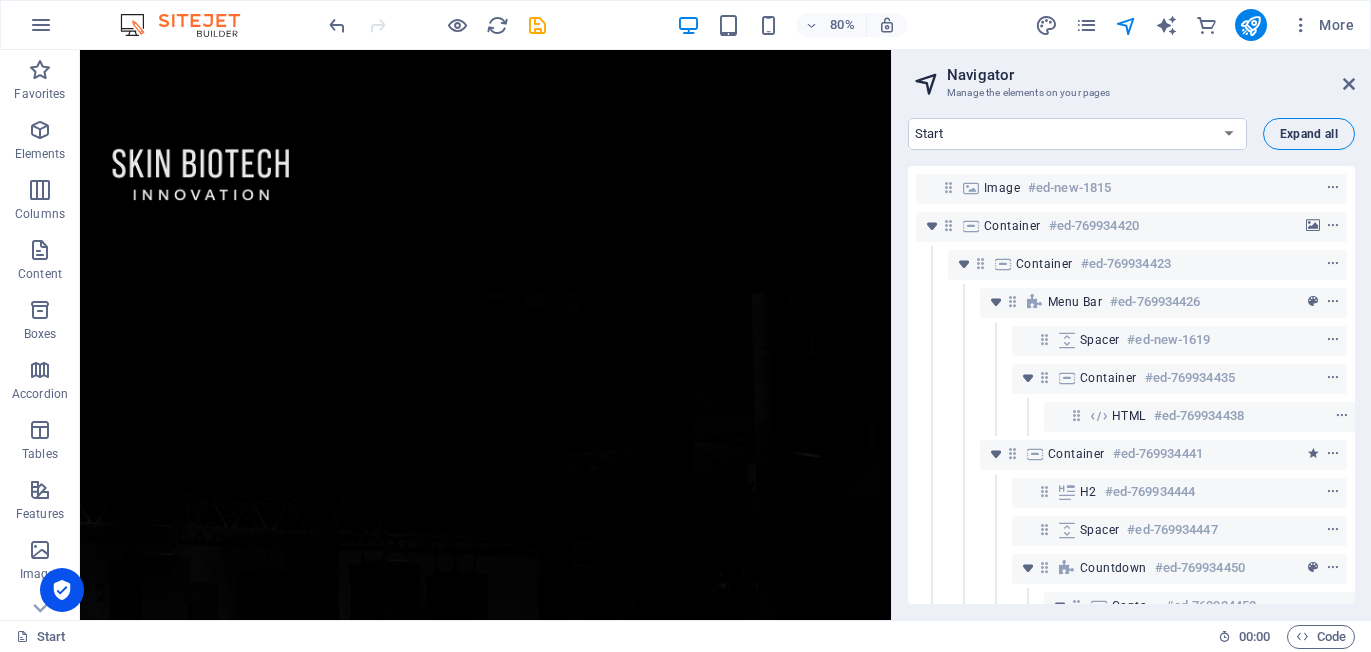 click on "Expand all" at bounding box center (1309, 134) 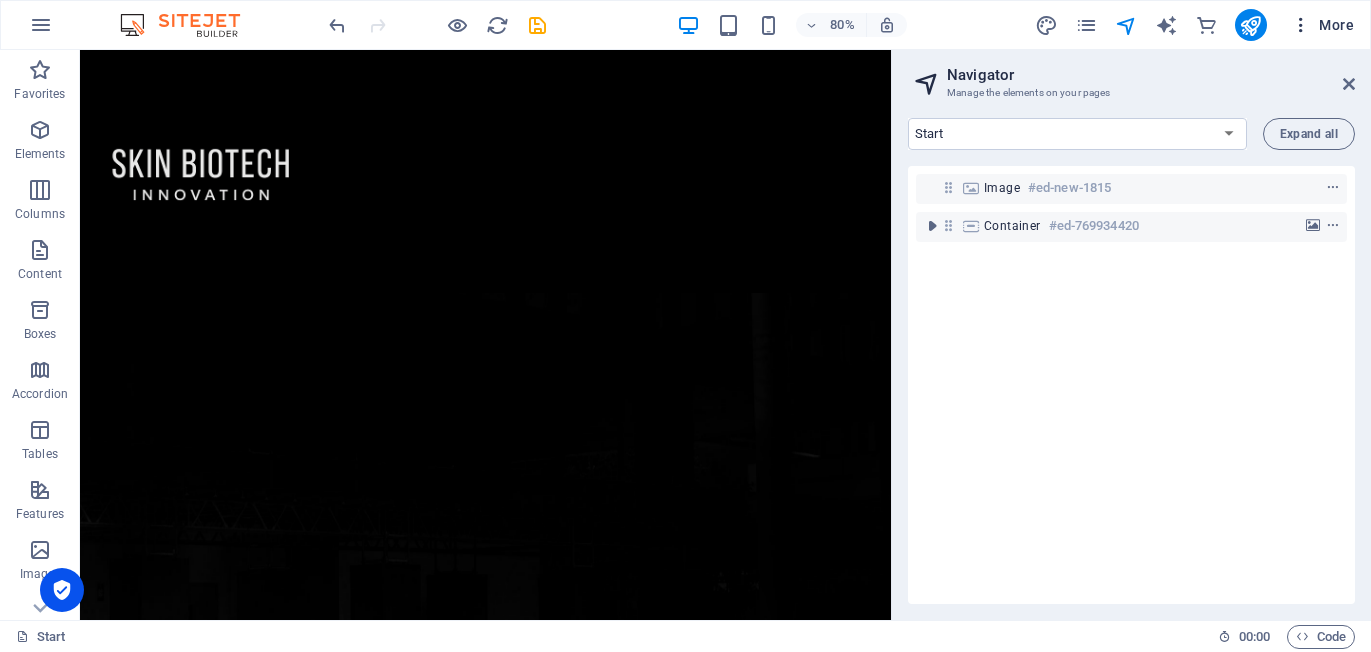 click on "More" at bounding box center (1322, 25) 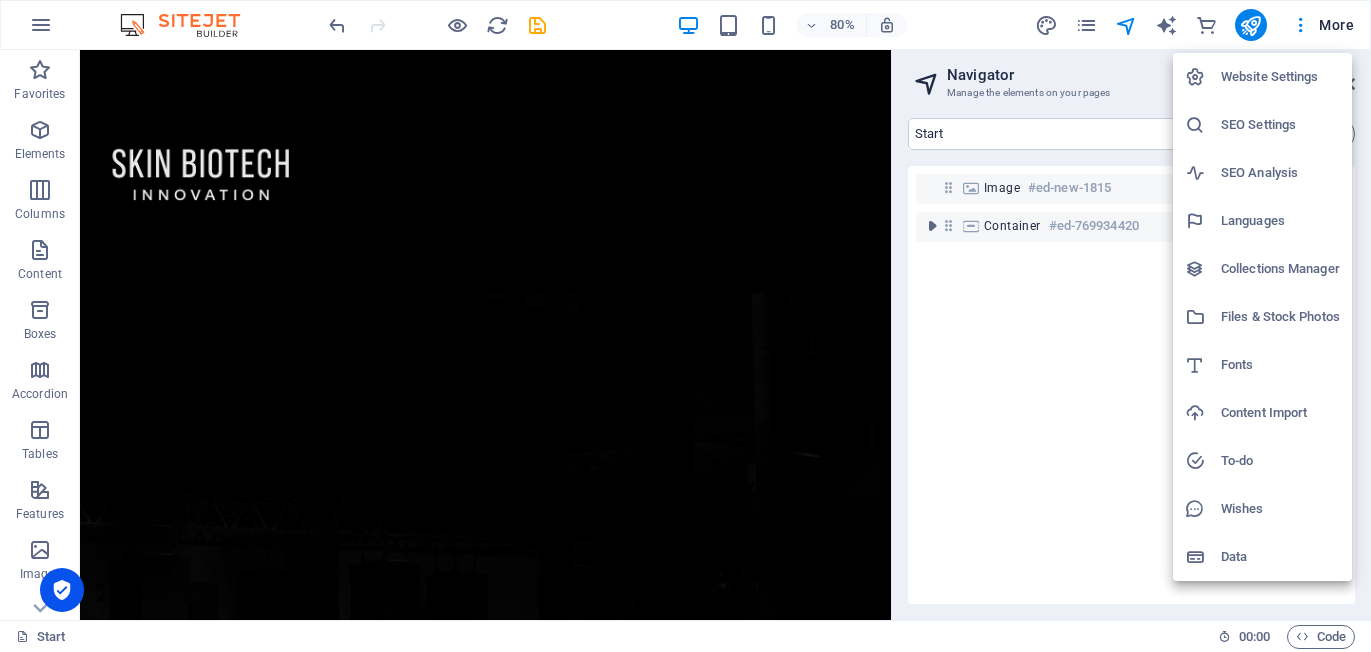click at bounding box center (685, 326) 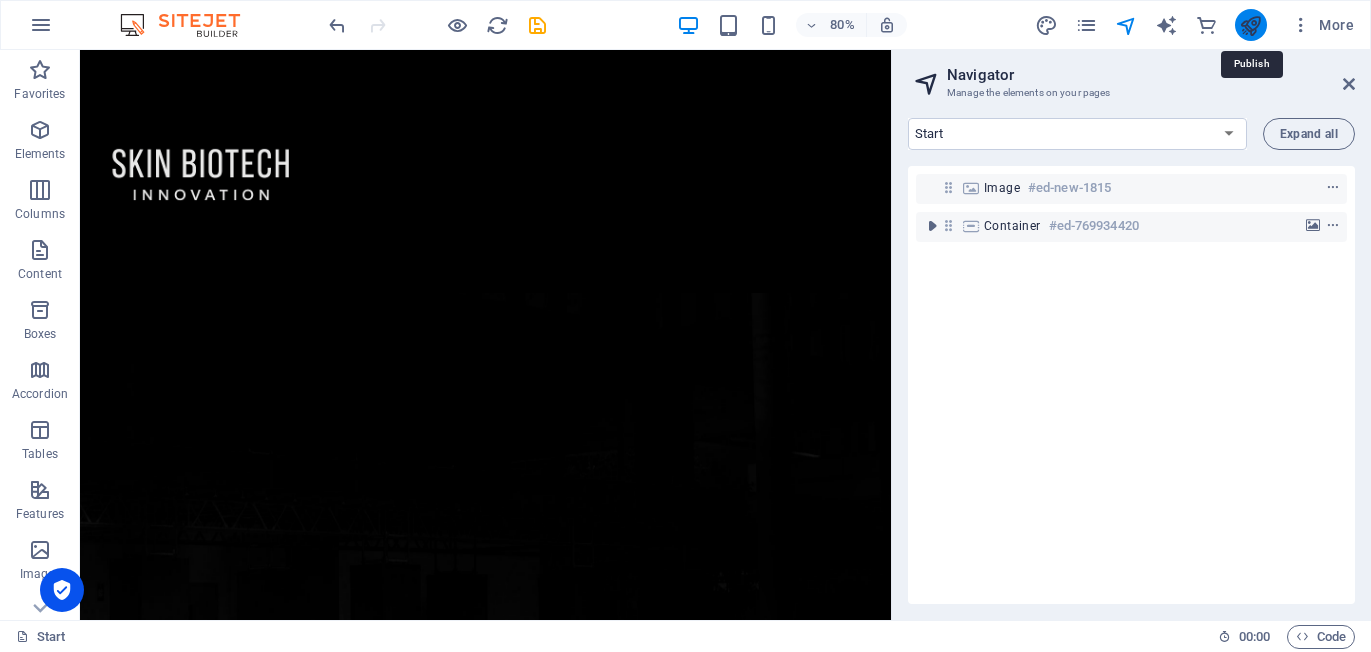 click at bounding box center (1250, 25) 